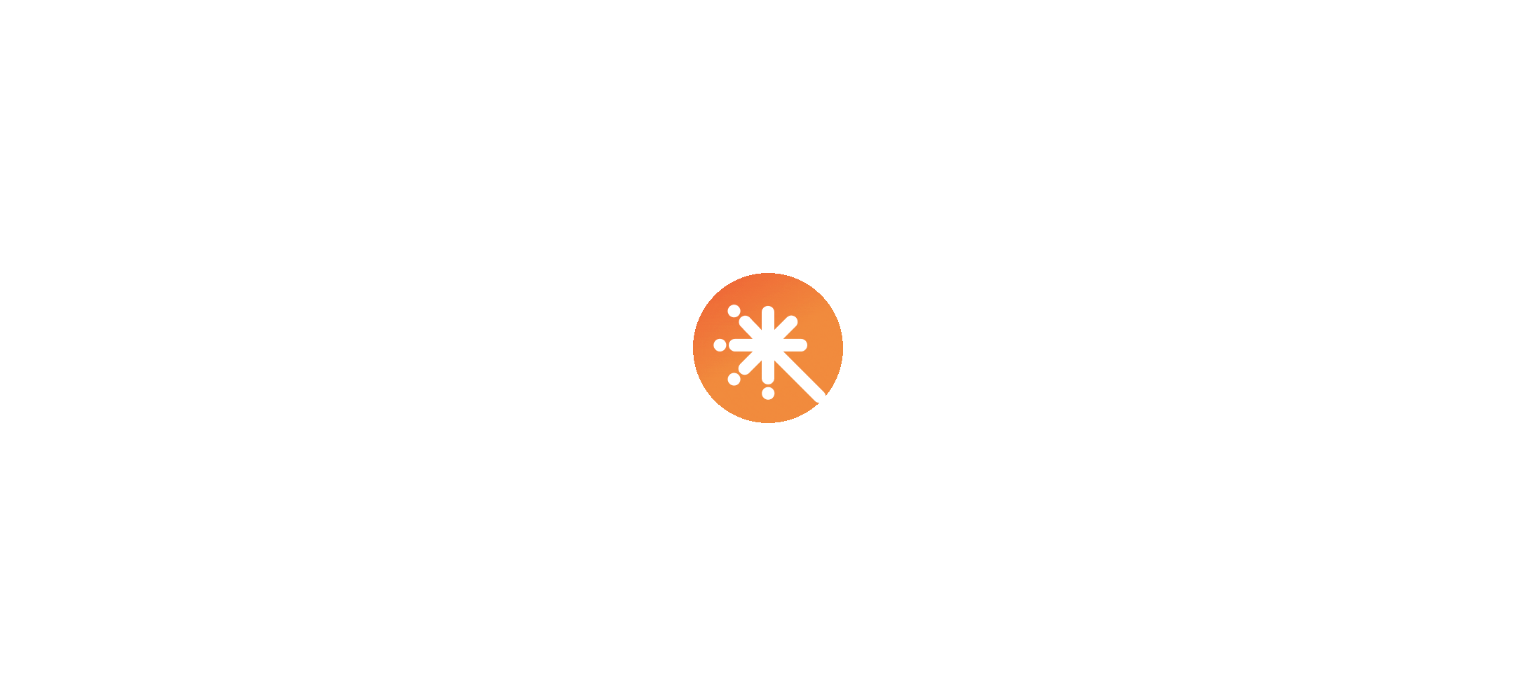 scroll, scrollTop: 0, scrollLeft: 0, axis: both 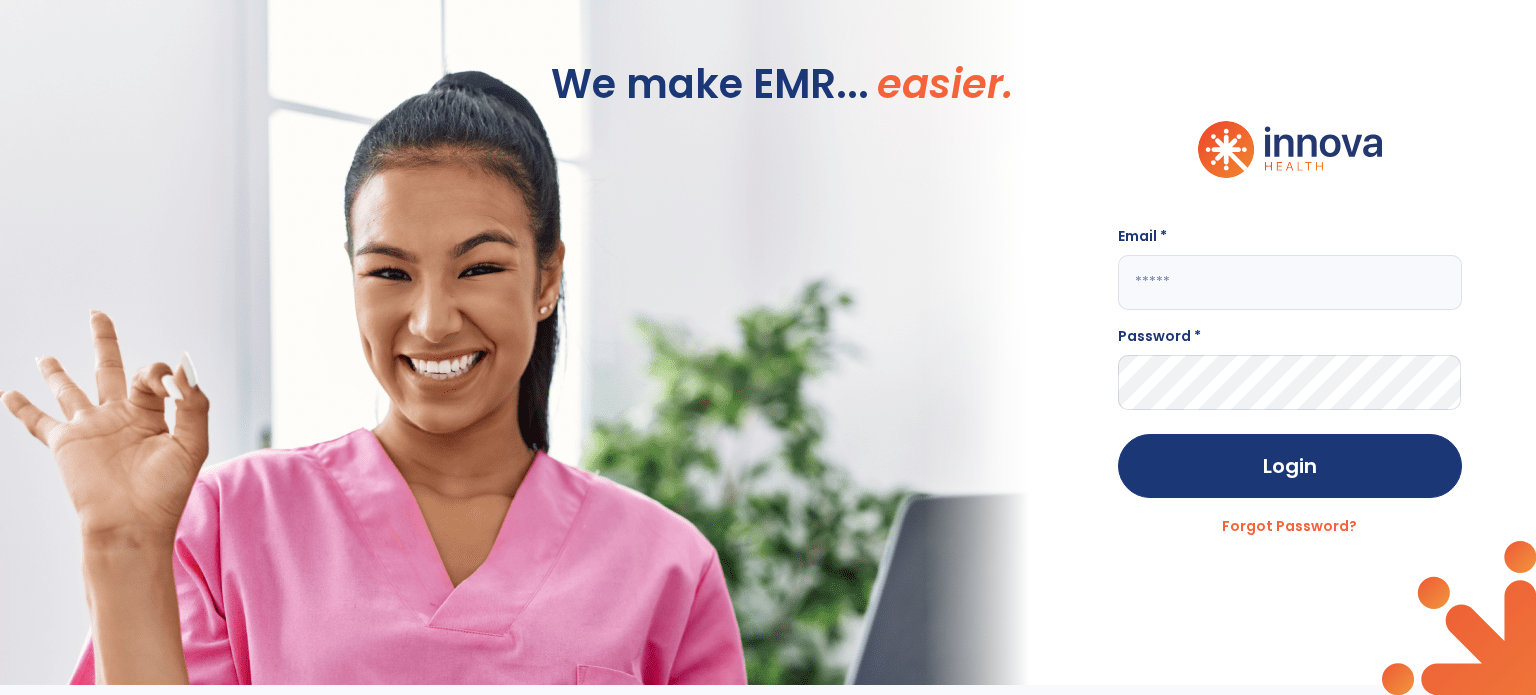 click 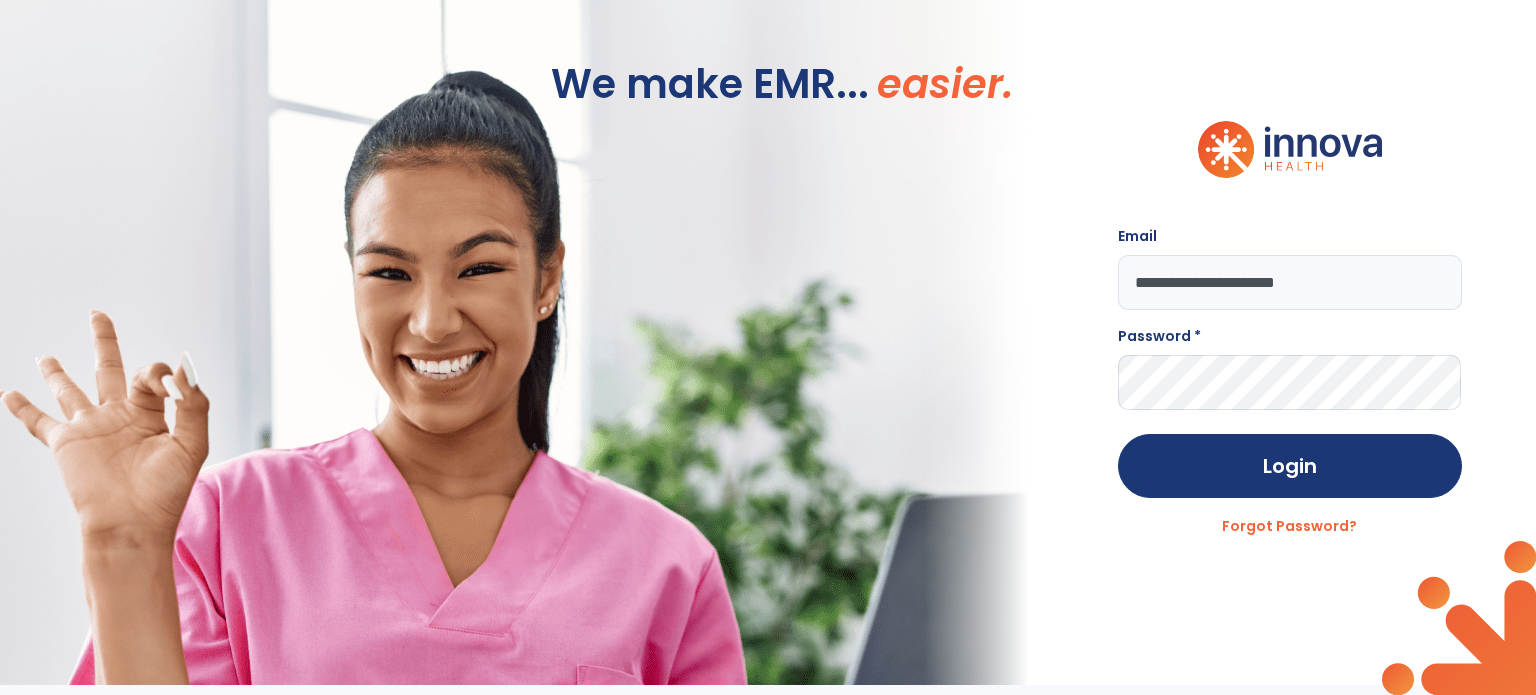 type on "**********" 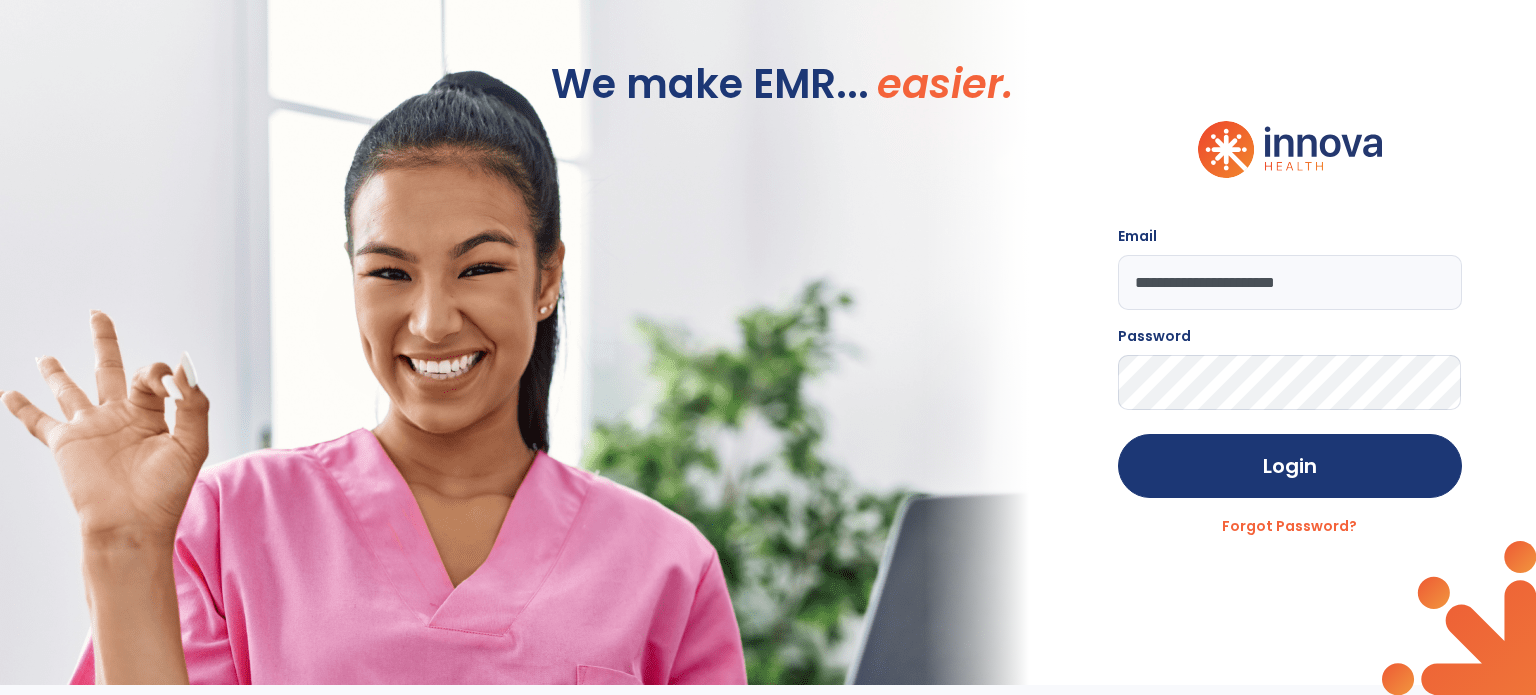 click on "Login" 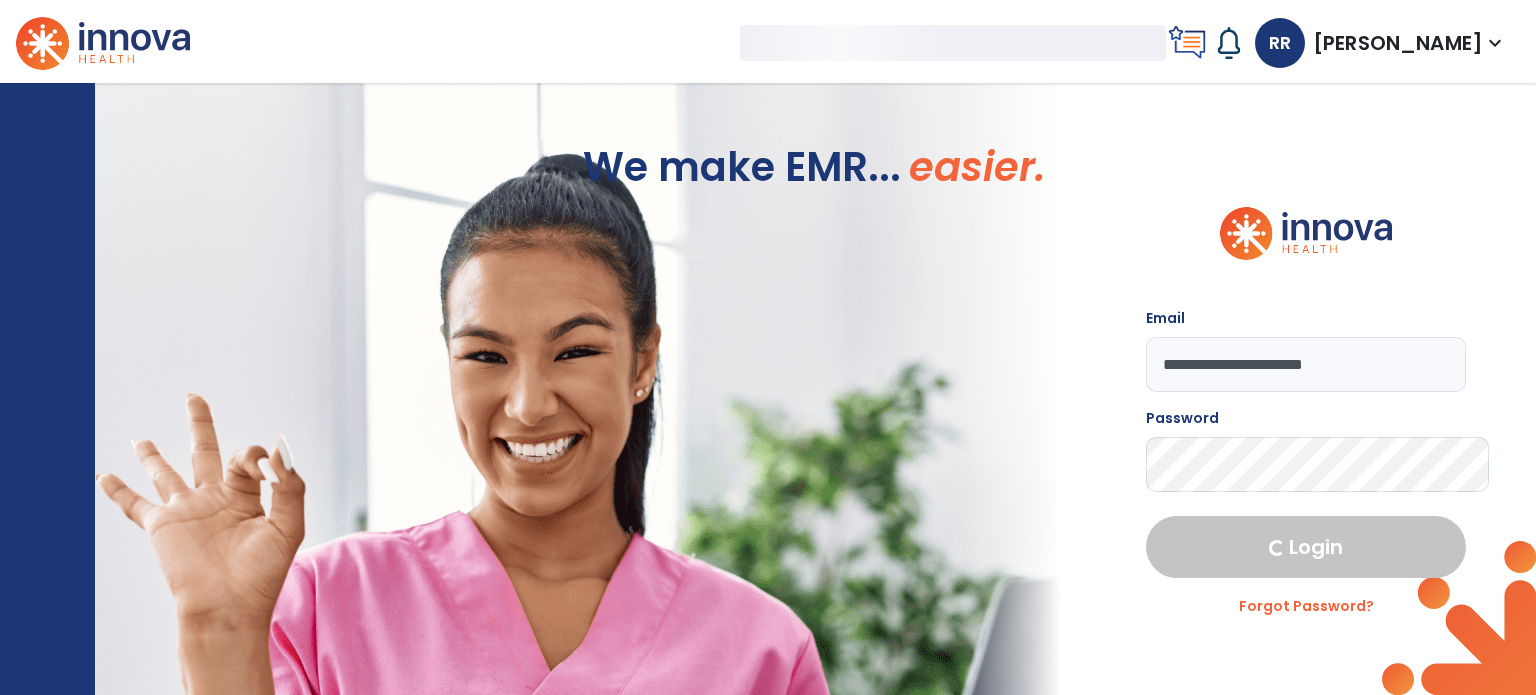 select on "****" 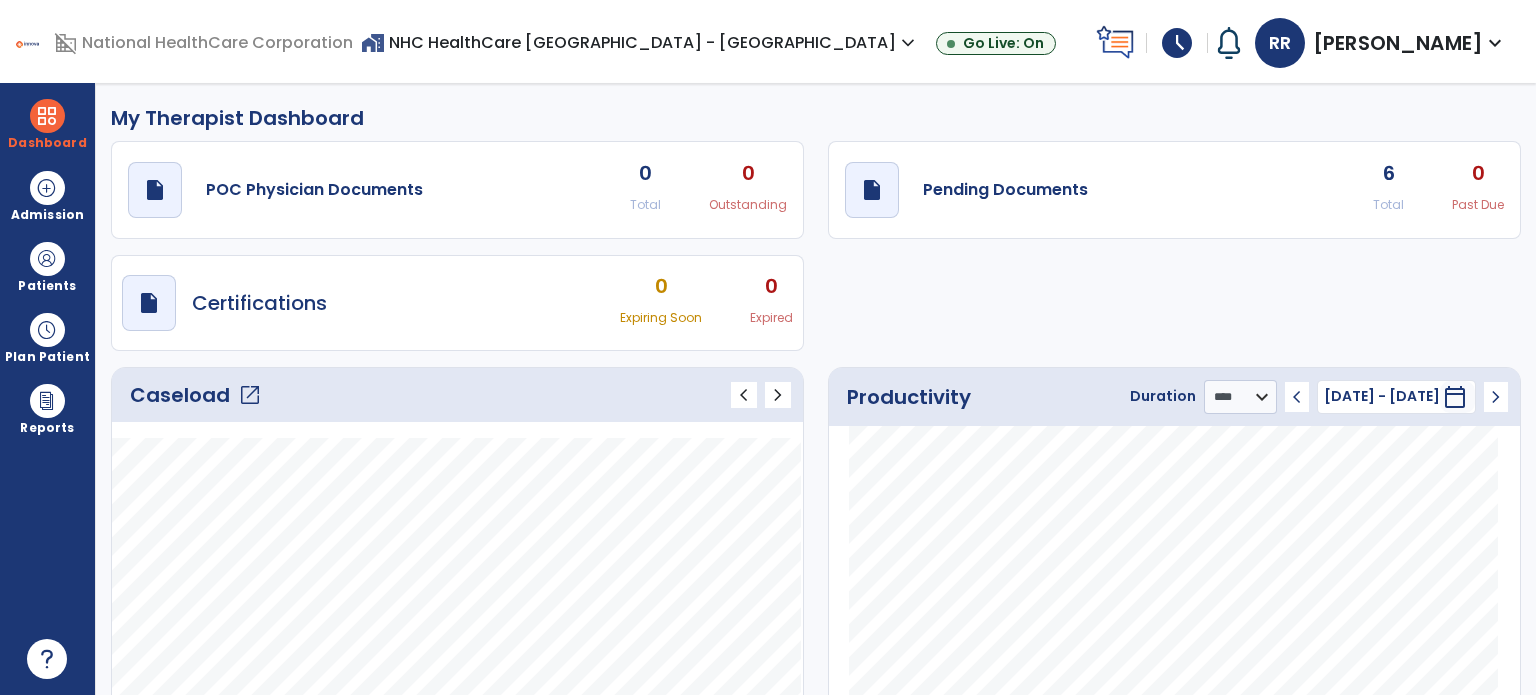 click on "Caseload   open_in_new" 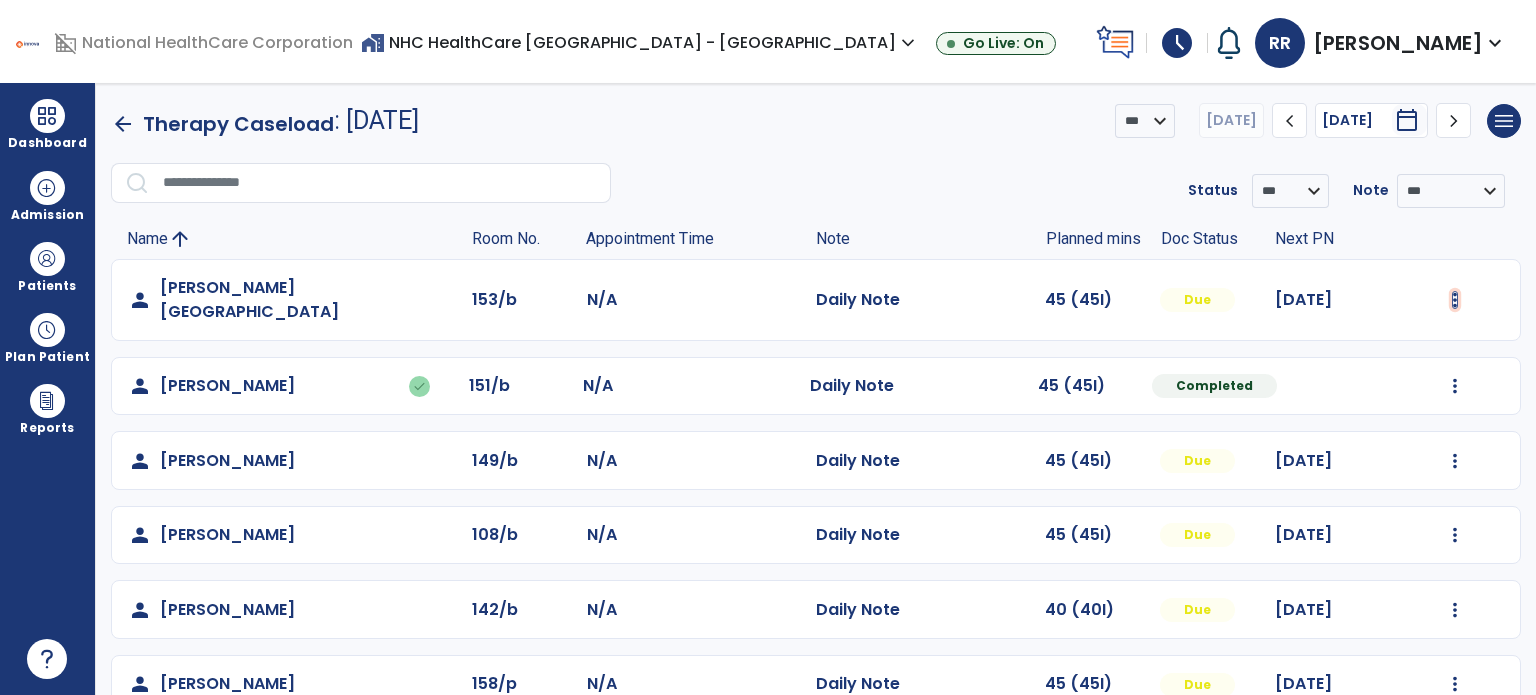 click at bounding box center (1455, 300) 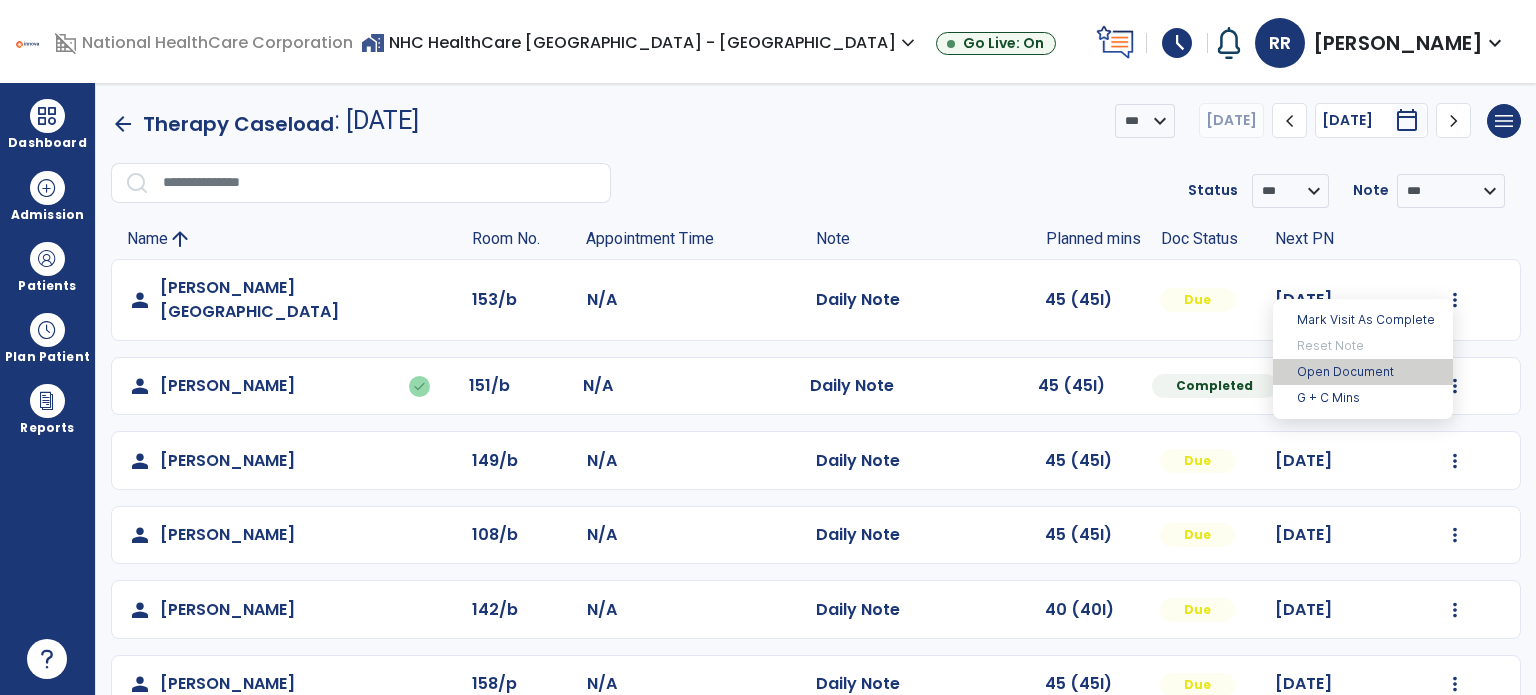 click on "Open Document" at bounding box center (1363, 372) 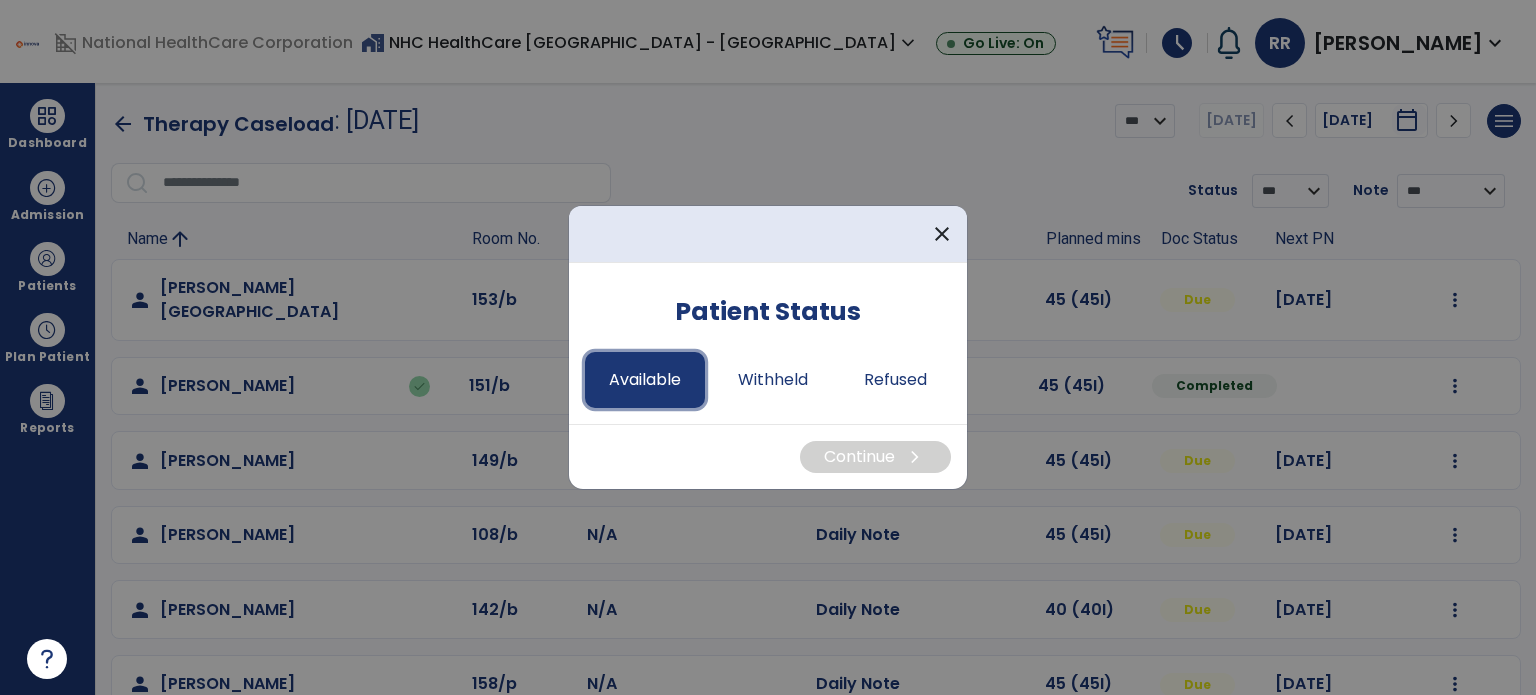 click on "Available" at bounding box center (645, 380) 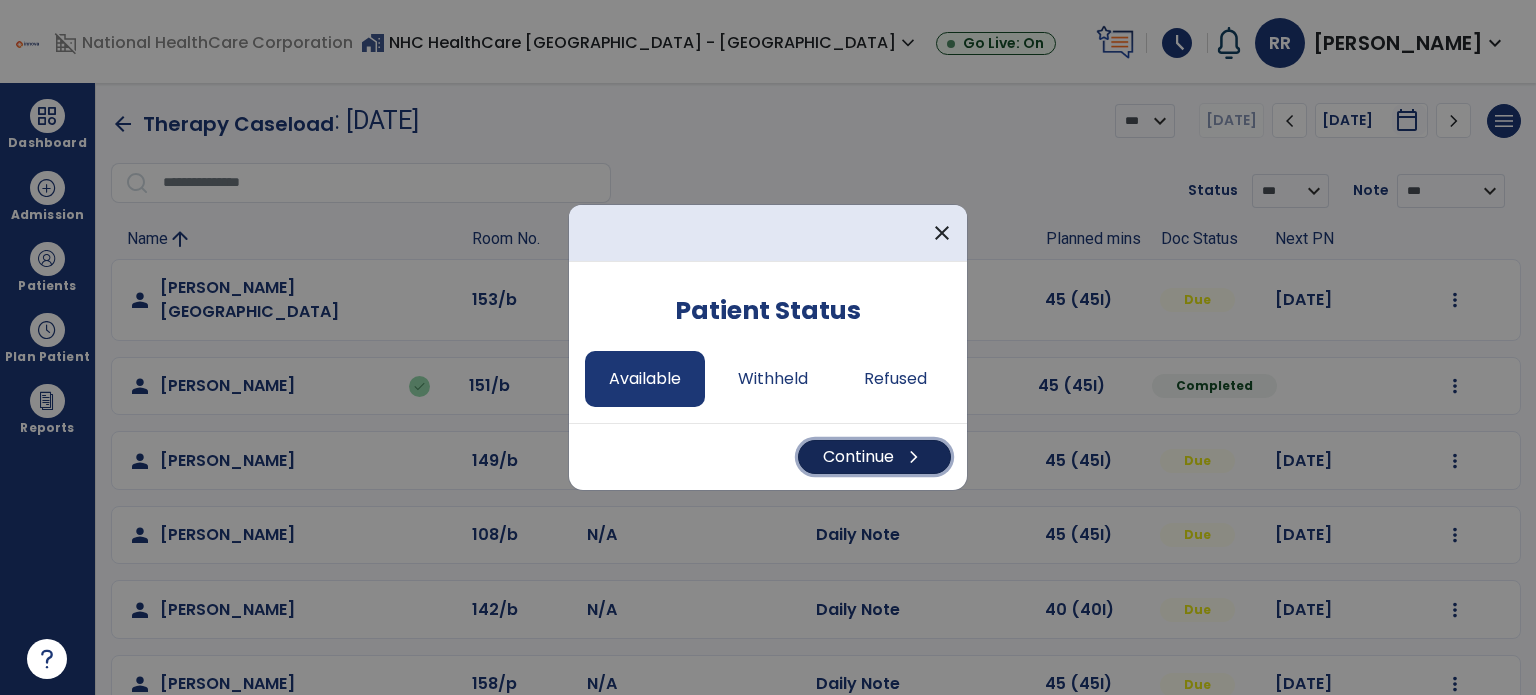 click on "Continue   chevron_right" at bounding box center [874, 457] 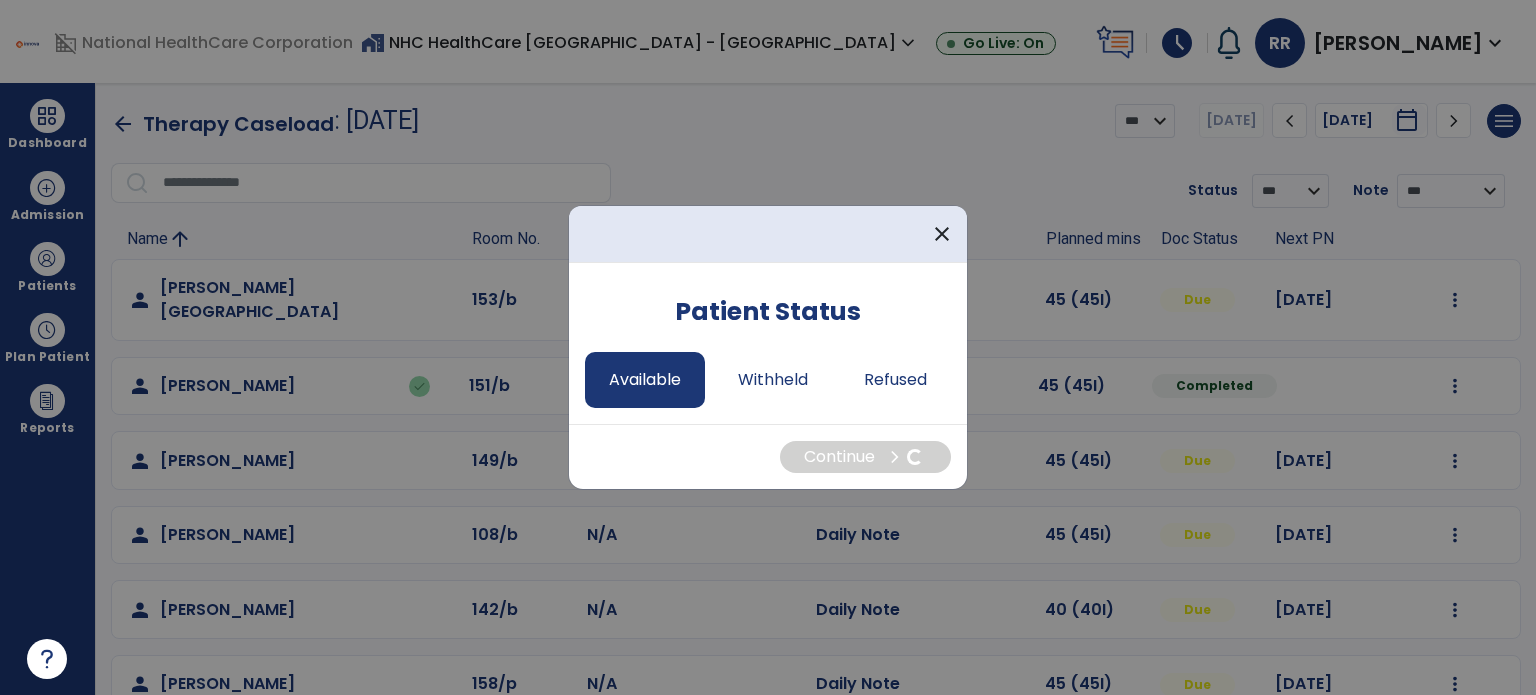 select on "*" 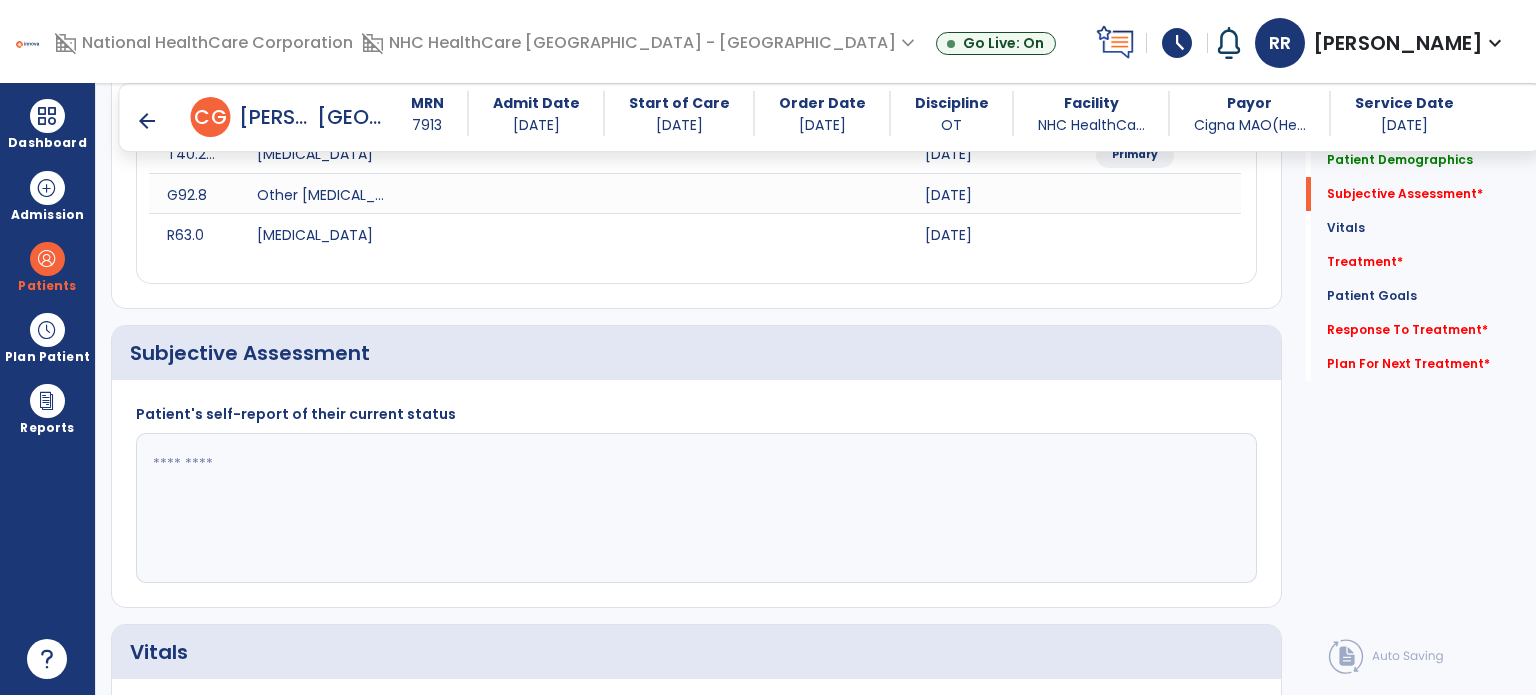 scroll, scrollTop: 312, scrollLeft: 0, axis: vertical 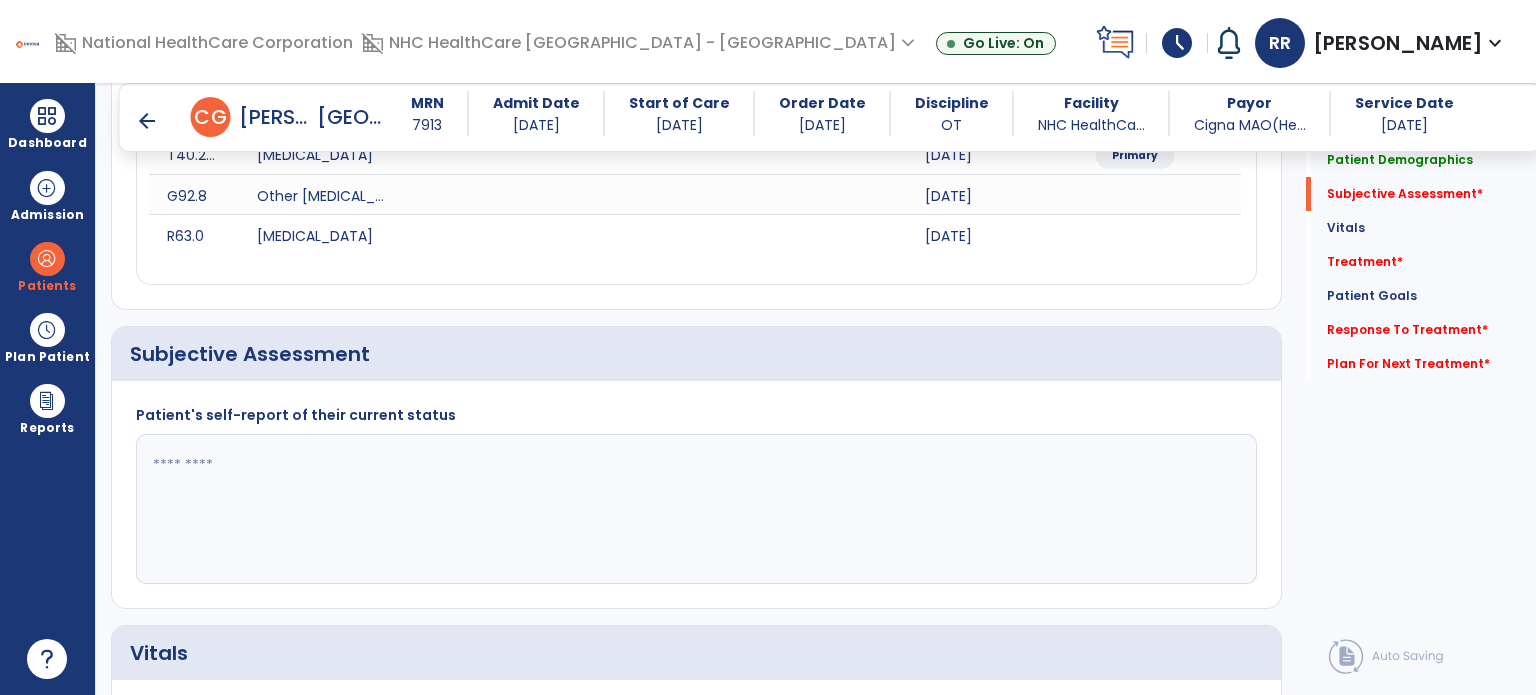 click 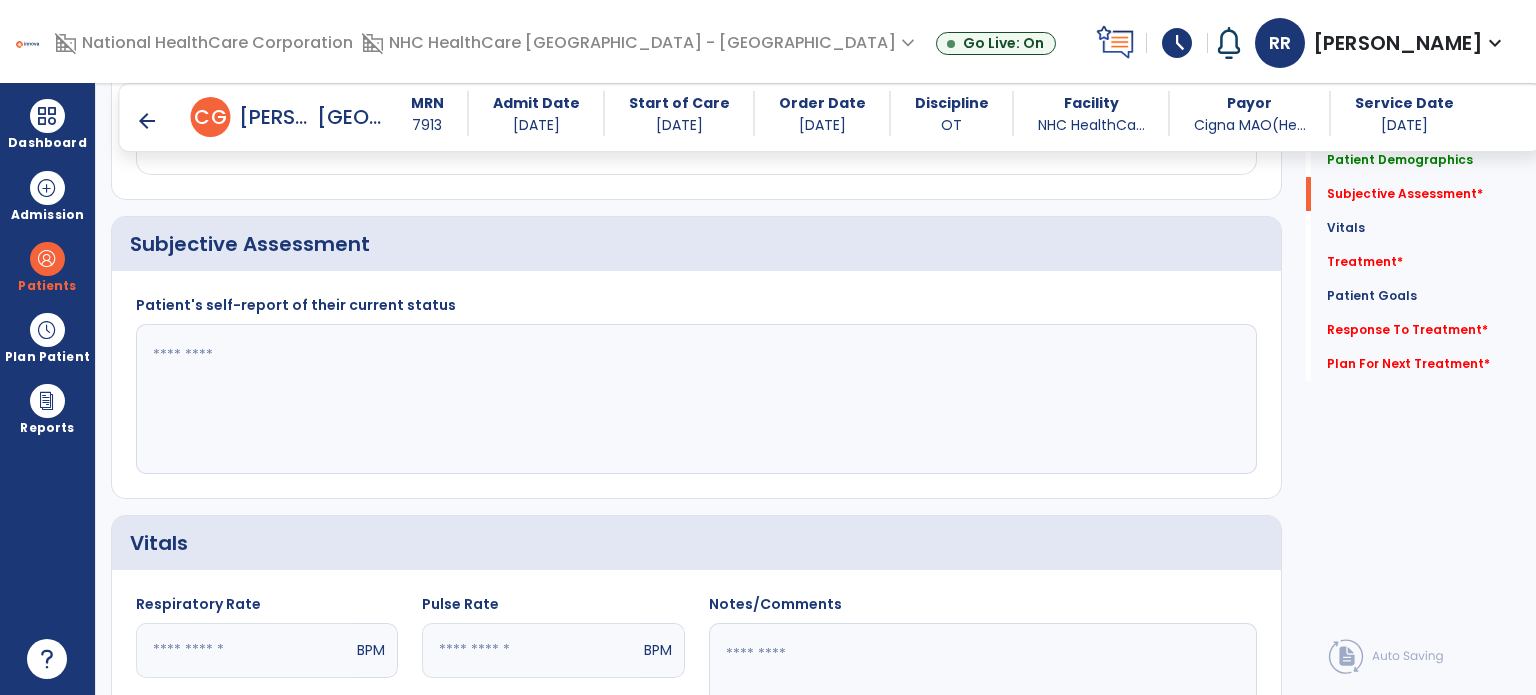 scroll, scrollTop: 420, scrollLeft: 0, axis: vertical 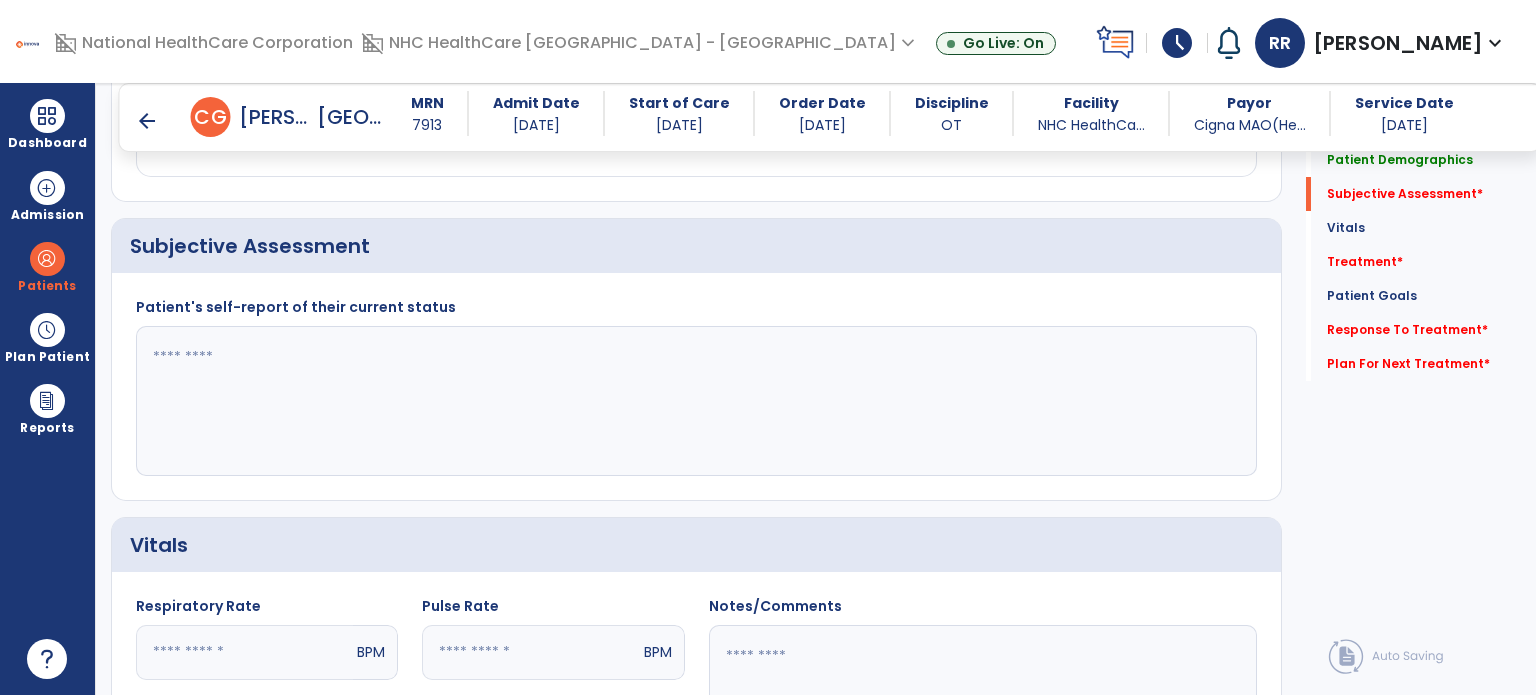 click 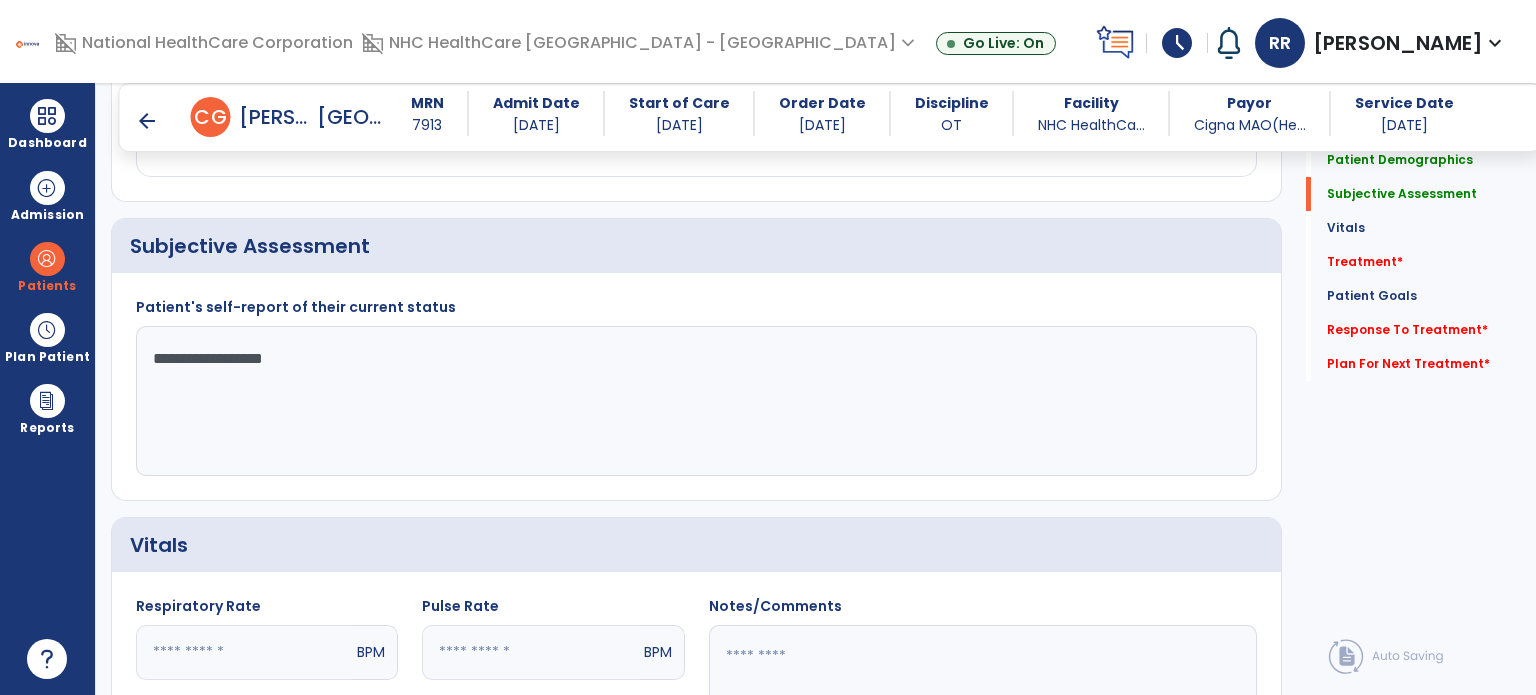 click on "**********" 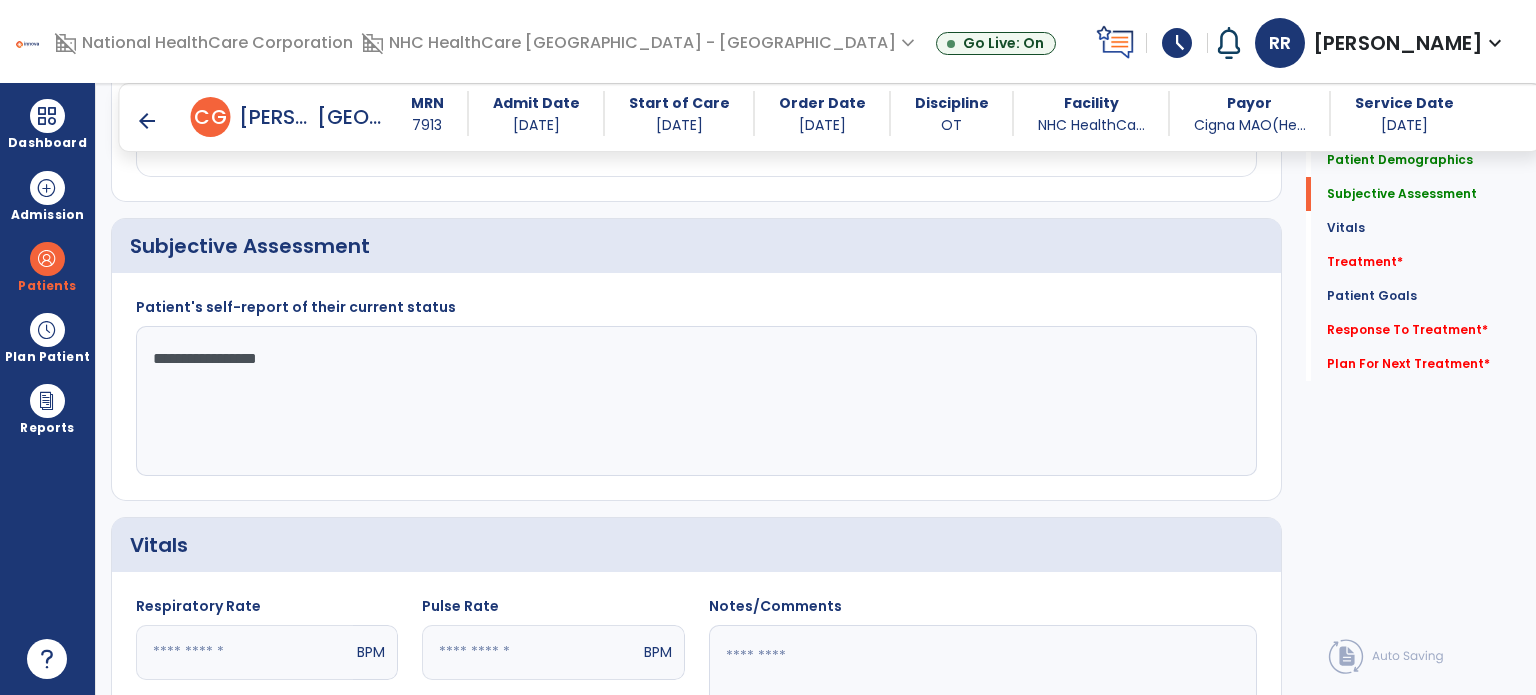 click on "Quick Links  Patient Demographics   Patient Demographics   Subjective Assessment   Subjective Assessment   Vitals   Vitals   Treatment   *  Treatment   *  Patient Goals   Patient Goals   Response To Treatment   *  Response To Treatment   *  Plan For Next Treatment   *  Plan For Next Treatment   *" 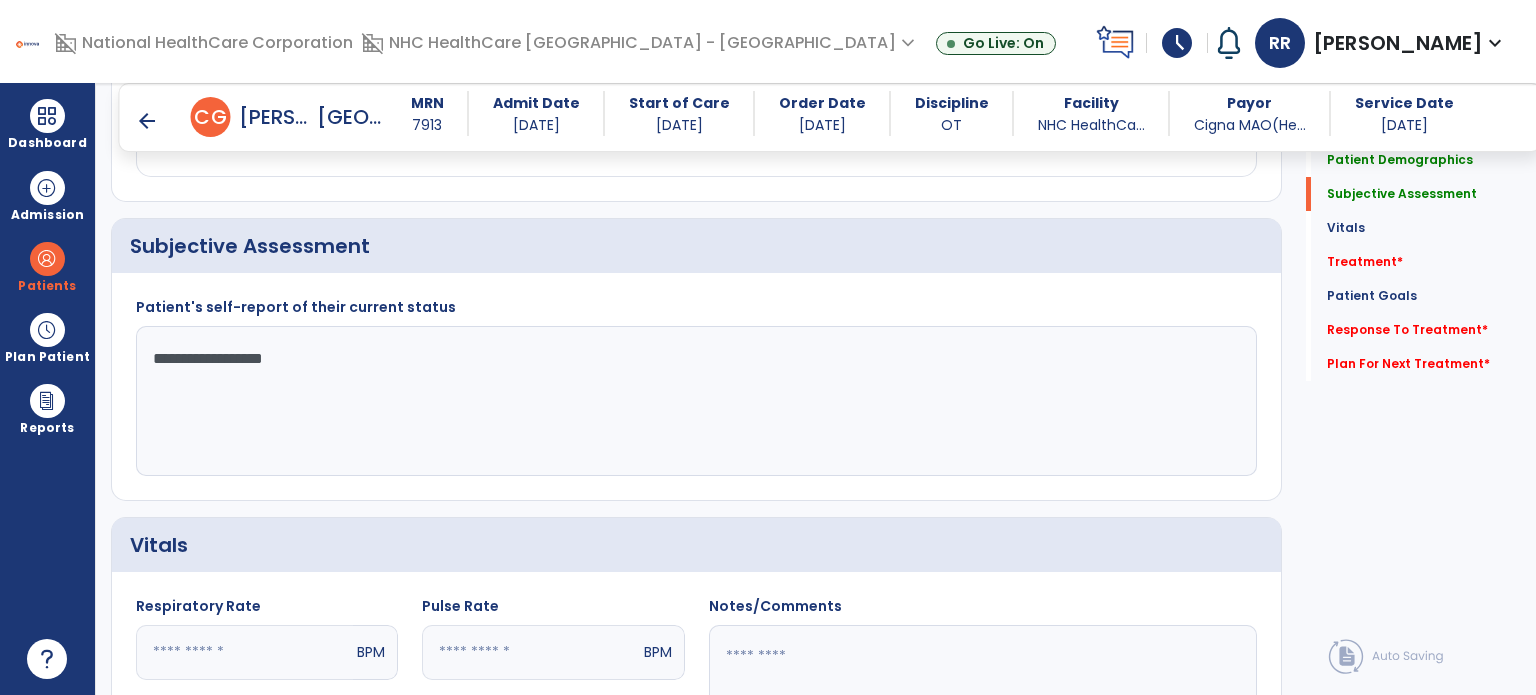 click on "**********" 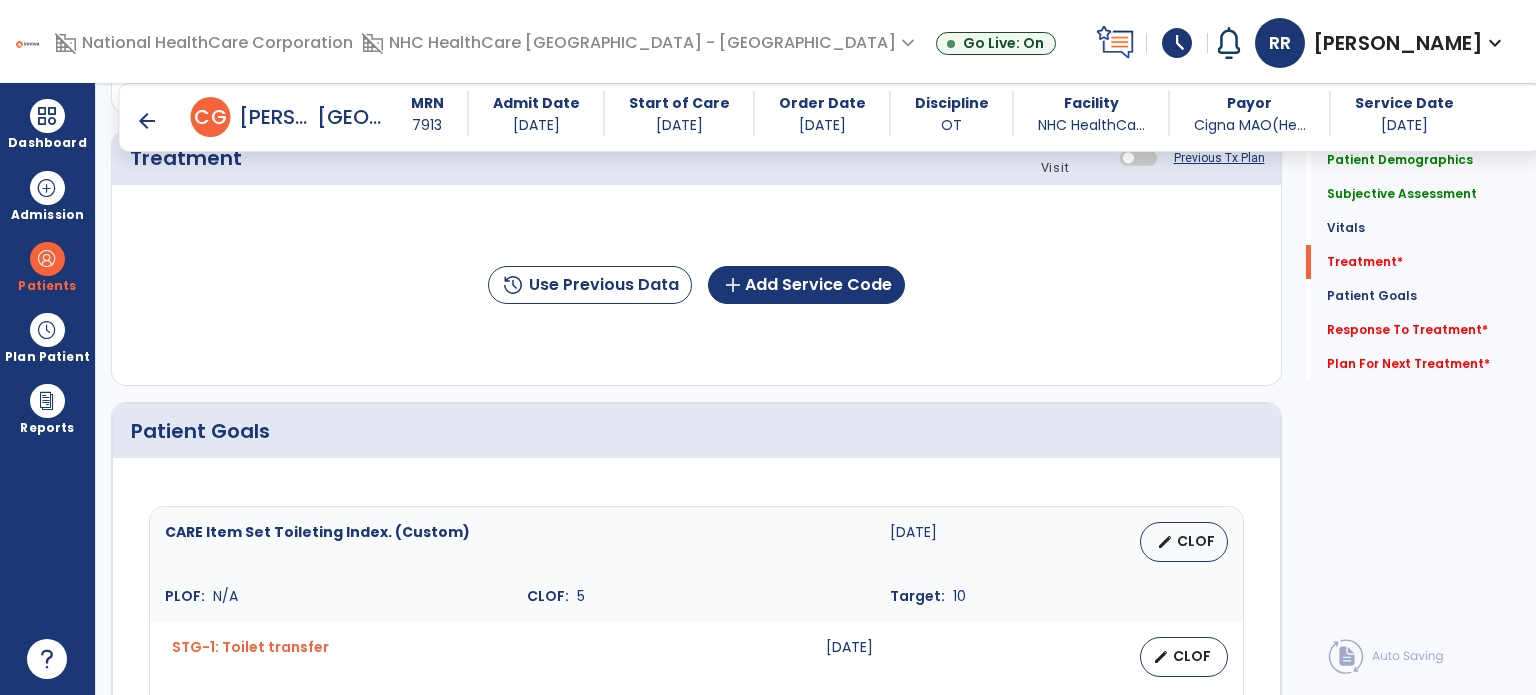 scroll, scrollTop: 1221, scrollLeft: 0, axis: vertical 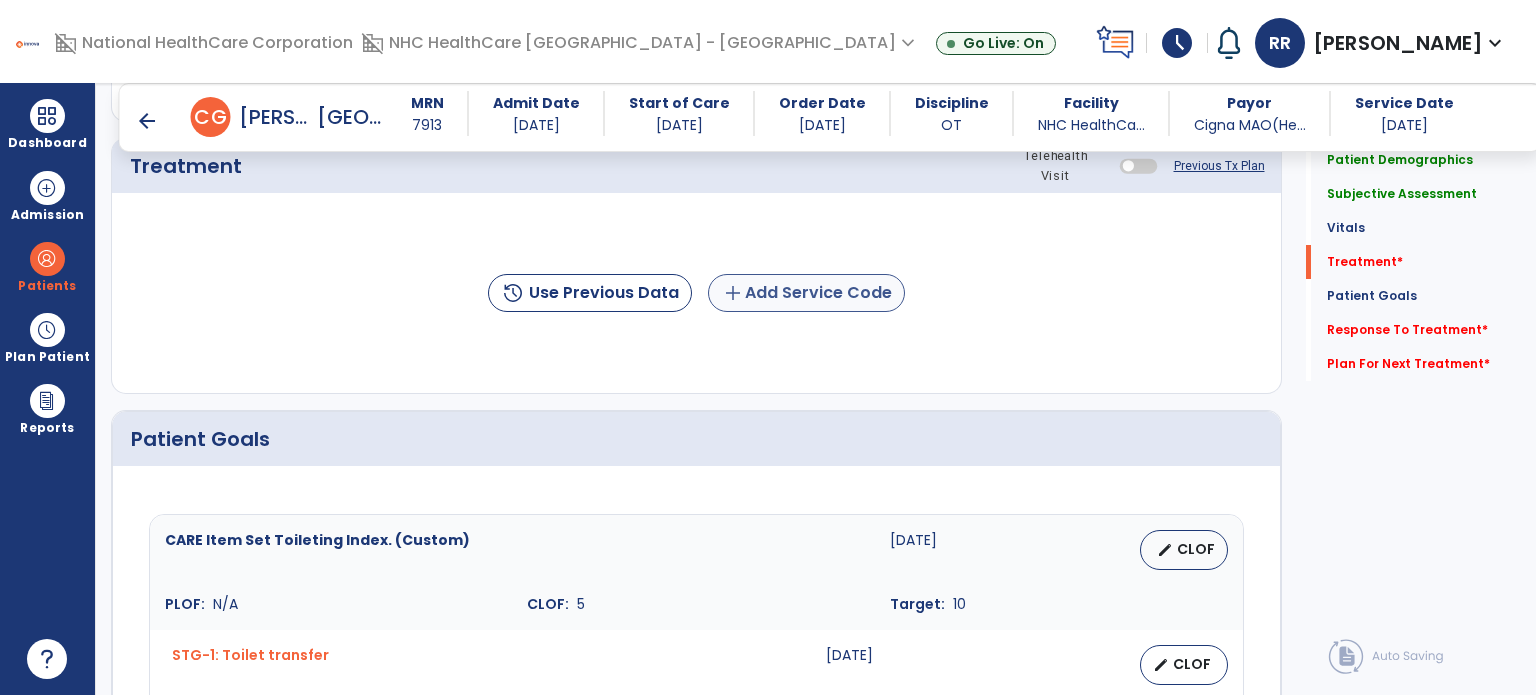 type on "**********" 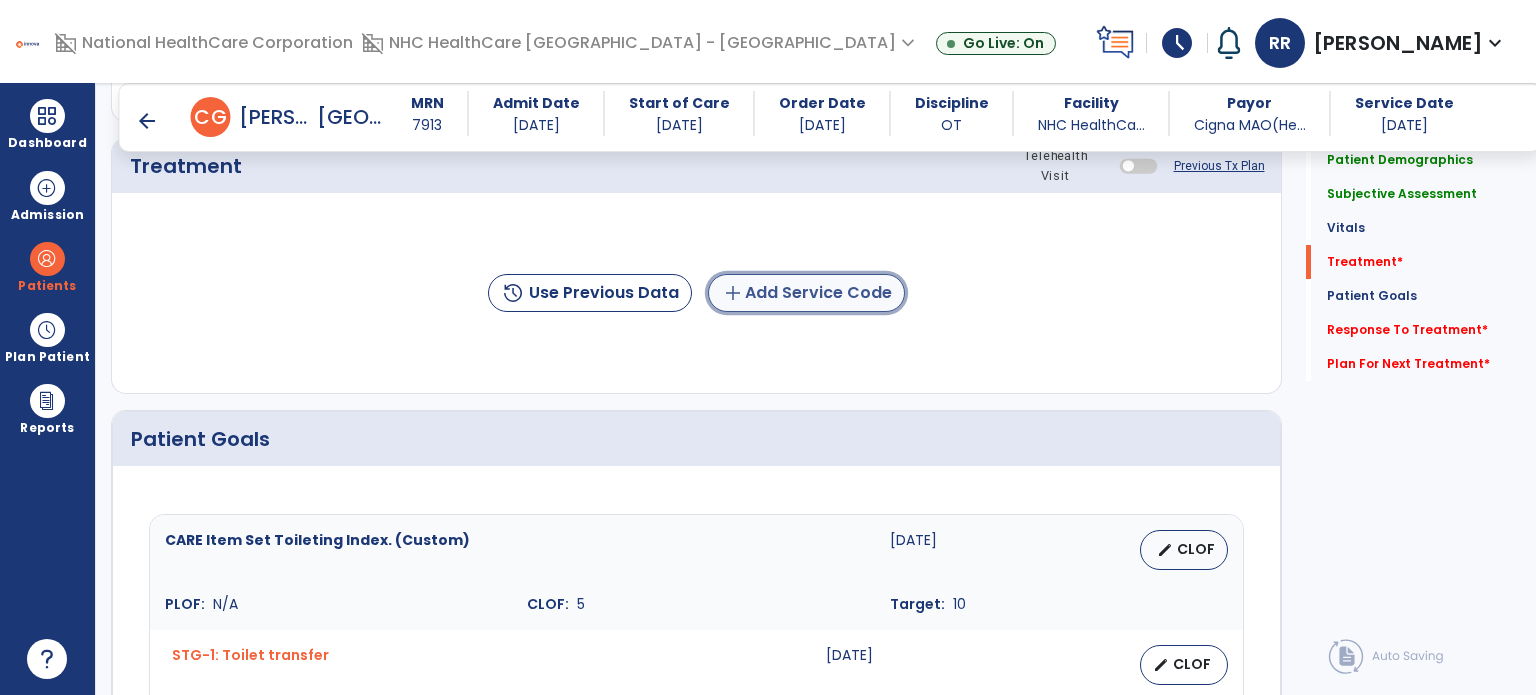click on "add  Add Service Code" 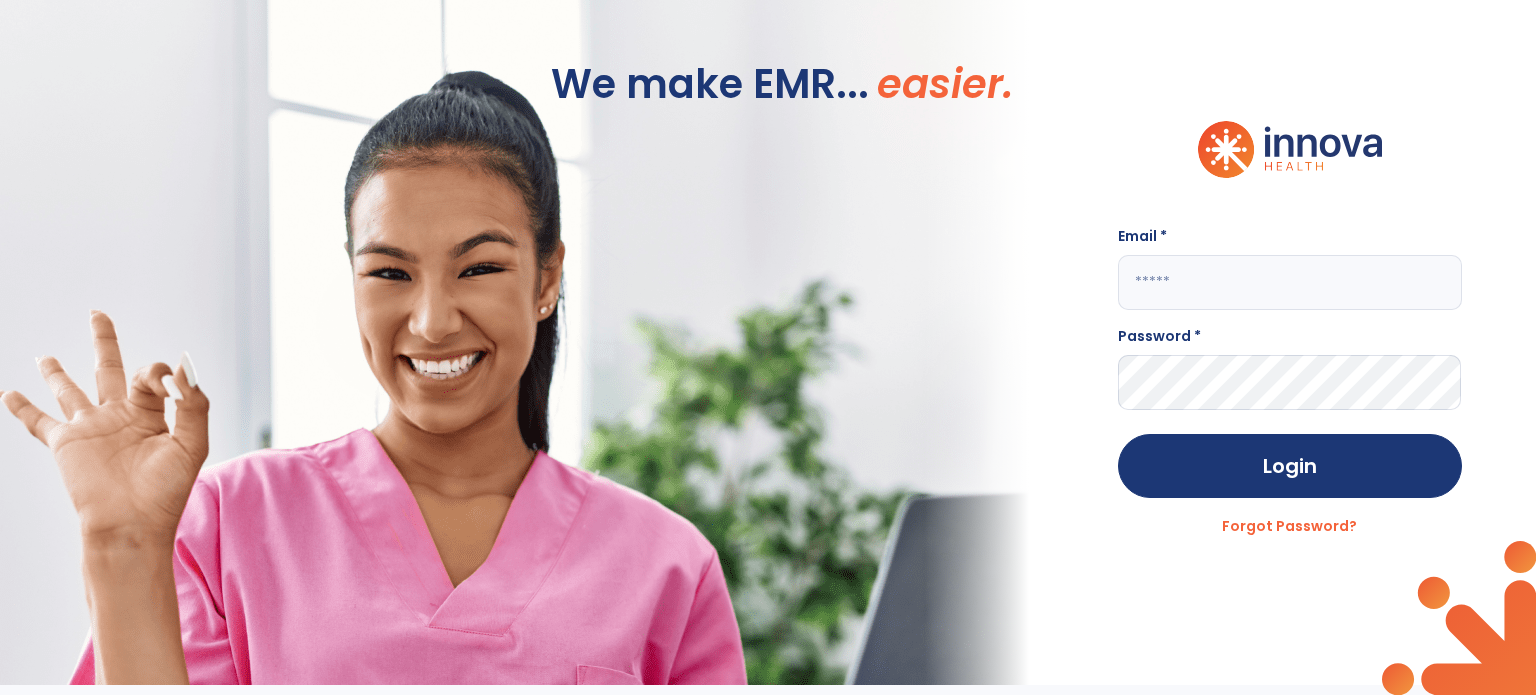 scroll, scrollTop: 0, scrollLeft: 0, axis: both 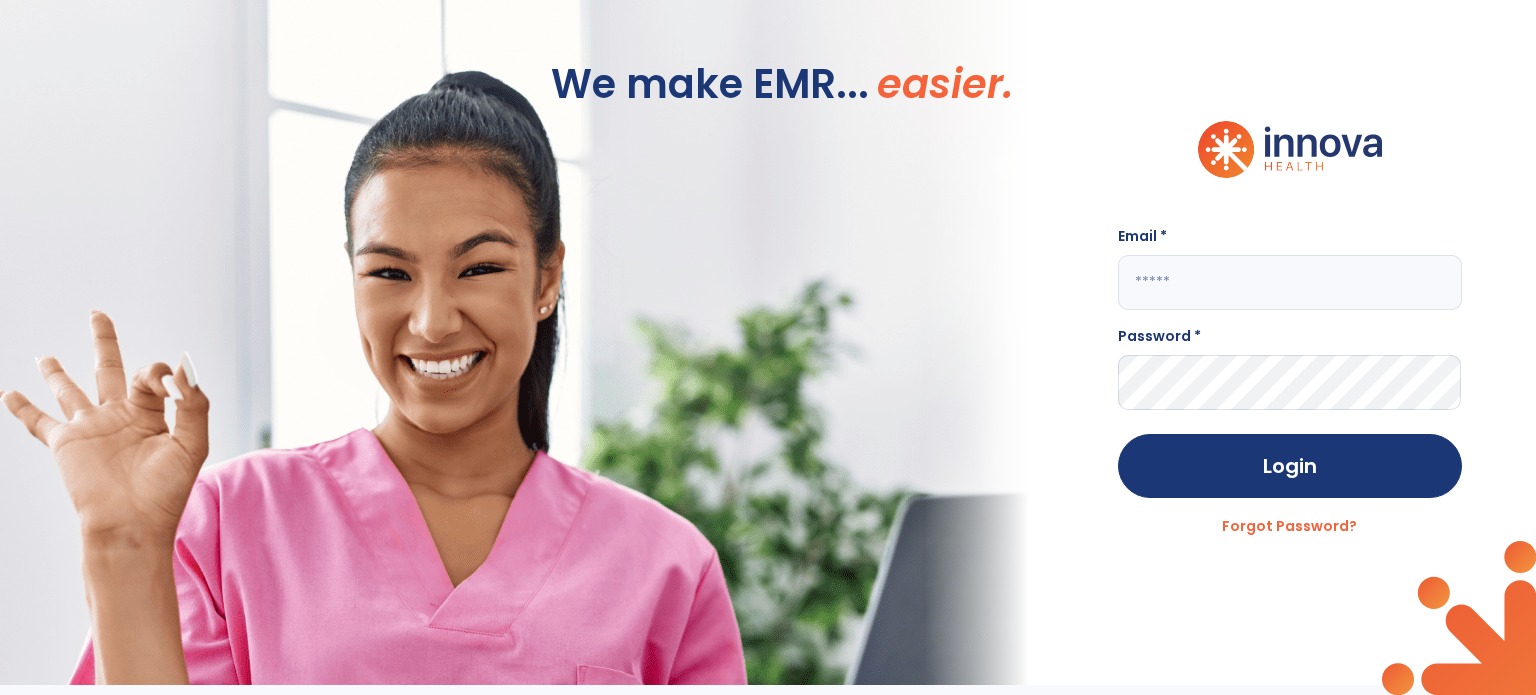 click 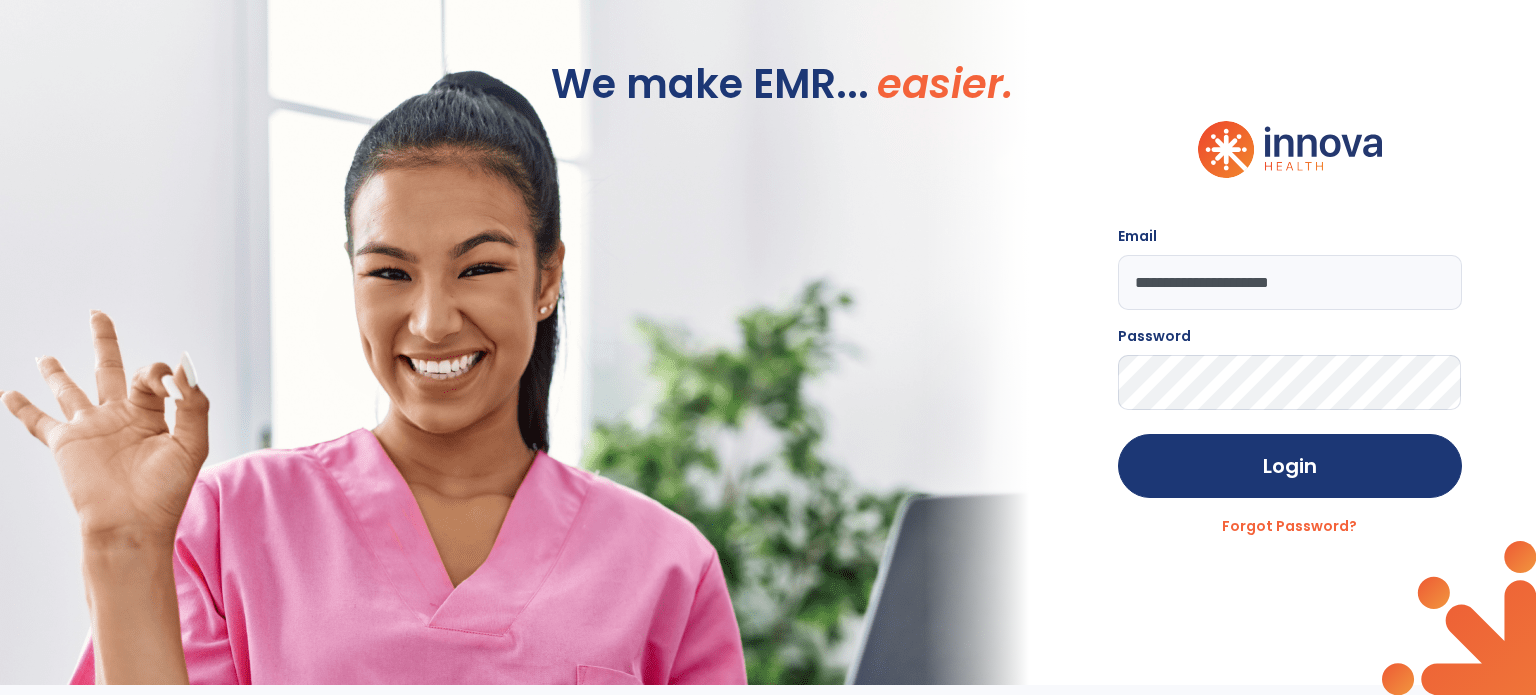 click on "Login" 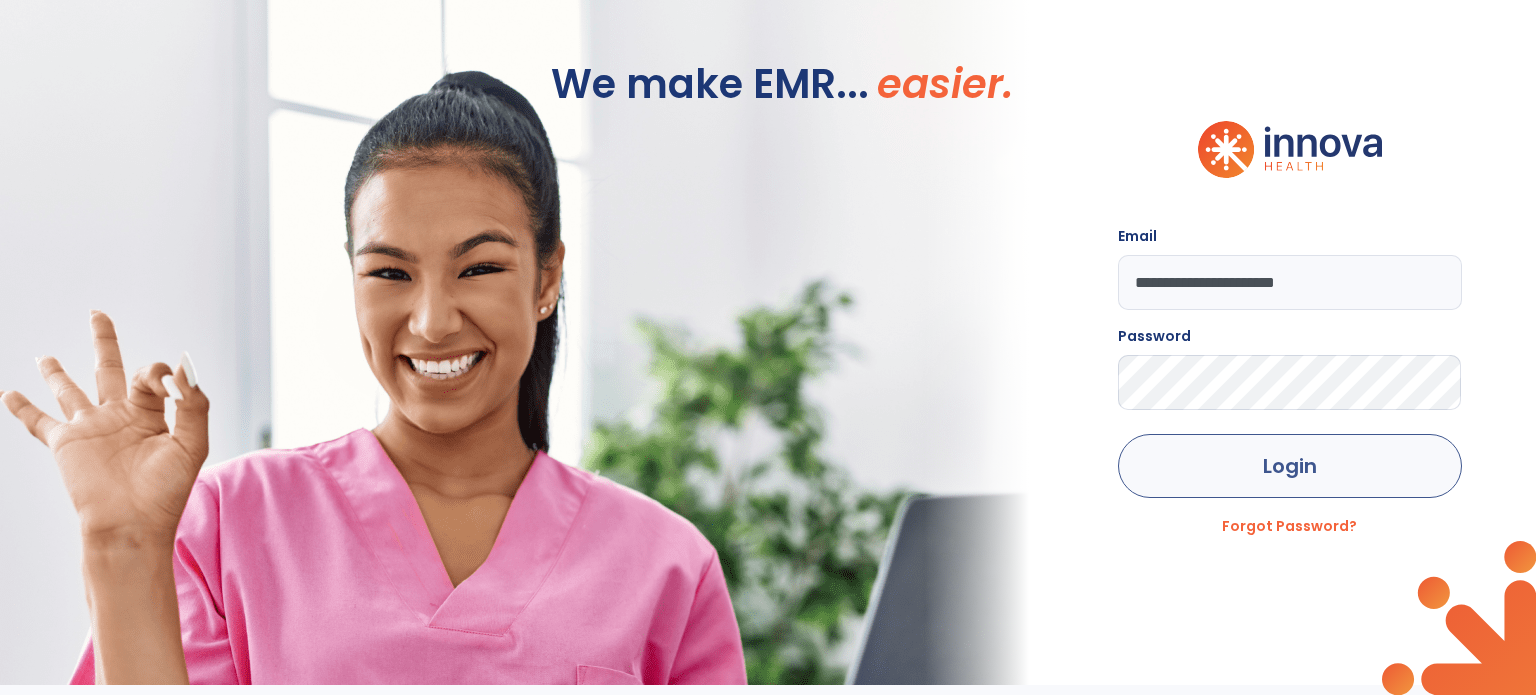 type on "**********" 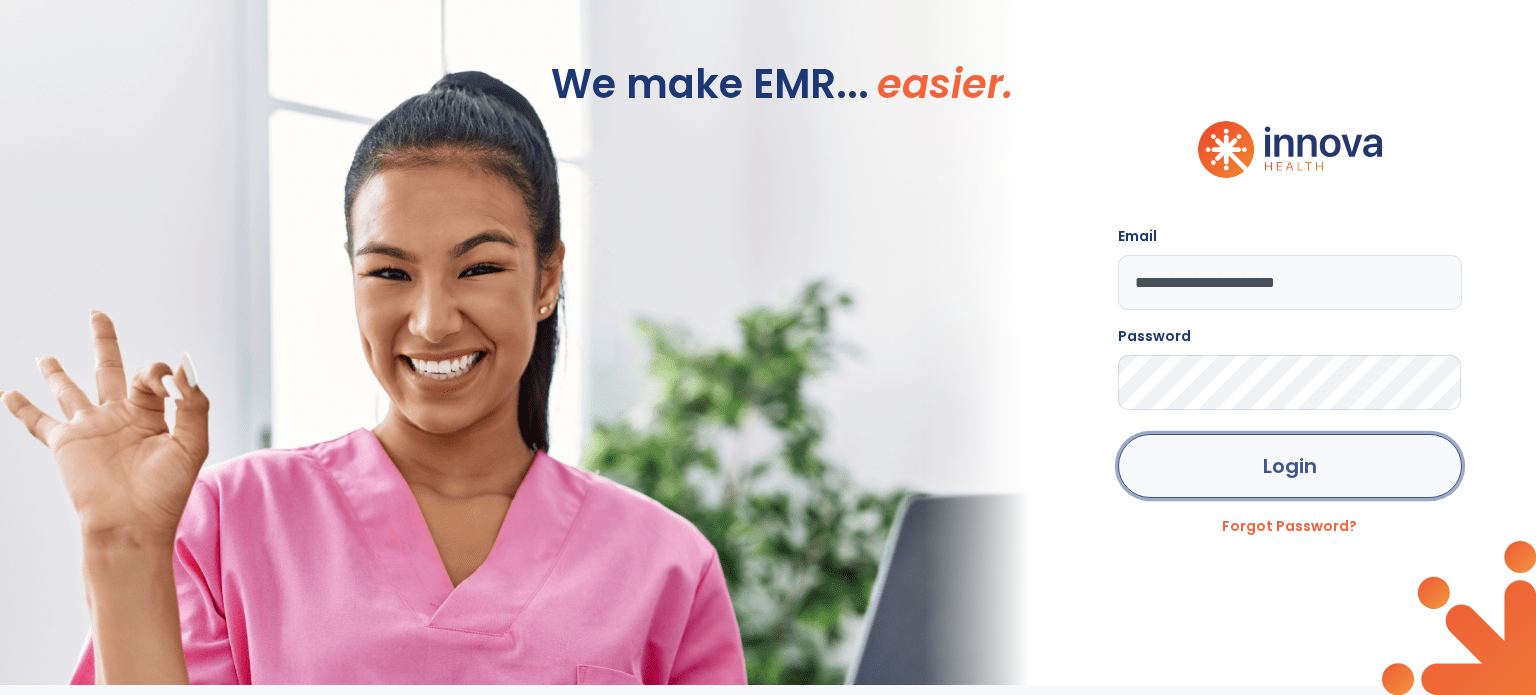 click on "Login" 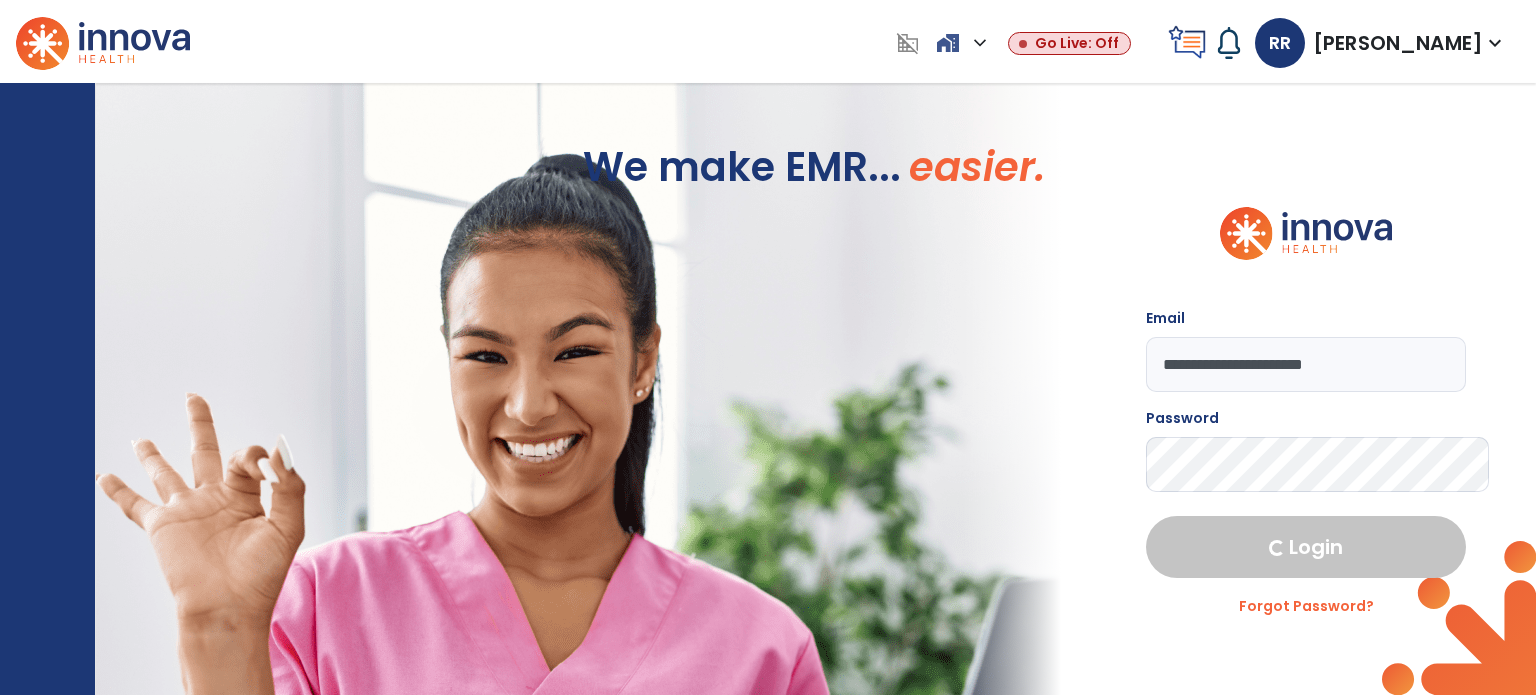 select on "****" 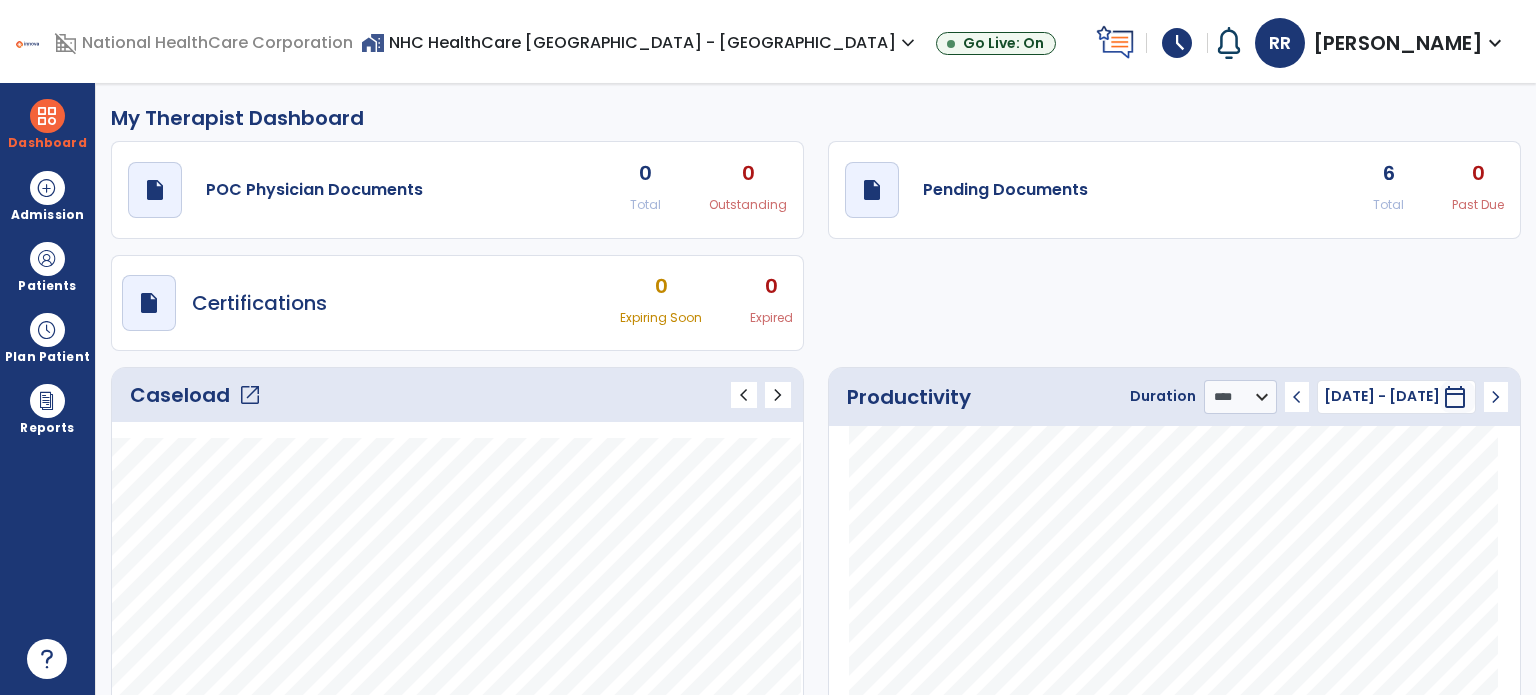 click on "Caseload   open_in_new" 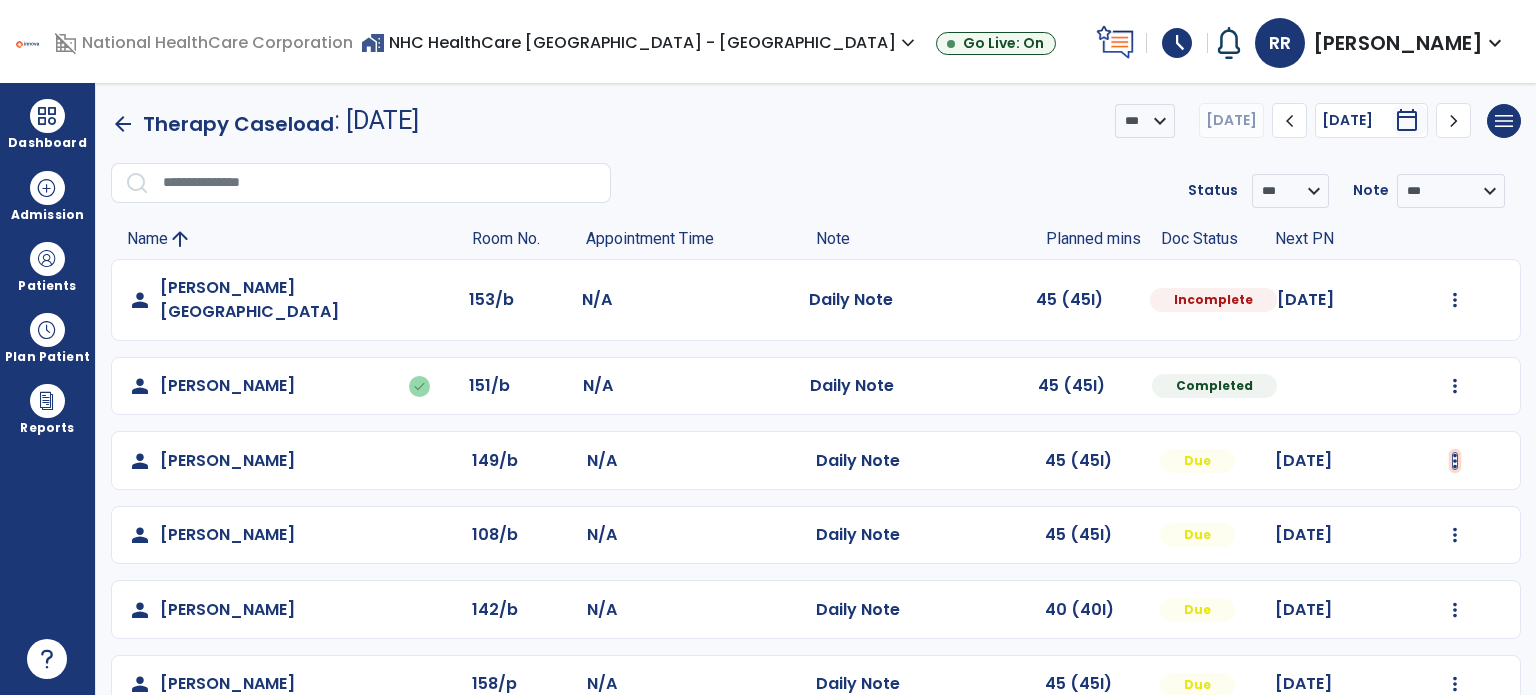 click at bounding box center [1455, 300] 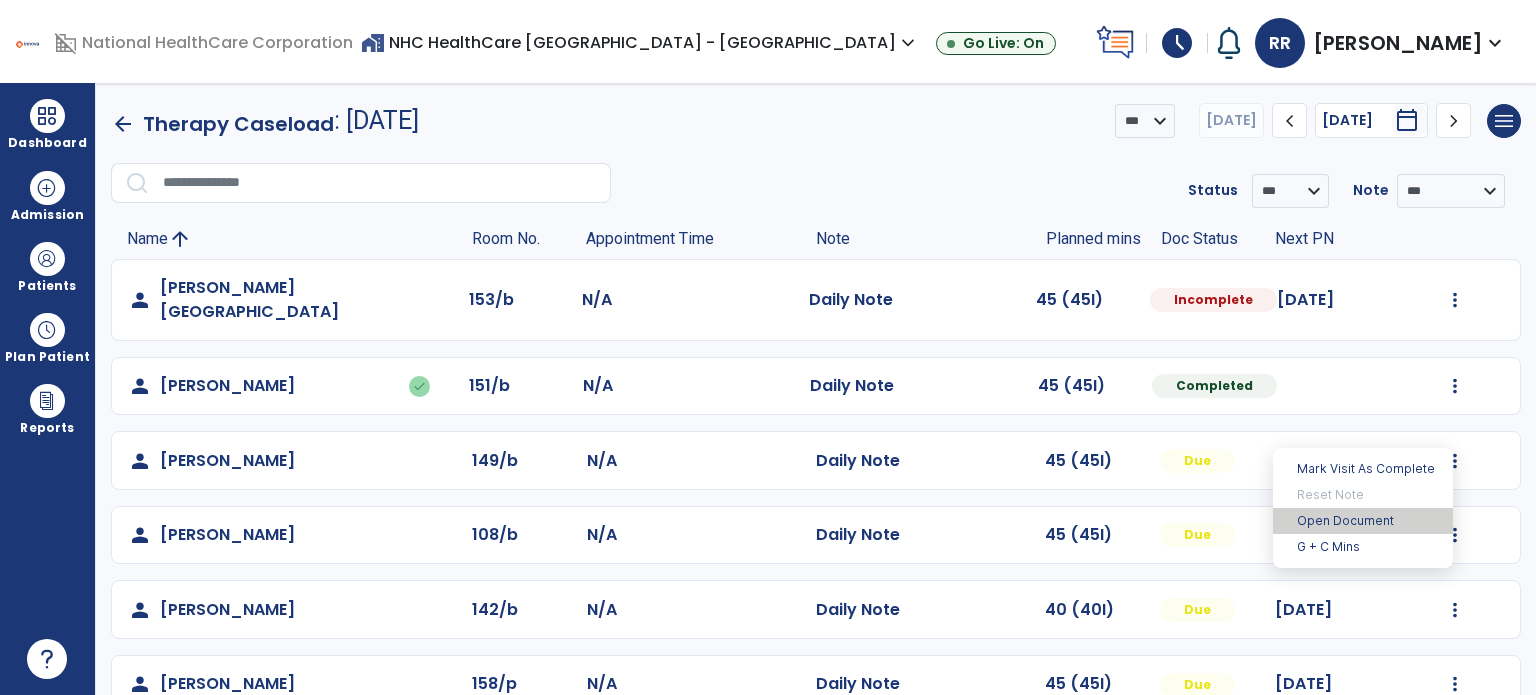 click on "Open Document" at bounding box center [1363, 521] 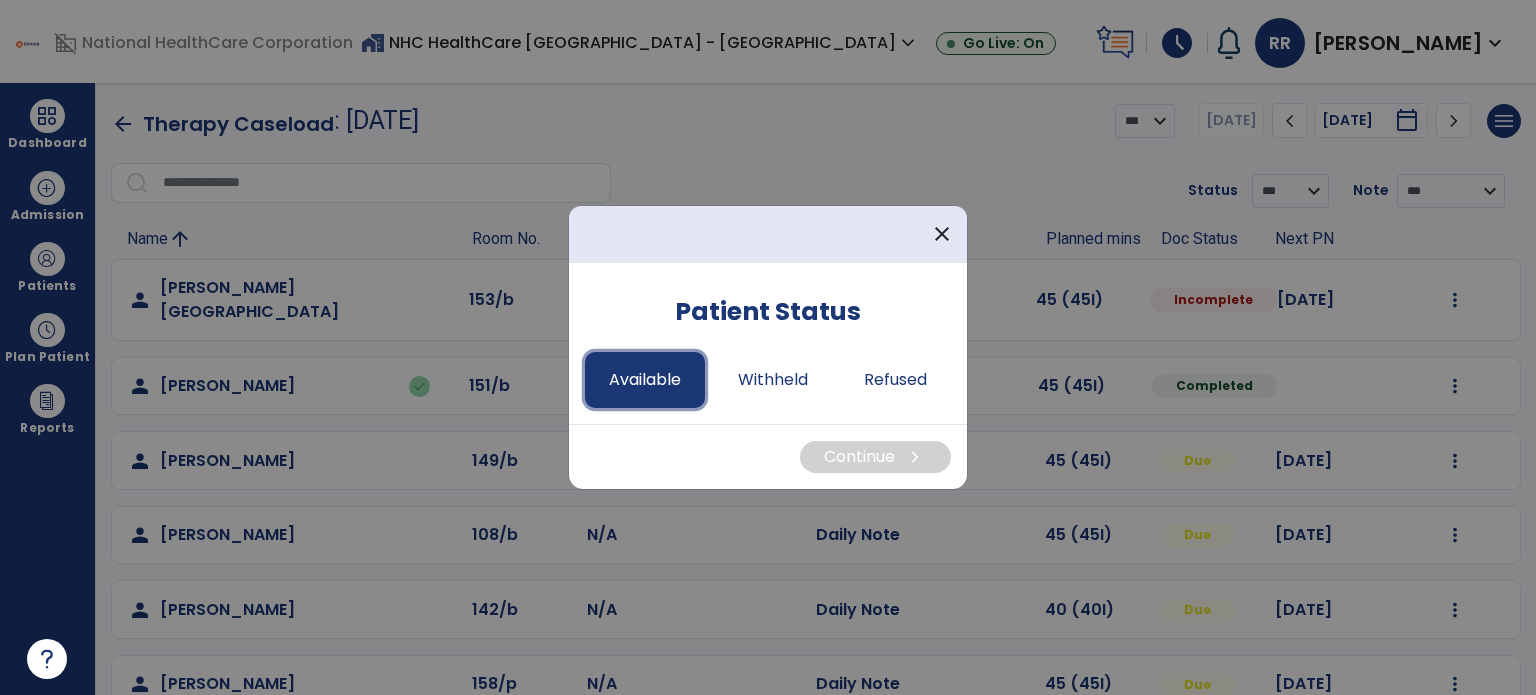 click on "Available" at bounding box center (645, 380) 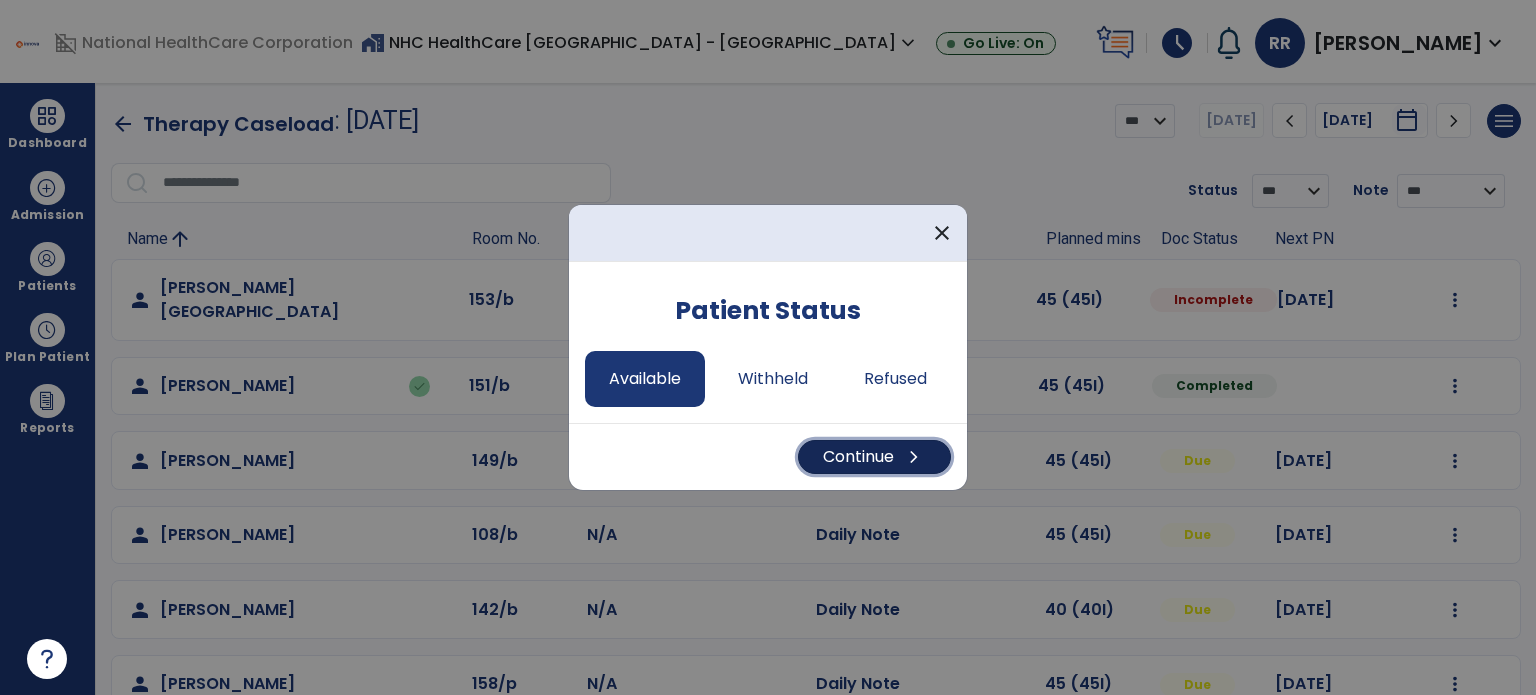 click on "Continue   chevron_right" at bounding box center (874, 457) 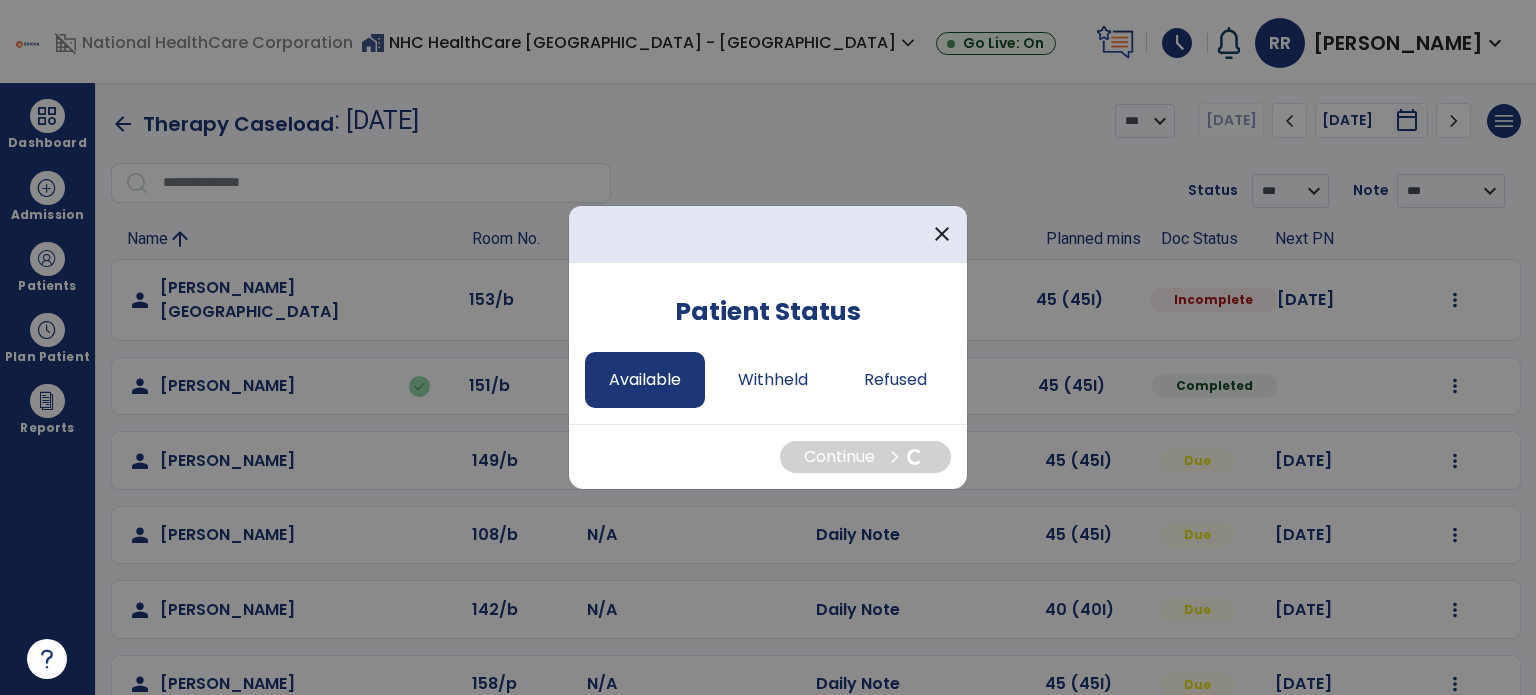 select on "*" 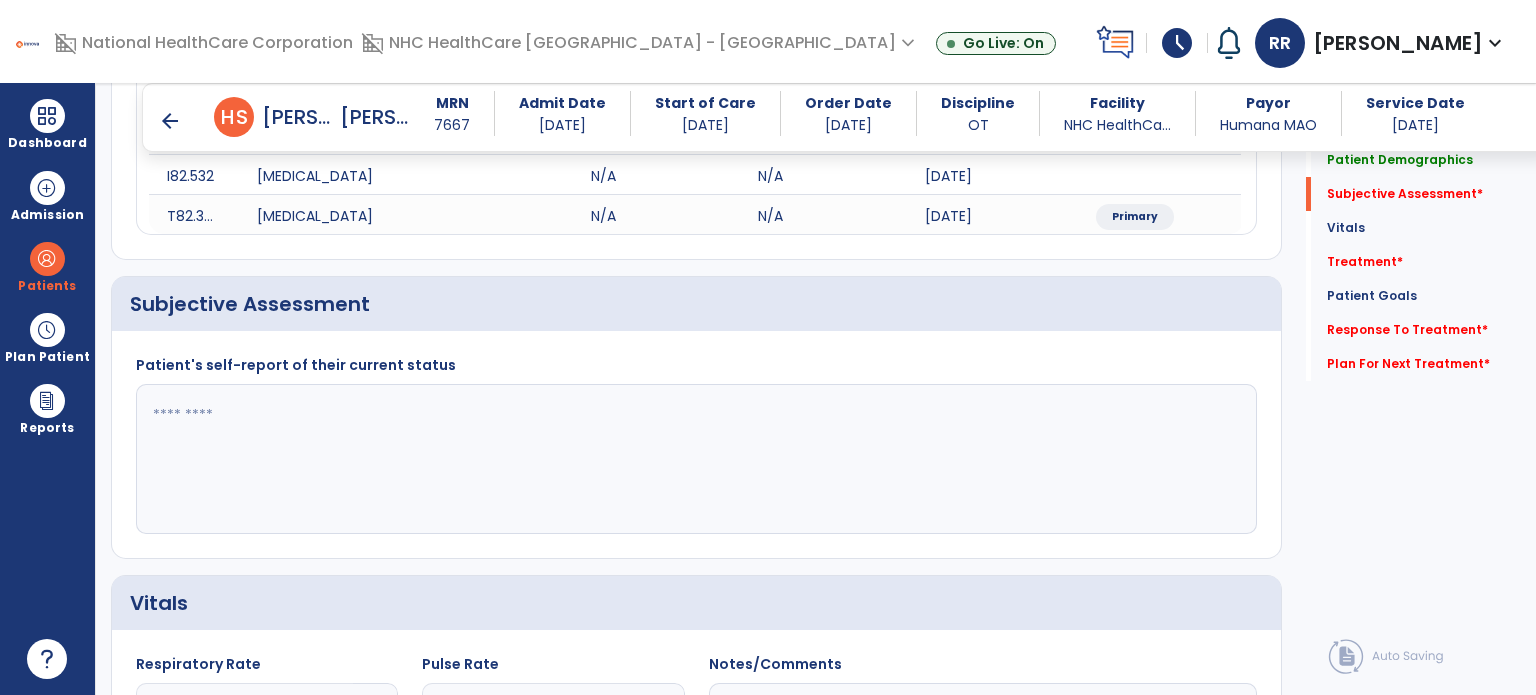 scroll, scrollTop: 373, scrollLeft: 0, axis: vertical 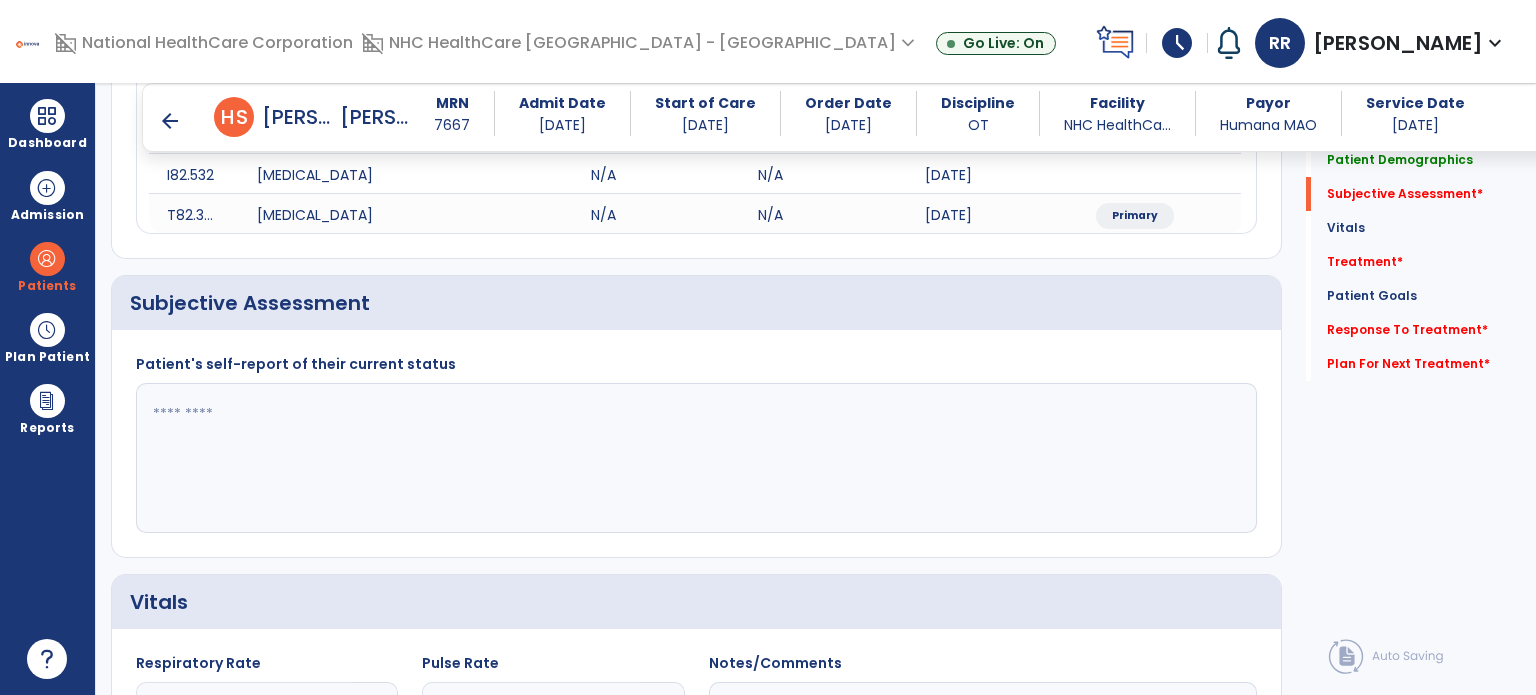 click 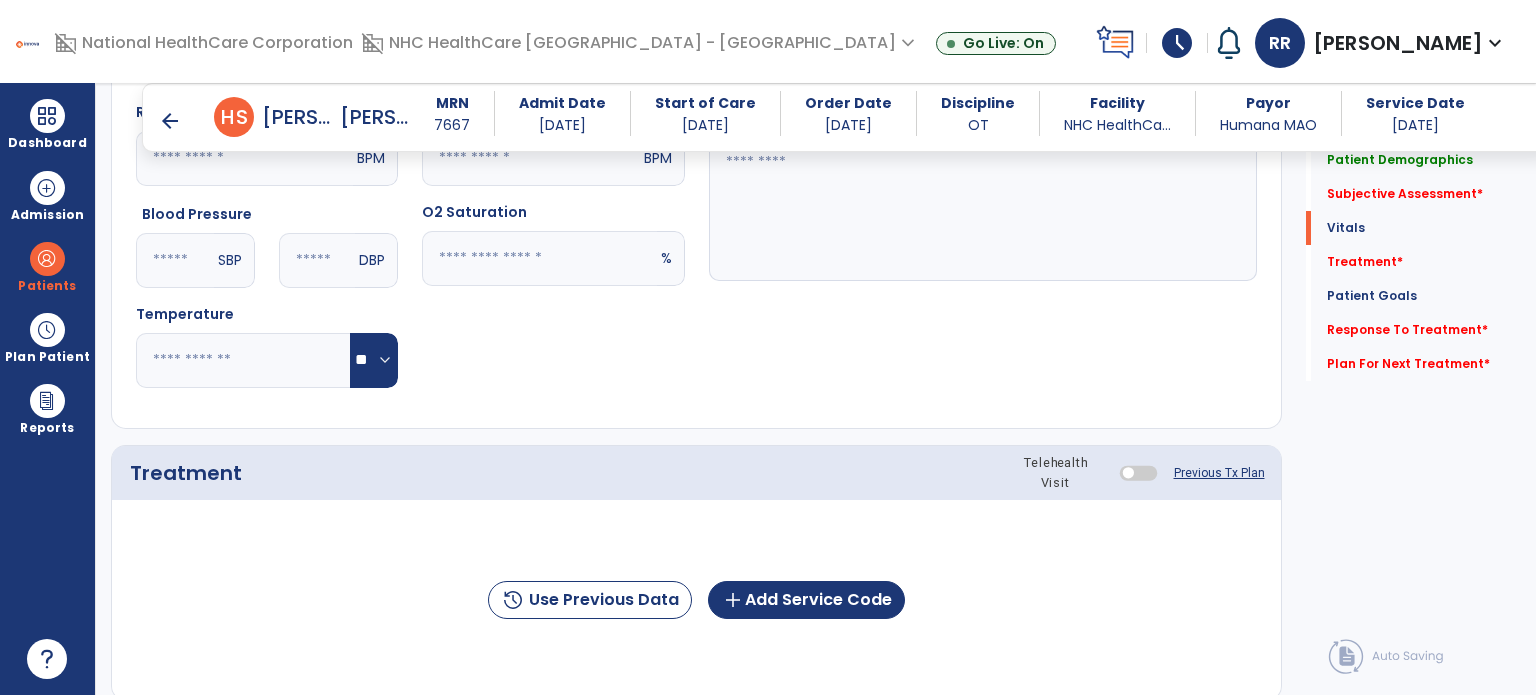 scroll, scrollTop: 923, scrollLeft: 0, axis: vertical 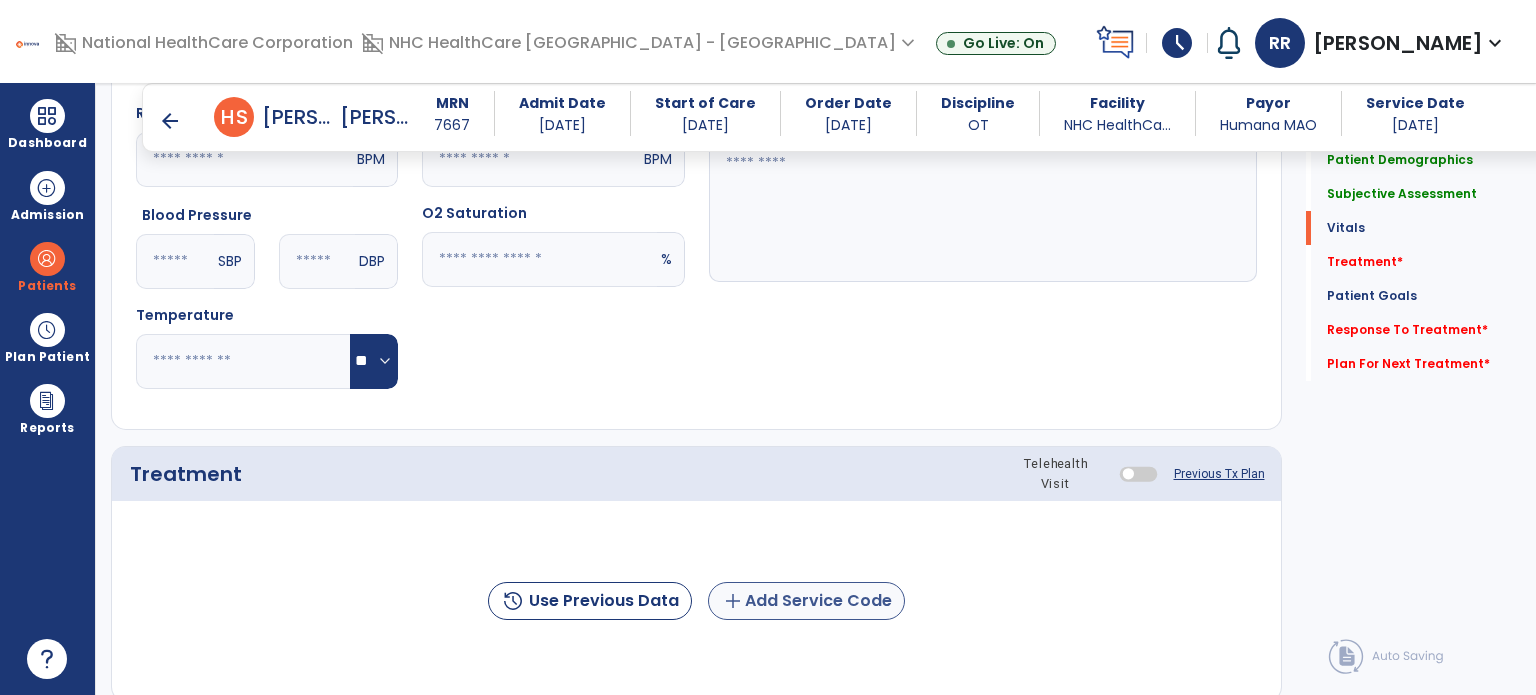 type on "**********" 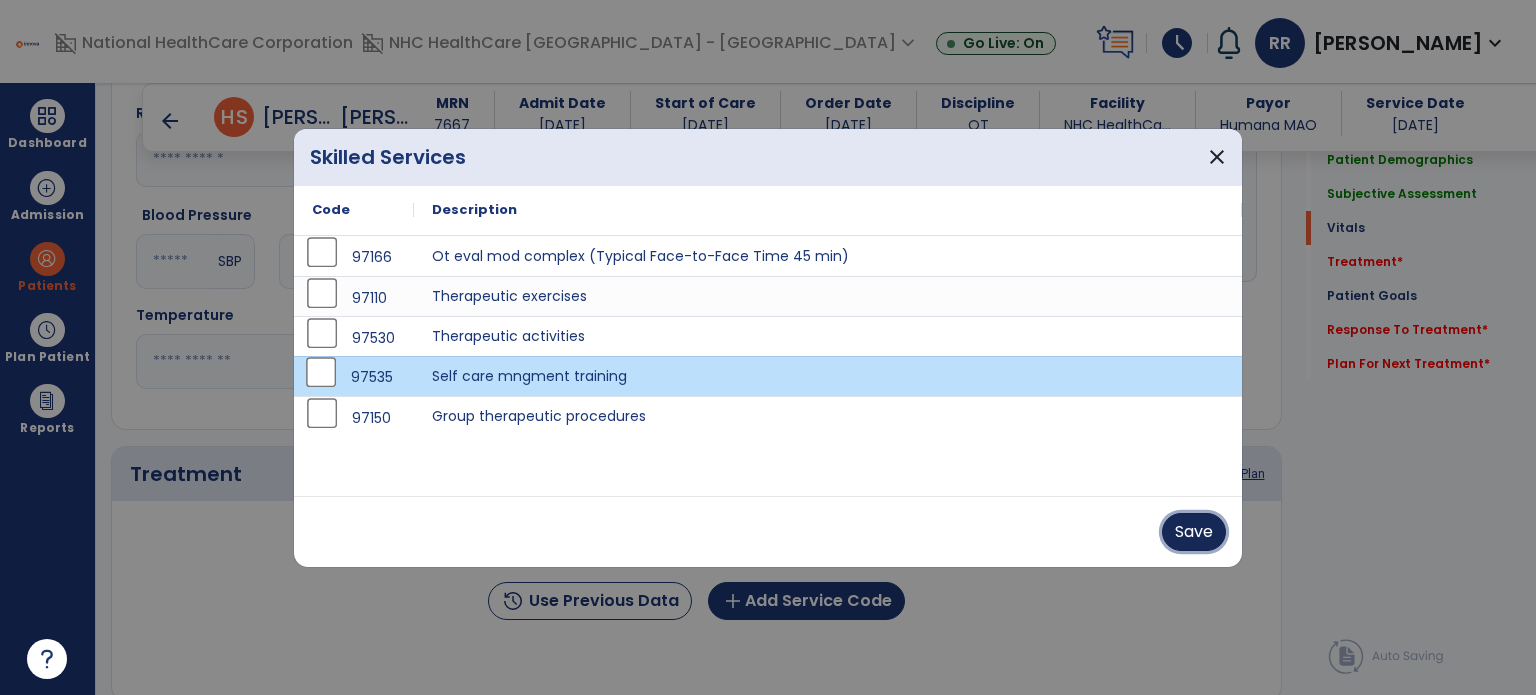 click on "Save" at bounding box center (1194, 532) 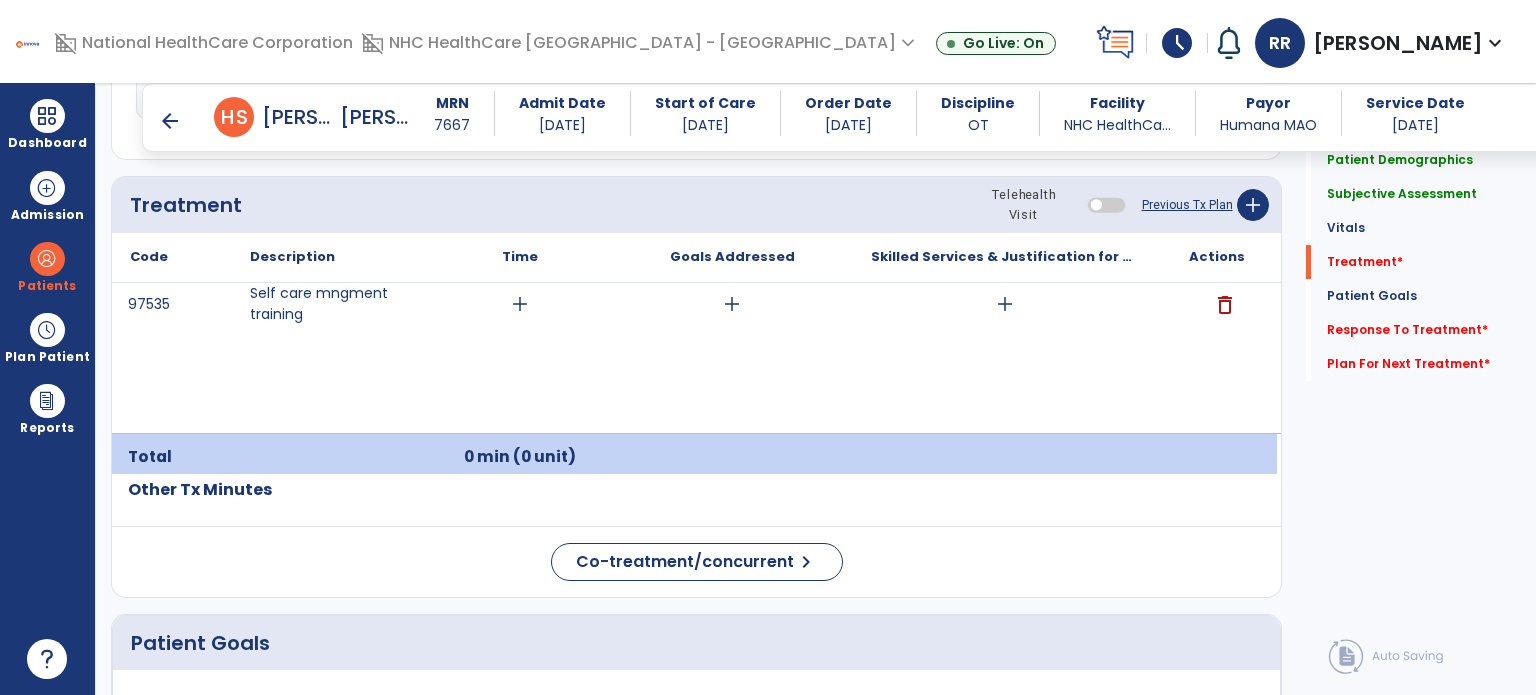 scroll, scrollTop: 1180, scrollLeft: 0, axis: vertical 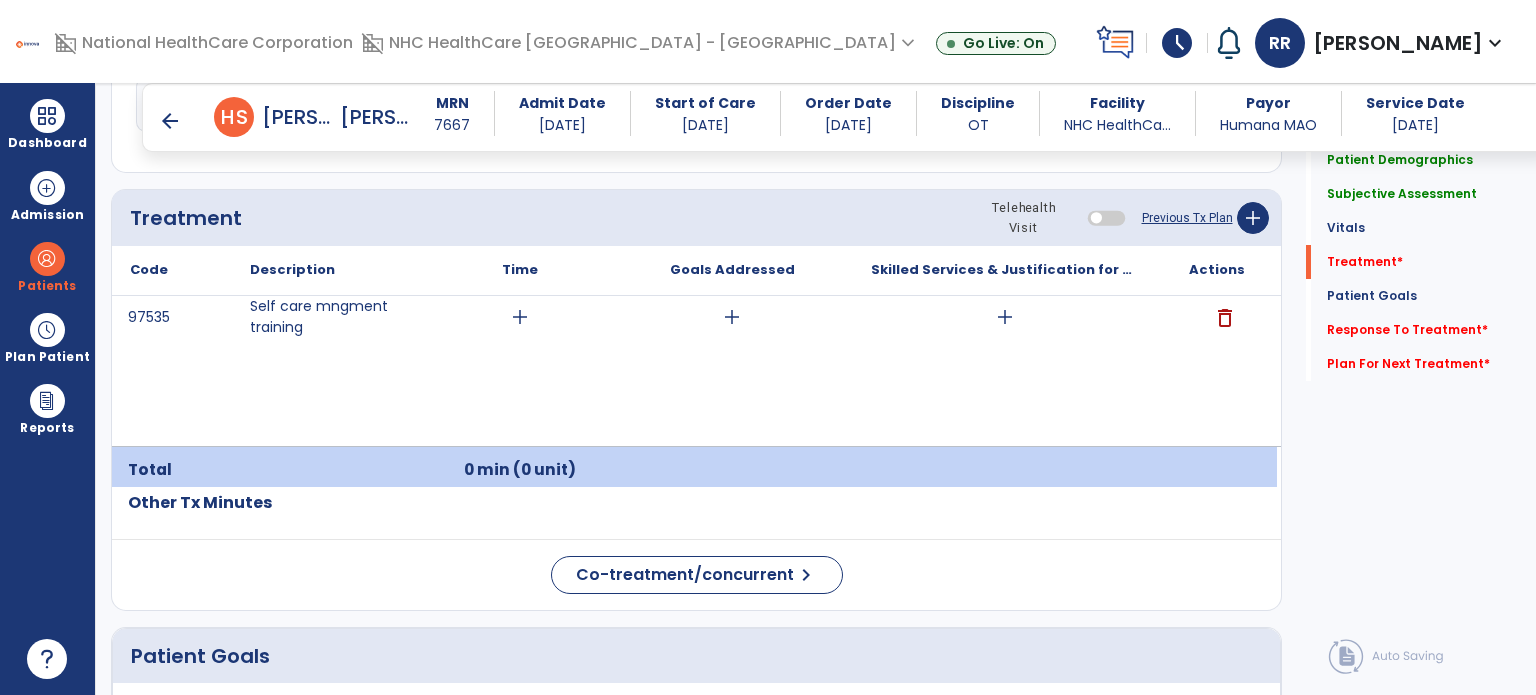 click on "add" at bounding box center (520, 317) 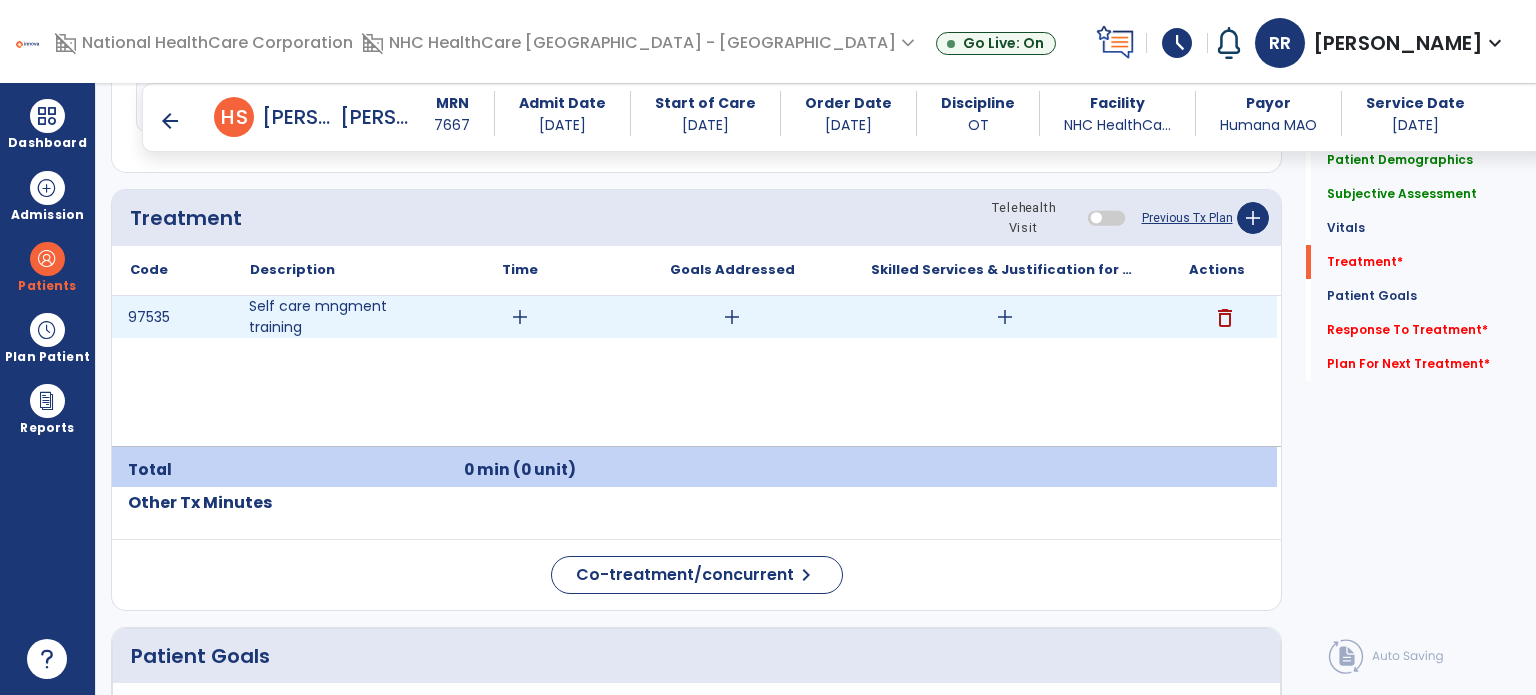 click on "add" at bounding box center (520, 317) 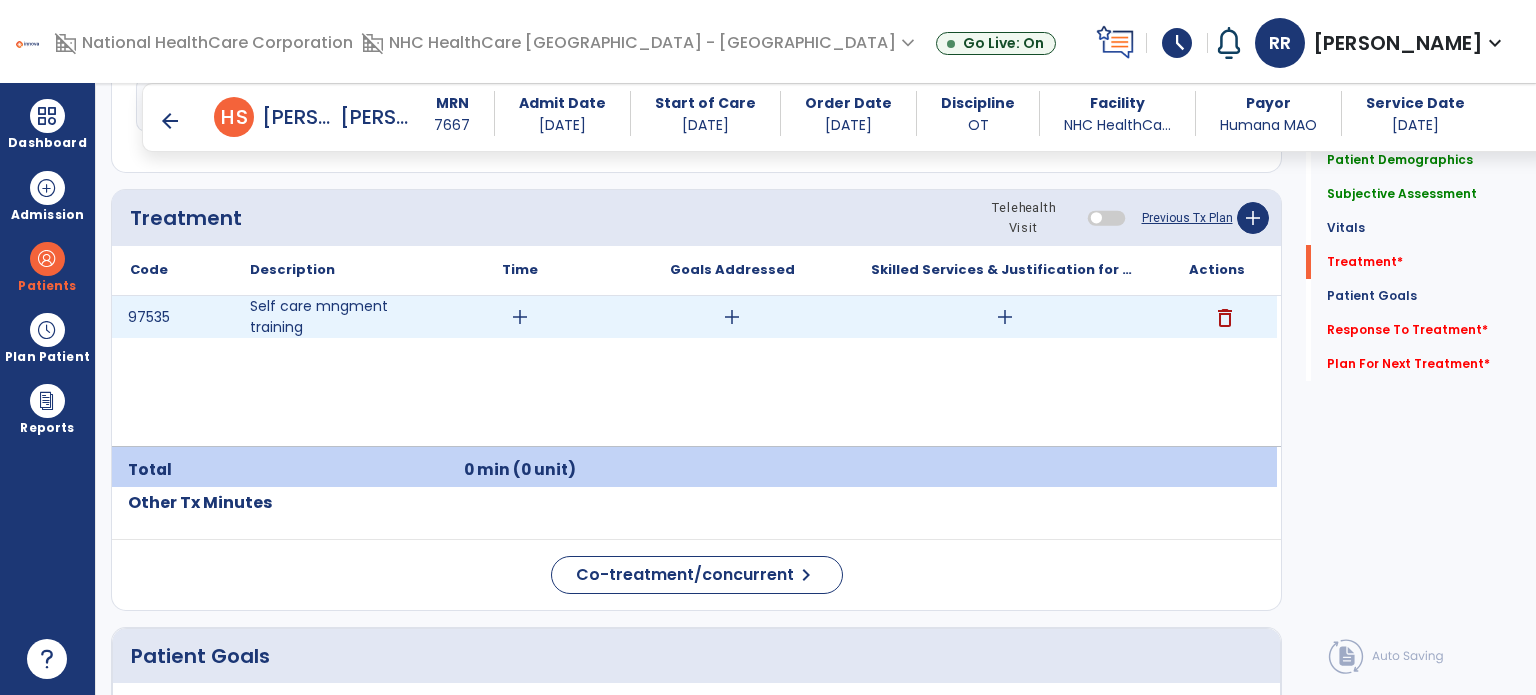 click on "add" at bounding box center (520, 317) 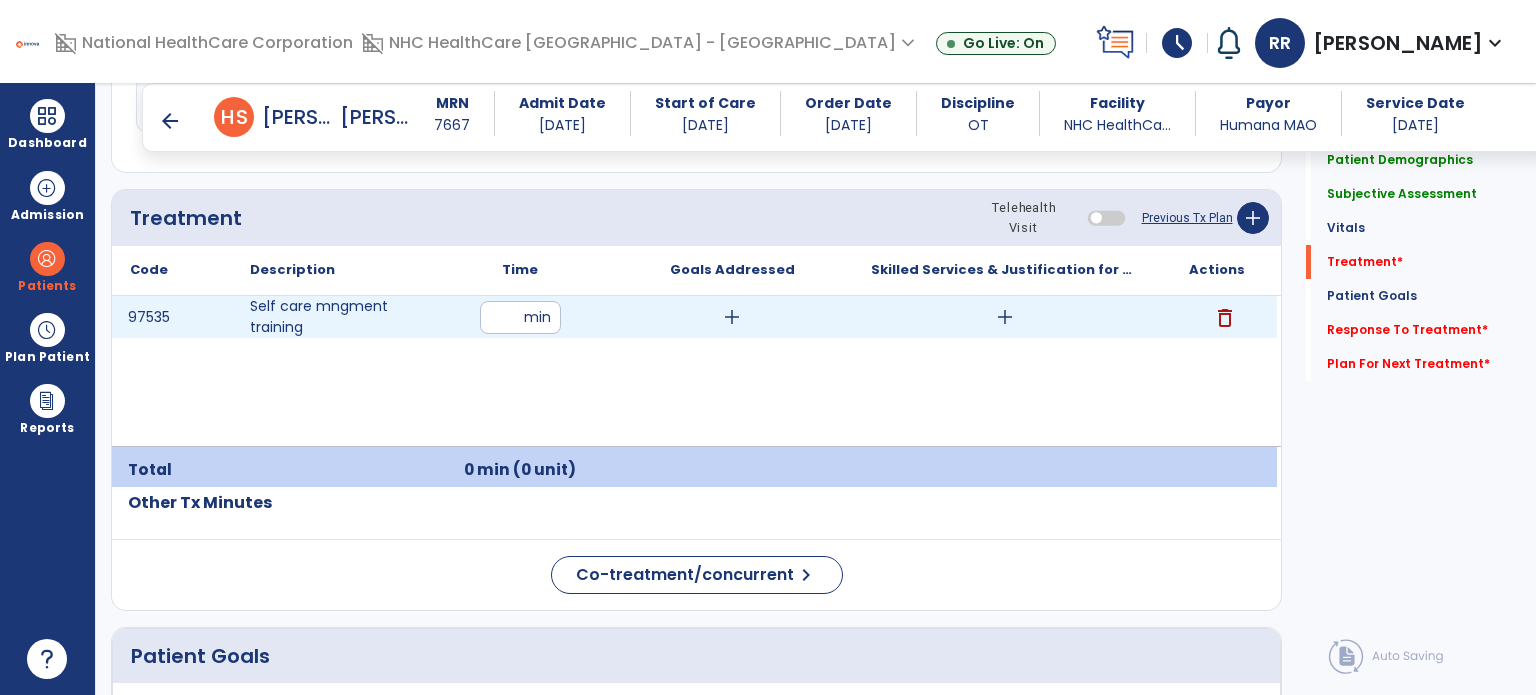 type on "**" 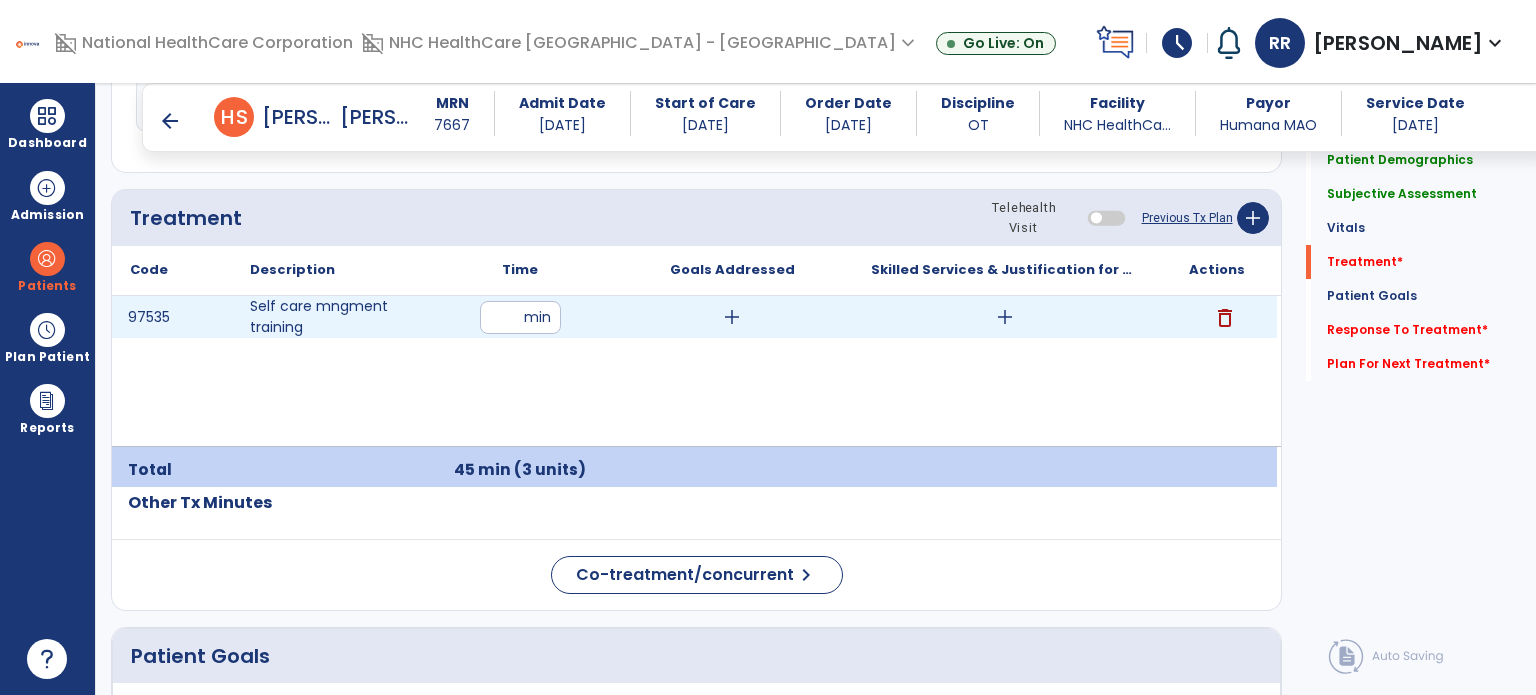 click on "add" at bounding box center (732, 317) 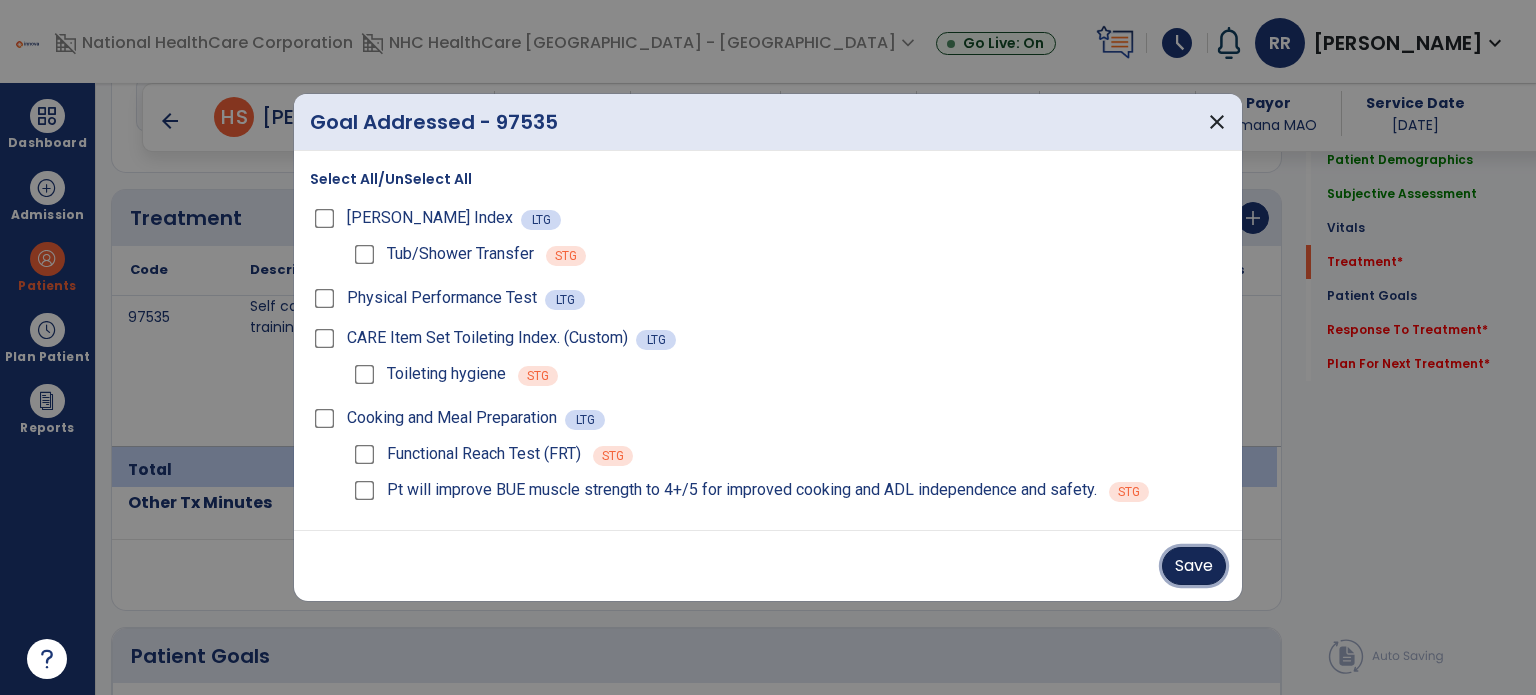 click on "Save" at bounding box center (1194, 566) 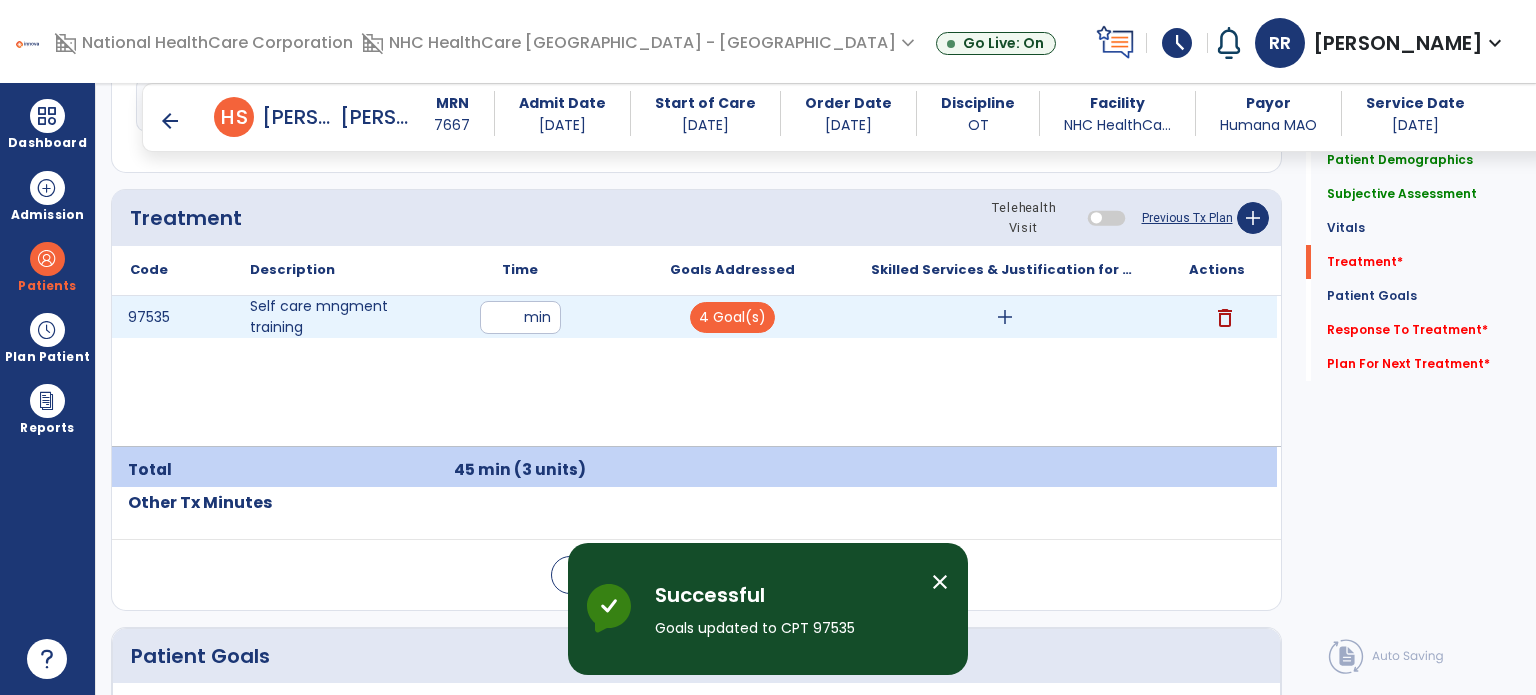 click on "add" at bounding box center (1005, 317) 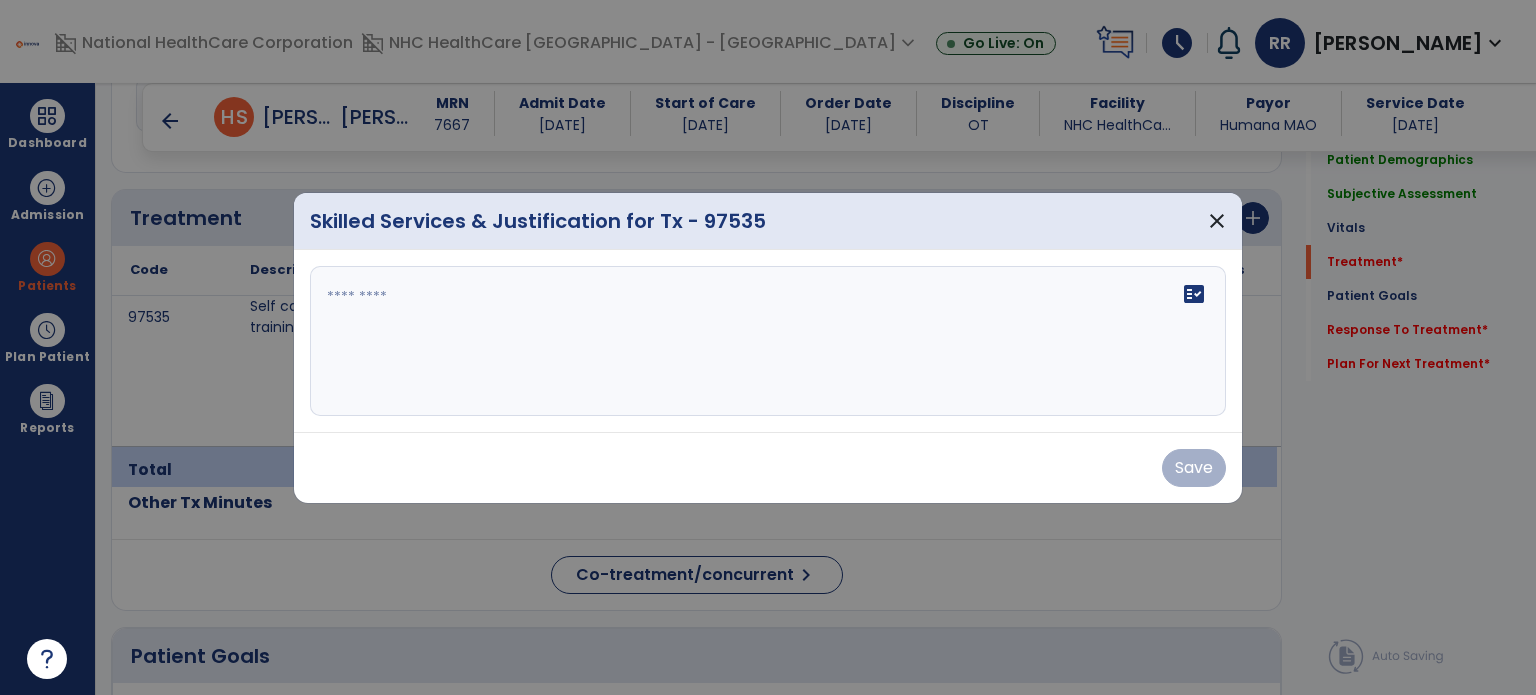 click on "fact_check" at bounding box center (768, 341) 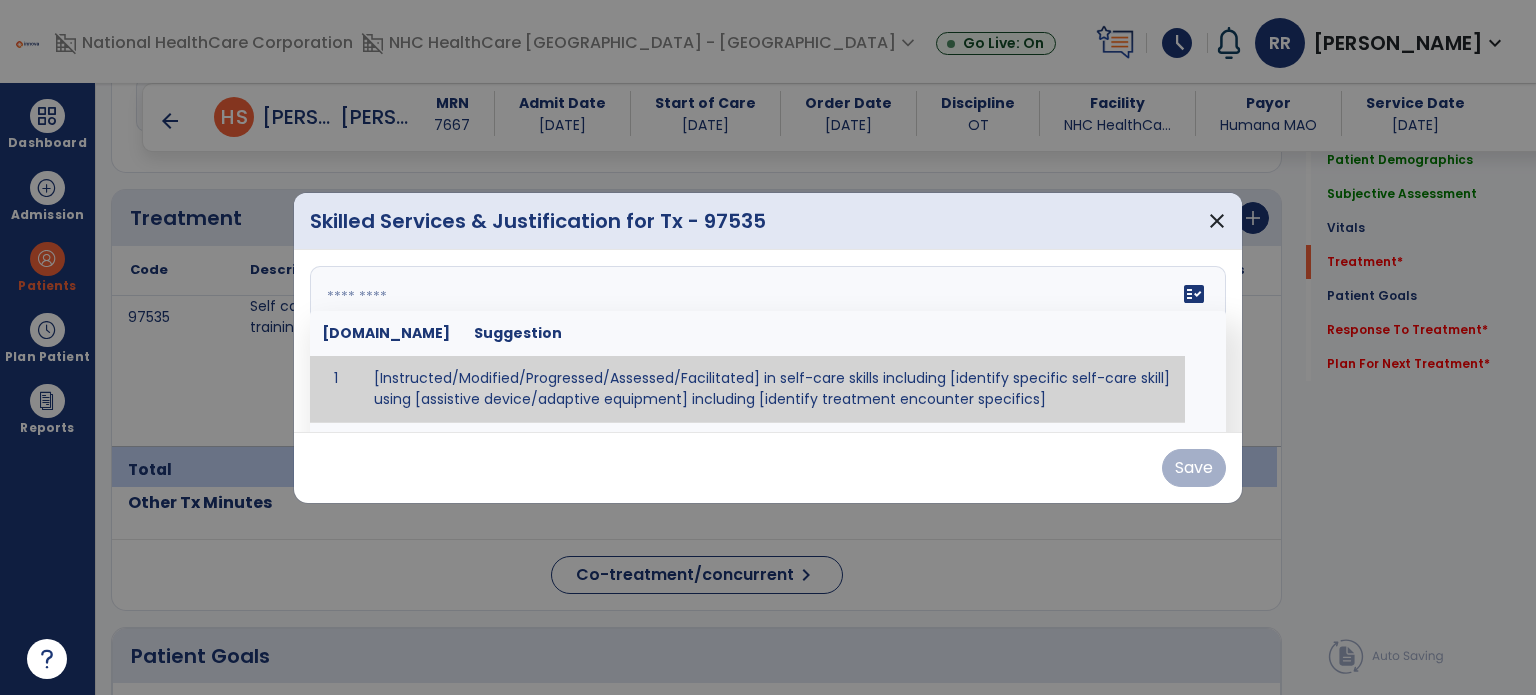 click at bounding box center (766, 341) 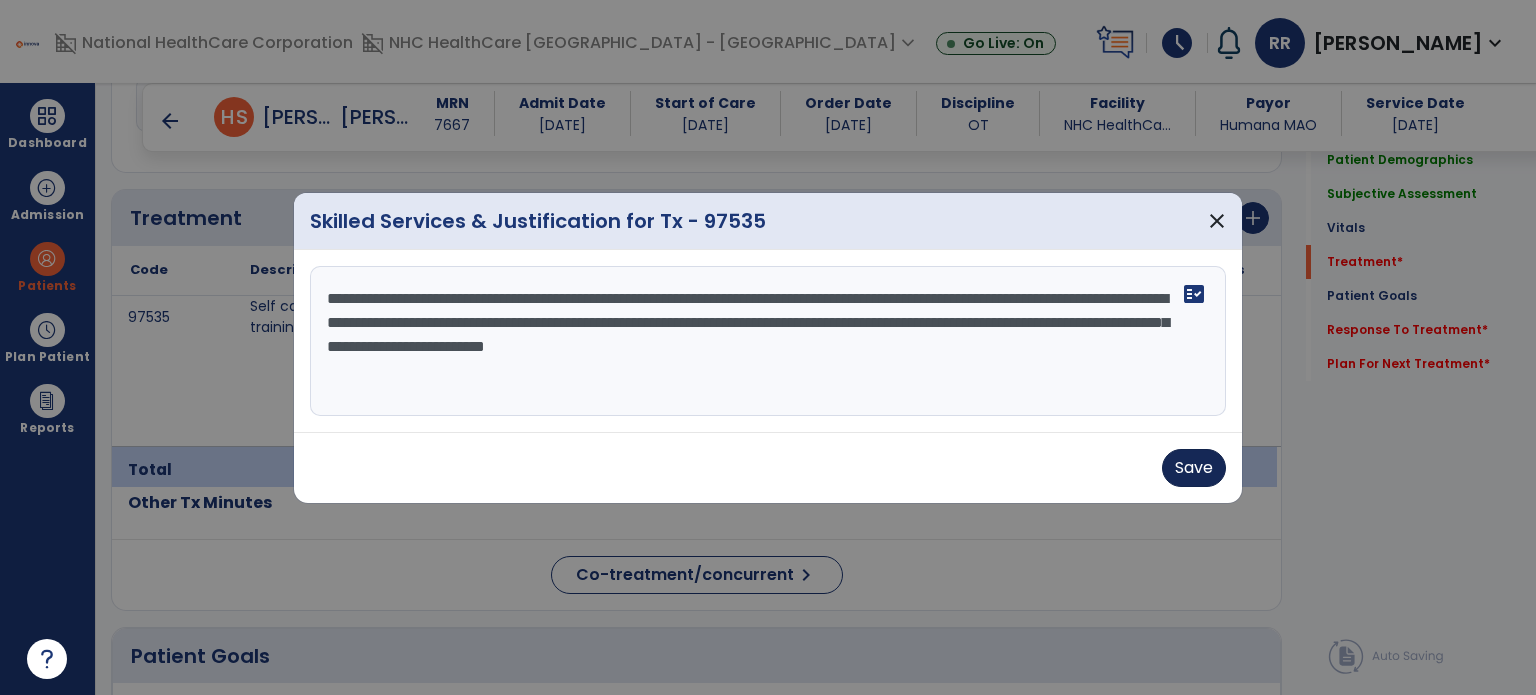 type on "**********" 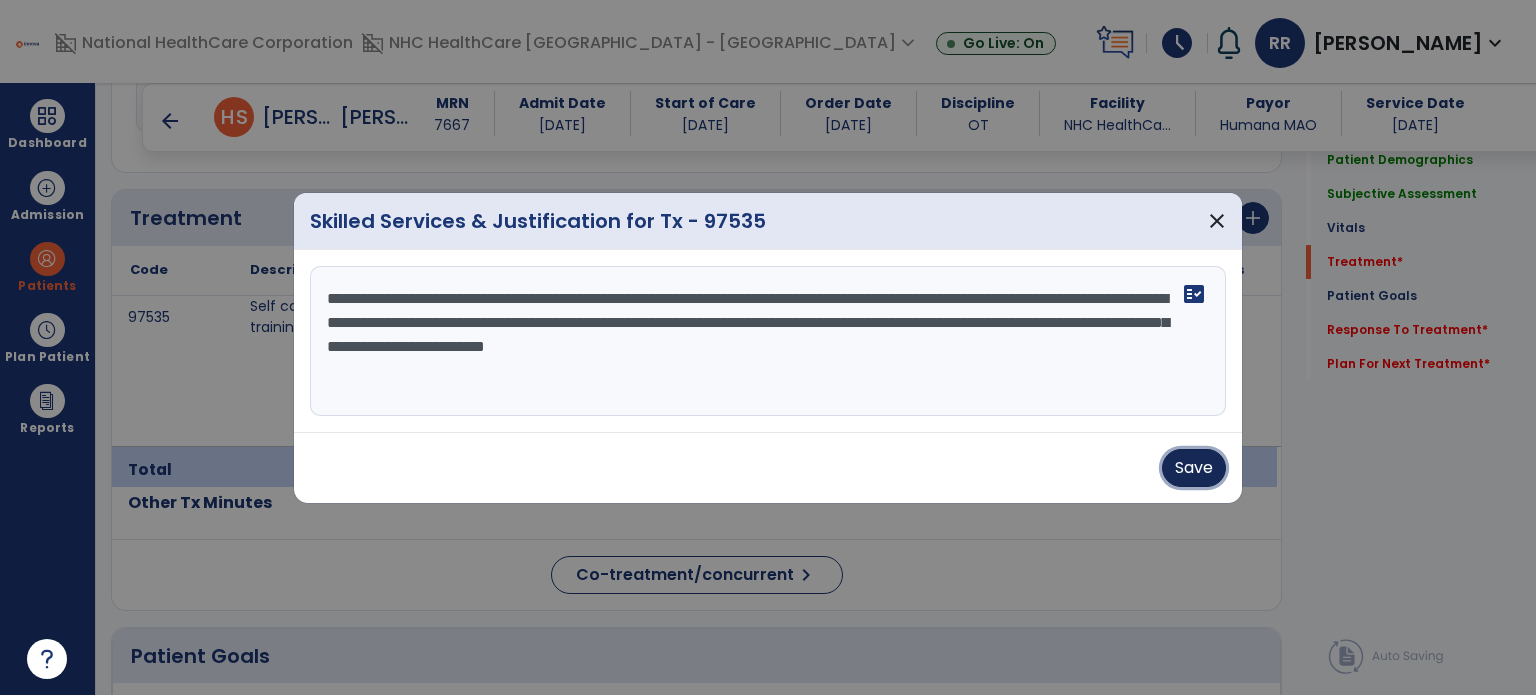 click on "Save" at bounding box center (1194, 468) 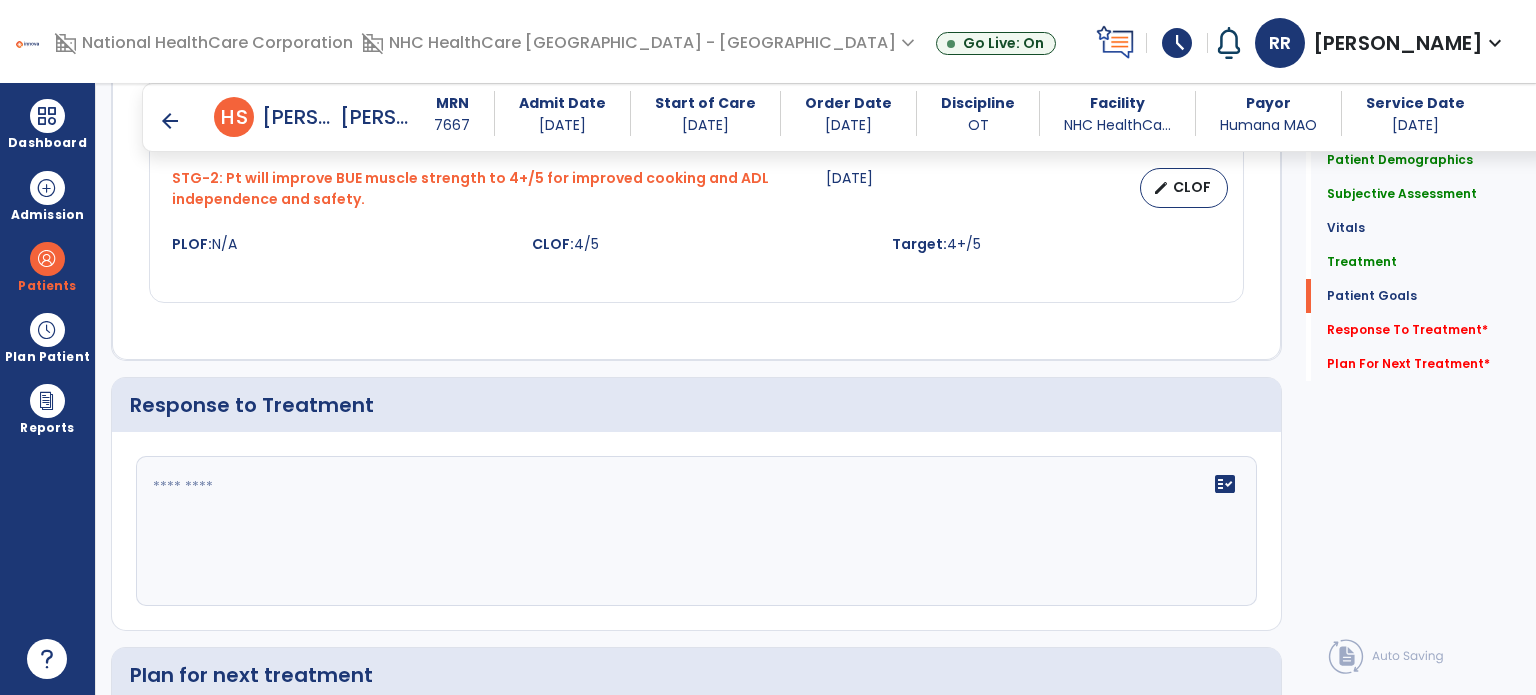 scroll, scrollTop: 2740, scrollLeft: 0, axis: vertical 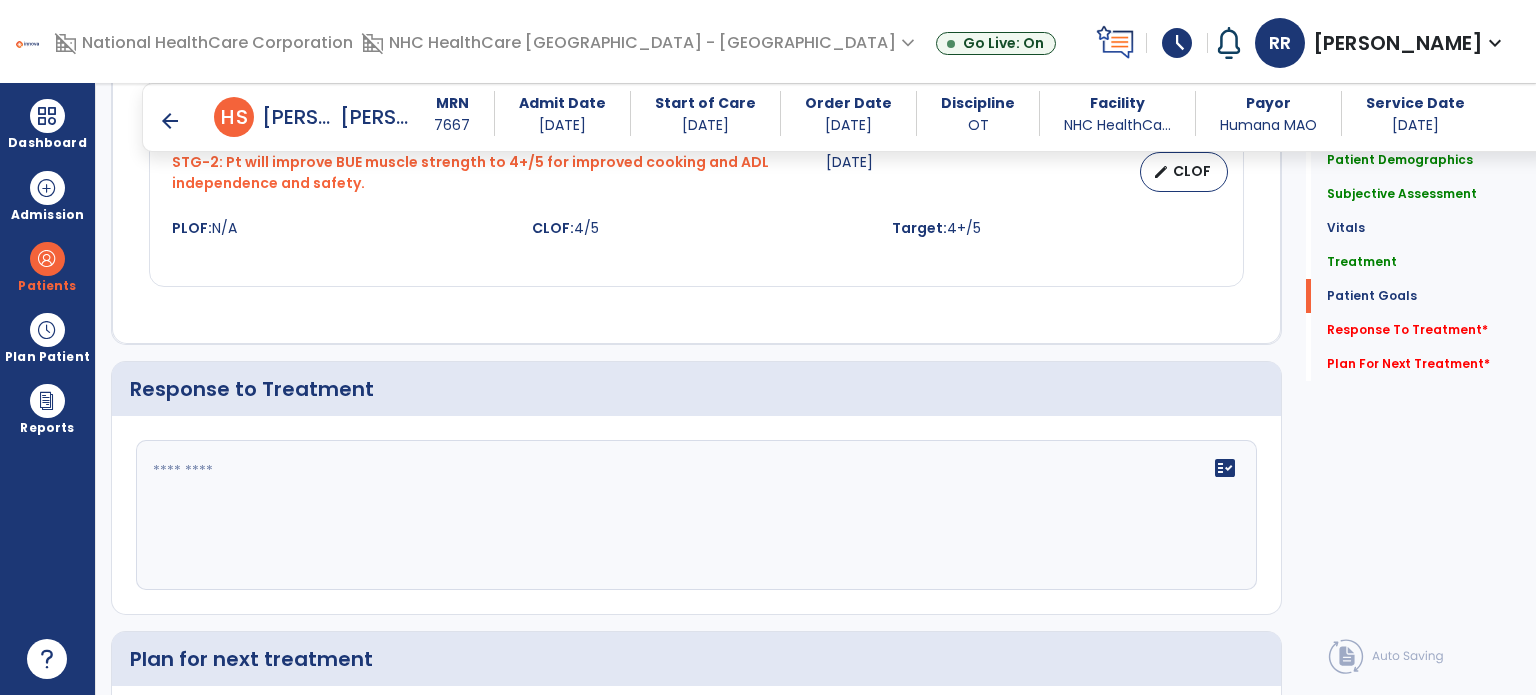 click 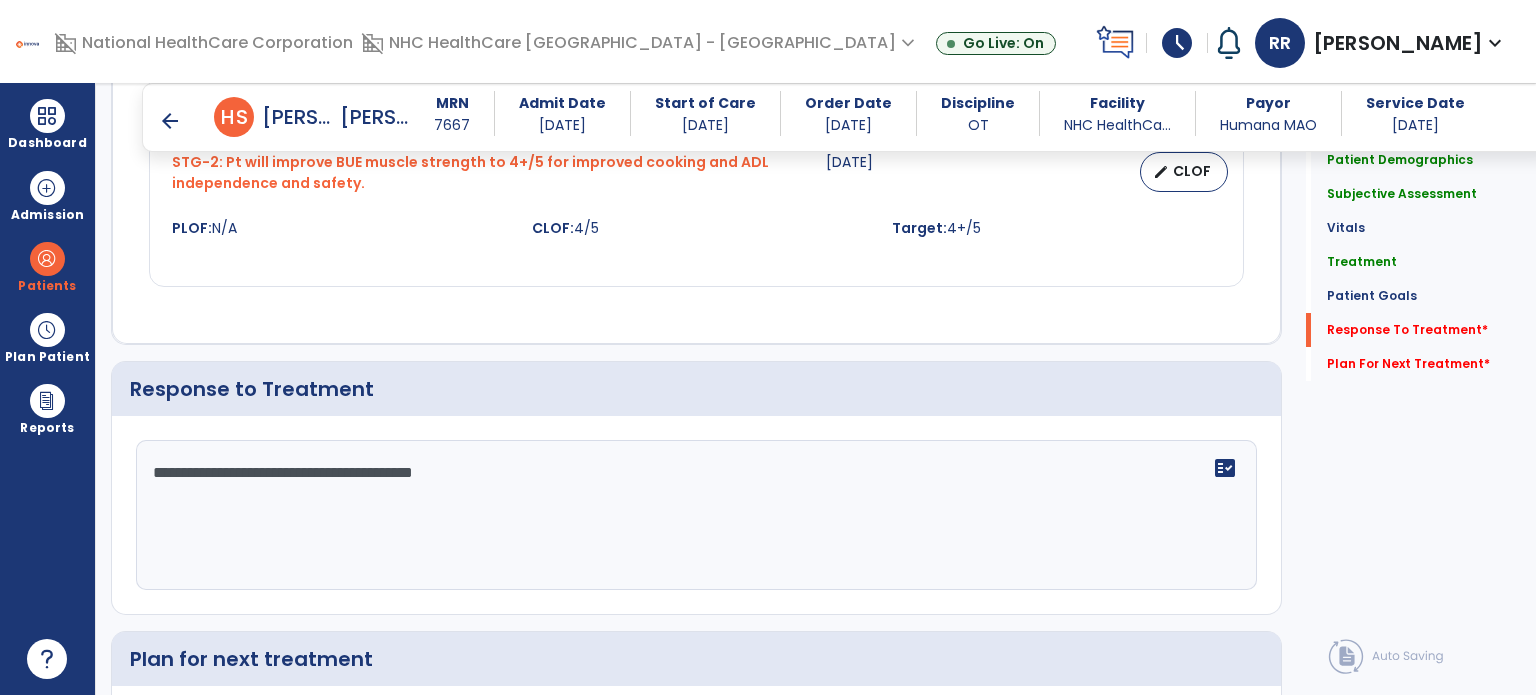 scroll, scrollTop: 2988, scrollLeft: 0, axis: vertical 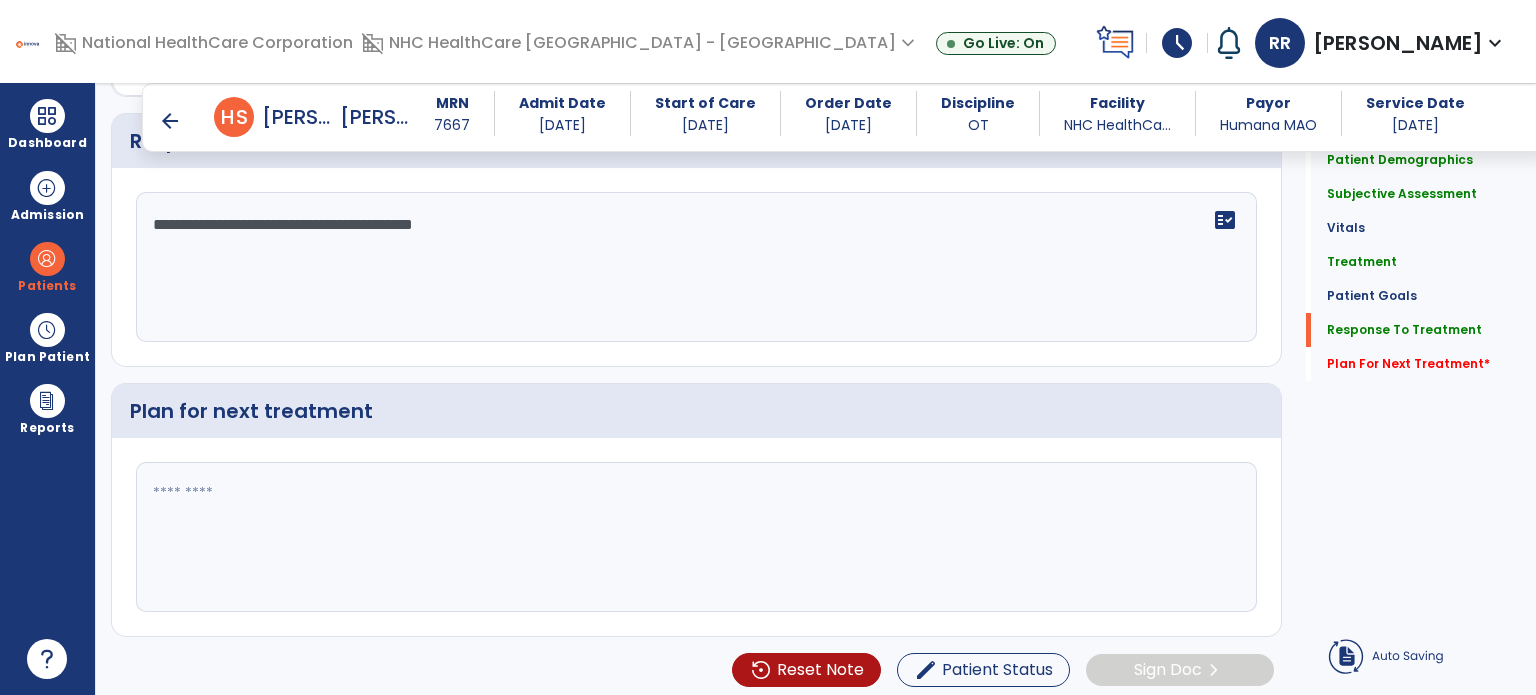 type on "**********" 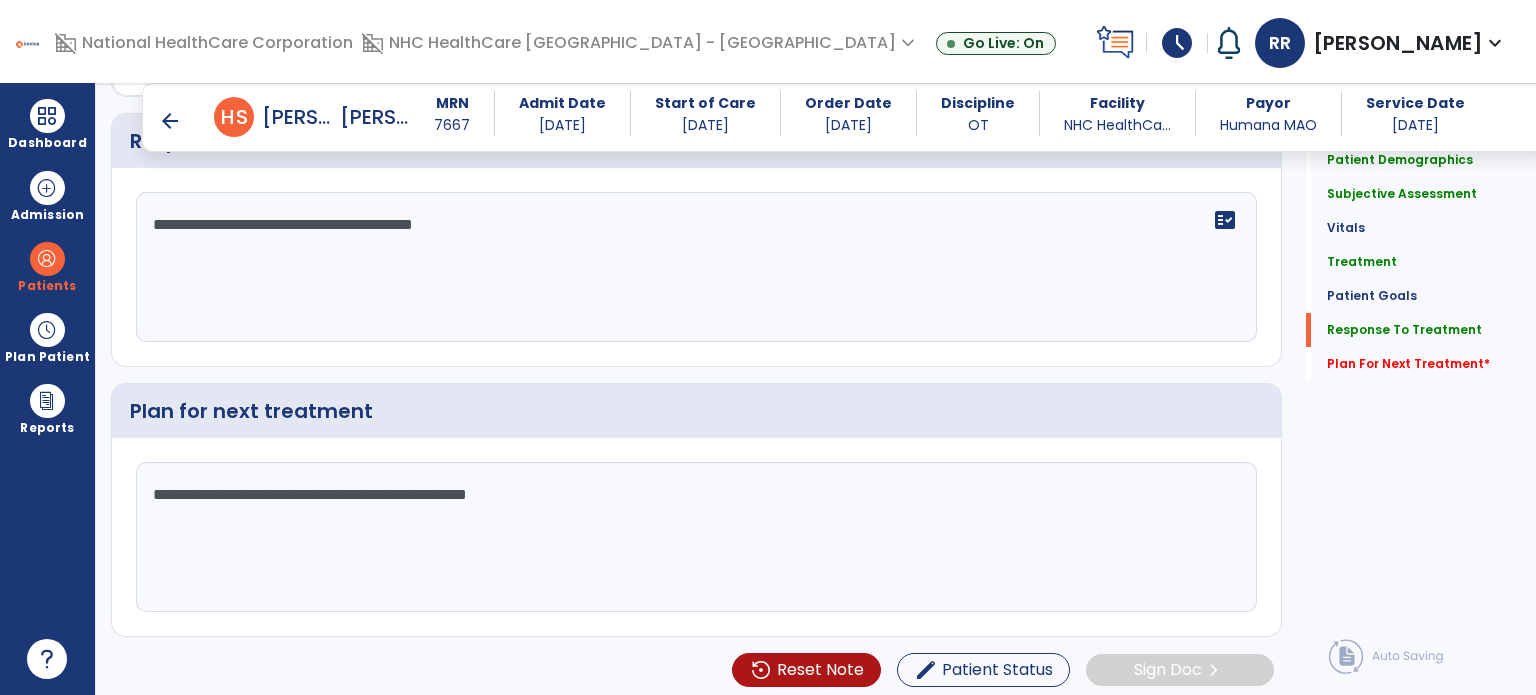 click on "**********" 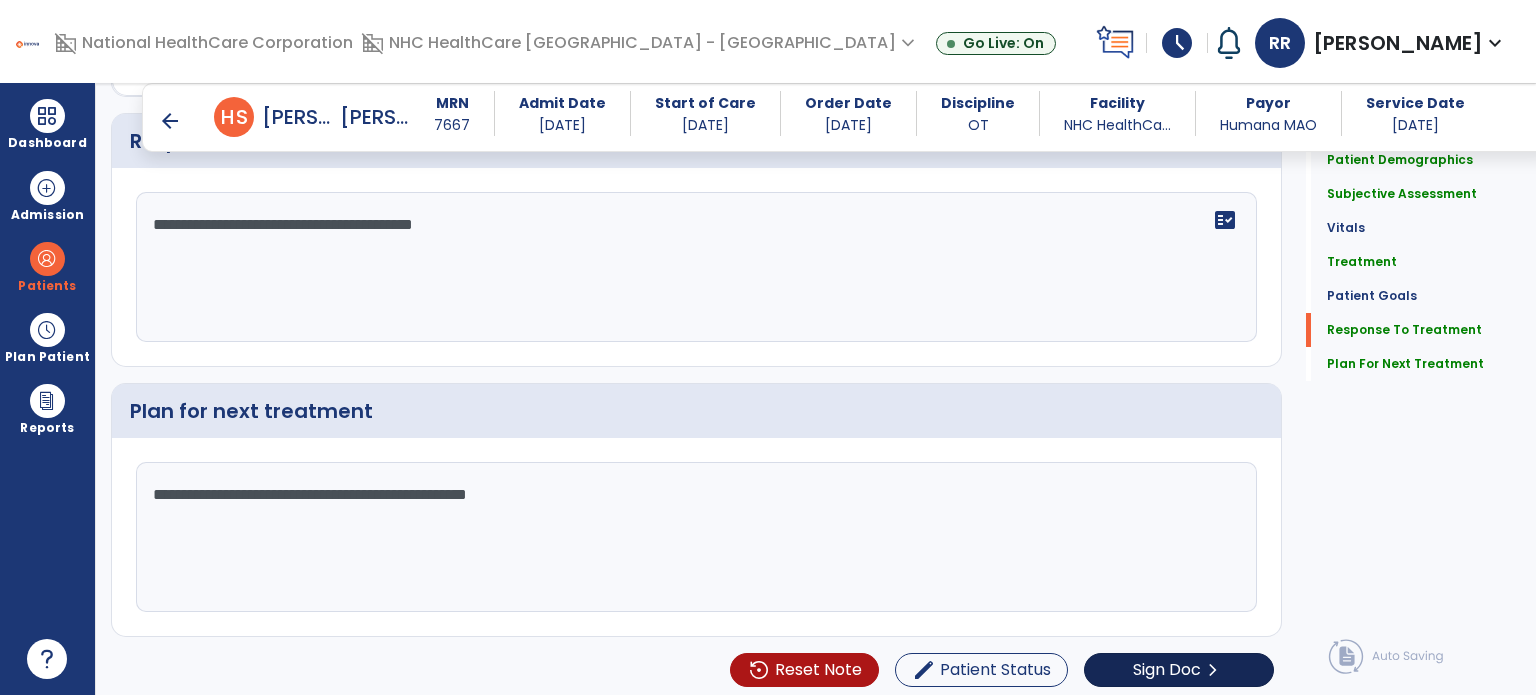type on "**********" 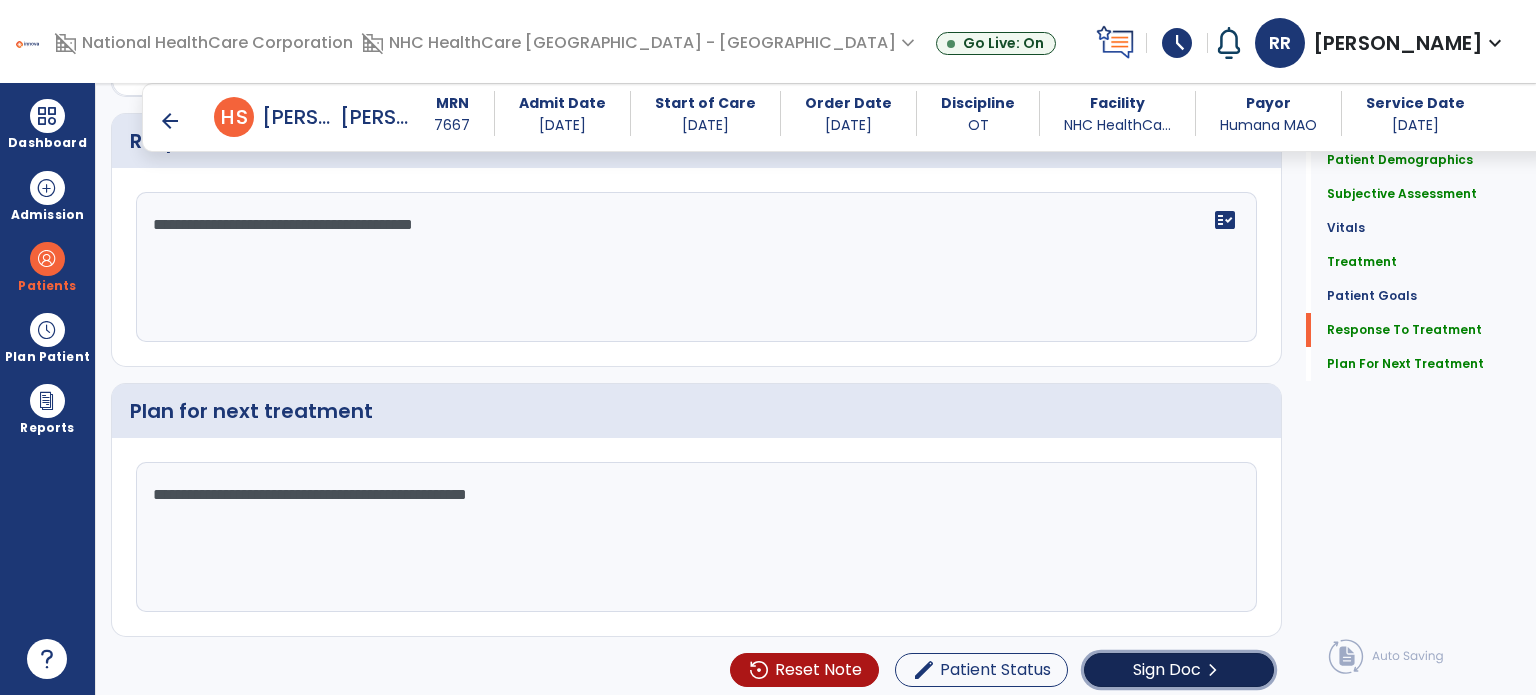 click on "Sign Doc  chevron_right" 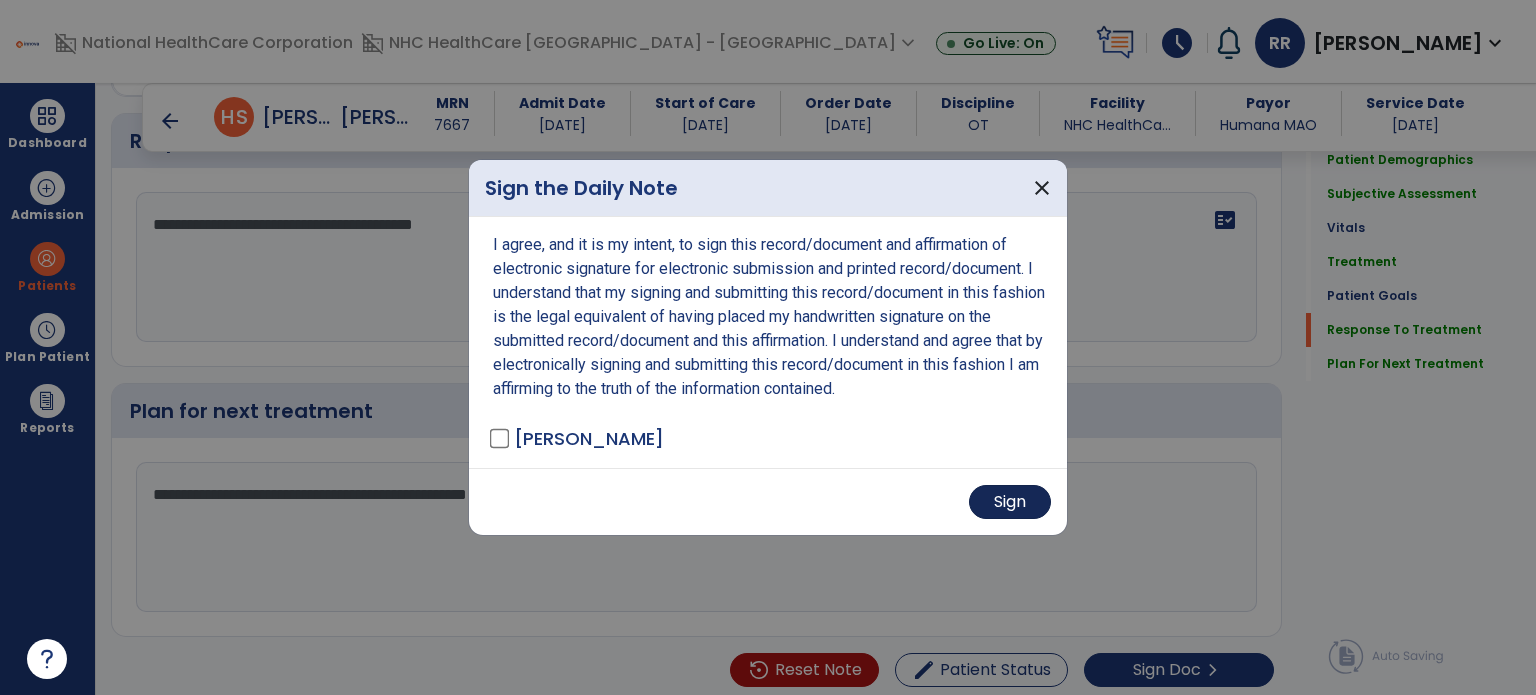 click on "Sign" at bounding box center [1010, 502] 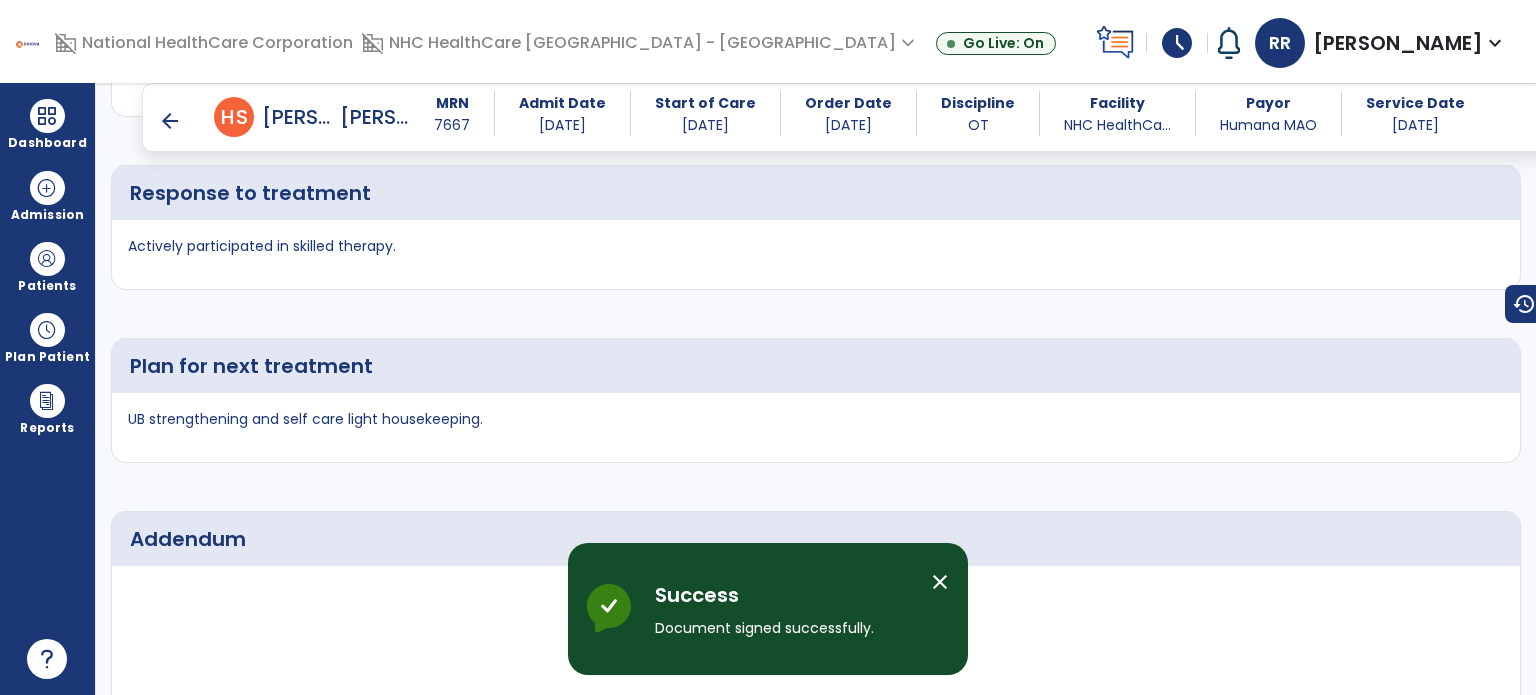 scroll, scrollTop: 4131, scrollLeft: 0, axis: vertical 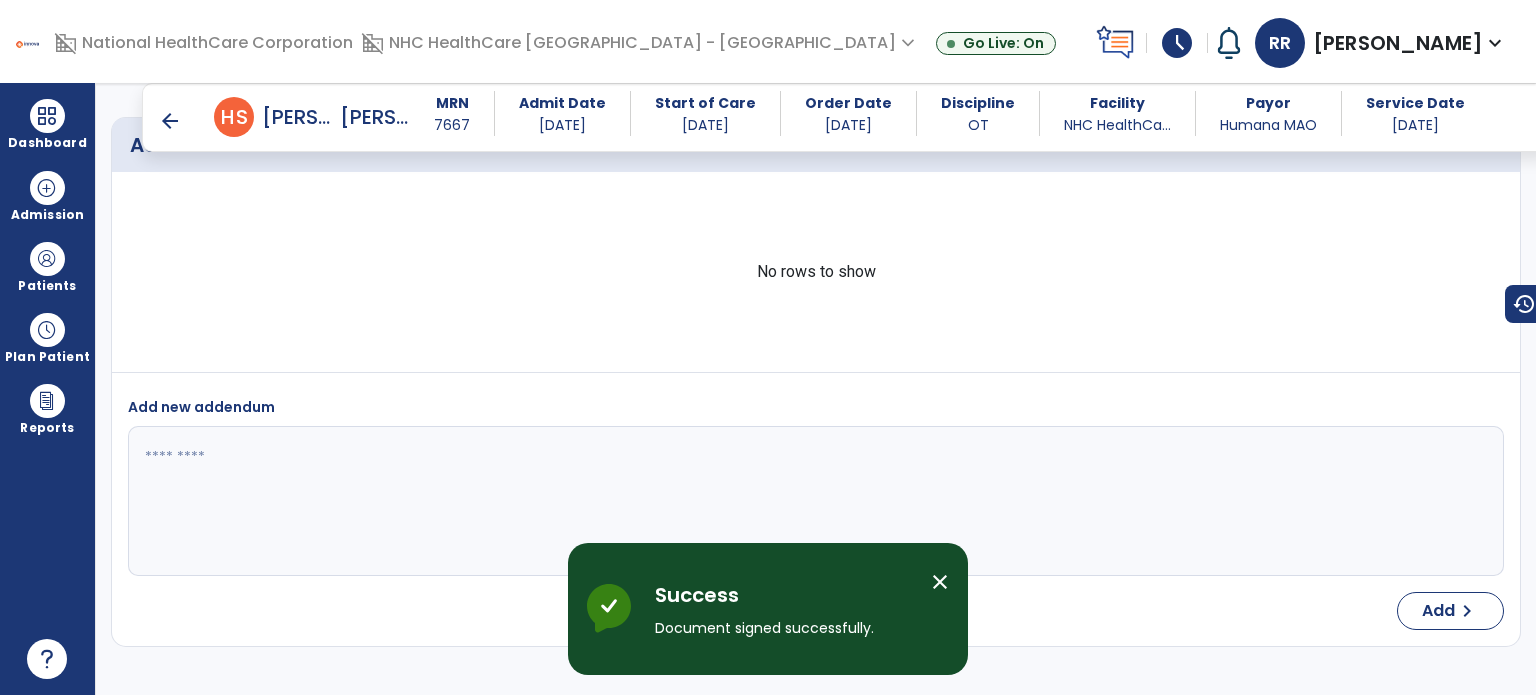 click on "arrow_back" at bounding box center [170, 121] 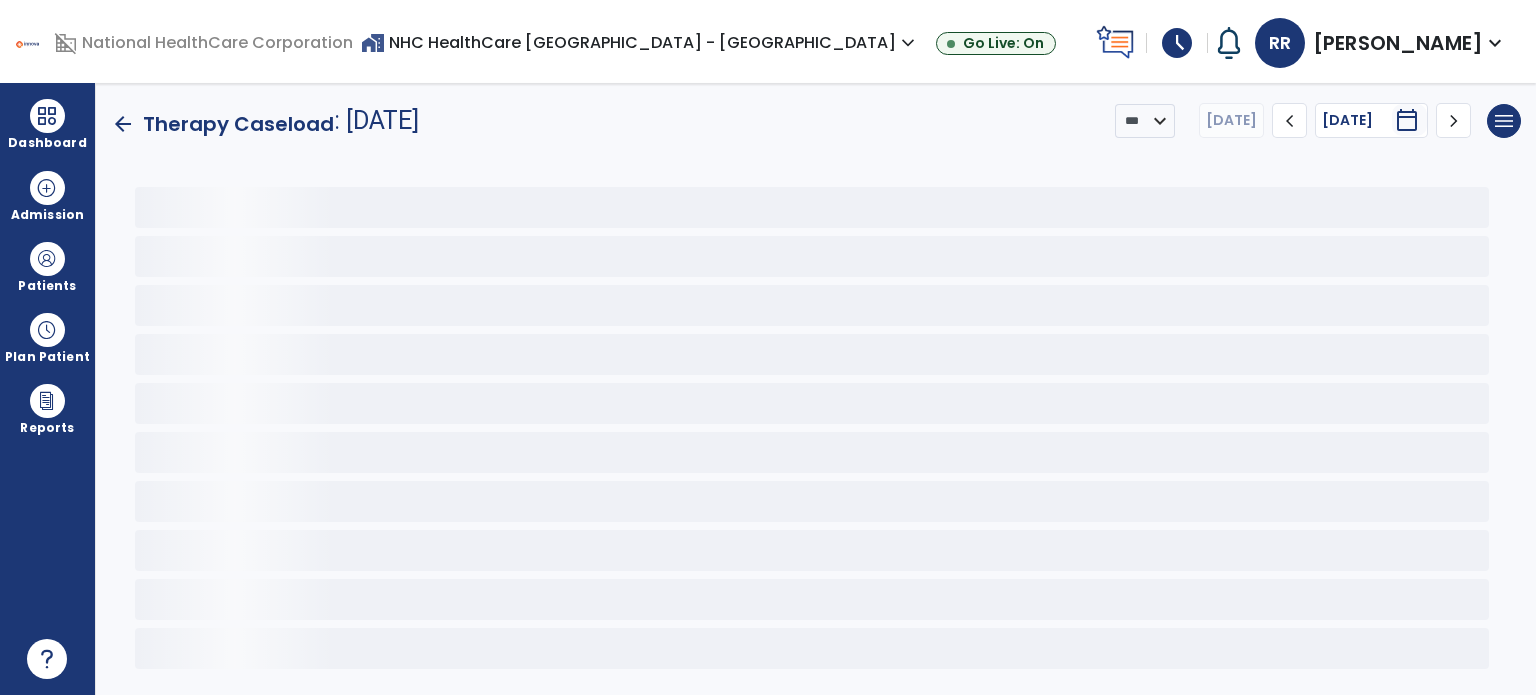 scroll, scrollTop: 0, scrollLeft: 0, axis: both 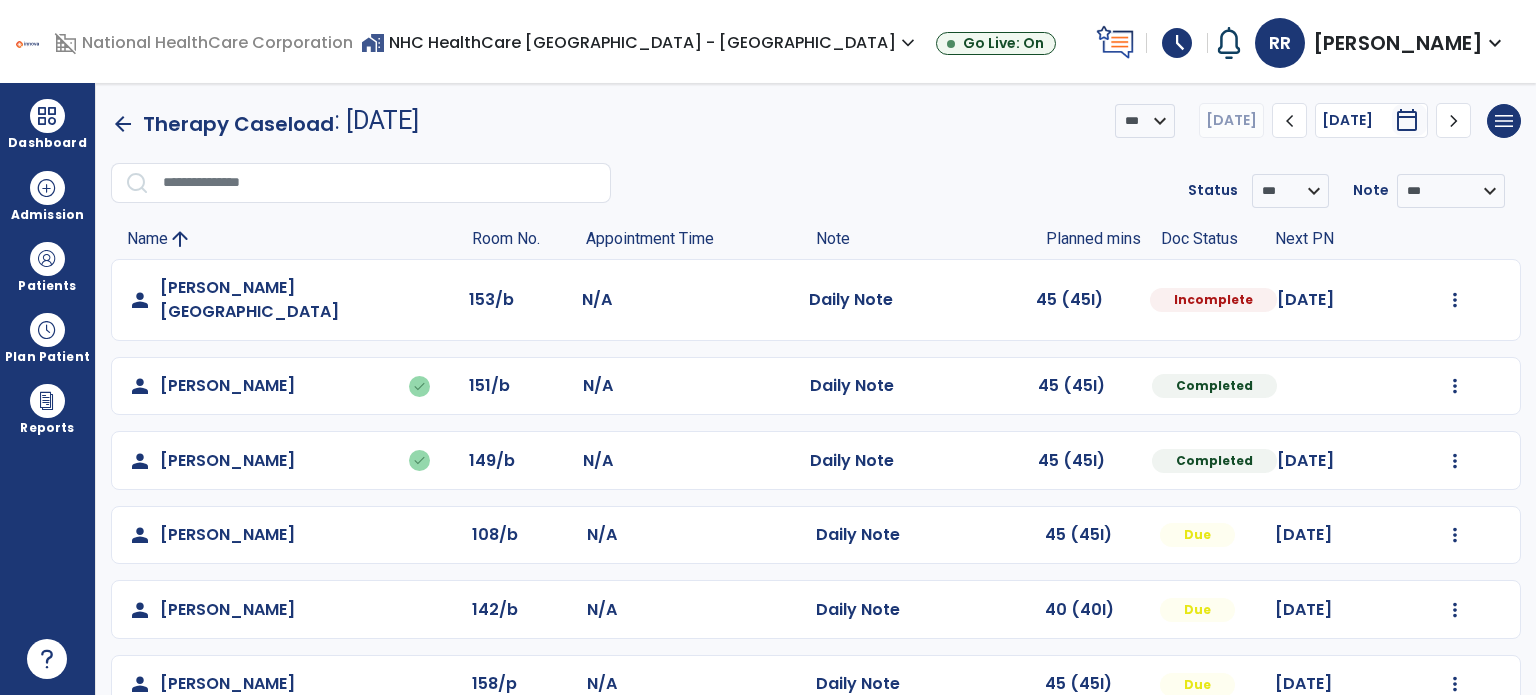 click on "Undo Visit Status   Reset Note   Open Document   G + C Mins" 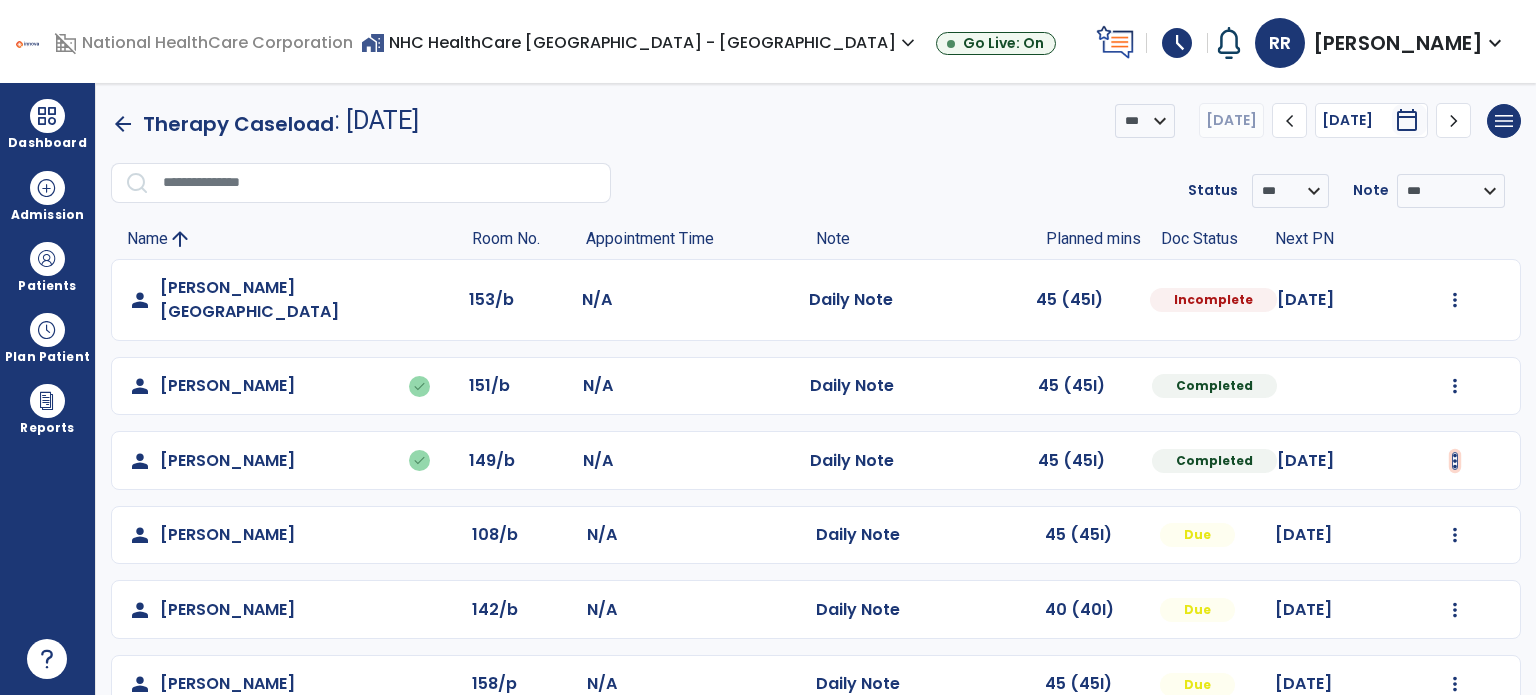 click at bounding box center (1455, 300) 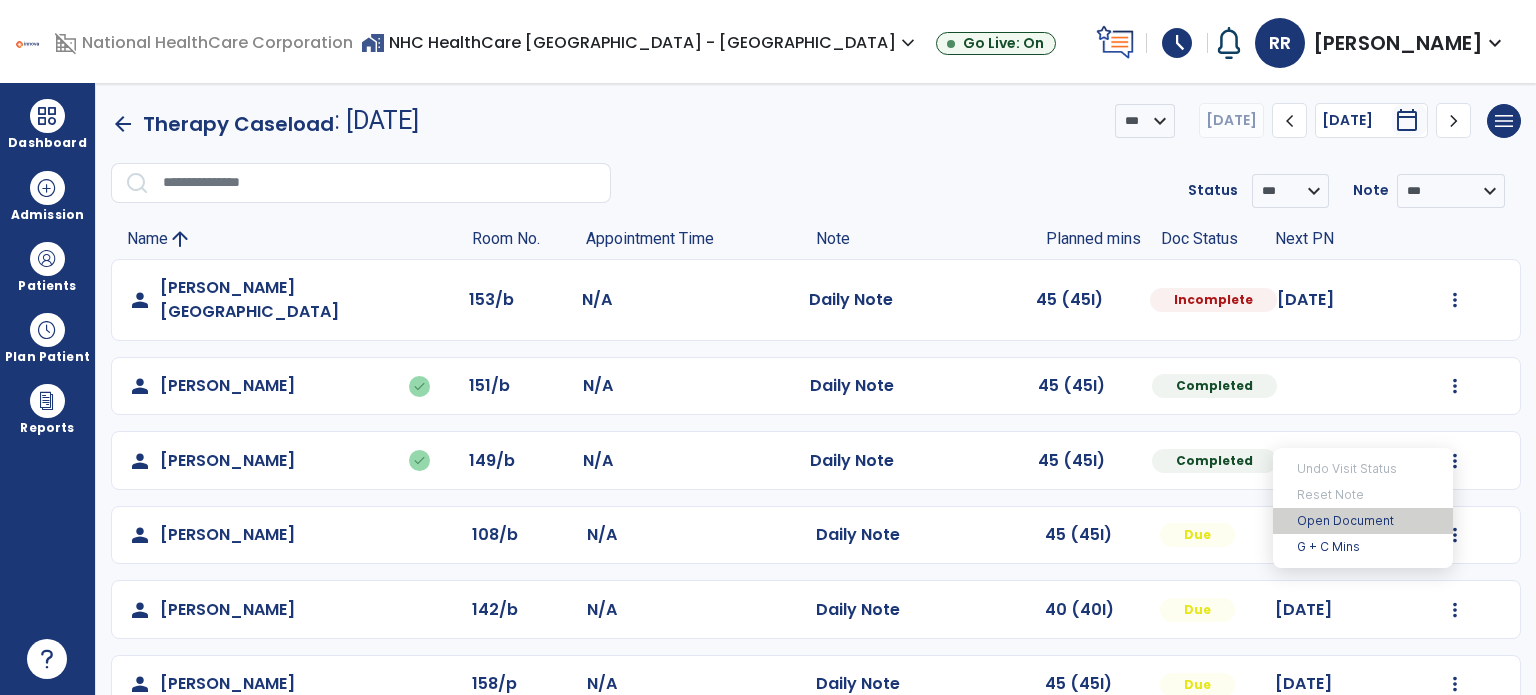 click on "Open Document" at bounding box center (1363, 521) 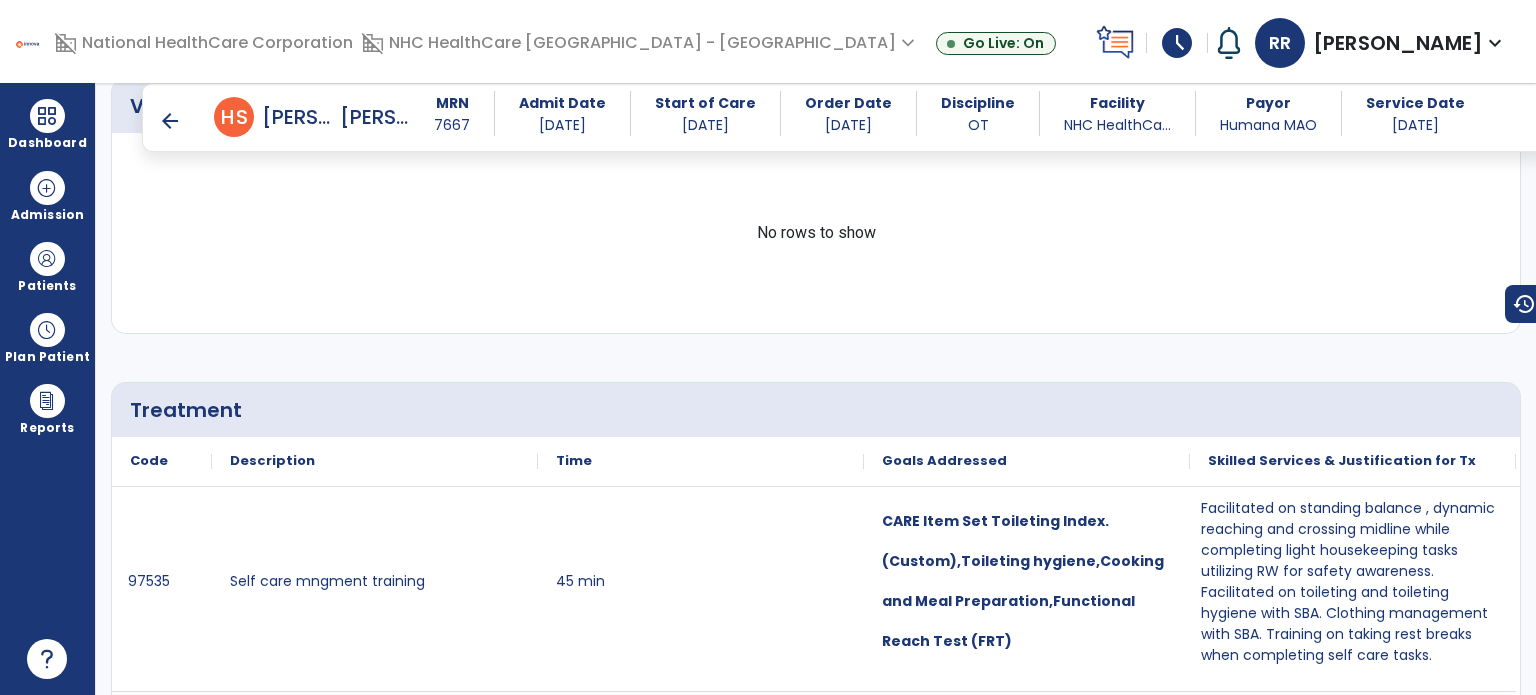 scroll, scrollTop: 1272, scrollLeft: 0, axis: vertical 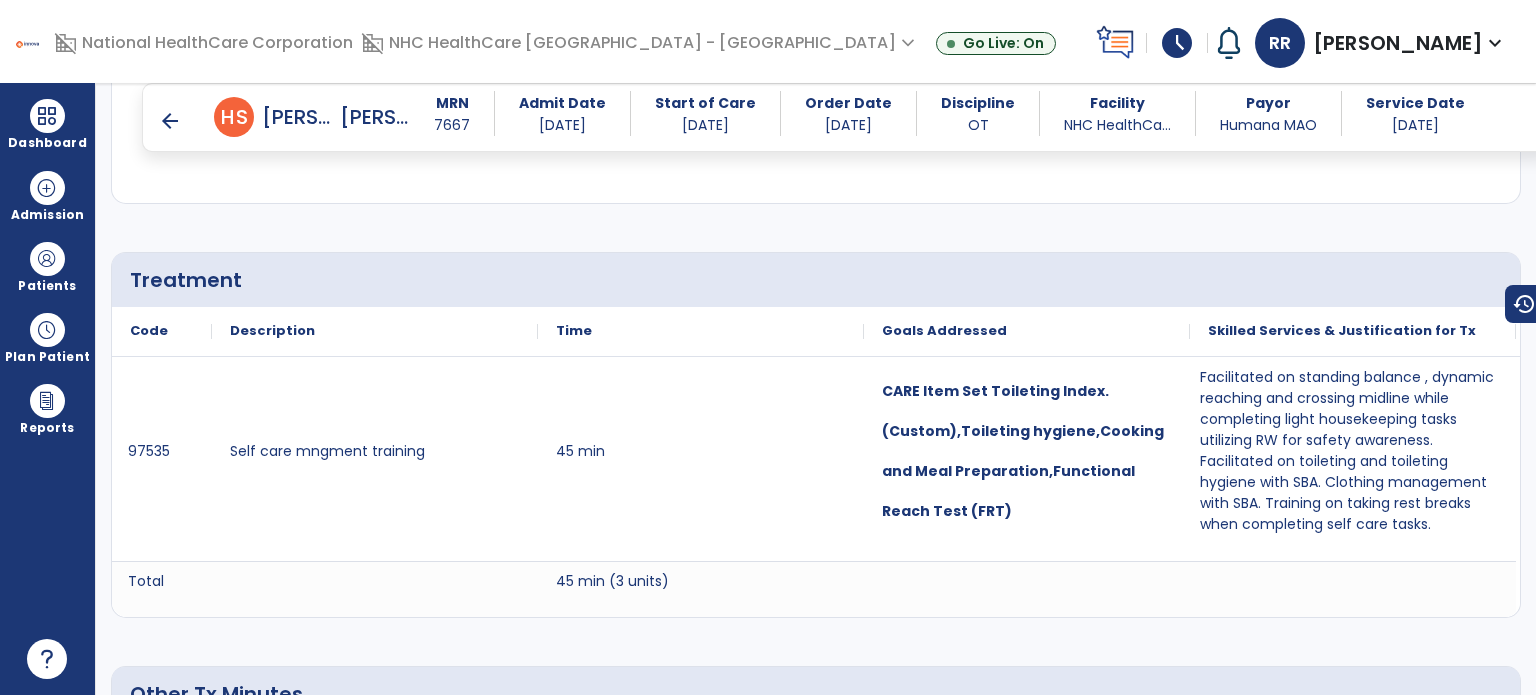 click on "Facilitated on standing balance , dynamic reaching and crossing midline while completing light housekeeping tasks utilizing RW for safety awareness.  Facilitated on toileting and toileting hygiene with SBA.  Clothing management with SBA.  Training on taking rest breaks when completing self care tasks." at bounding box center [1353, 451] 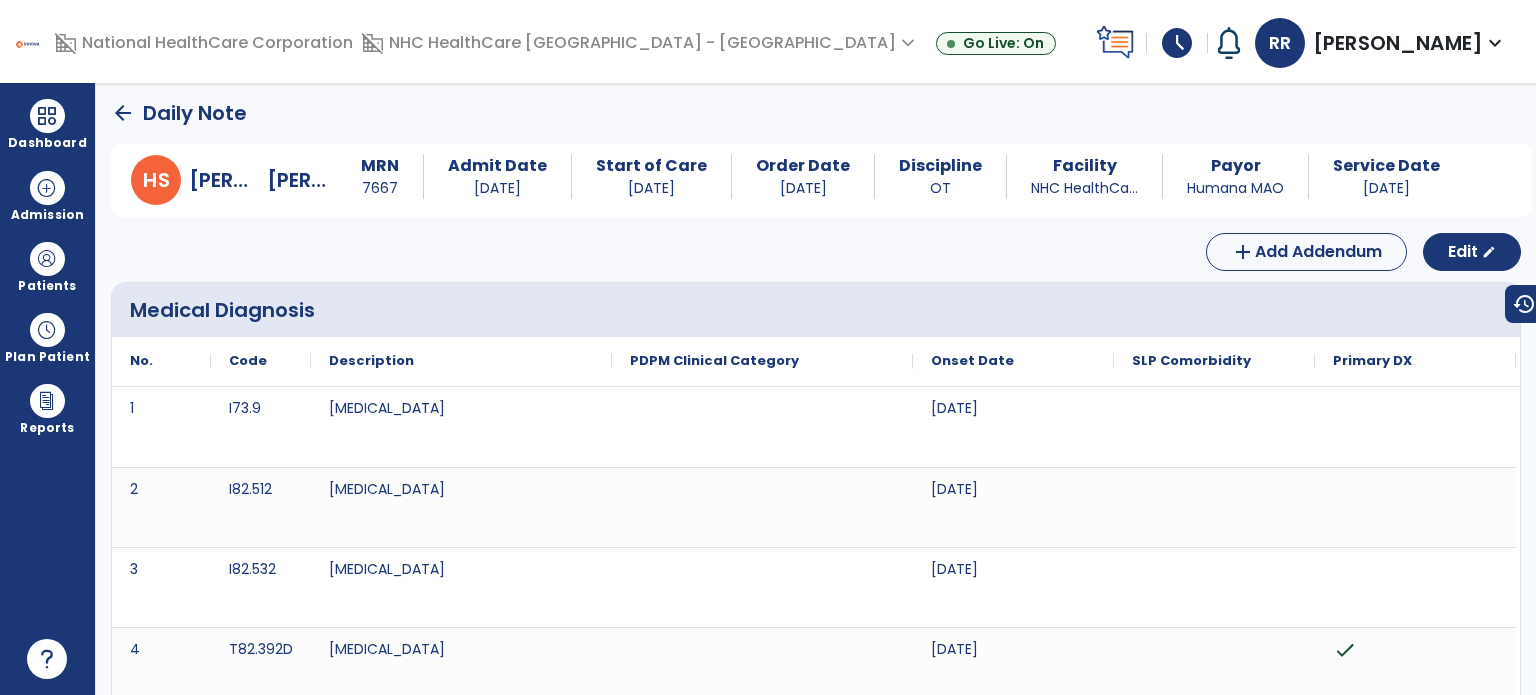 scroll, scrollTop: 0, scrollLeft: 0, axis: both 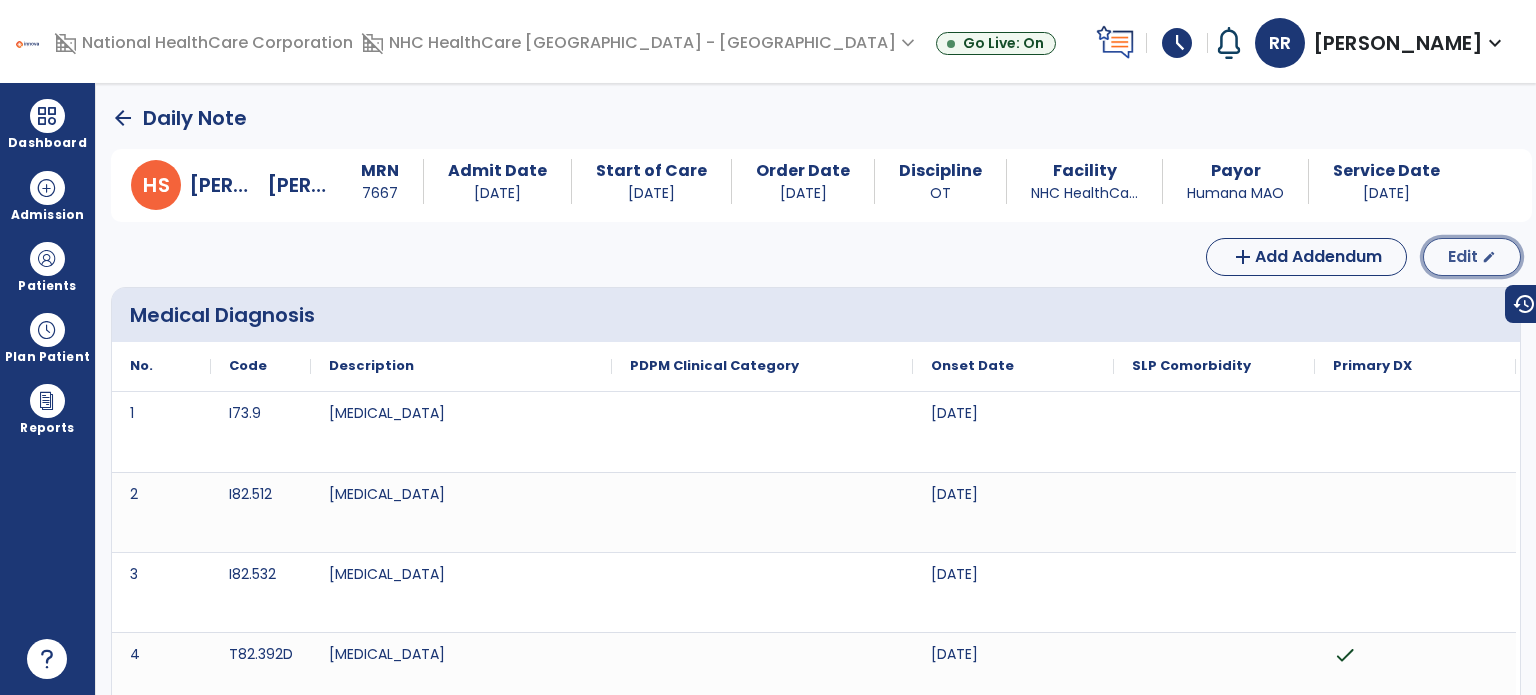 click on "Edit" 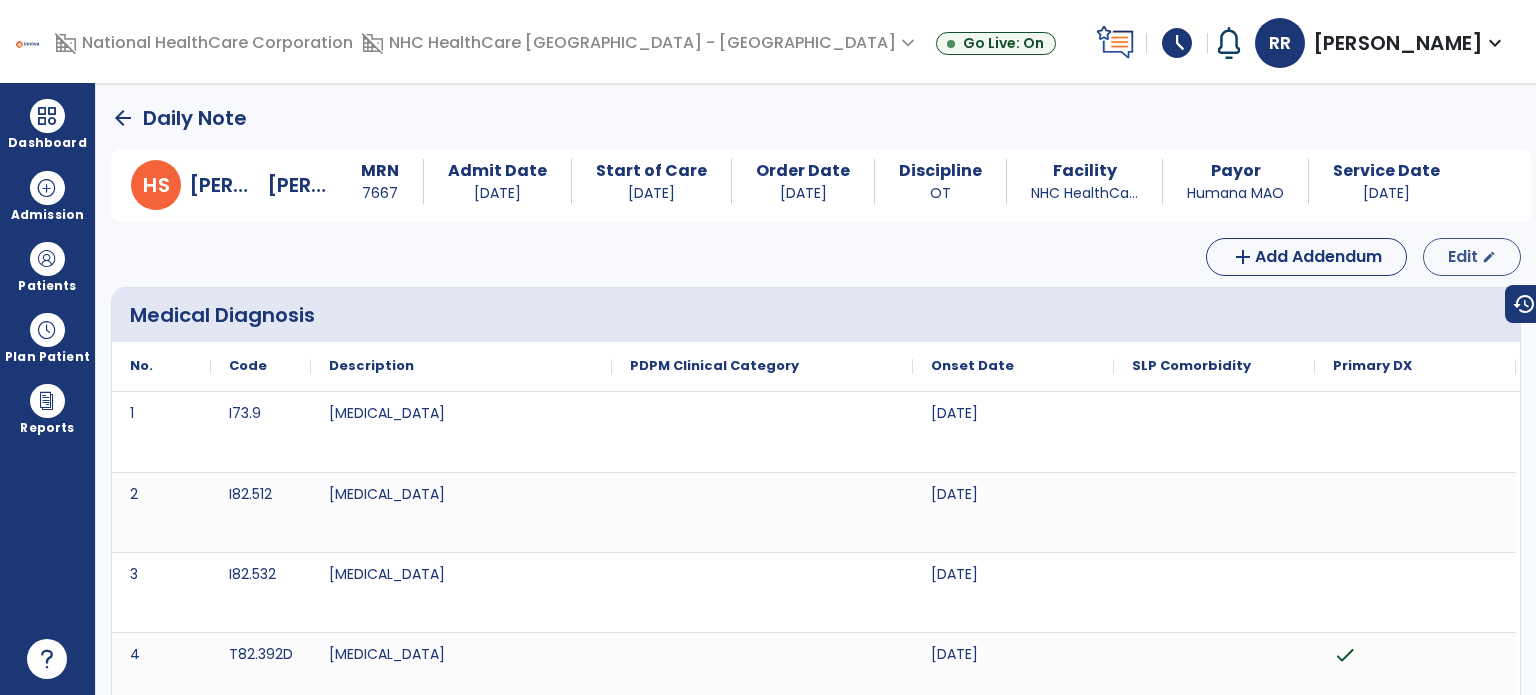 select on "*" 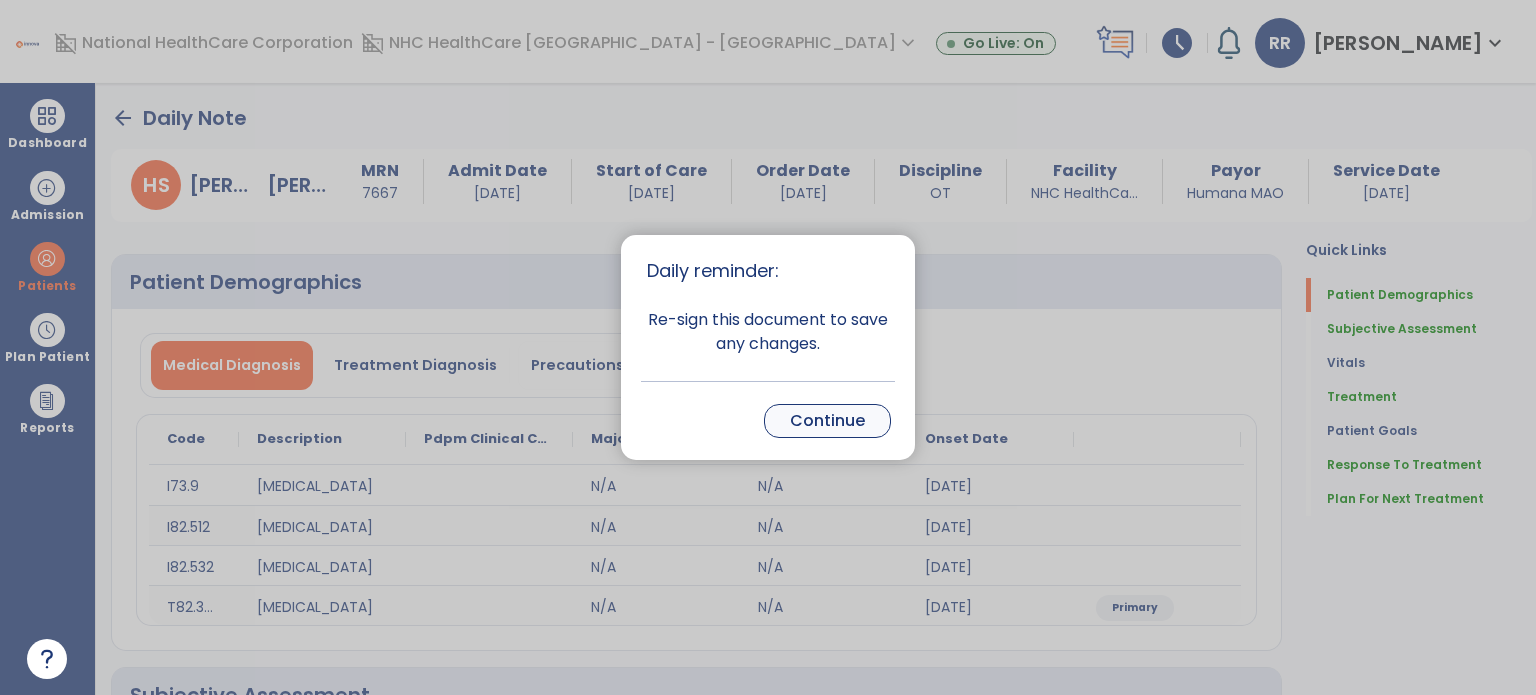 click on "Continue" at bounding box center (827, 421) 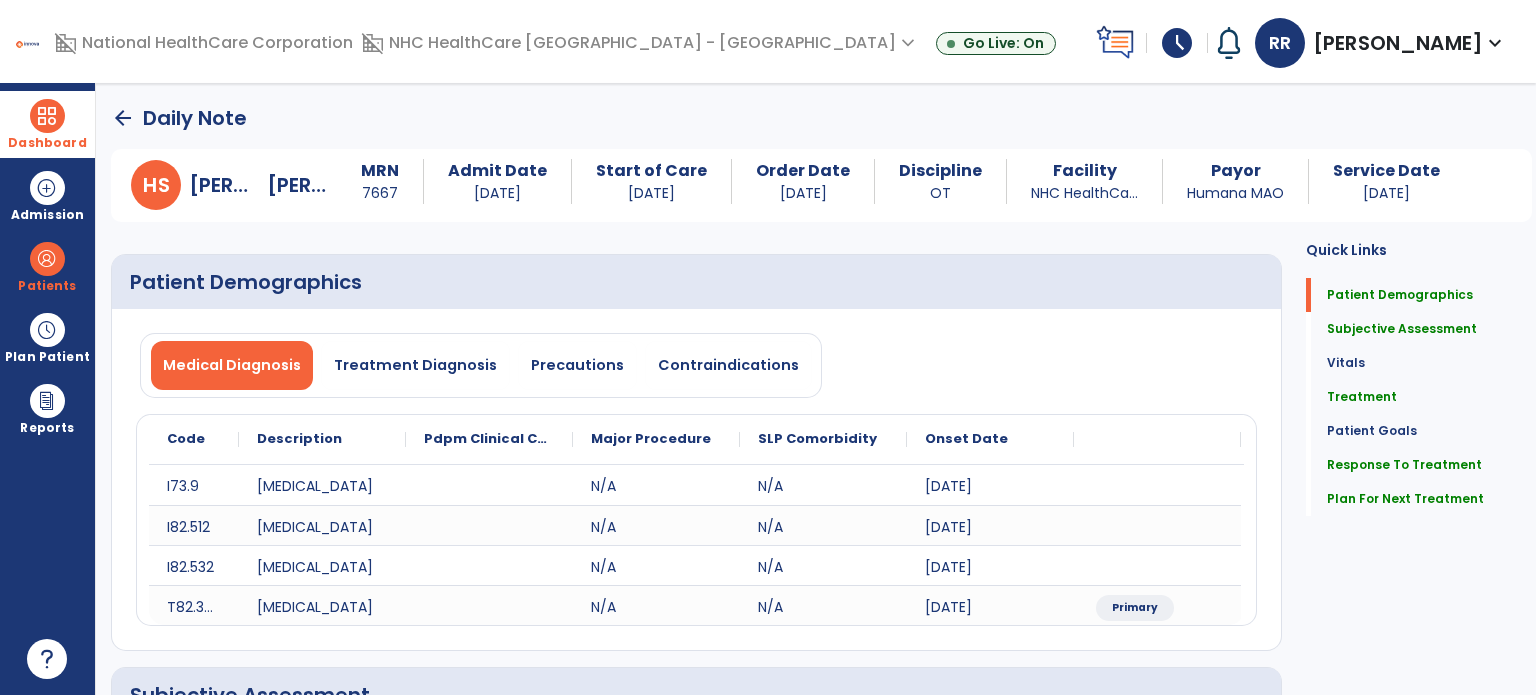 click at bounding box center (47, 116) 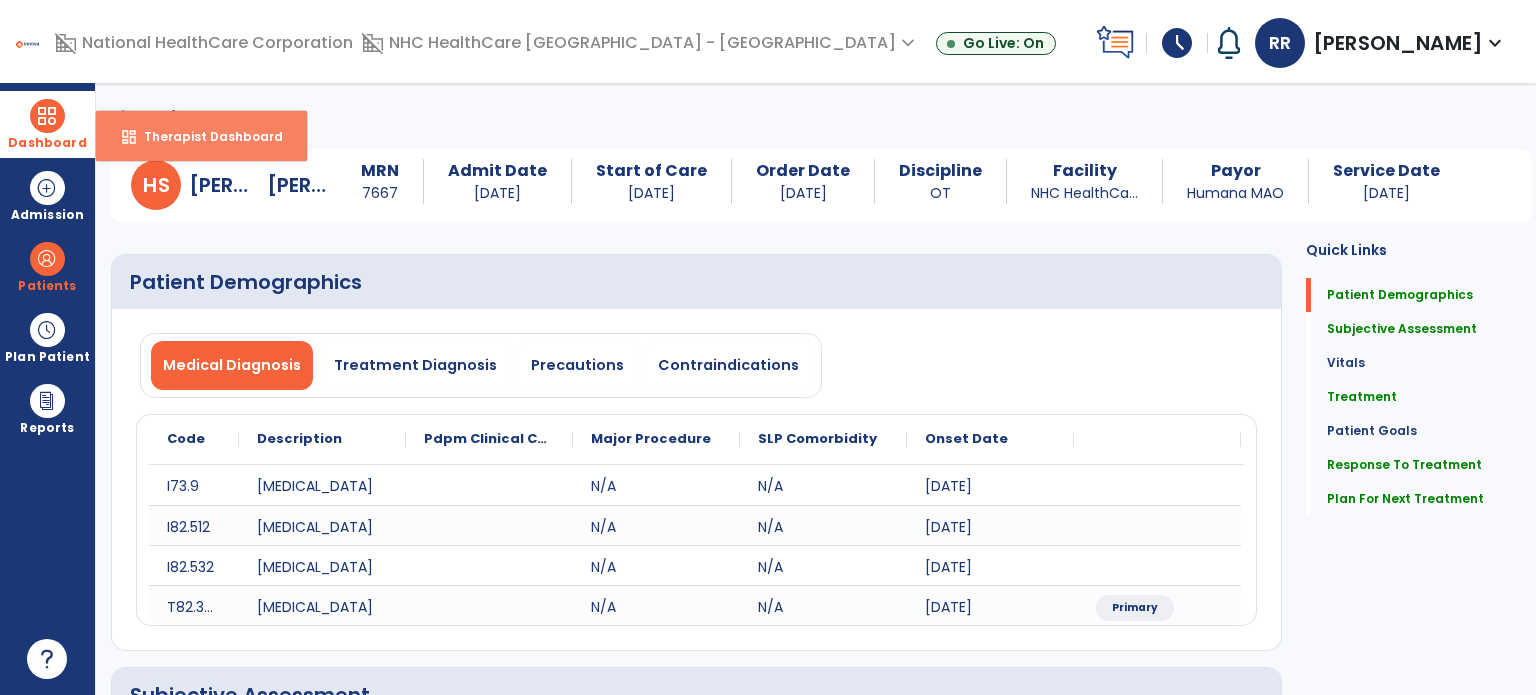 click on "dashboard" at bounding box center [129, 137] 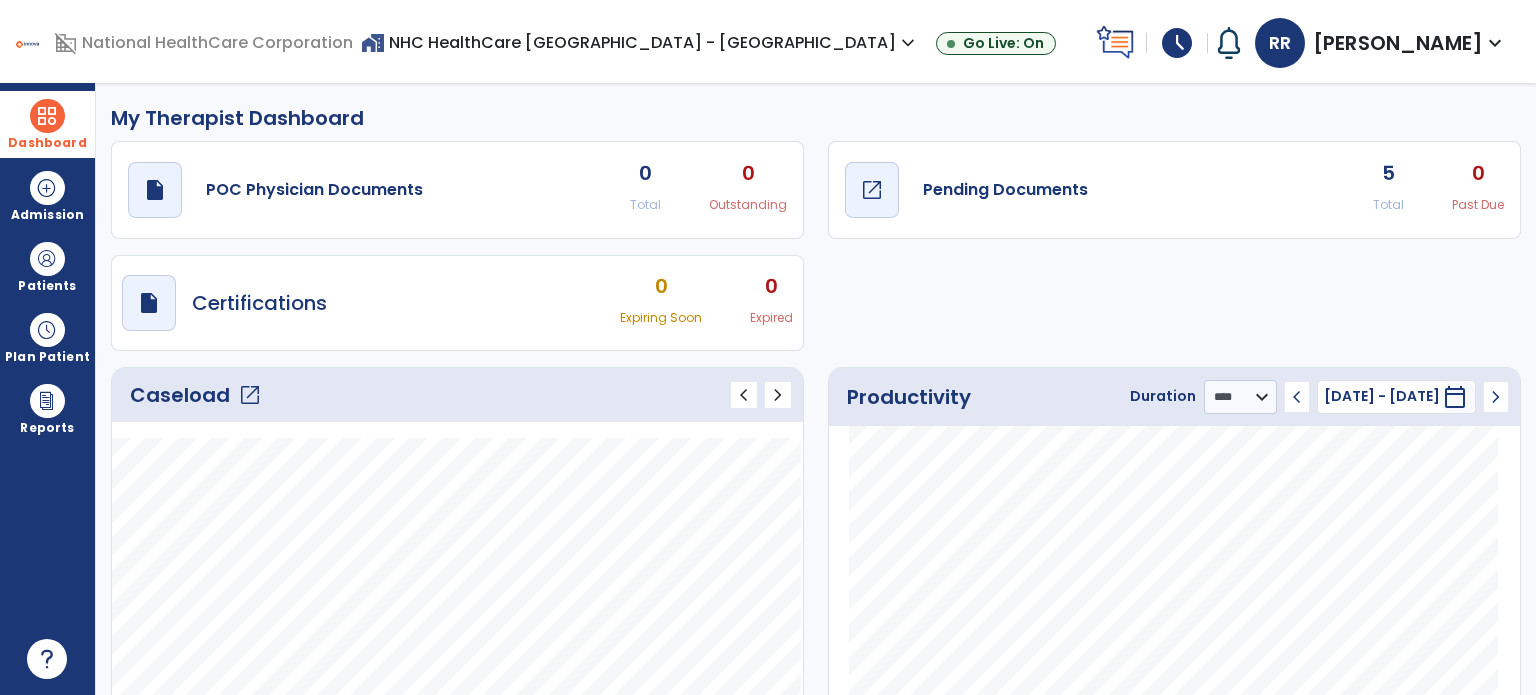 click on "draft   open_in_new  Pending Documents" 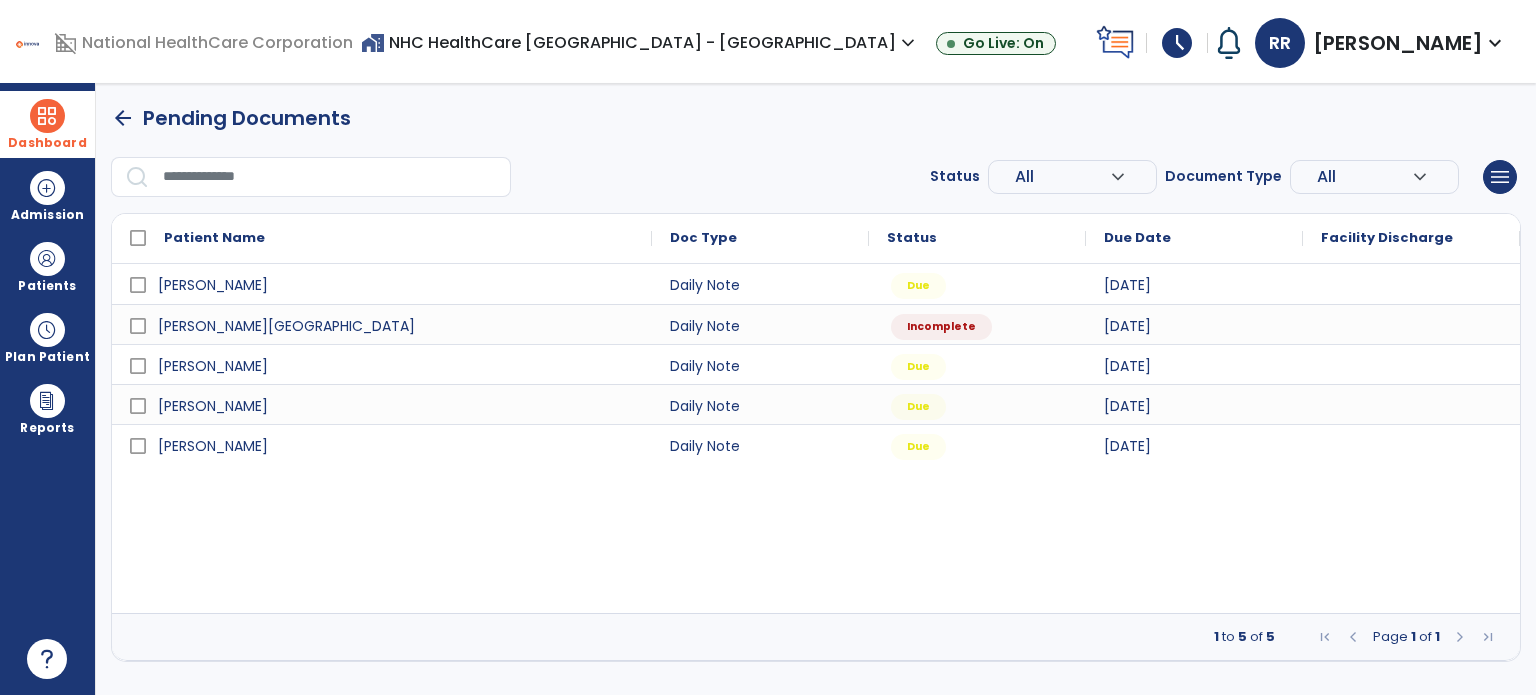 click at bounding box center [47, 116] 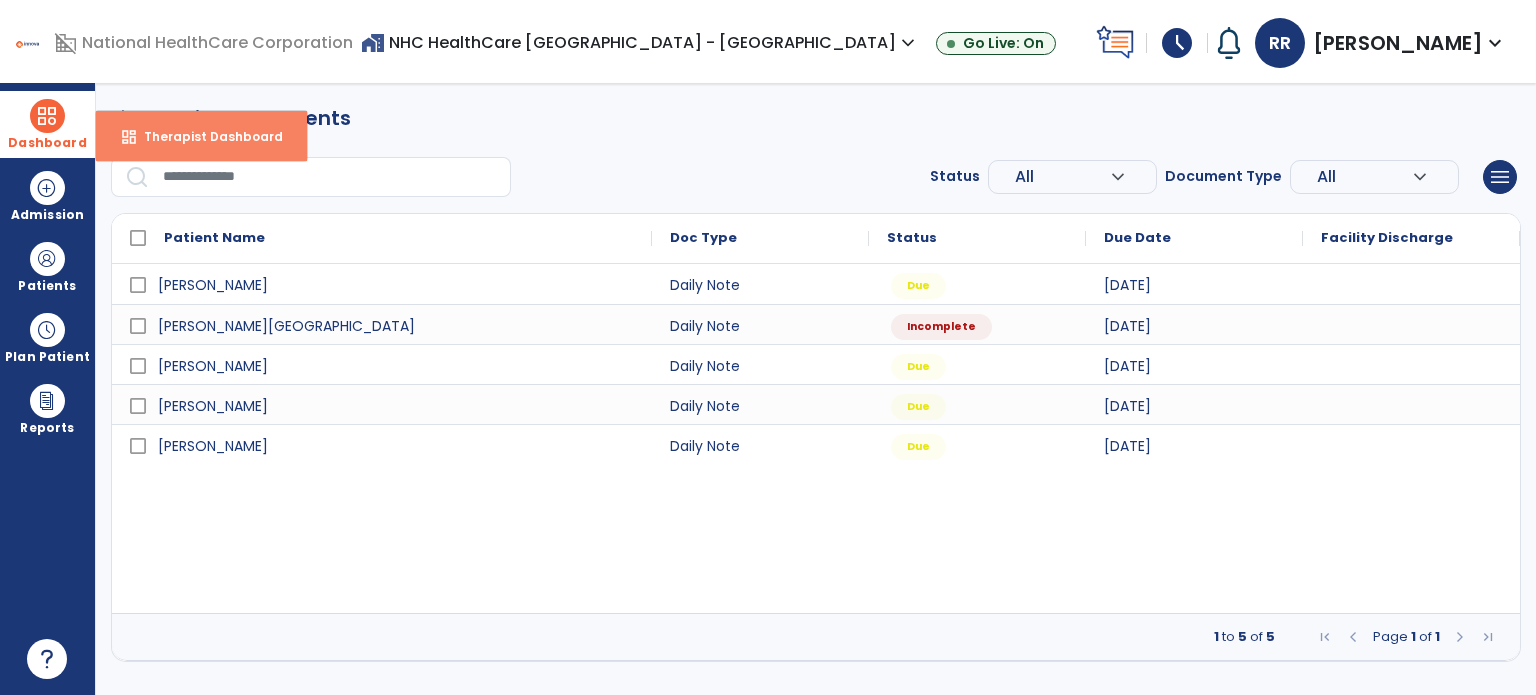 click on "dashboard  Therapist Dashboard" at bounding box center [201, 136] 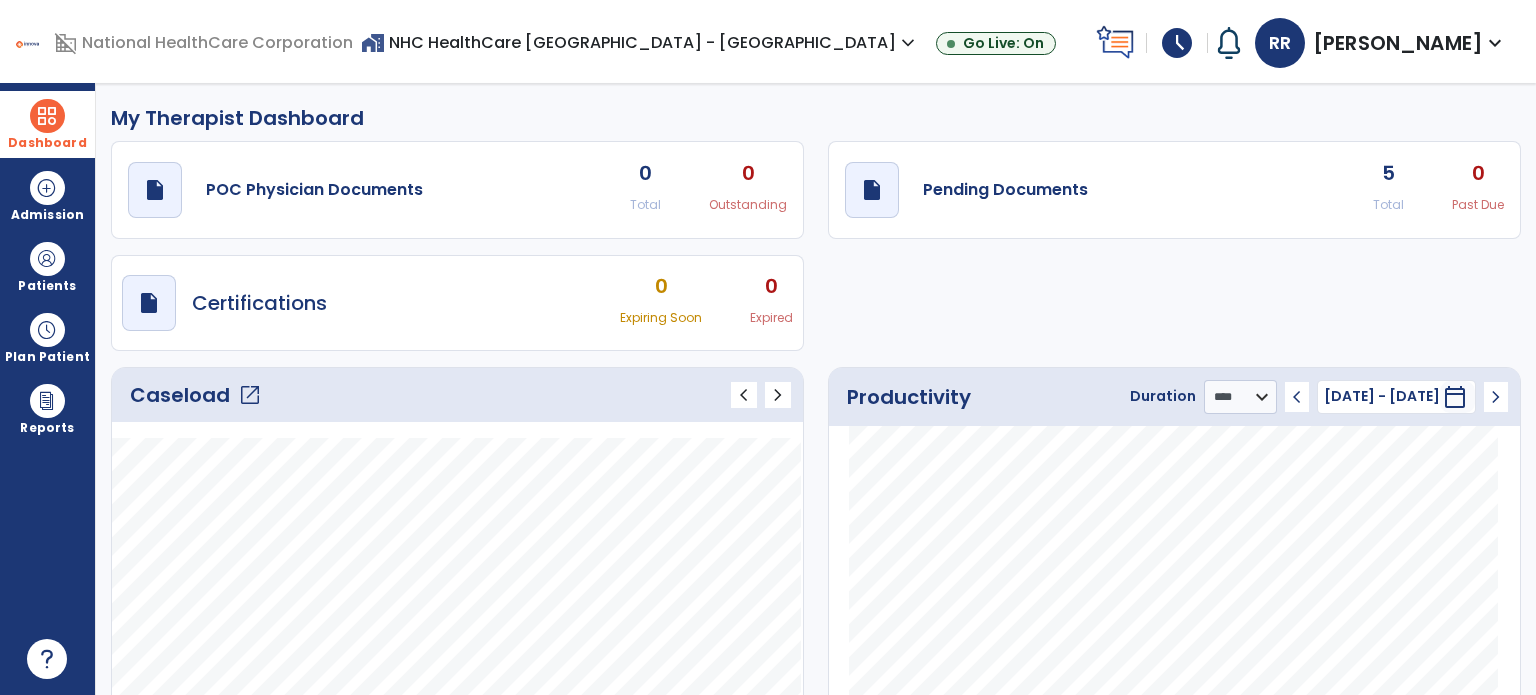 click on "Caseload   open_in_new" 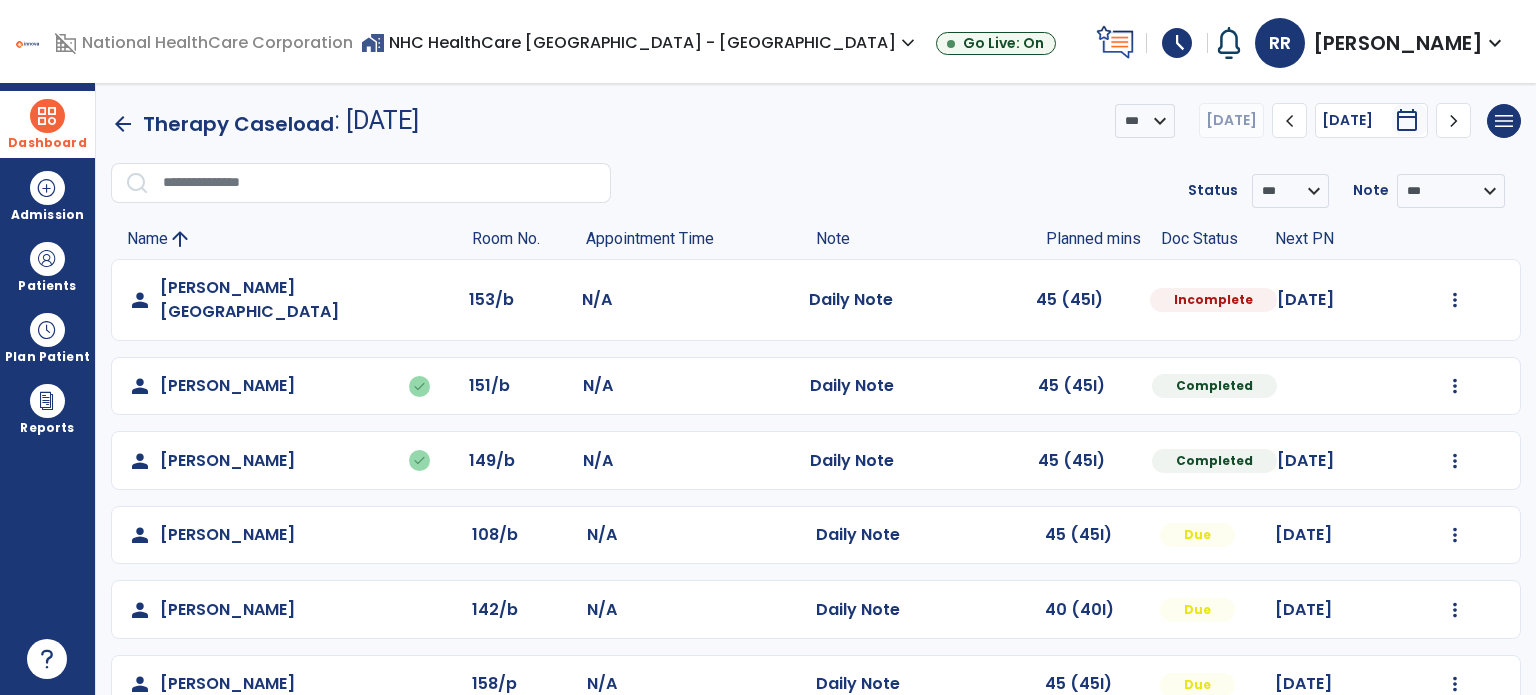 click on "Undo Visit Status   Reset Note   Open Document   G + C Mins" 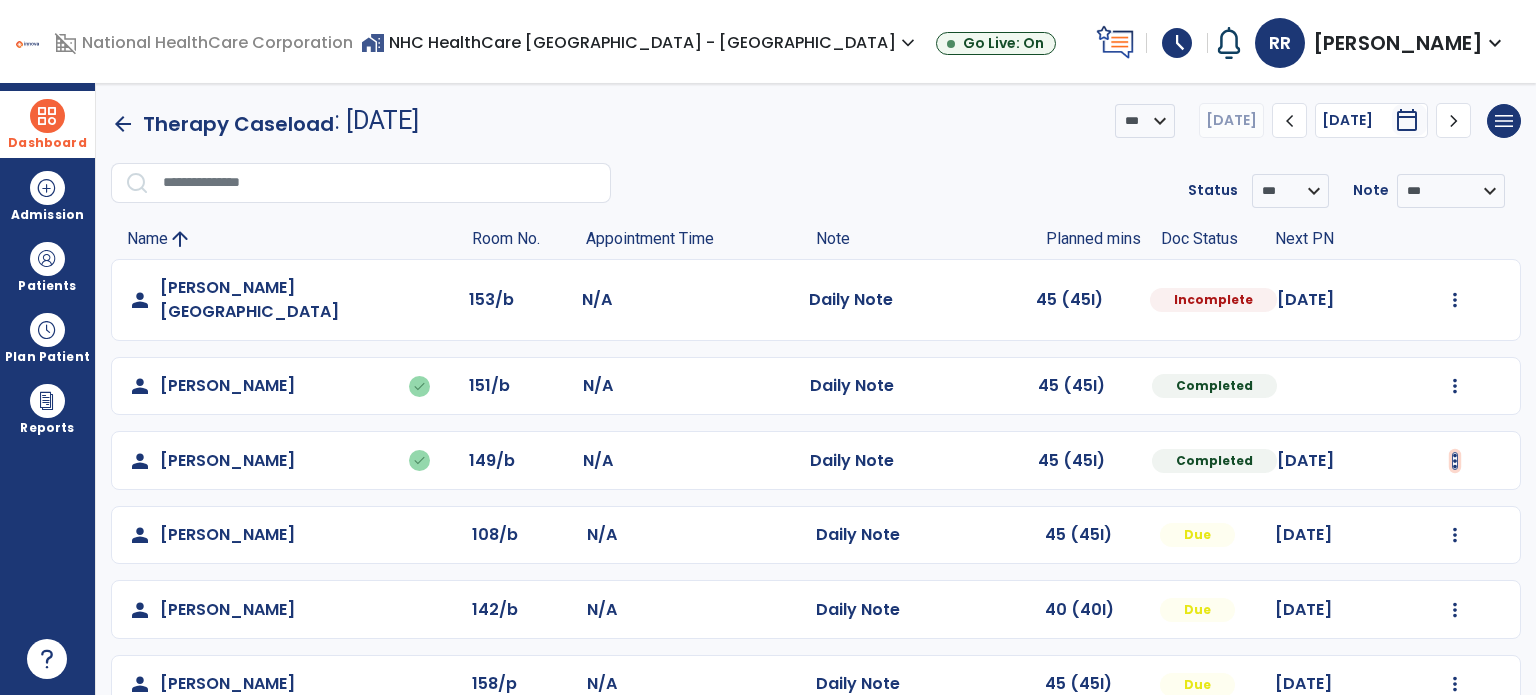 click at bounding box center [1455, 300] 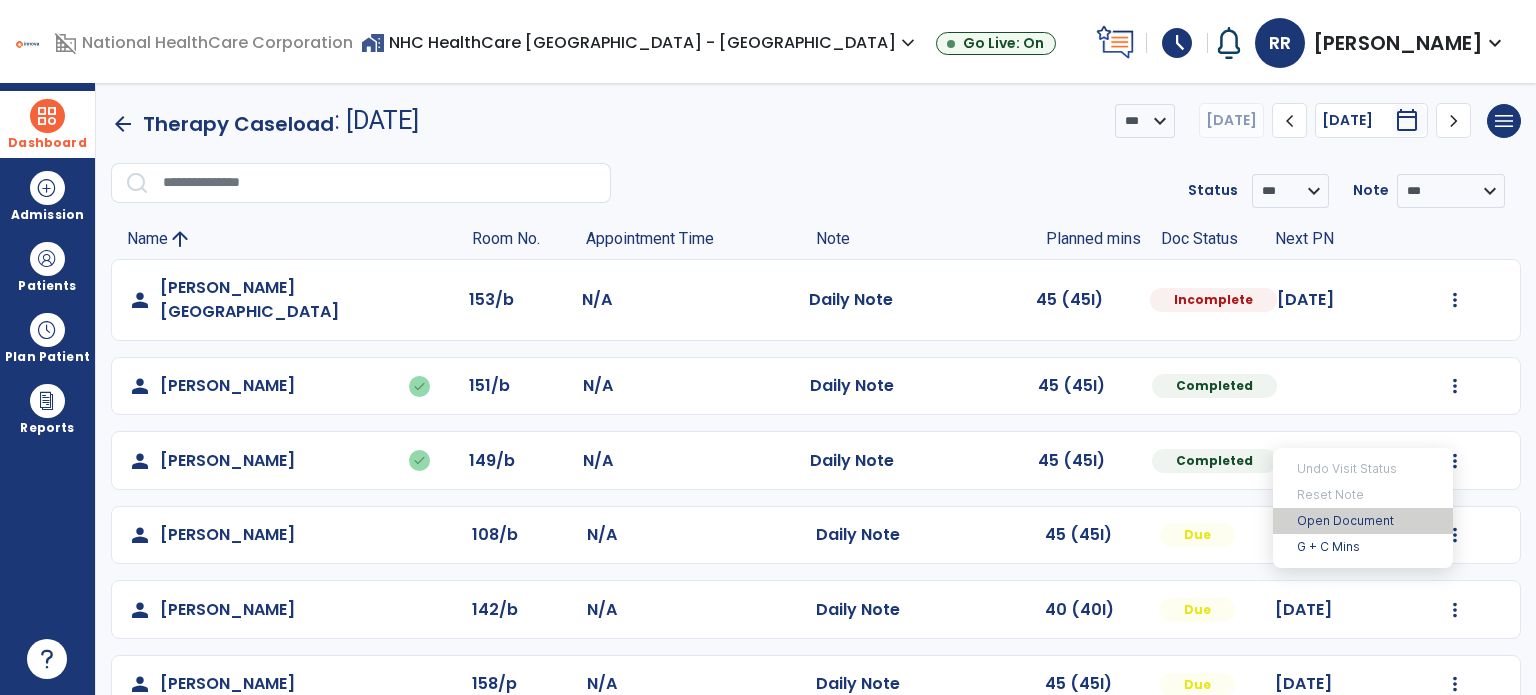 click on "Open Document" at bounding box center [1363, 521] 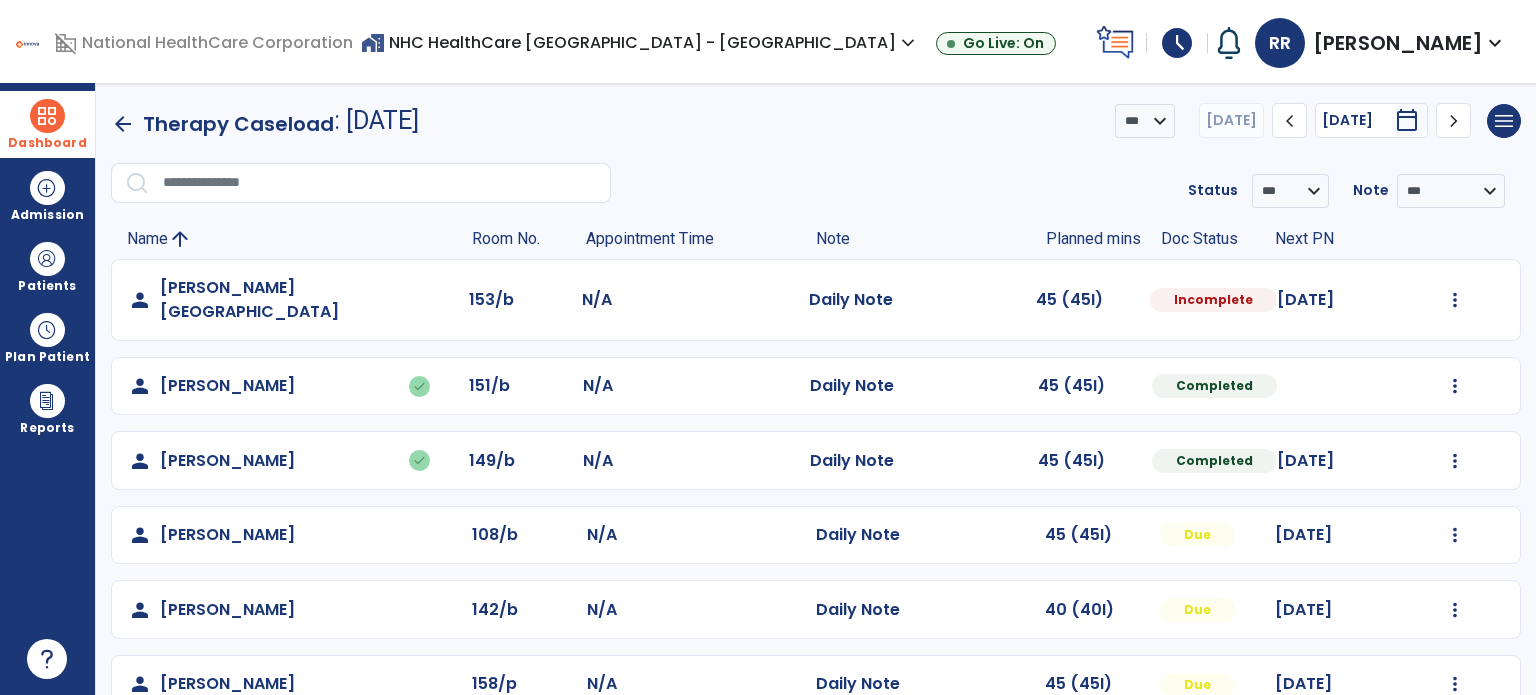click on "[DATE]" 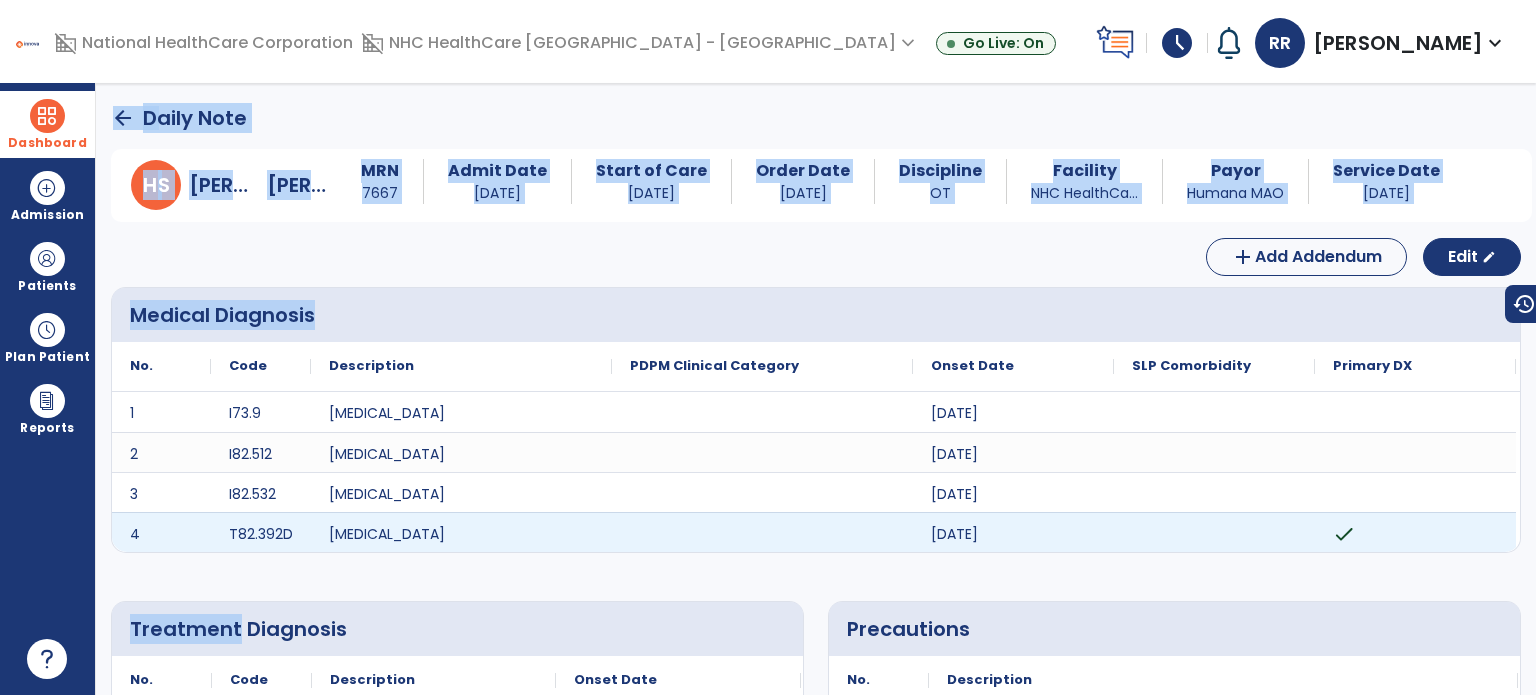 click on "check" at bounding box center [1415, 532] 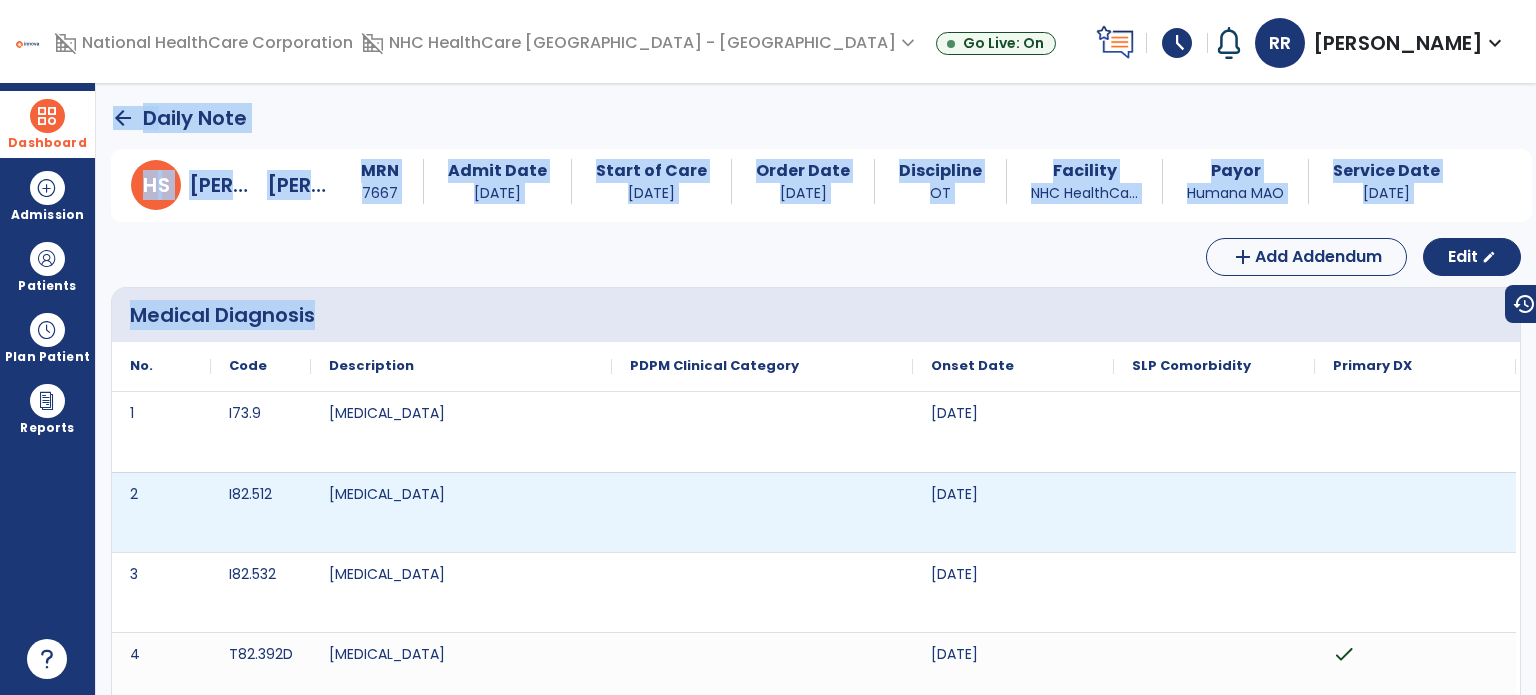 click 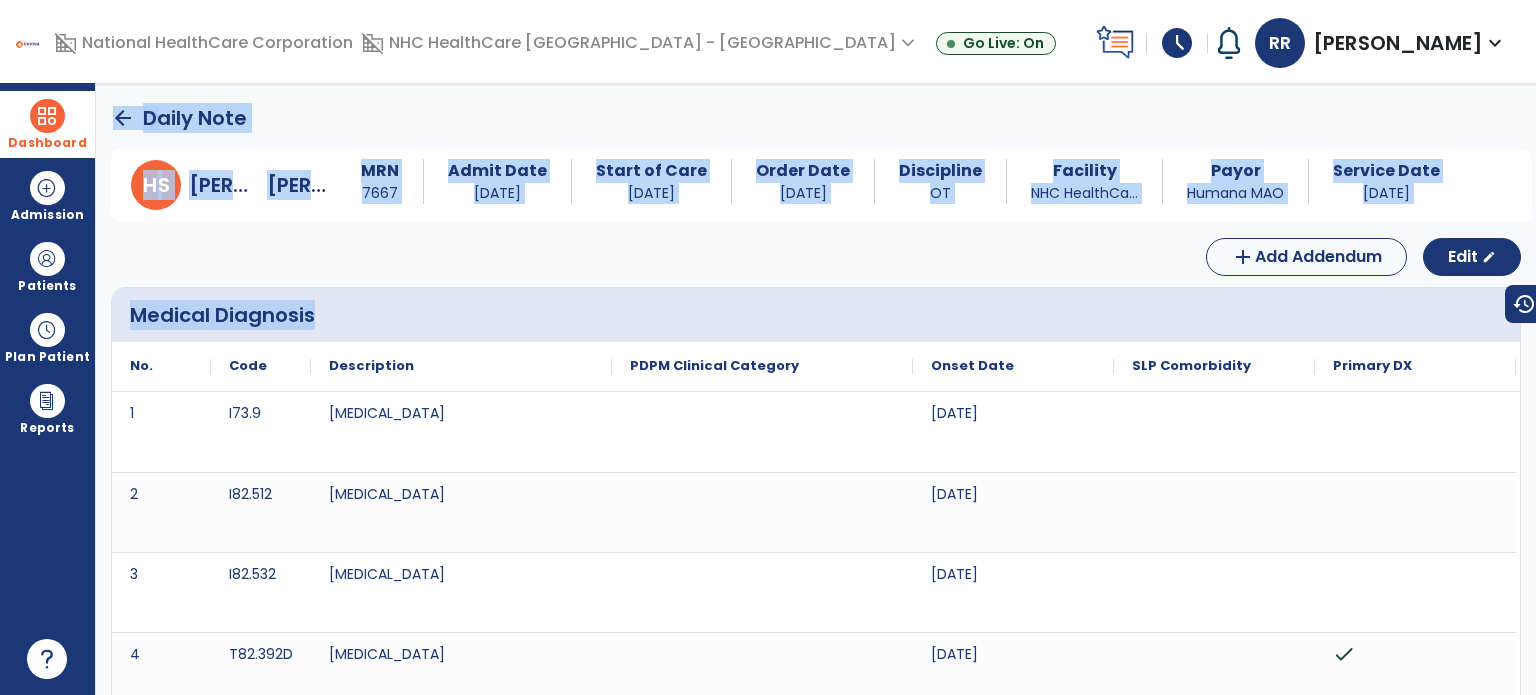 click on "[PERSON_NAME]  MRN 7667 Admit Date [DATE] Start of Care [DATE] Order Date [DATE] Discipline OT Facility NHC HealthCa... Payor Humana MAO Service Date [DATE]" 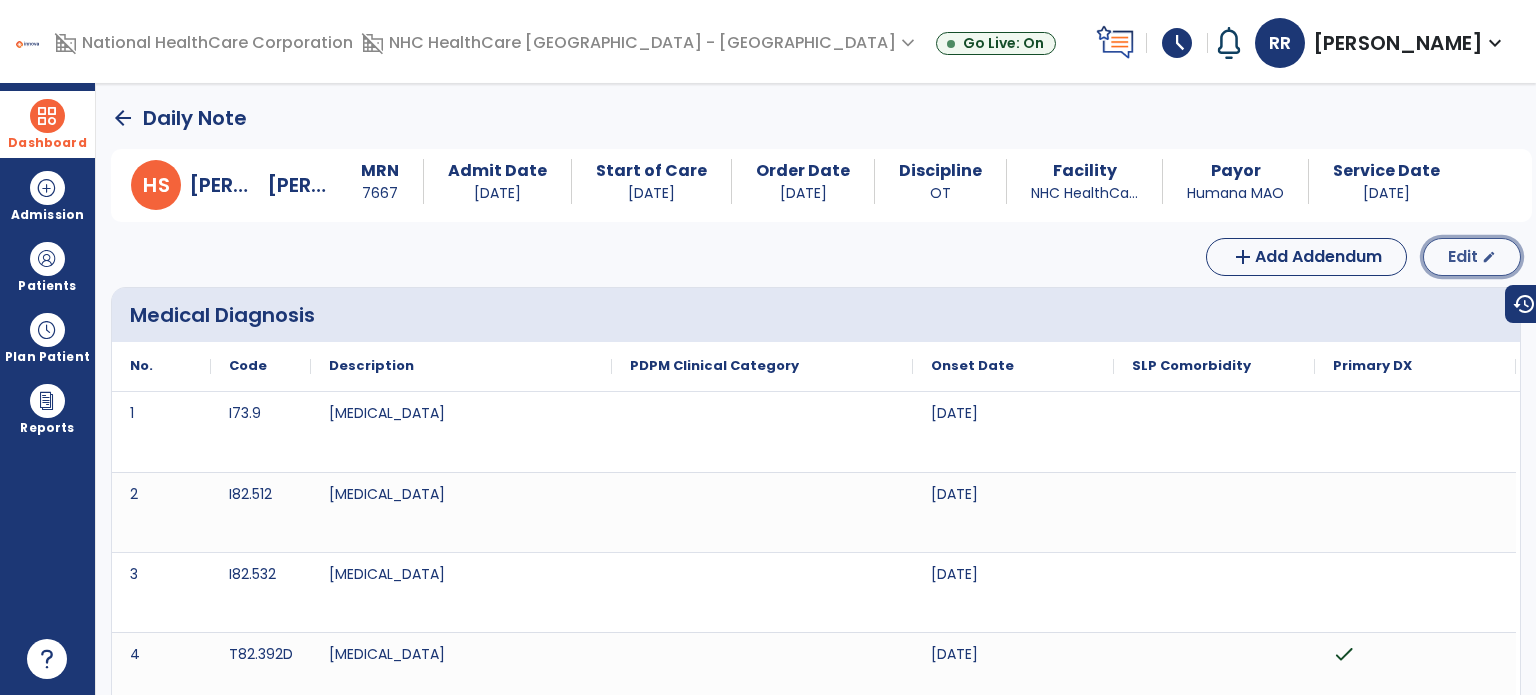 click on "Edit" 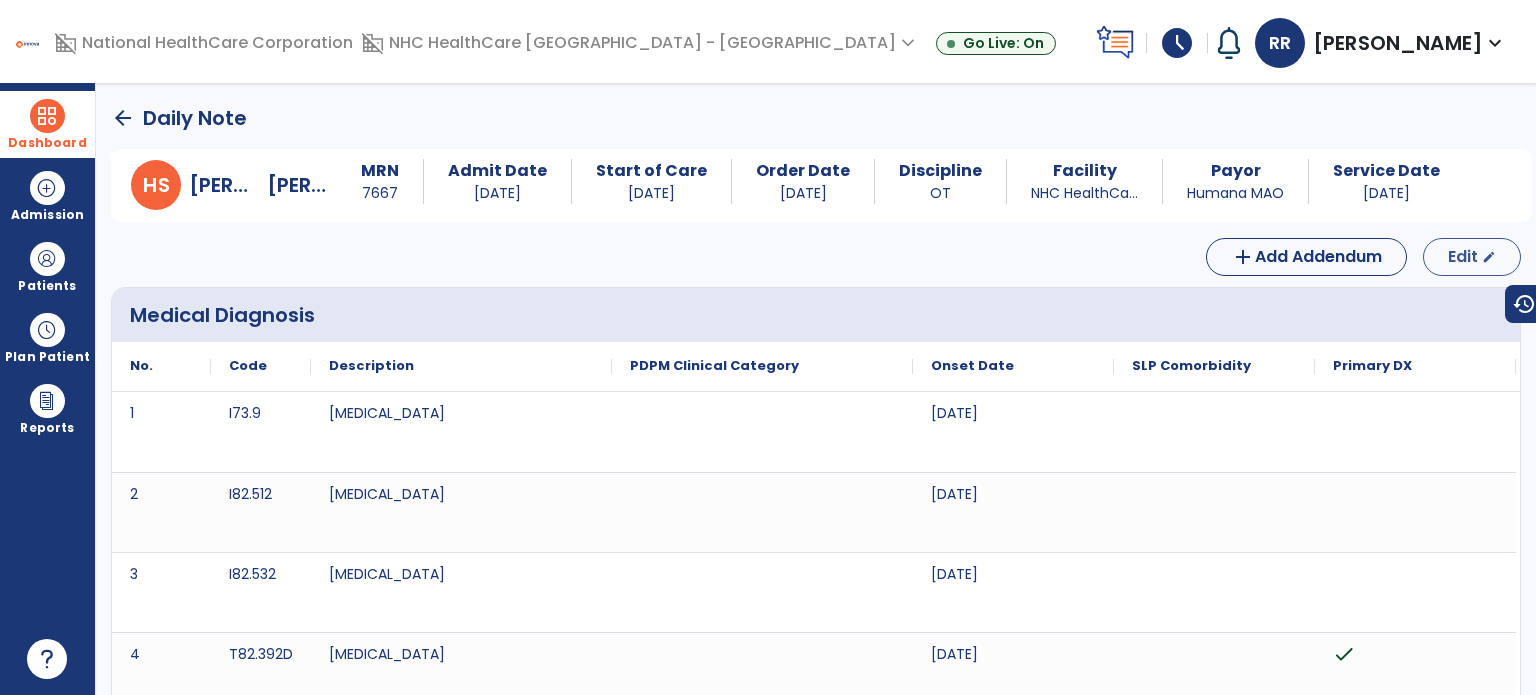 select on "*" 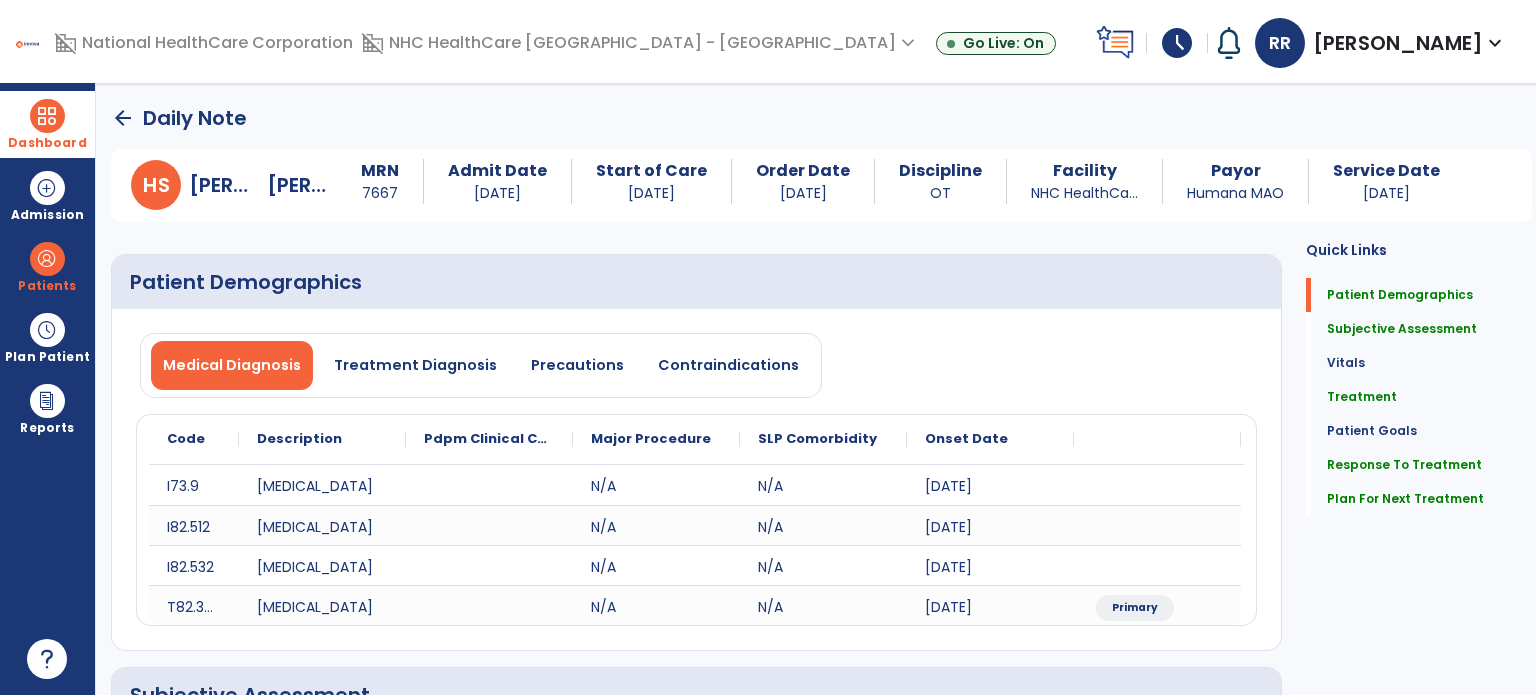 click on "Quick Links  Patient Demographics   Patient Demographics   Subjective Assessment   Subjective Assessment   Vitals   Vitals   Treatment   Treatment   Patient Goals   Patient Goals   Response To Treatment   Response To Treatment   Plan For Next Treatment   Plan For Next Treatment" 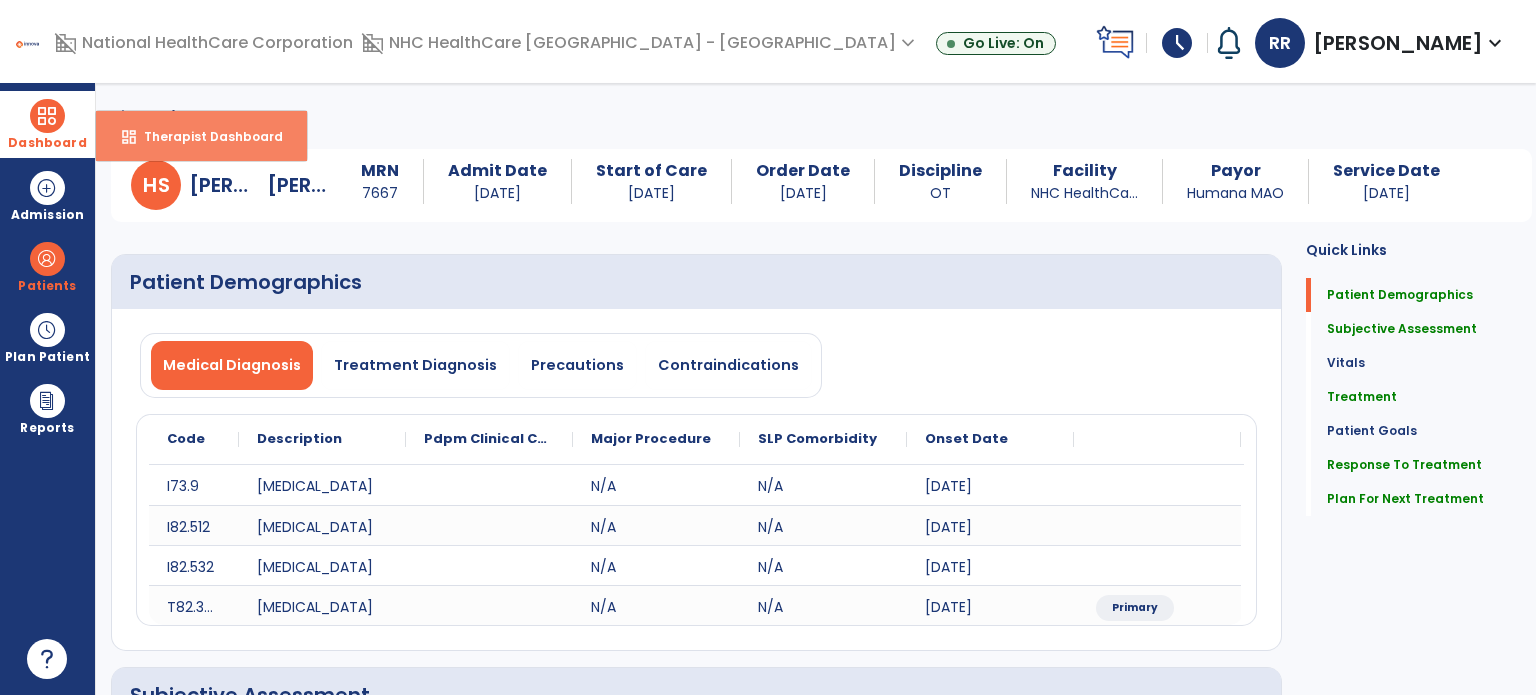 click on "dashboard  Therapist Dashboard" at bounding box center (201, 136) 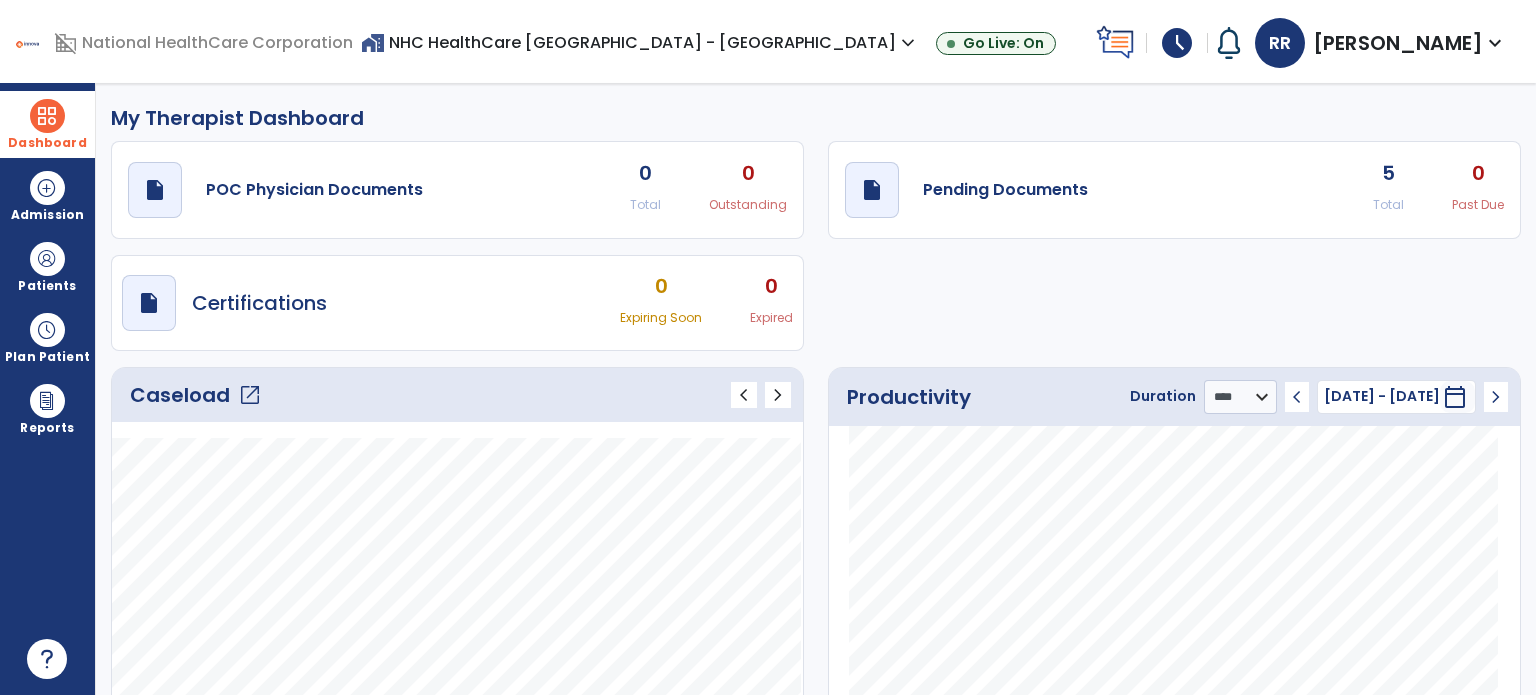 click on "Caseload   open_in_new" 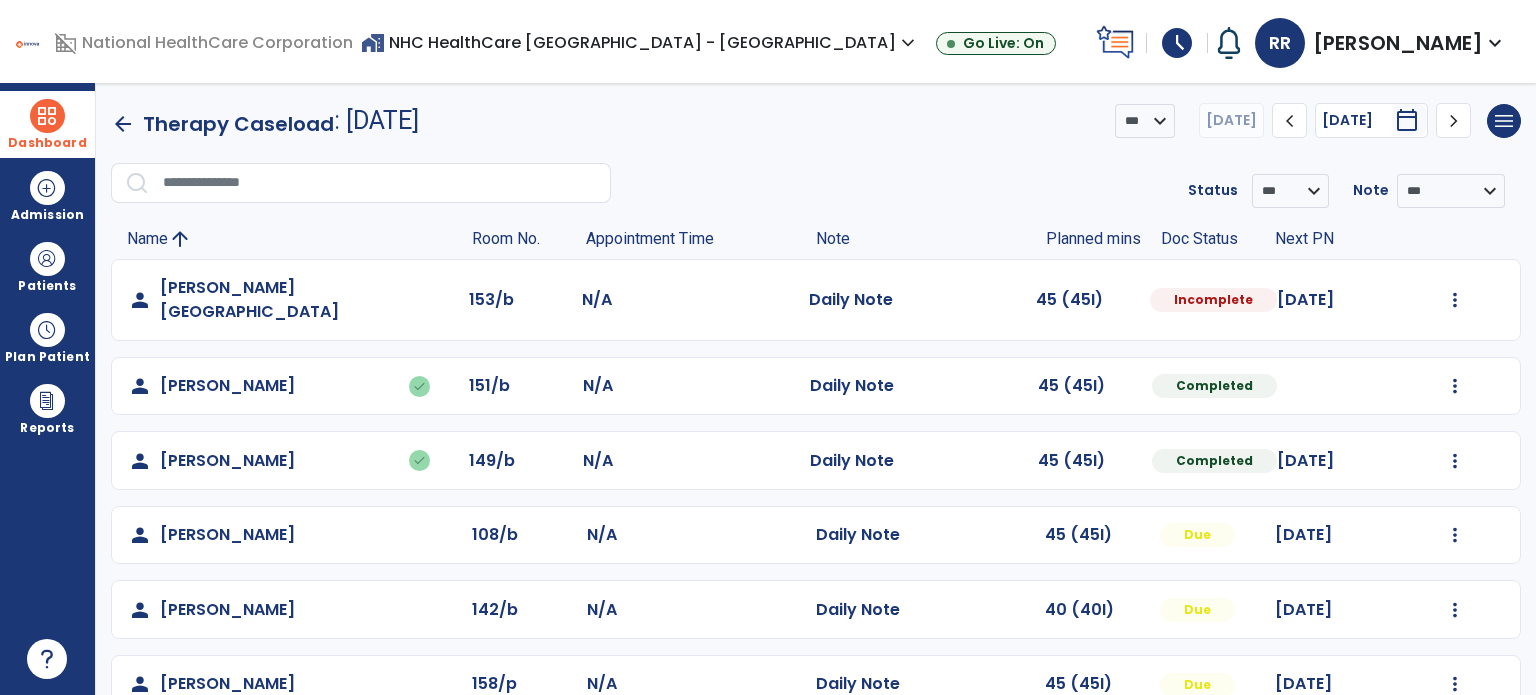 click on "[PERSON_NAME]" 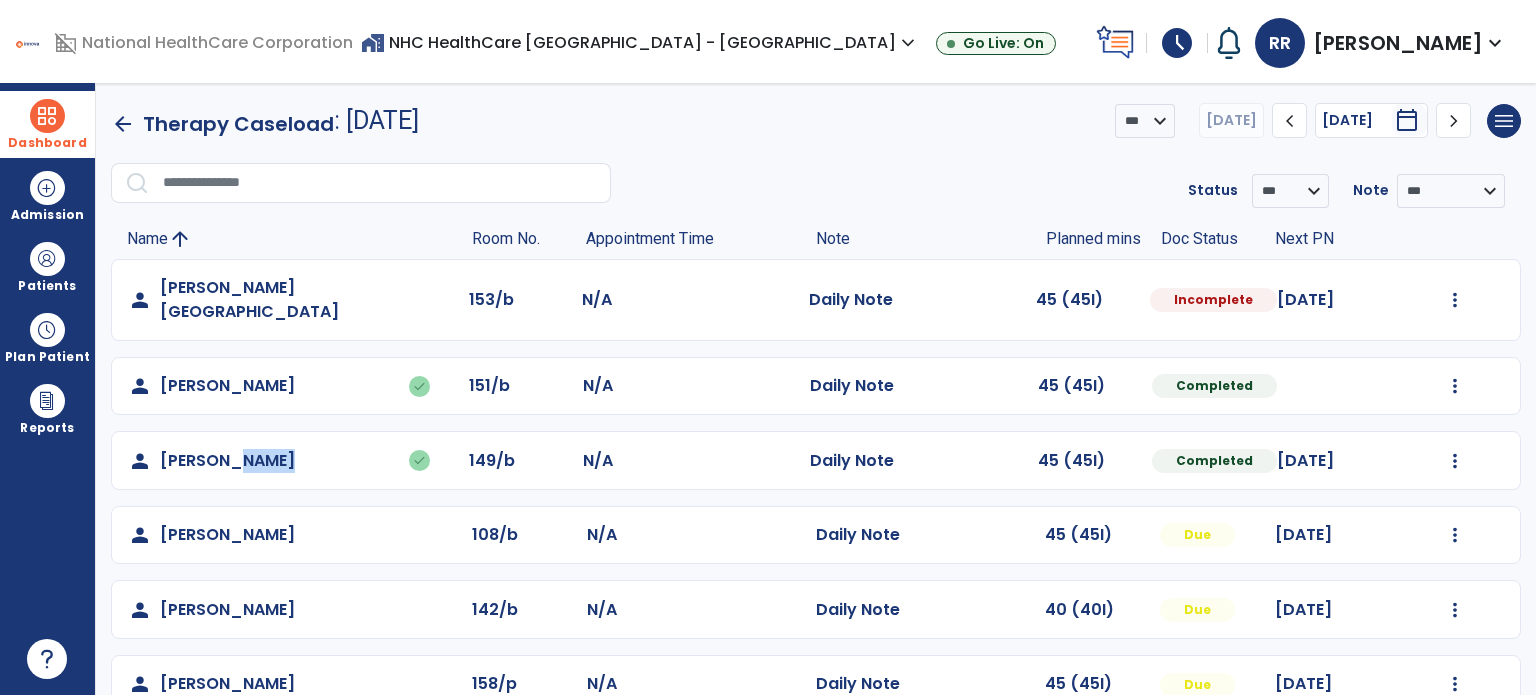 click on "[PERSON_NAME]" 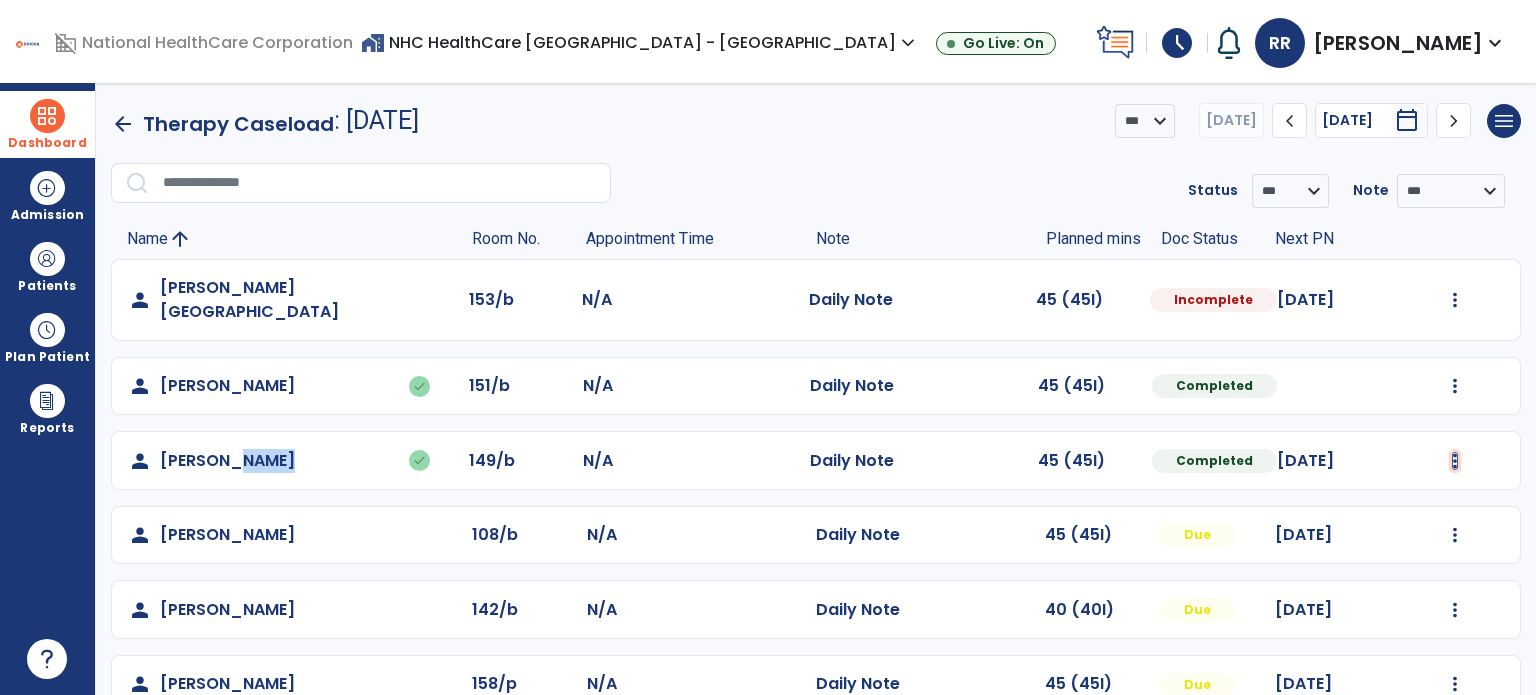 click at bounding box center (1455, 300) 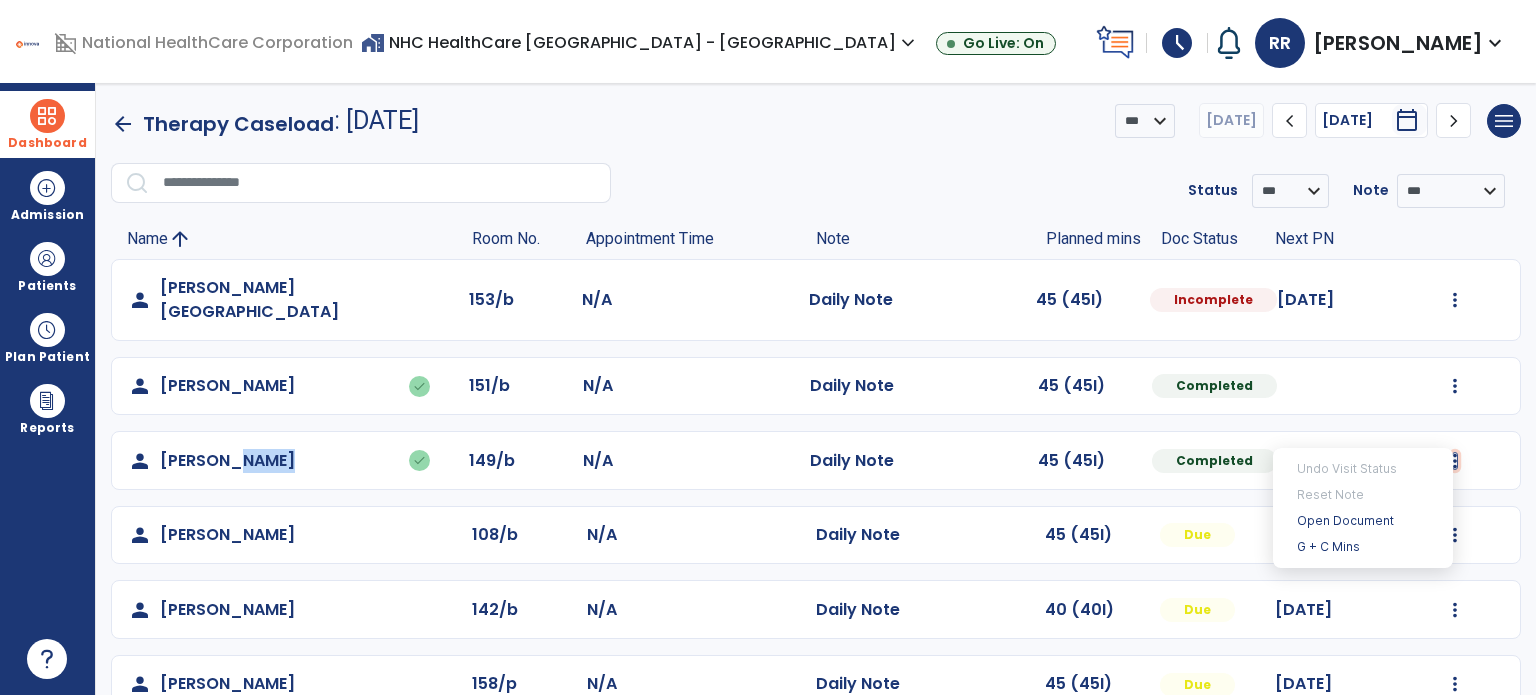 click at bounding box center [1455, 461] 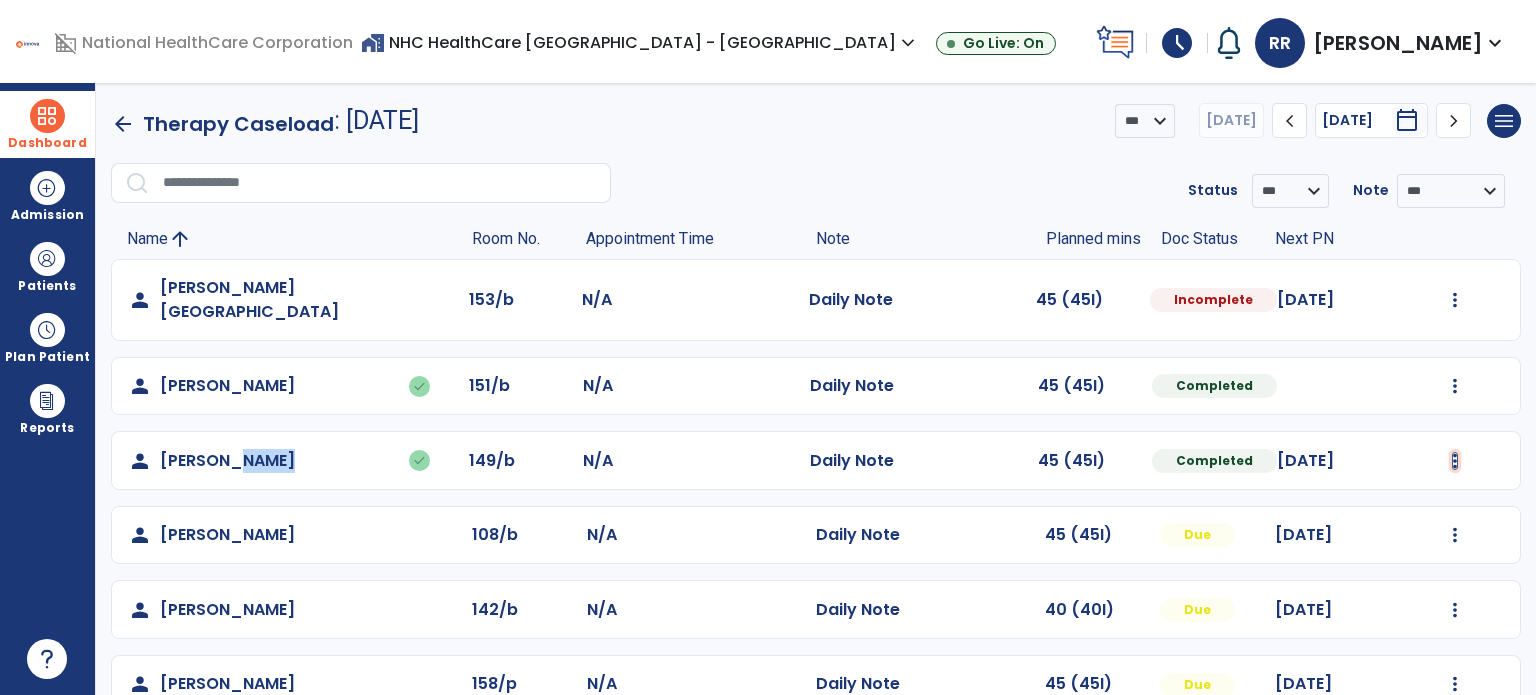 click at bounding box center [1455, 300] 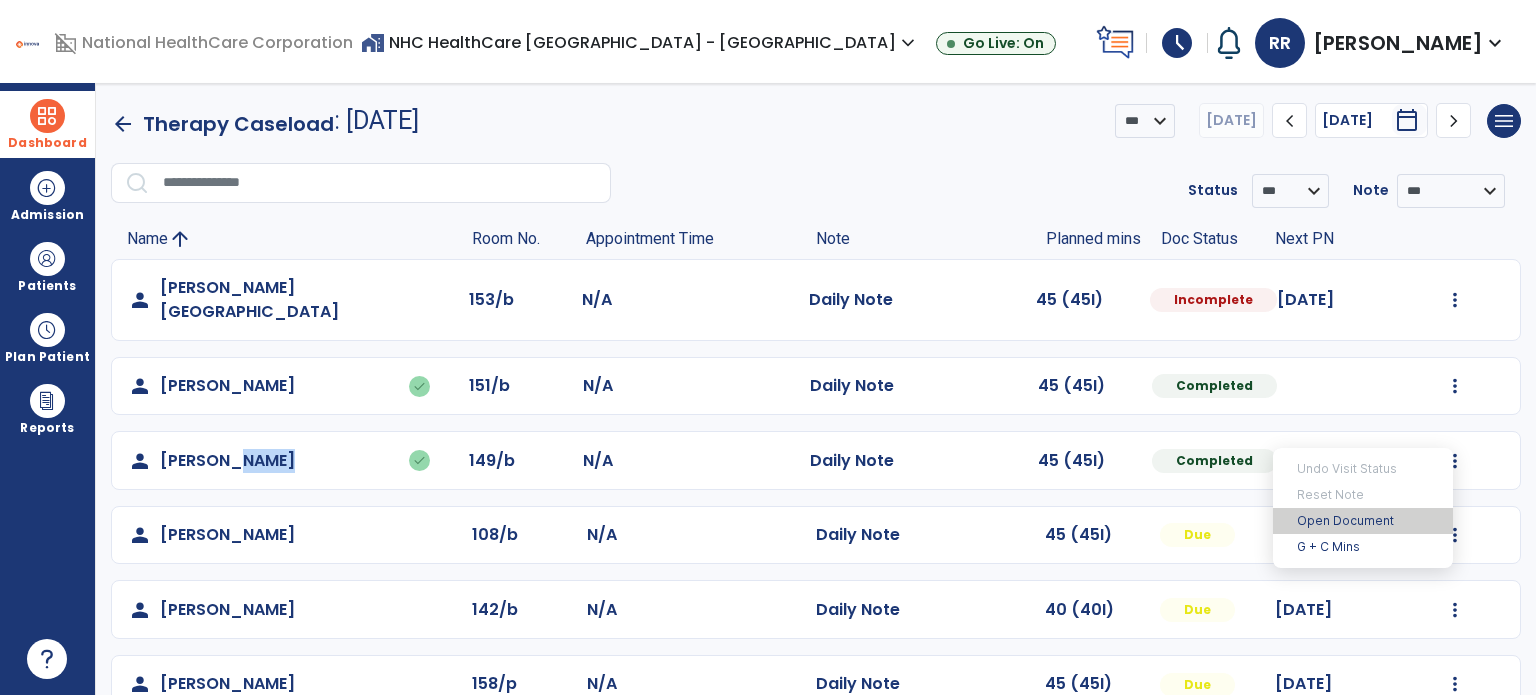 click on "Open Document" at bounding box center (1363, 521) 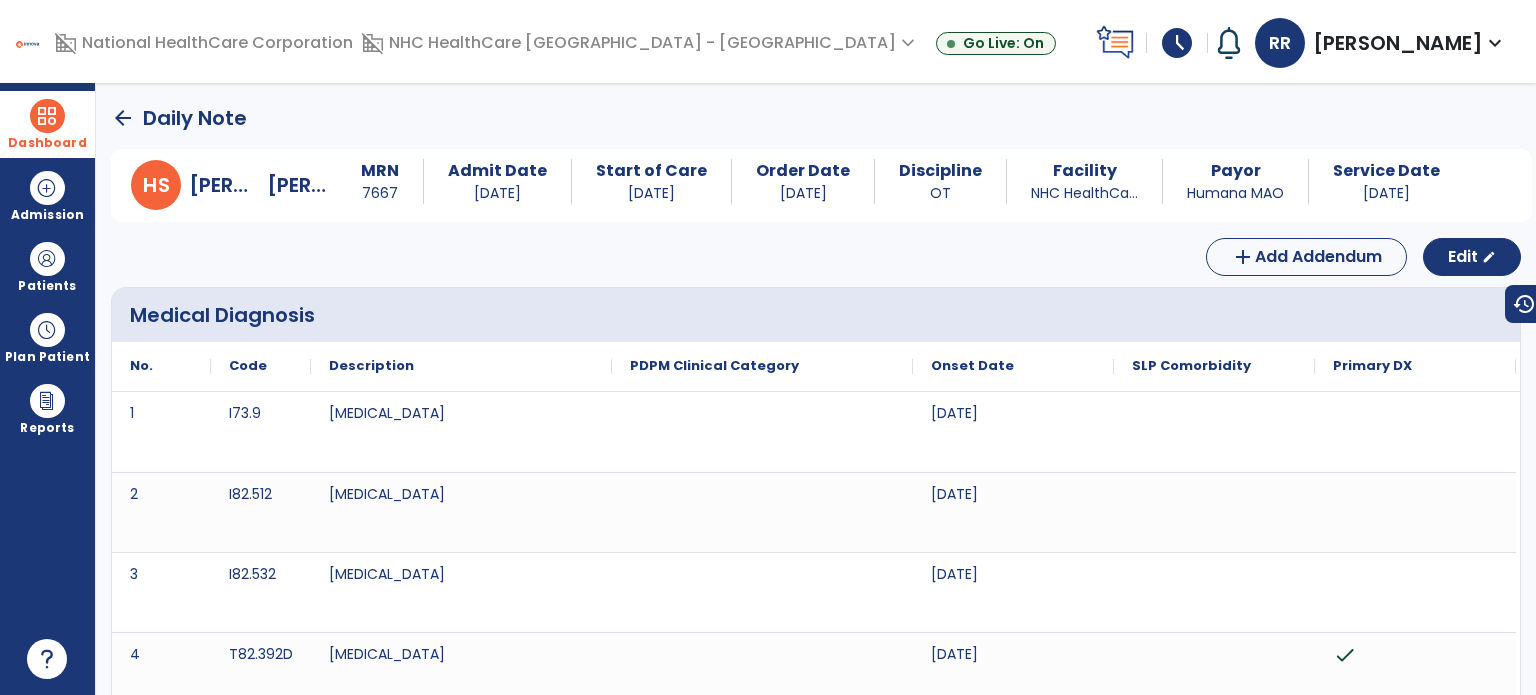 click 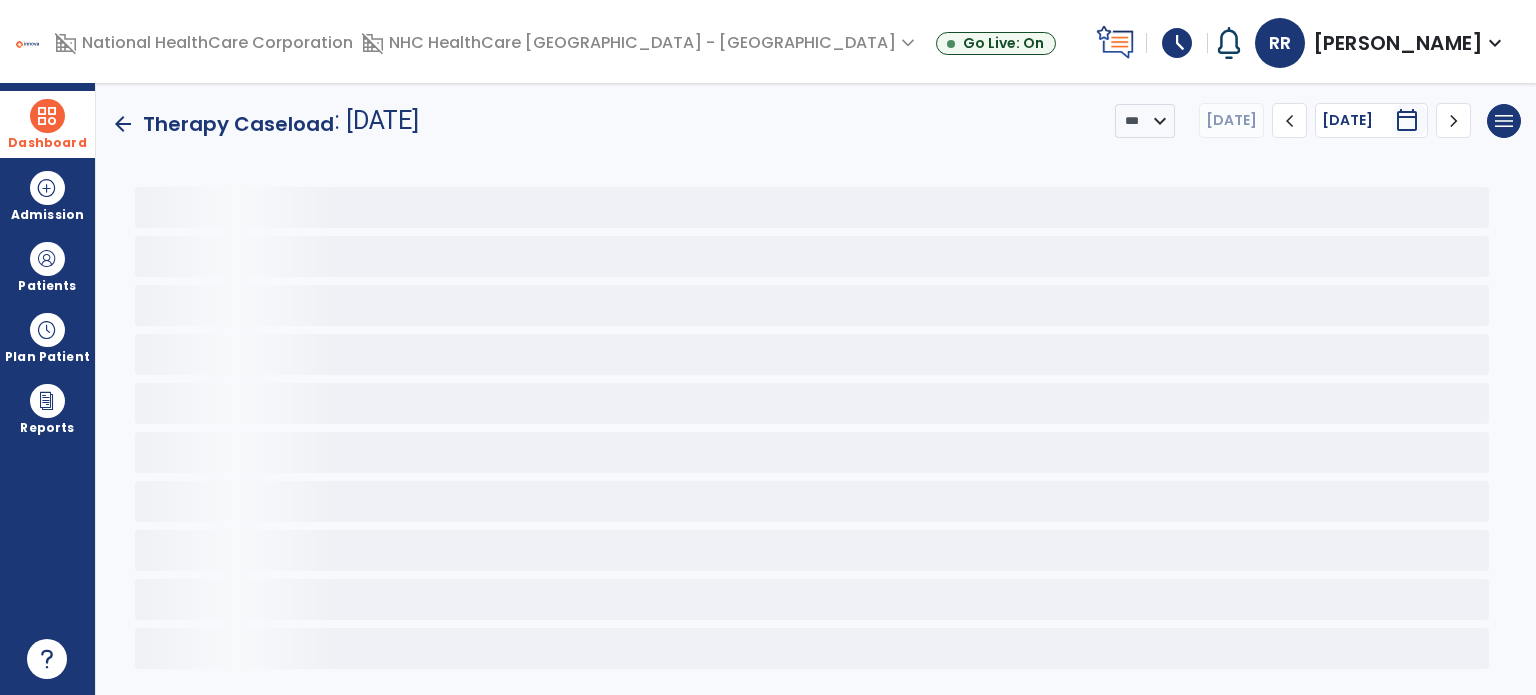 click on "arrow_back" 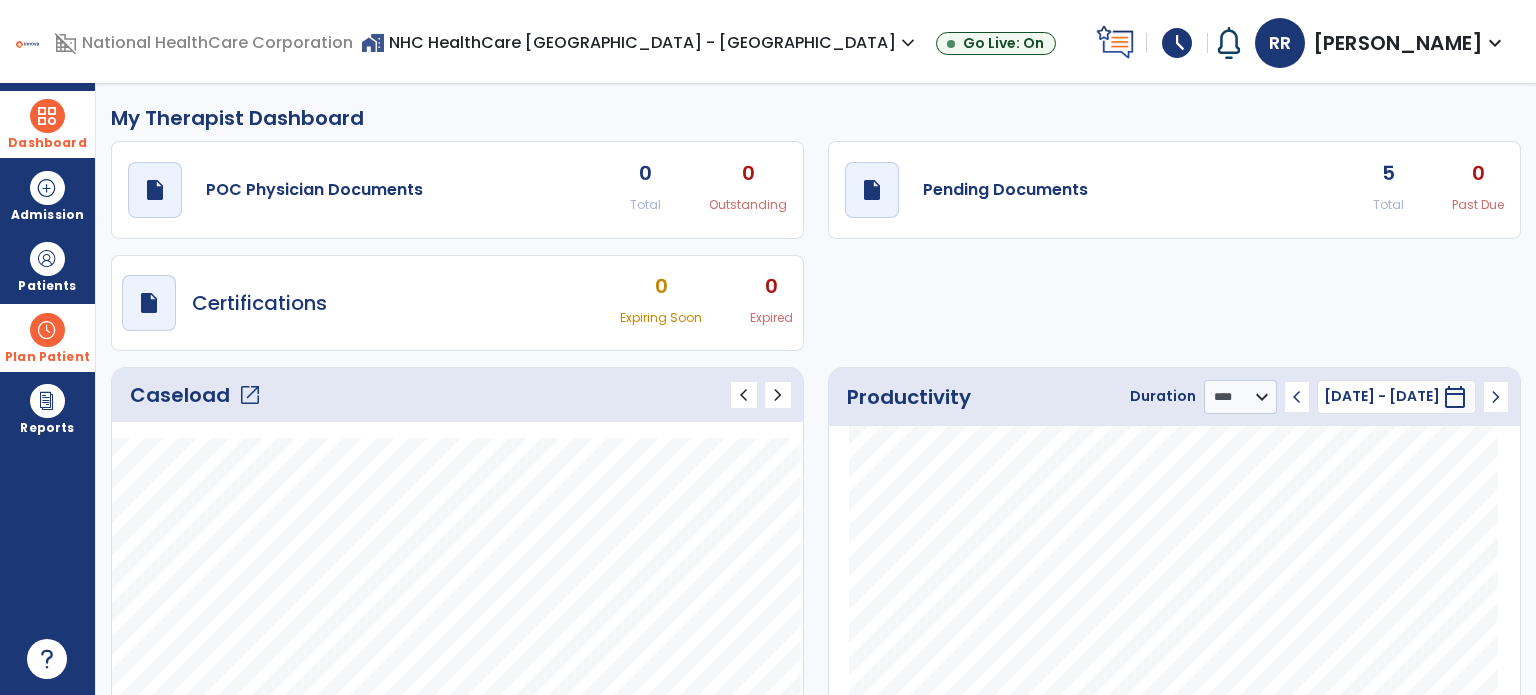click on "Plan Patient" at bounding box center [47, 266] 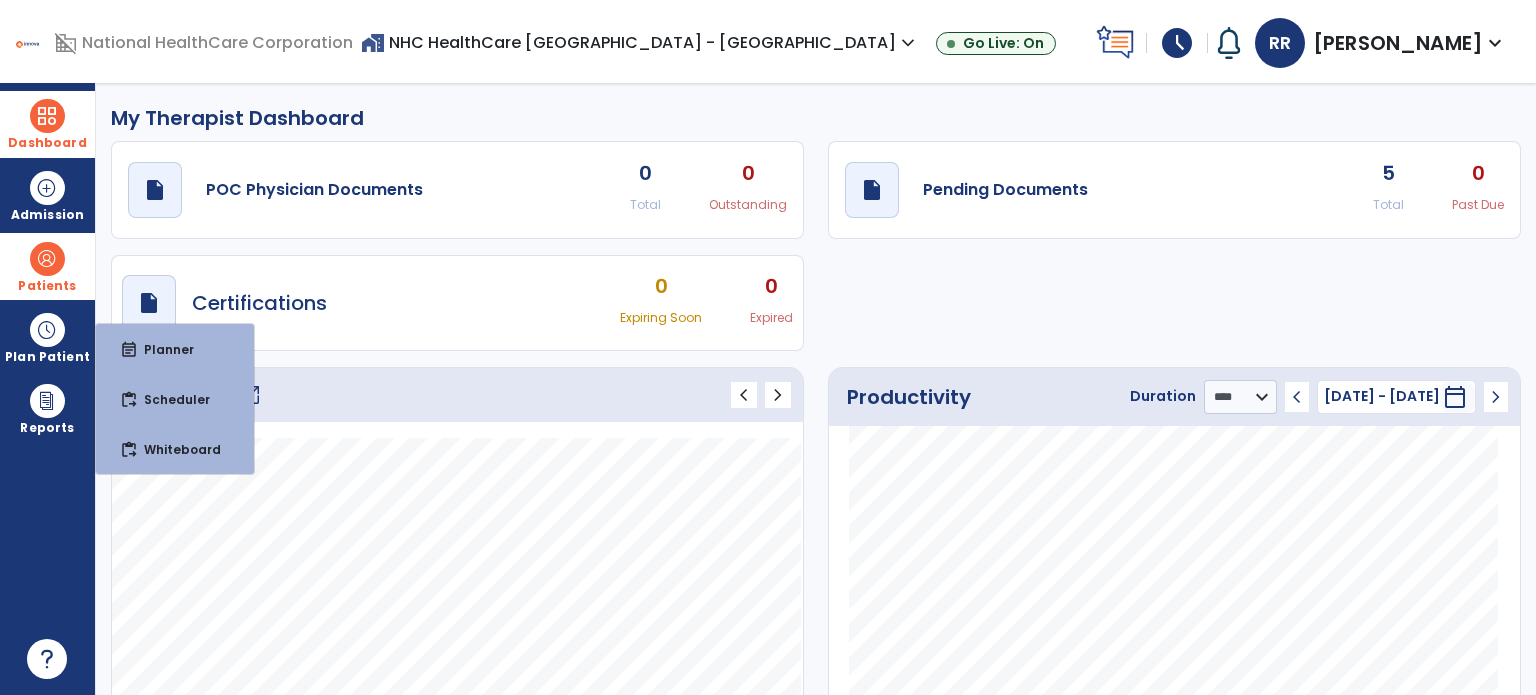 click on "Patients" at bounding box center (47, 266) 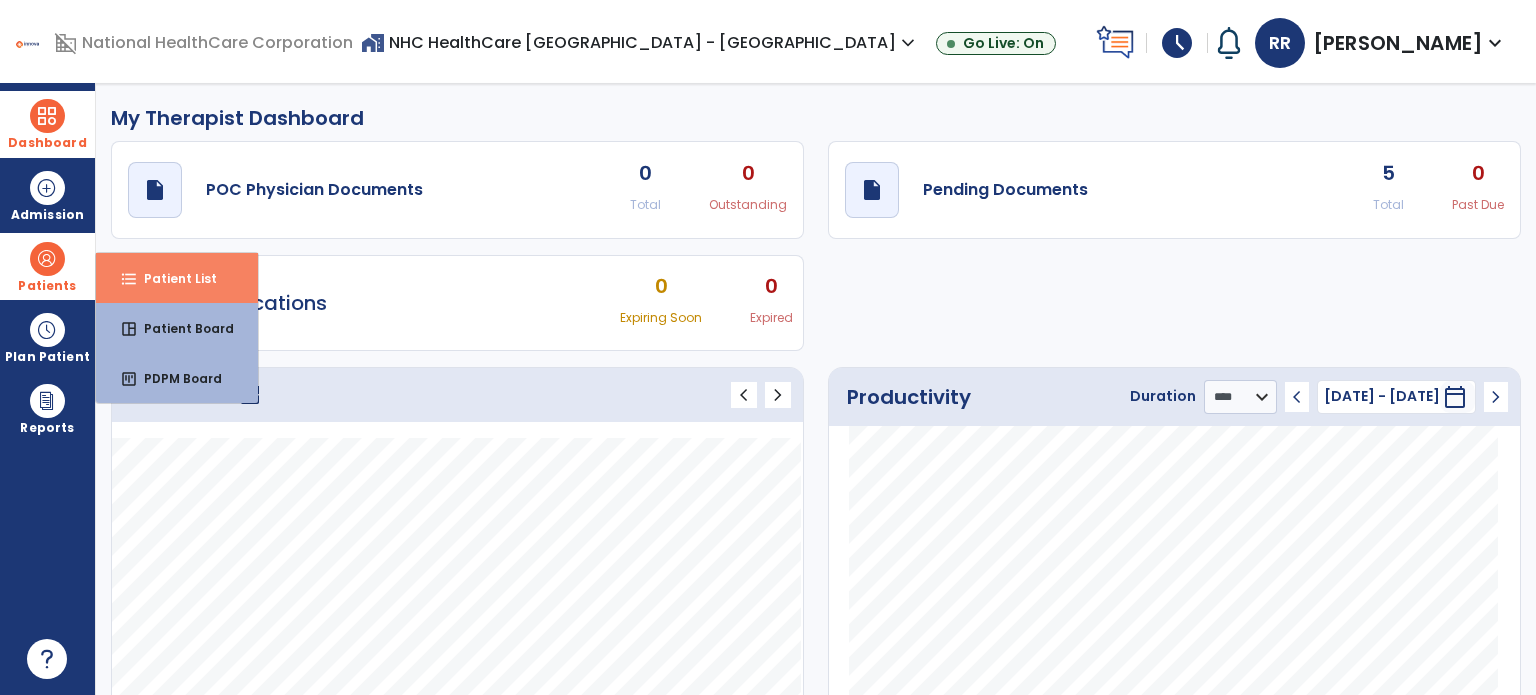 click on "format_list_bulleted  Patient List" at bounding box center [177, 278] 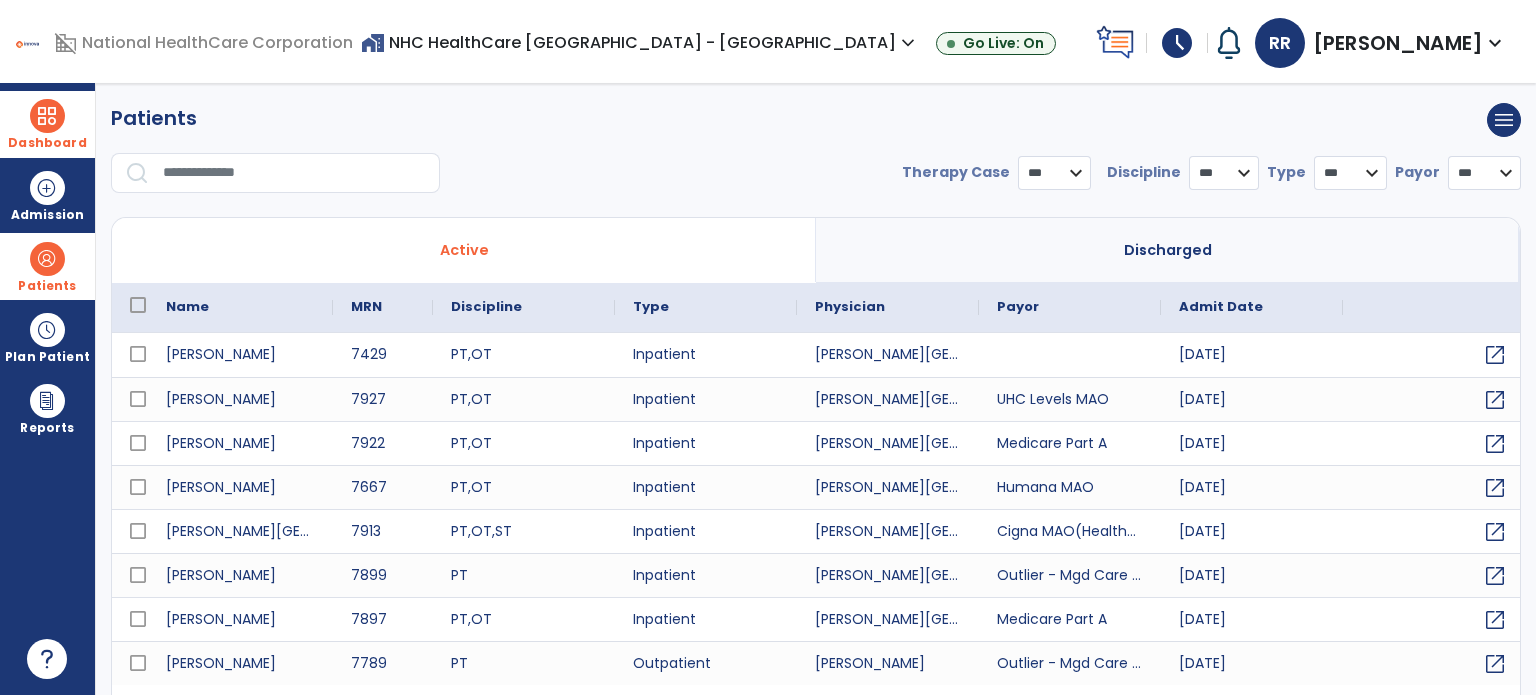 select on "***" 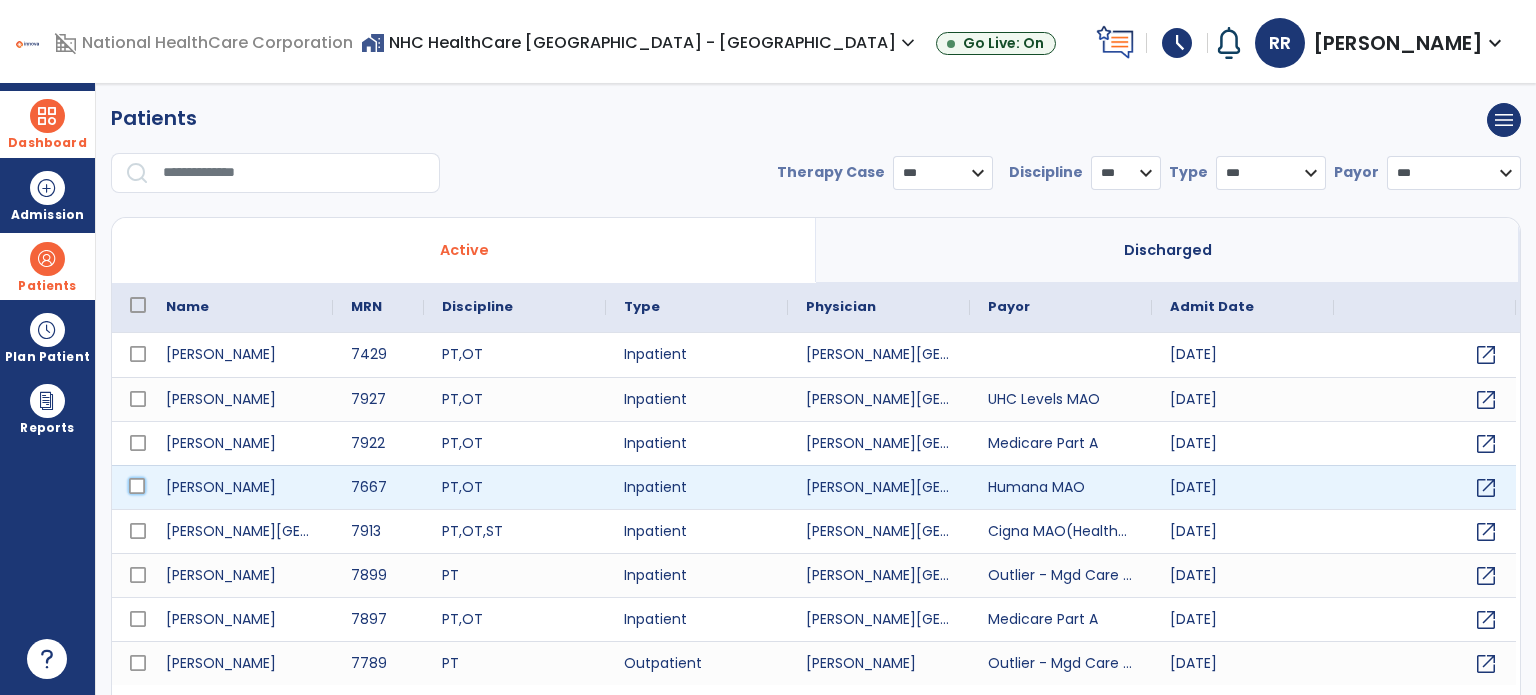 click at bounding box center [130, 487] 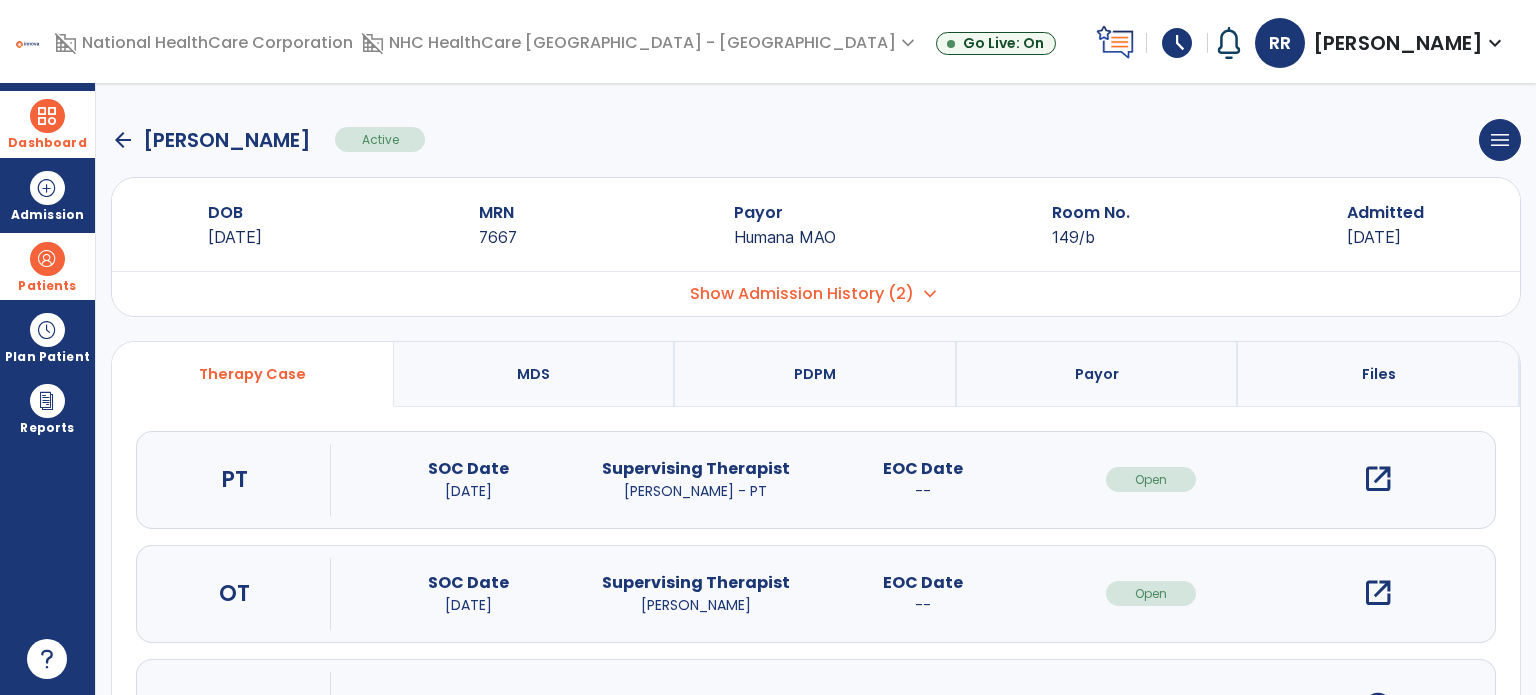 click on "open_in_new" at bounding box center [1378, 593] 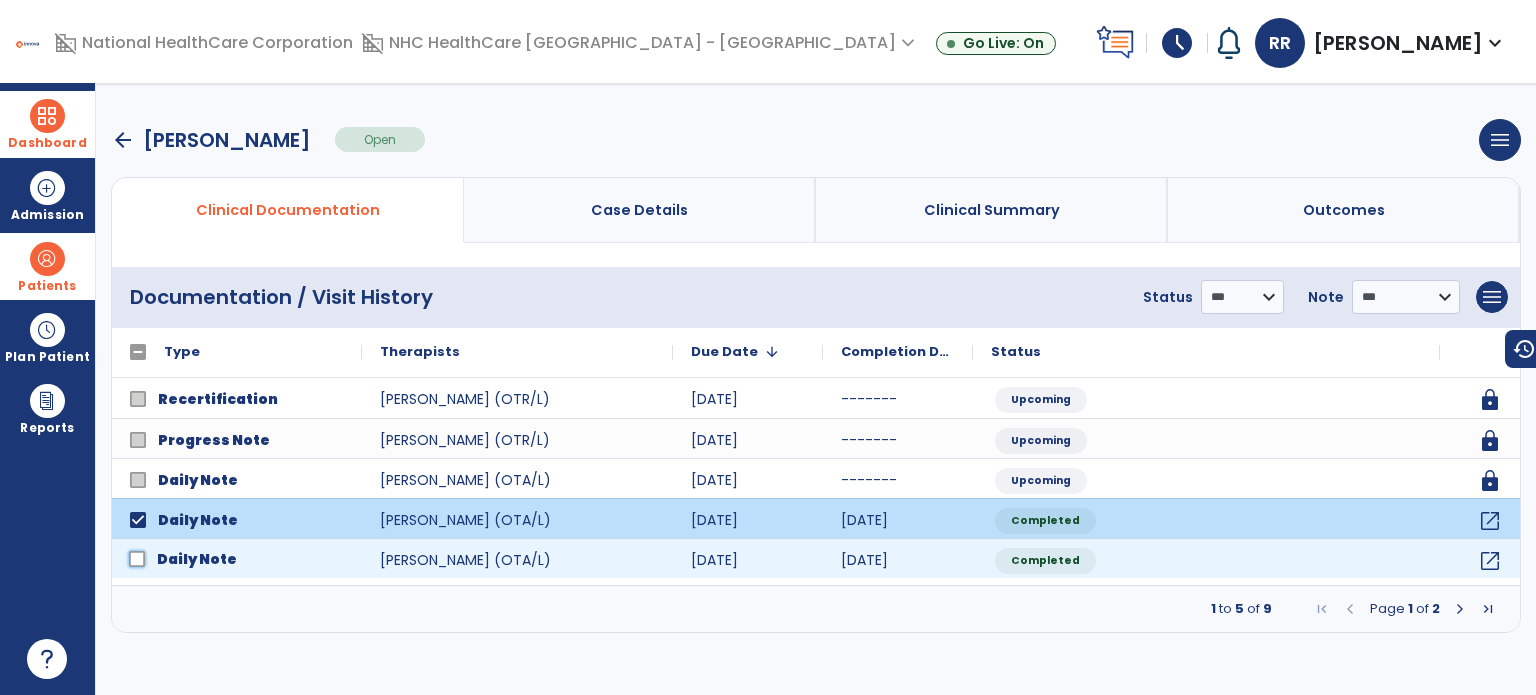 click on "Daily Note" 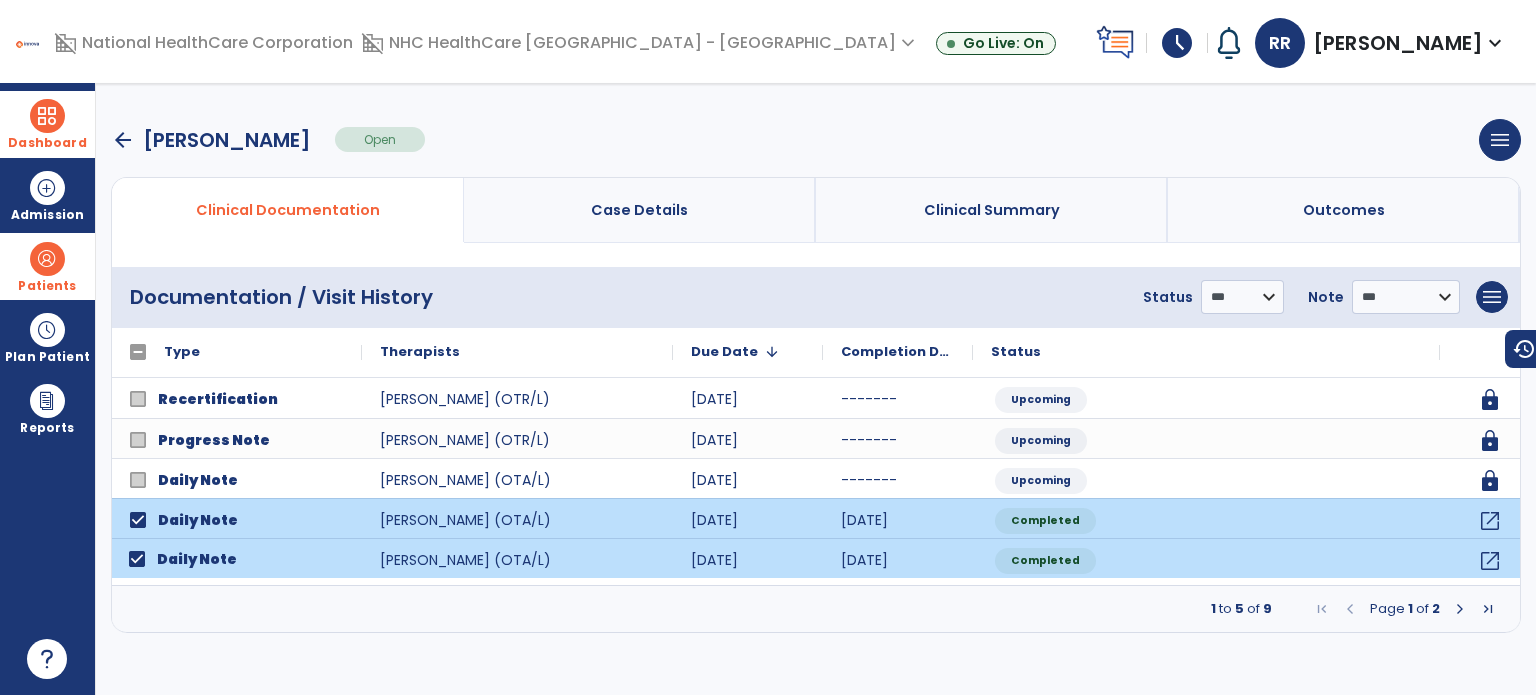 click at bounding box center [1460, 609] 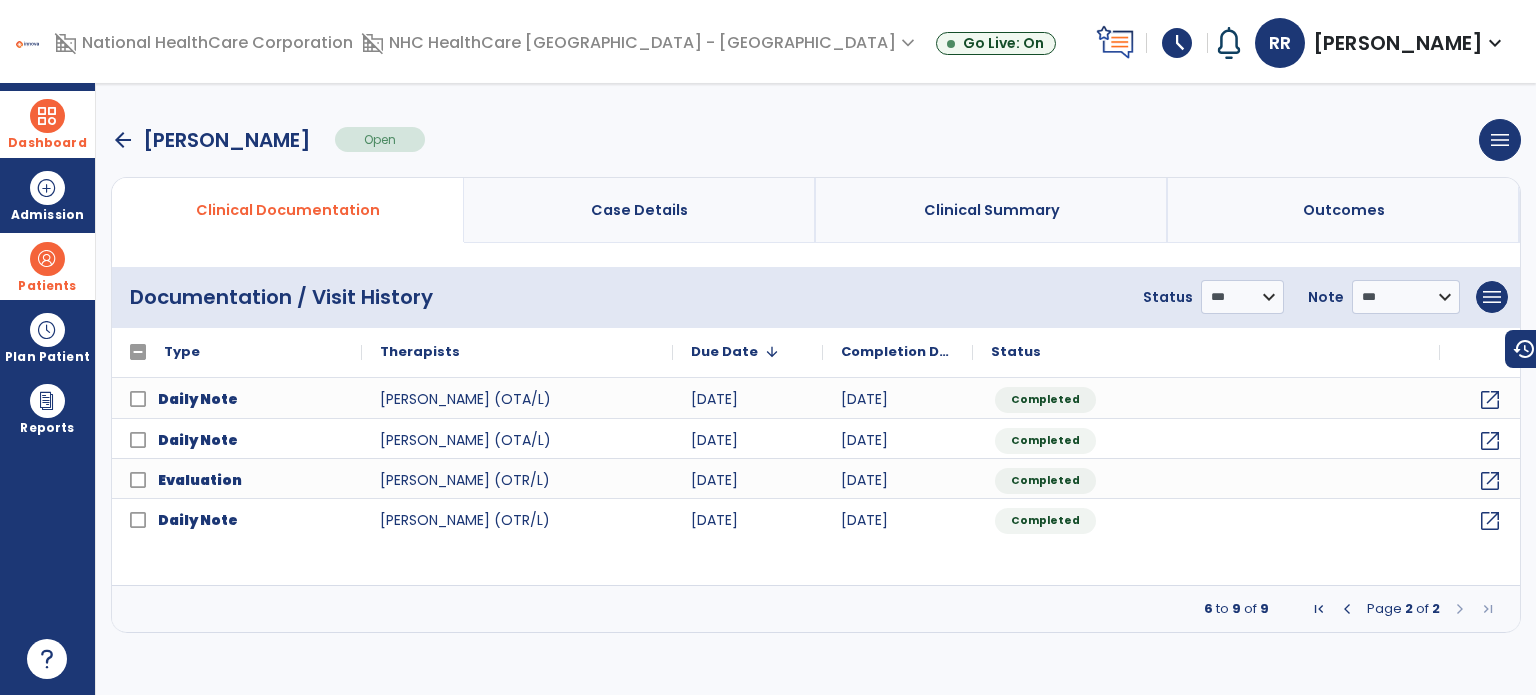 click at bounding box center [1460, 609] 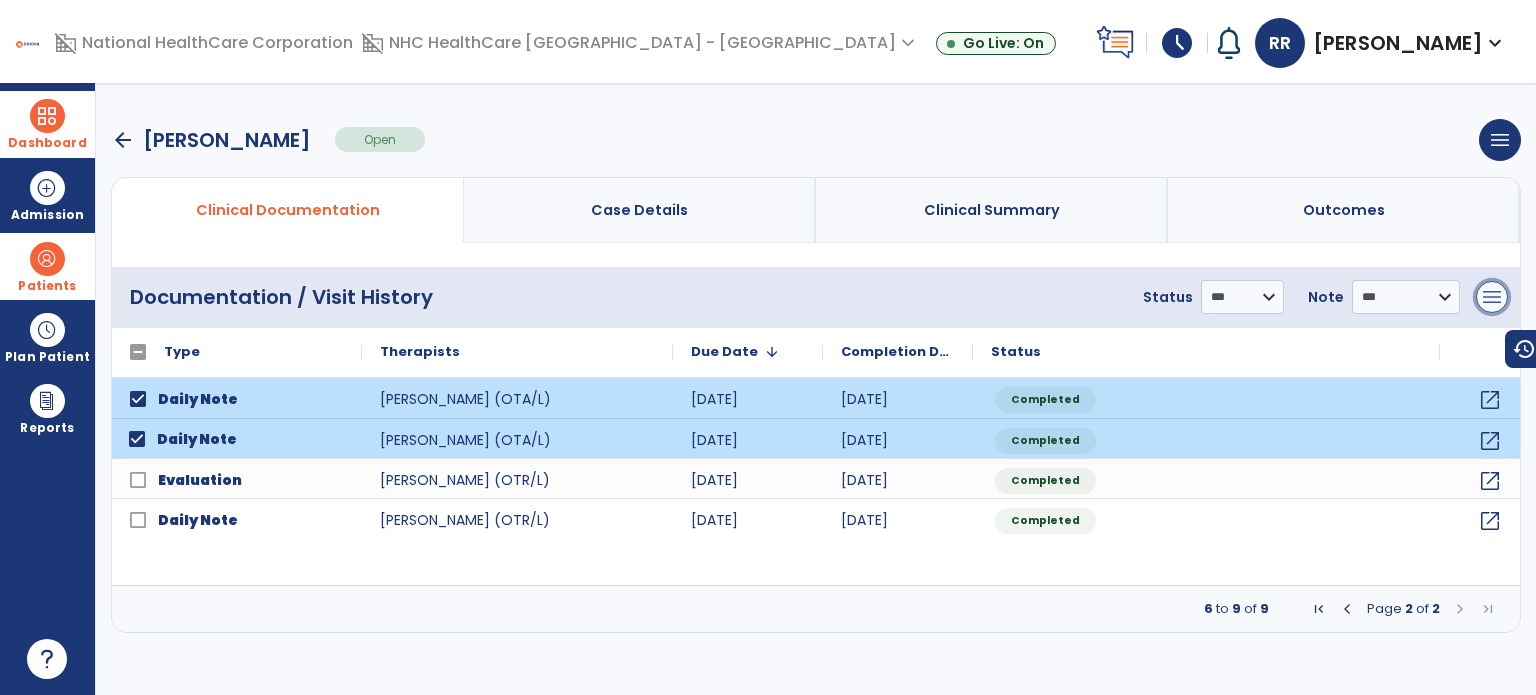 click on "menu" at bounding box center [1492, 297] 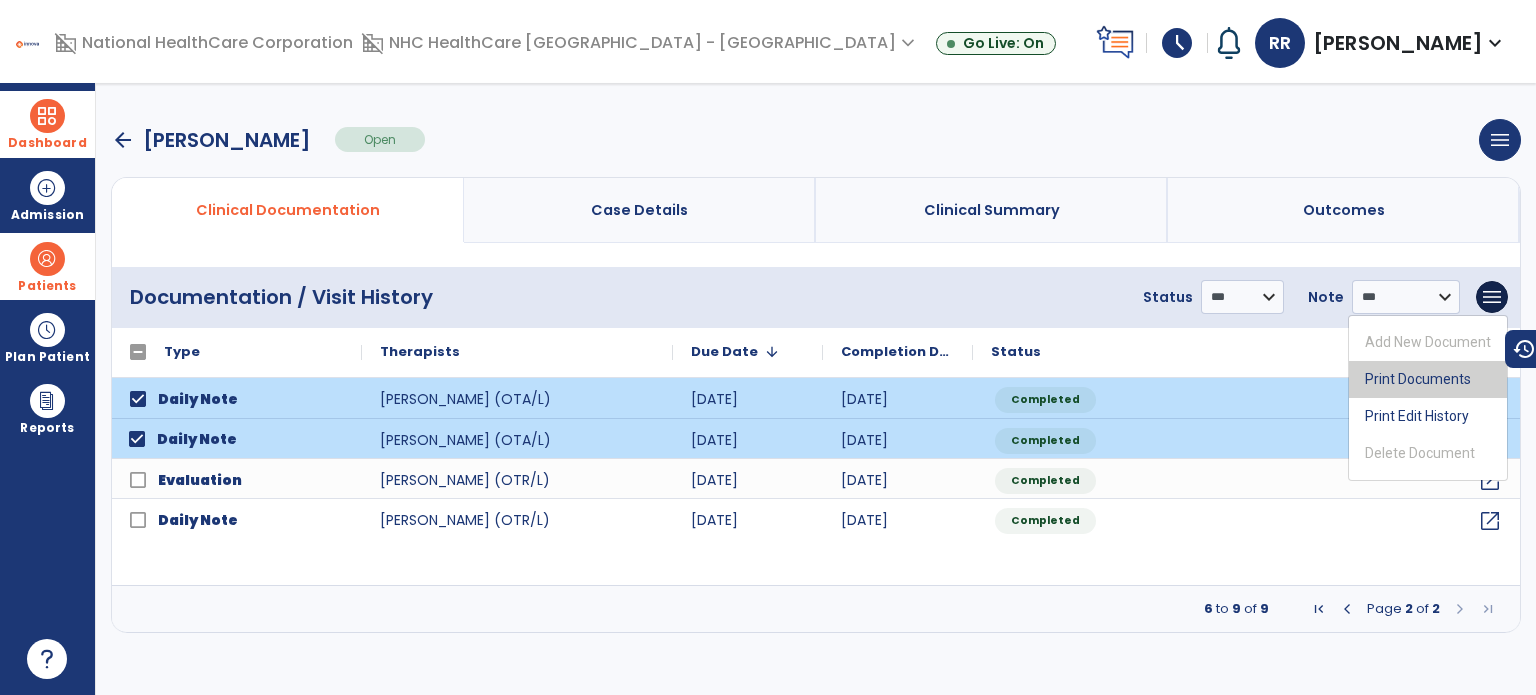 click on "Print Documents" at bounding box center [1428, 379] 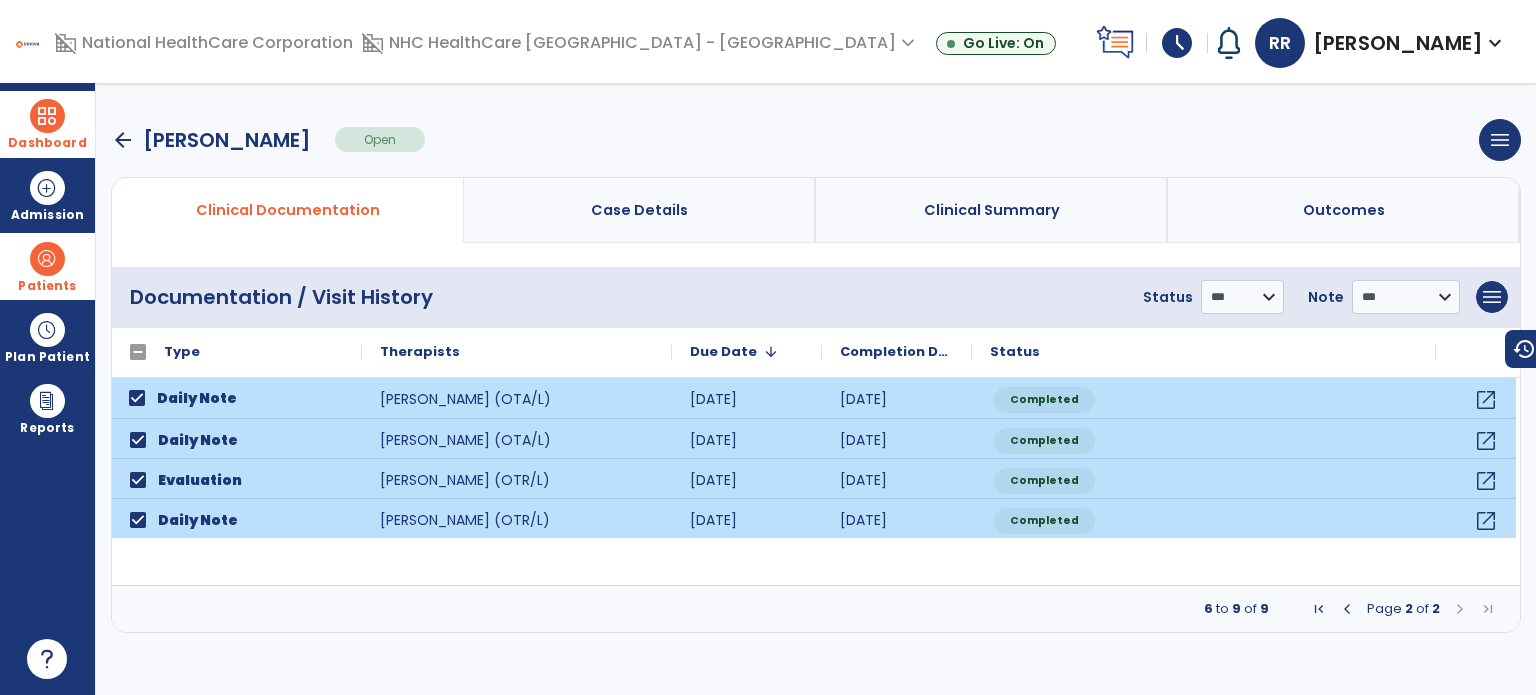 click at bounding box center (1347, 609) 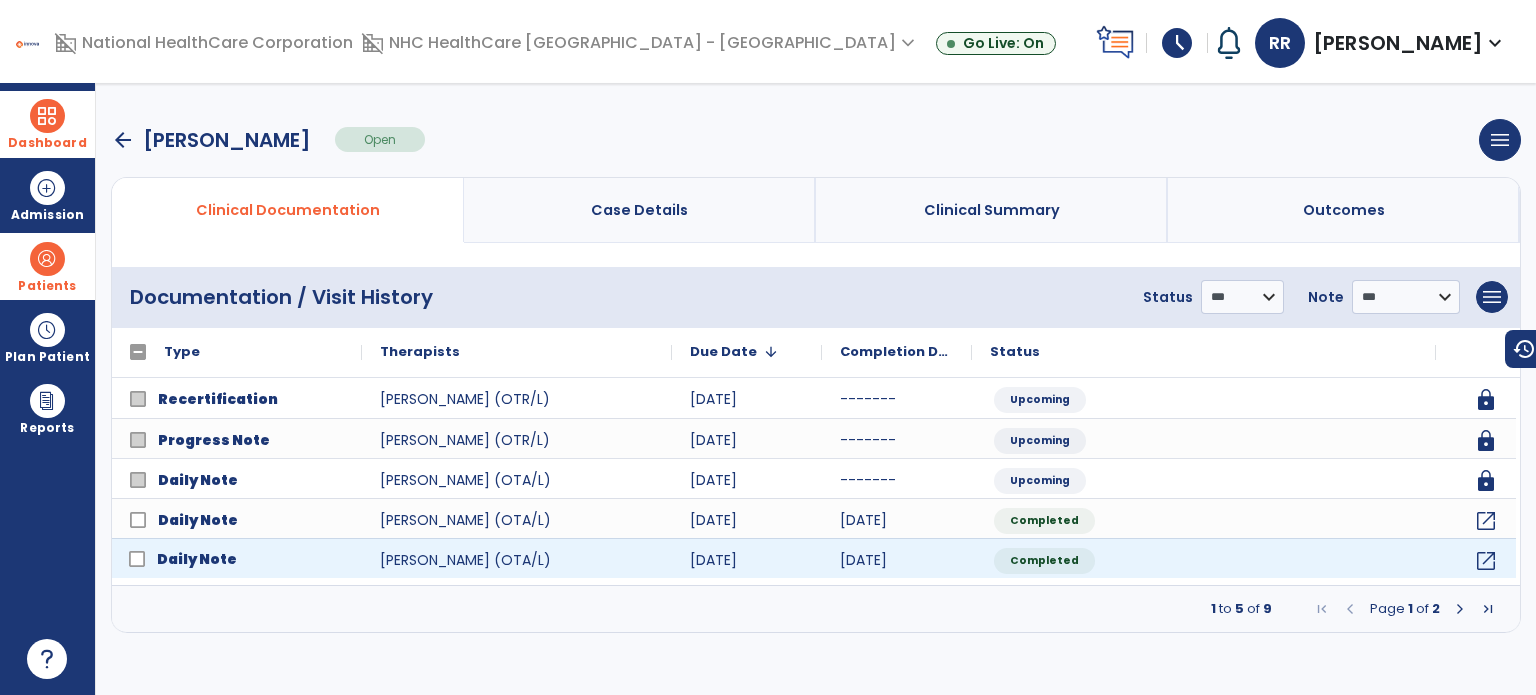click 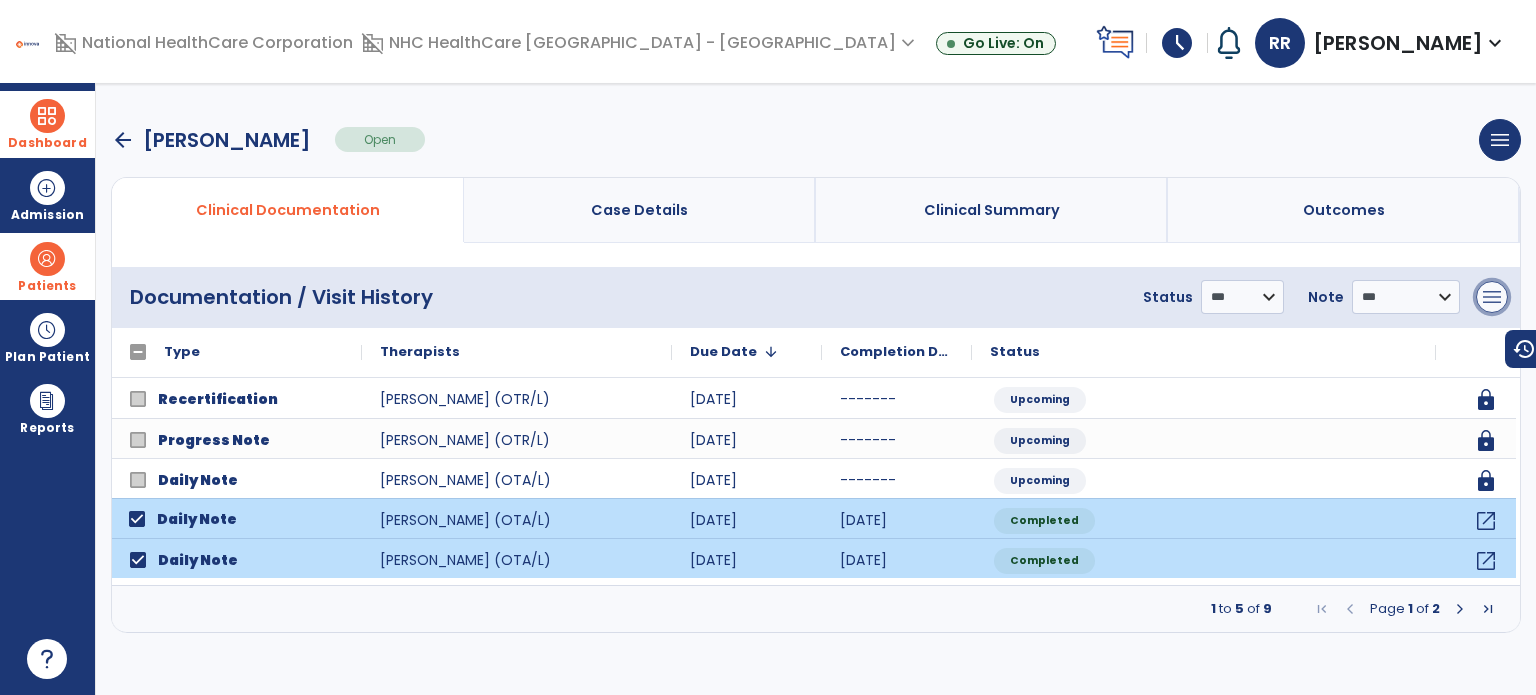 click on "menu" at bounding box center [1492, 297] 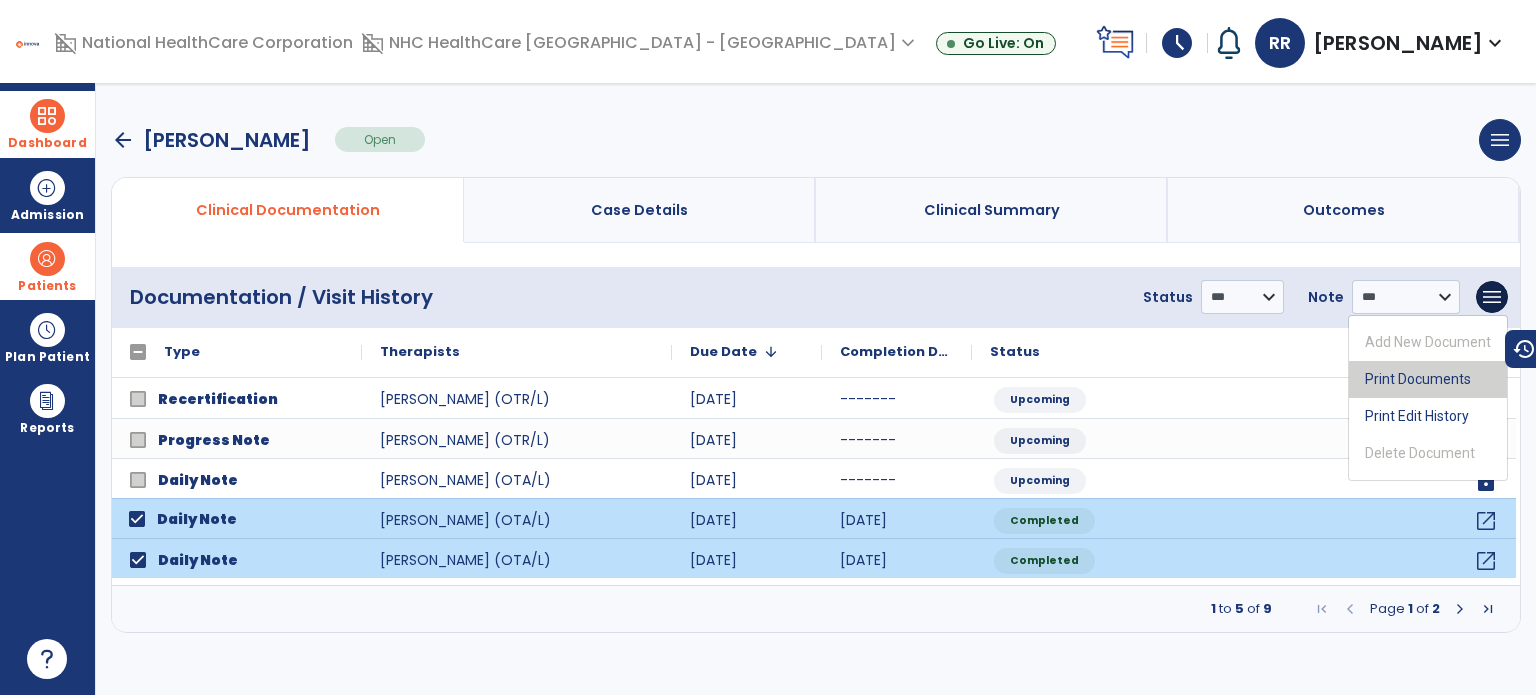 click on "Print Documents" at bounding box center [1428, 379] 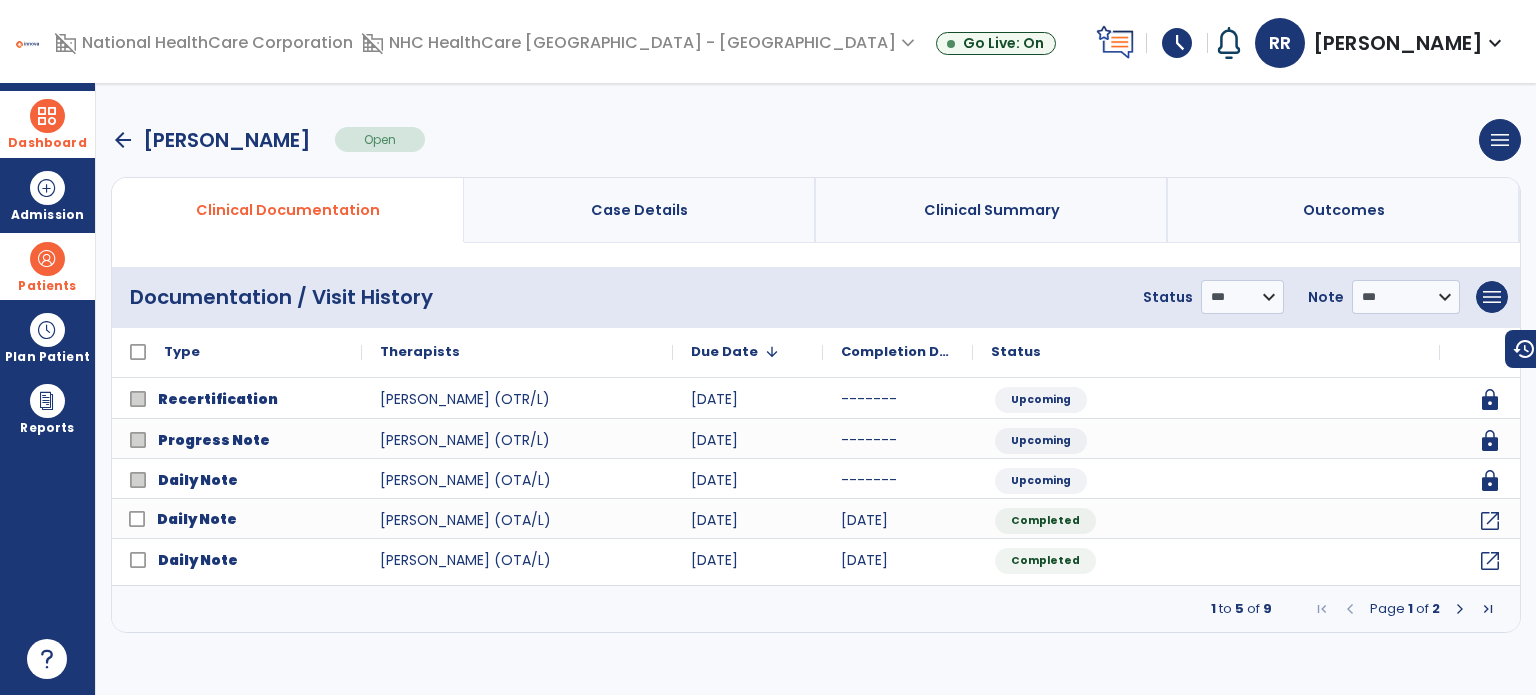 click on "1
to
5
of
9
Page
1
of
2" at bounding box center (816, 609) 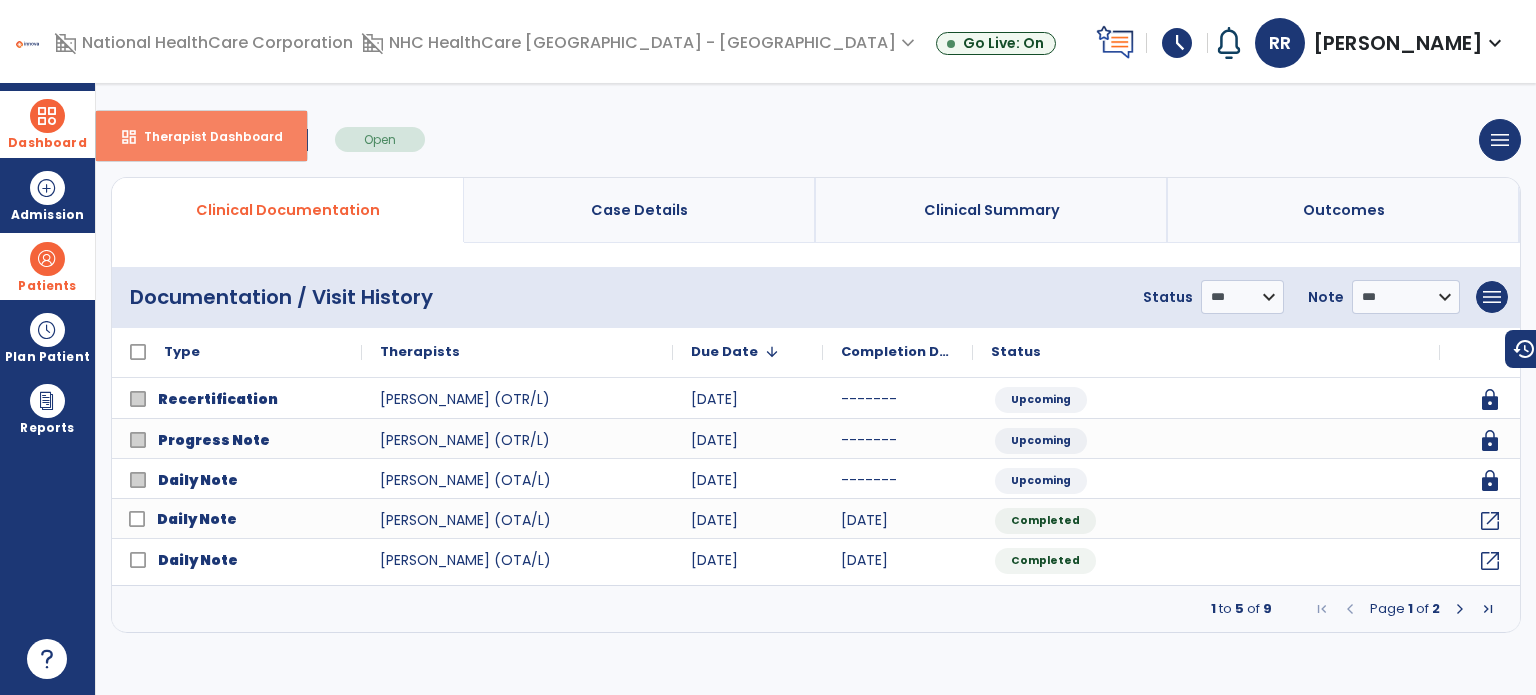 click on "Therapist Dashboard" at bounding box center [205, 136] 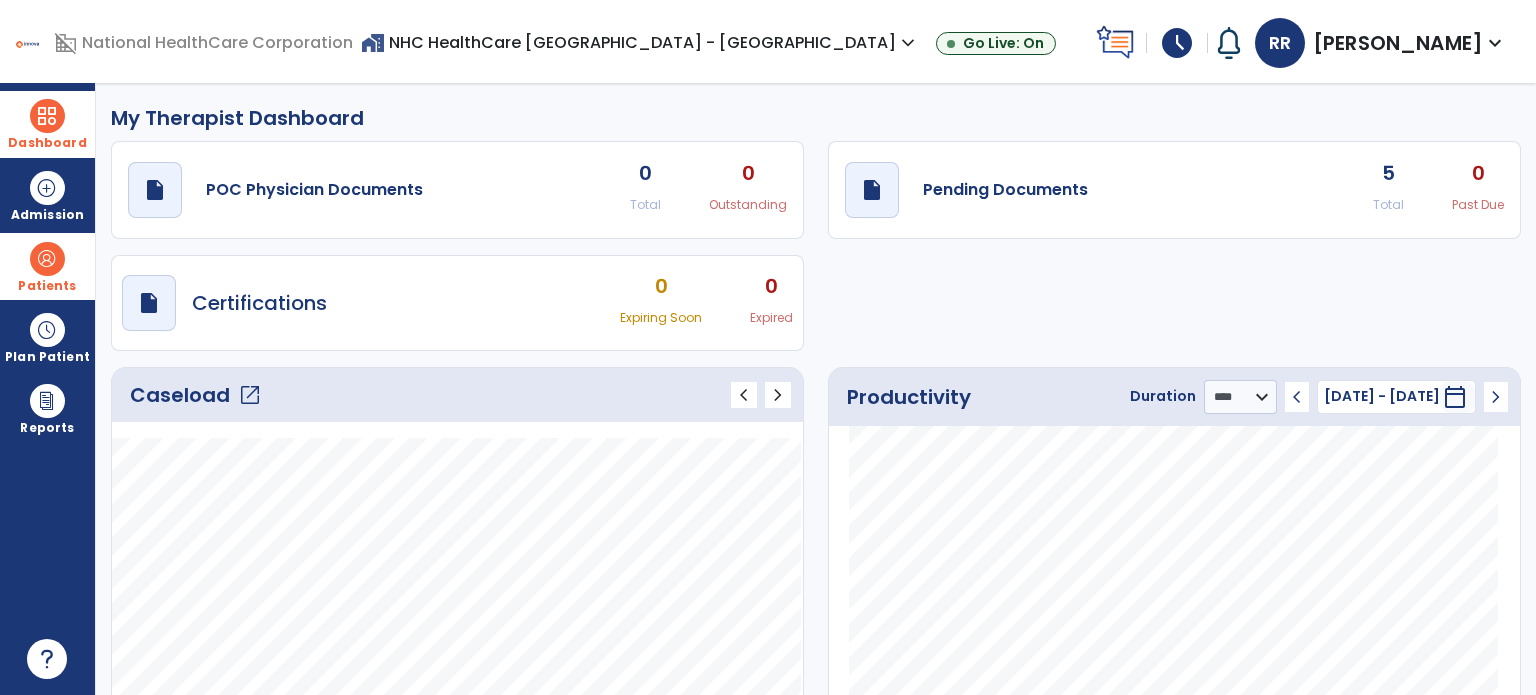 click on "Caseload   open_in_new" 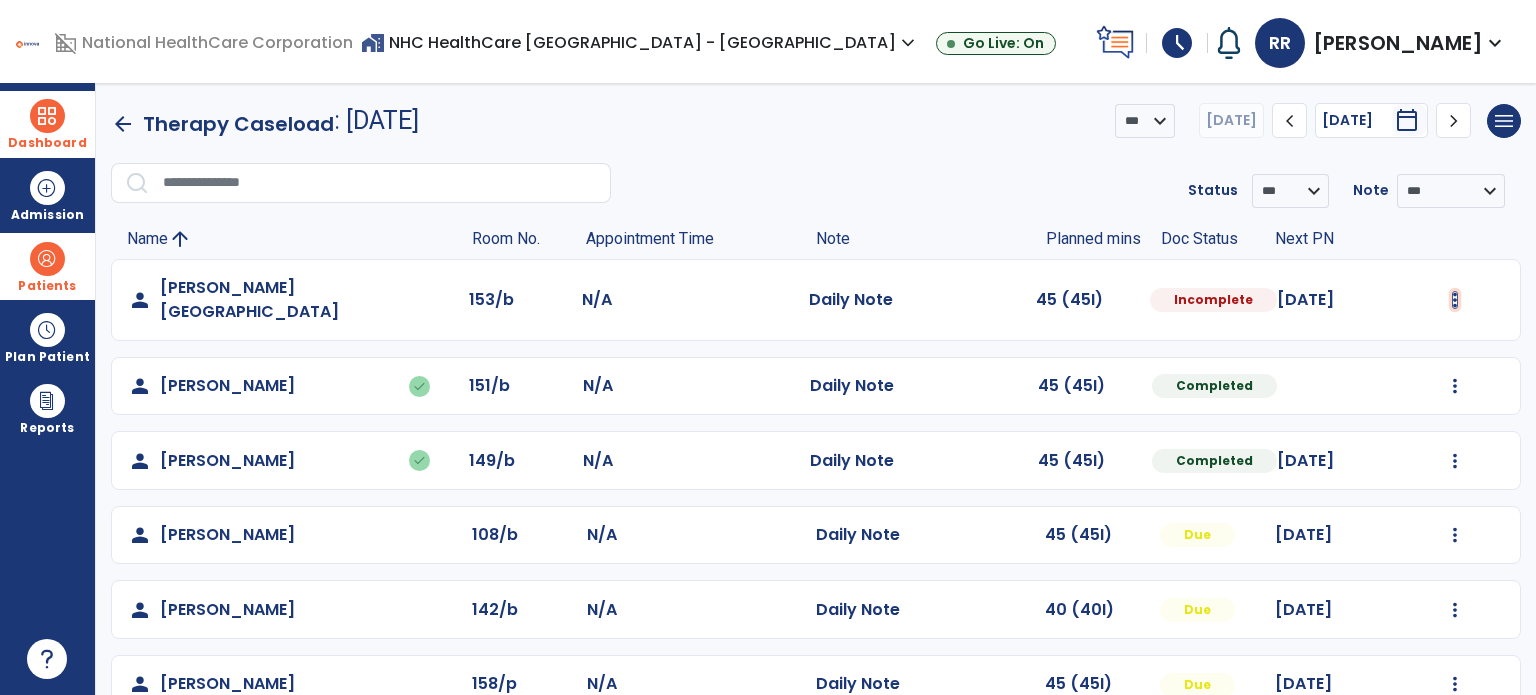 click at bounding box center (1455, 300) 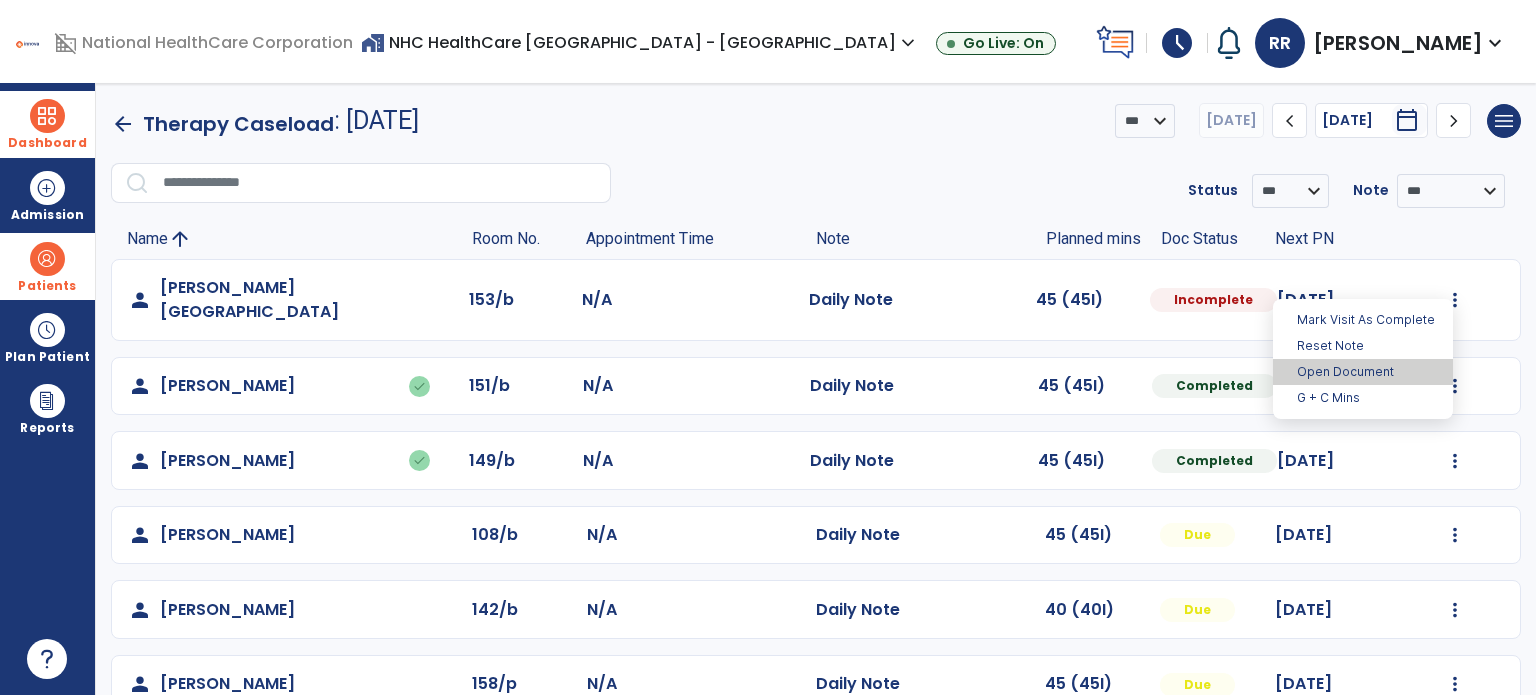 click on "Open Document" at bounding box center (1363, 372) 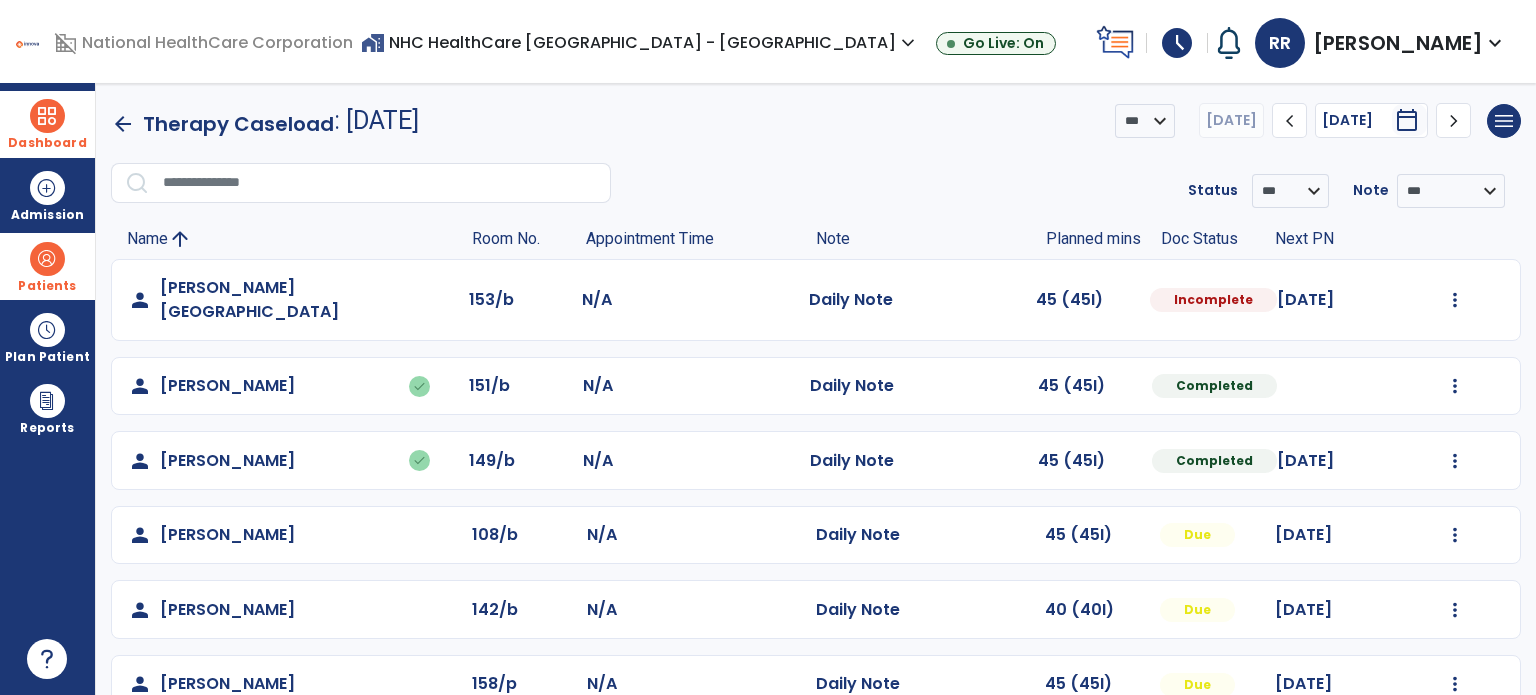 select on "*" 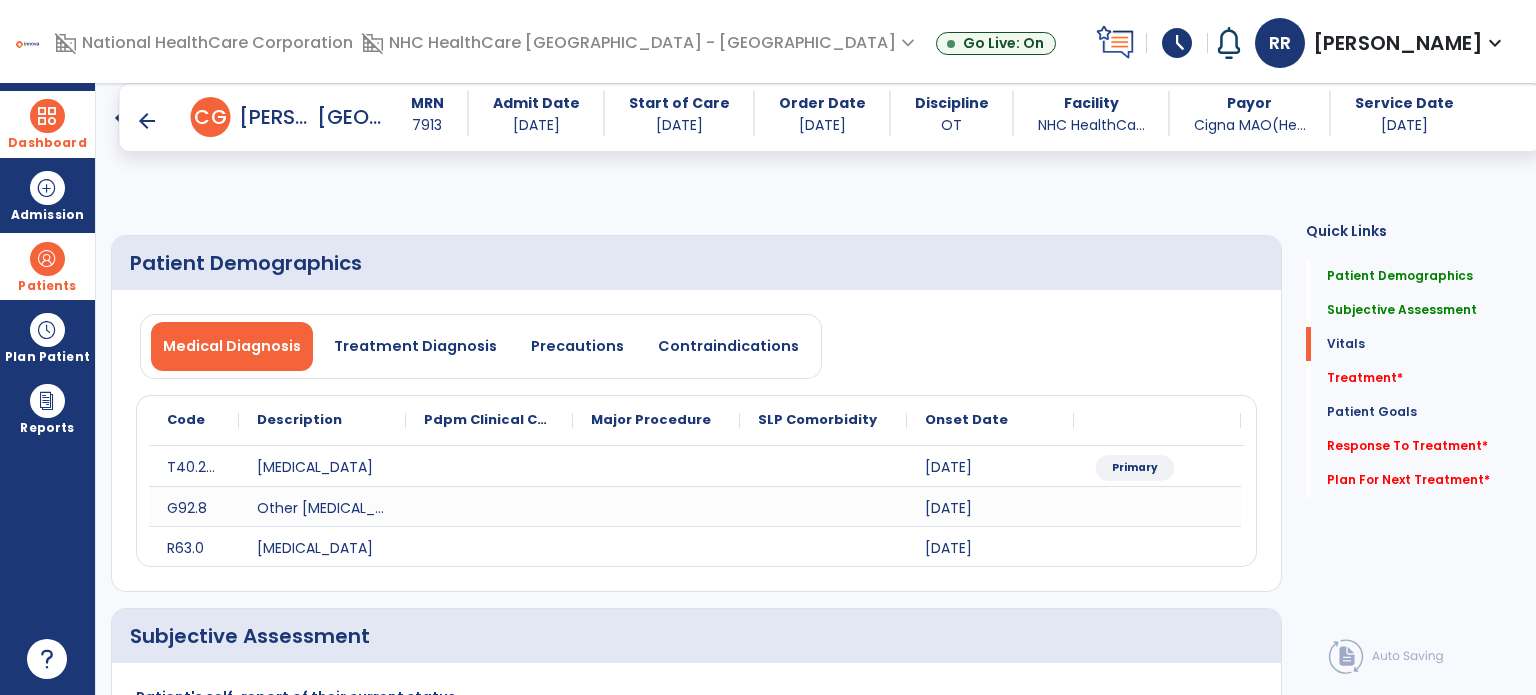 click on "add  Add Service Code" 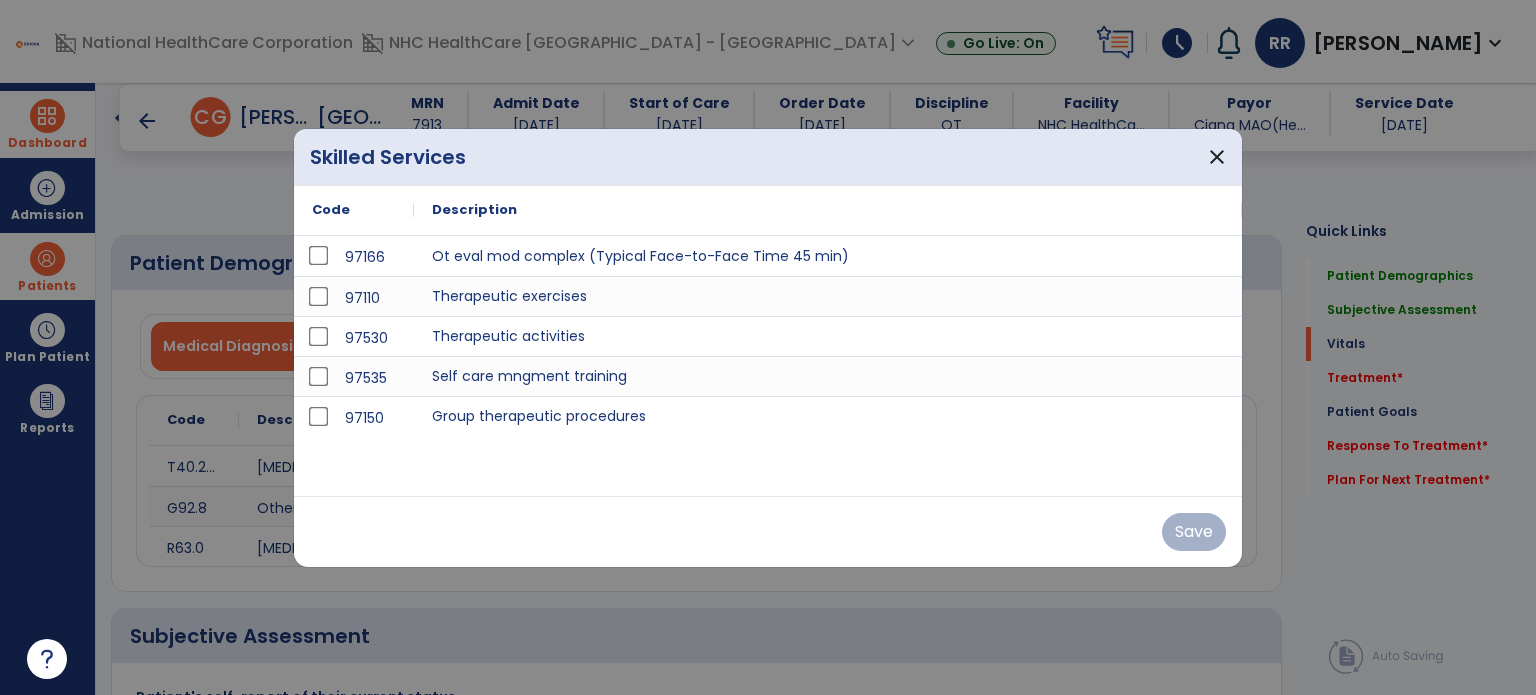 click at bounding box center (768, 347) 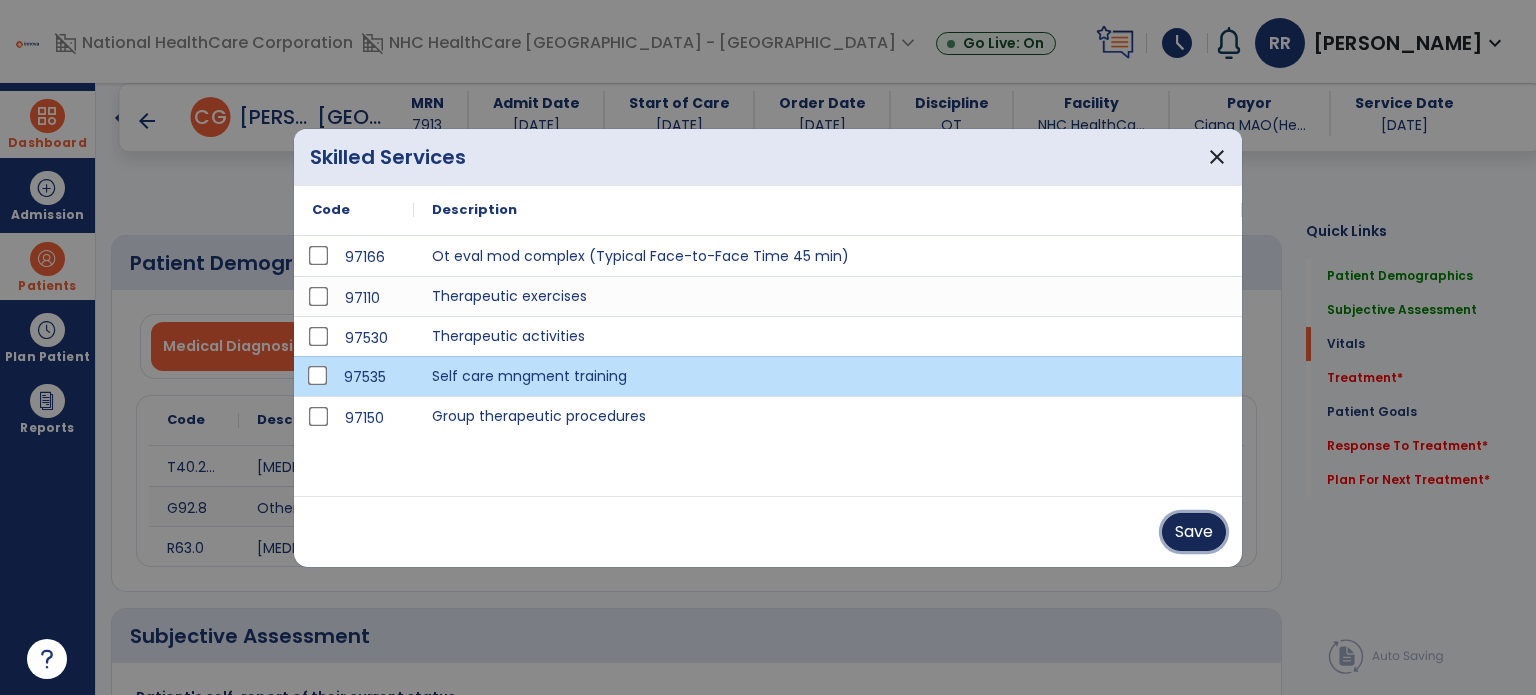click on "Save" at bounding box center (1194, 532) 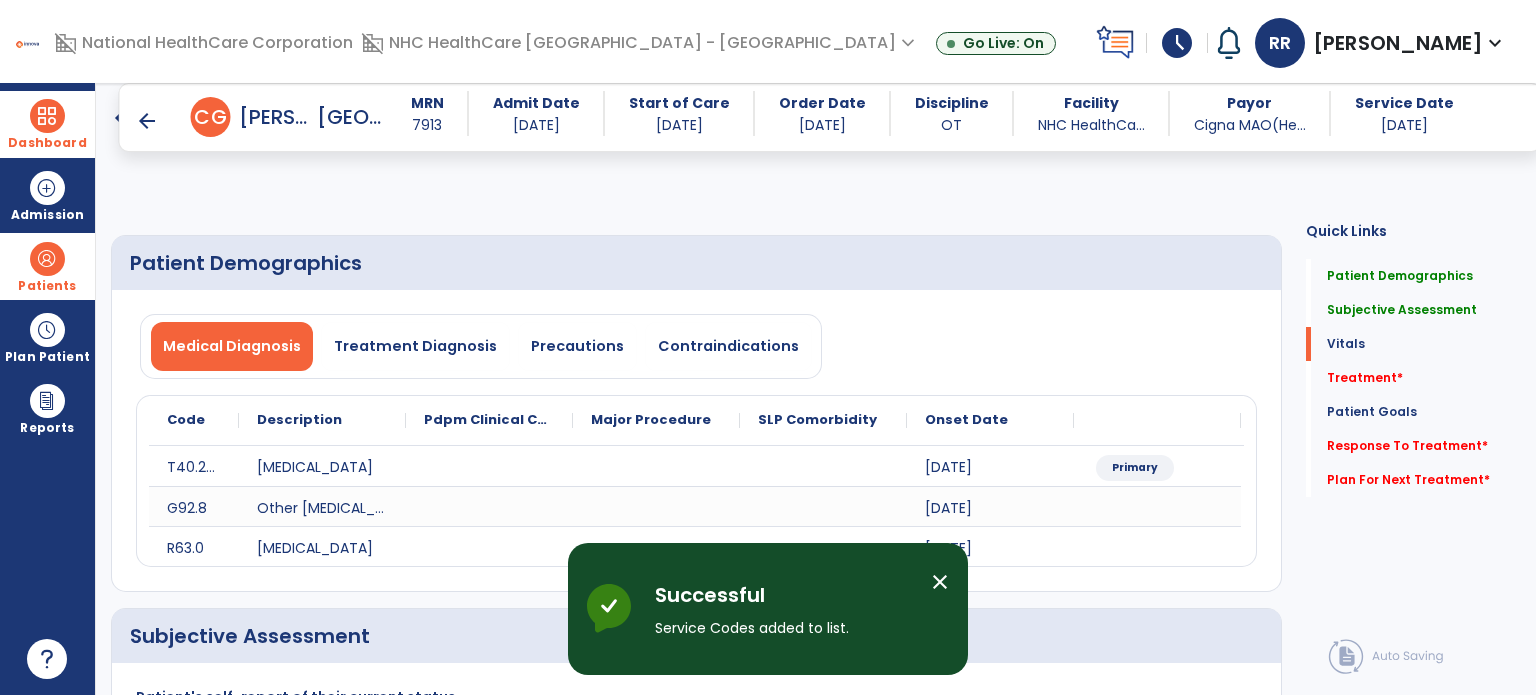 click on "add" at bounding box center [520, 1457] 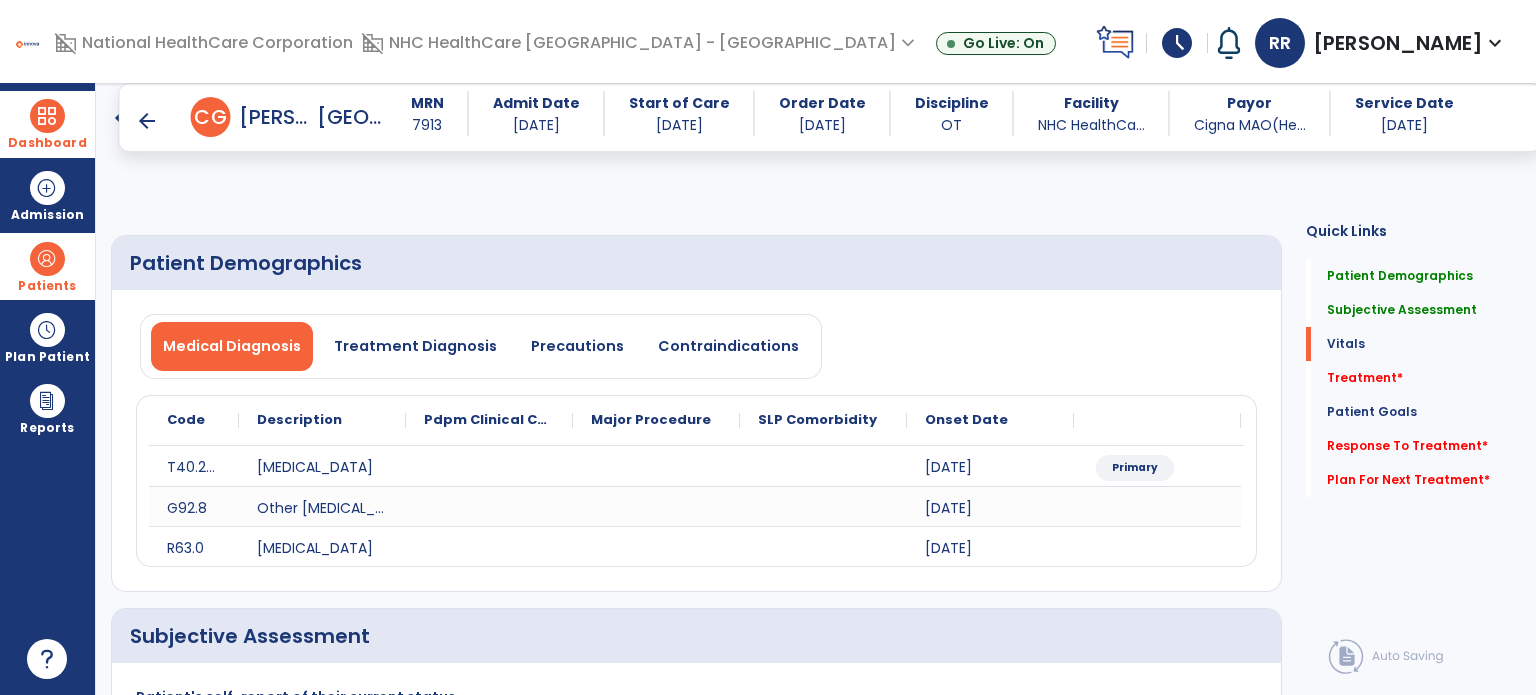 type on "**" 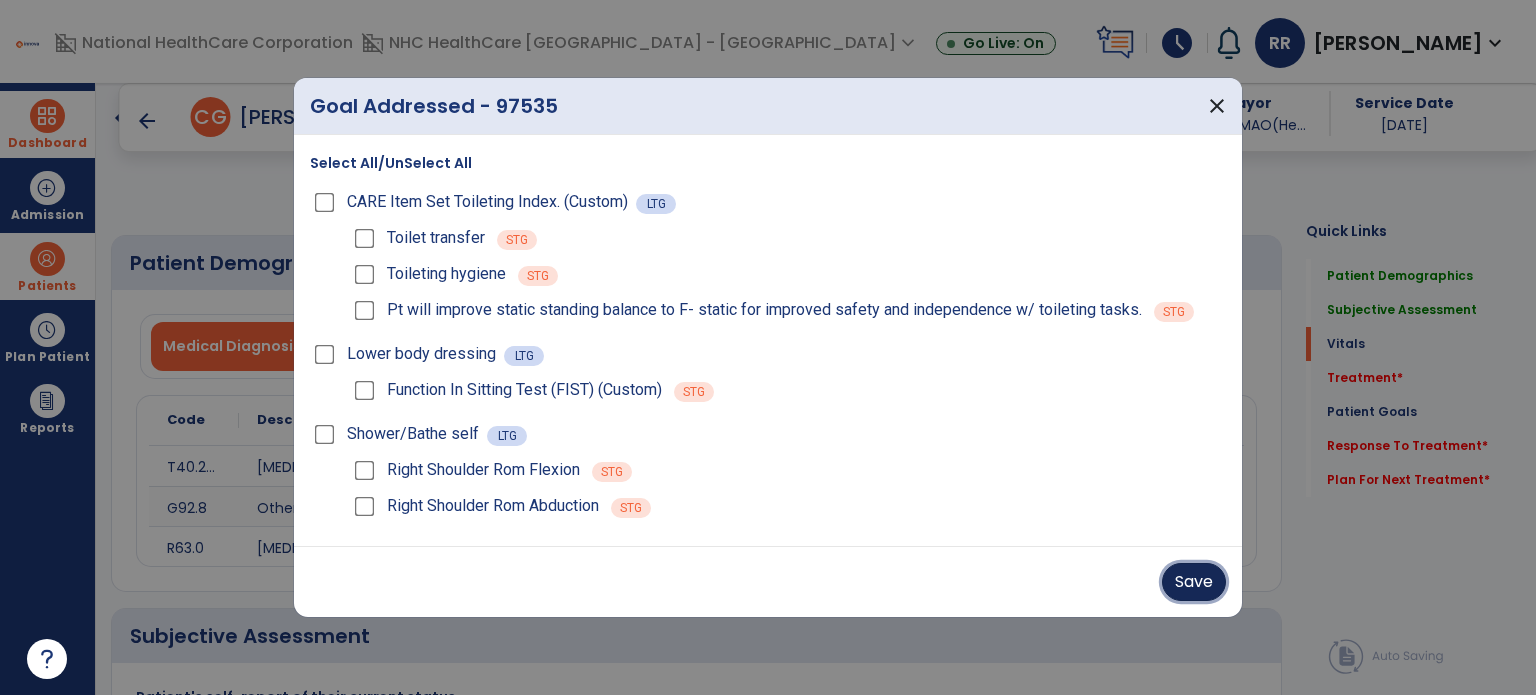 click on "Save" at bounding box center (1194, 582) 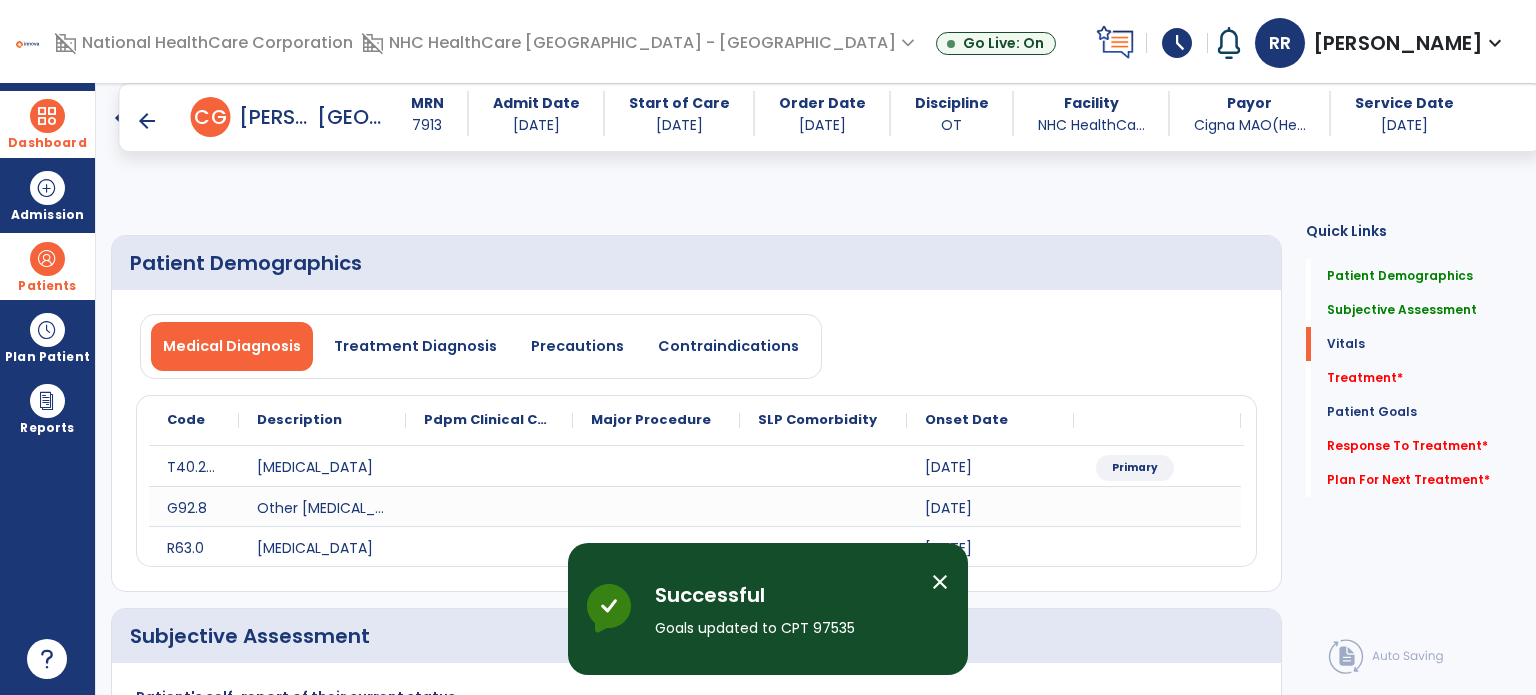 click on "add" at bounding box center (1005, 1457) 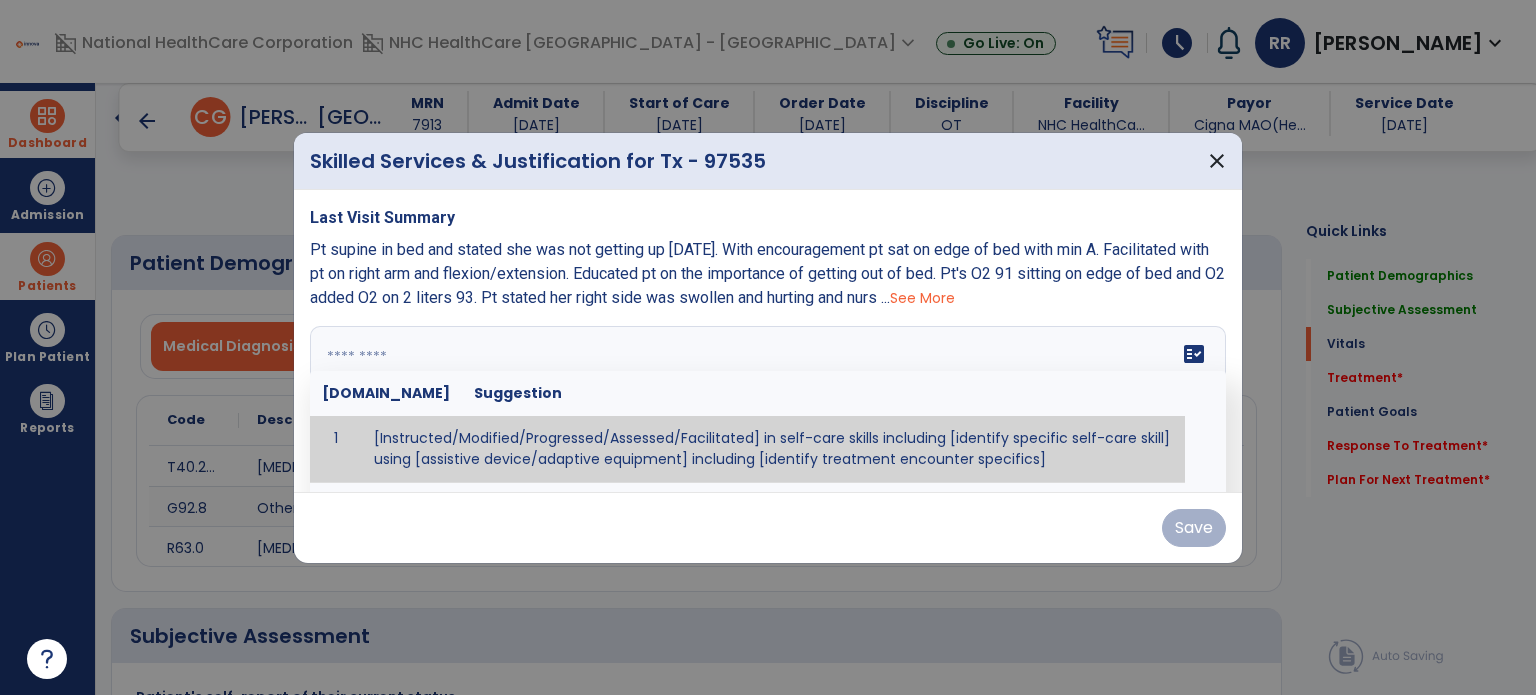 click on "fact_check  [DOMAIN_NAME] Suggestion 1 [Instructed/Modified/Progressed/Assessed/Facilitated] in self-care skills including [identify specific self-care skill] using [assistive device/adaptive equipment] including [identify treatment encounter specifics]" at bounding box center [768, 401] 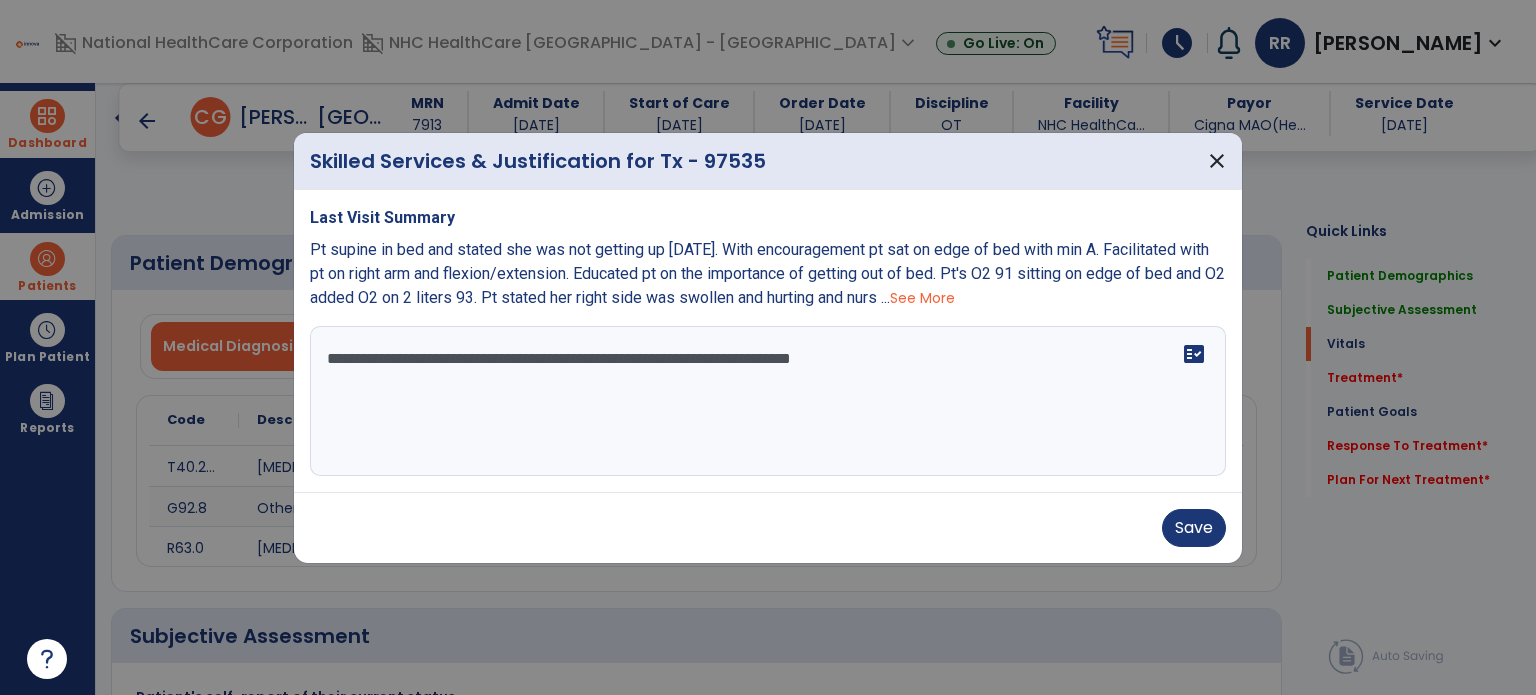 click on "Pt supine in bed and stated she was not getting up [DATE].  With encouragement pt sat on edge of bed with min A.    Facilitated with pt on right arm and flexion/extension.  Educated pt on the importance of getting out of bed.  Pt's O2 91 sitting on edge of bed and O2 added O2 on 2 liters 93.  Pt stated her right side was swollen and hurting and nurs ..." at bounding box center (767, 273) 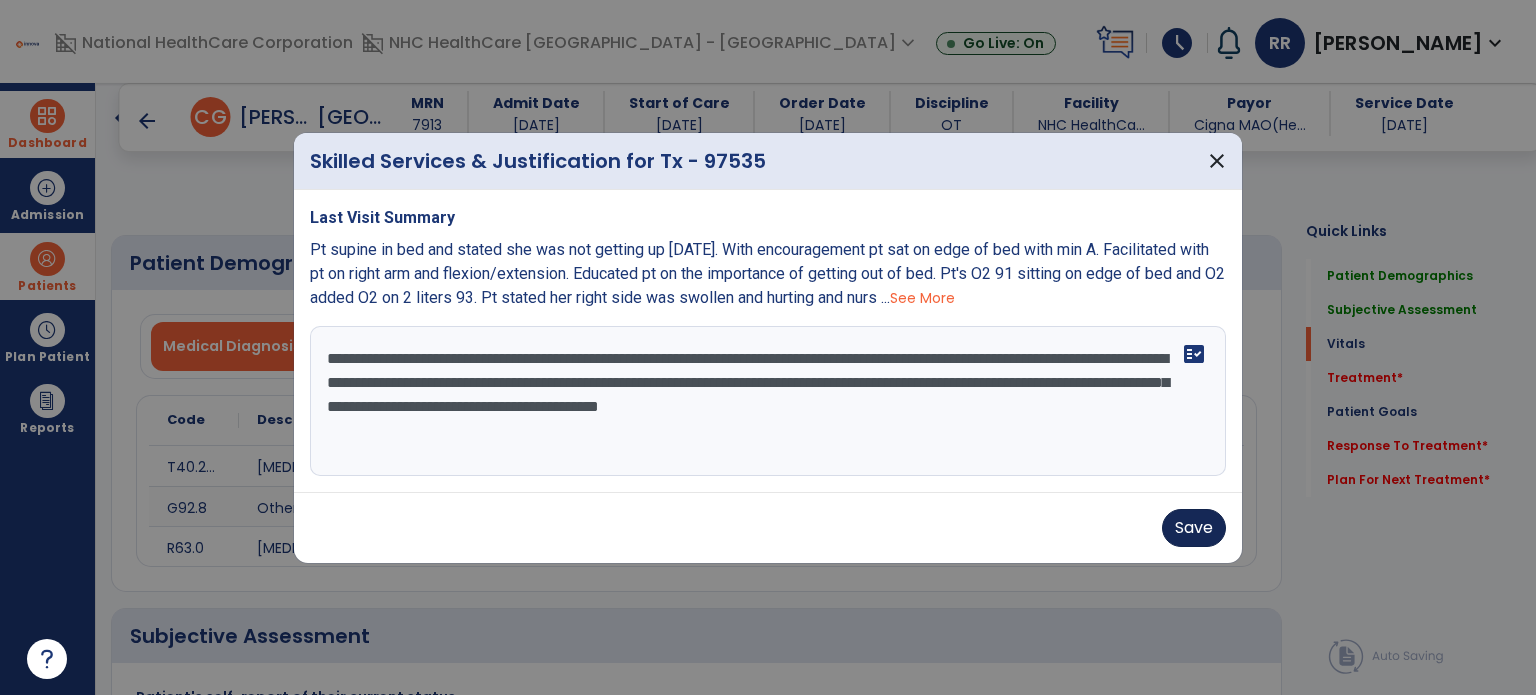 type on "**********" 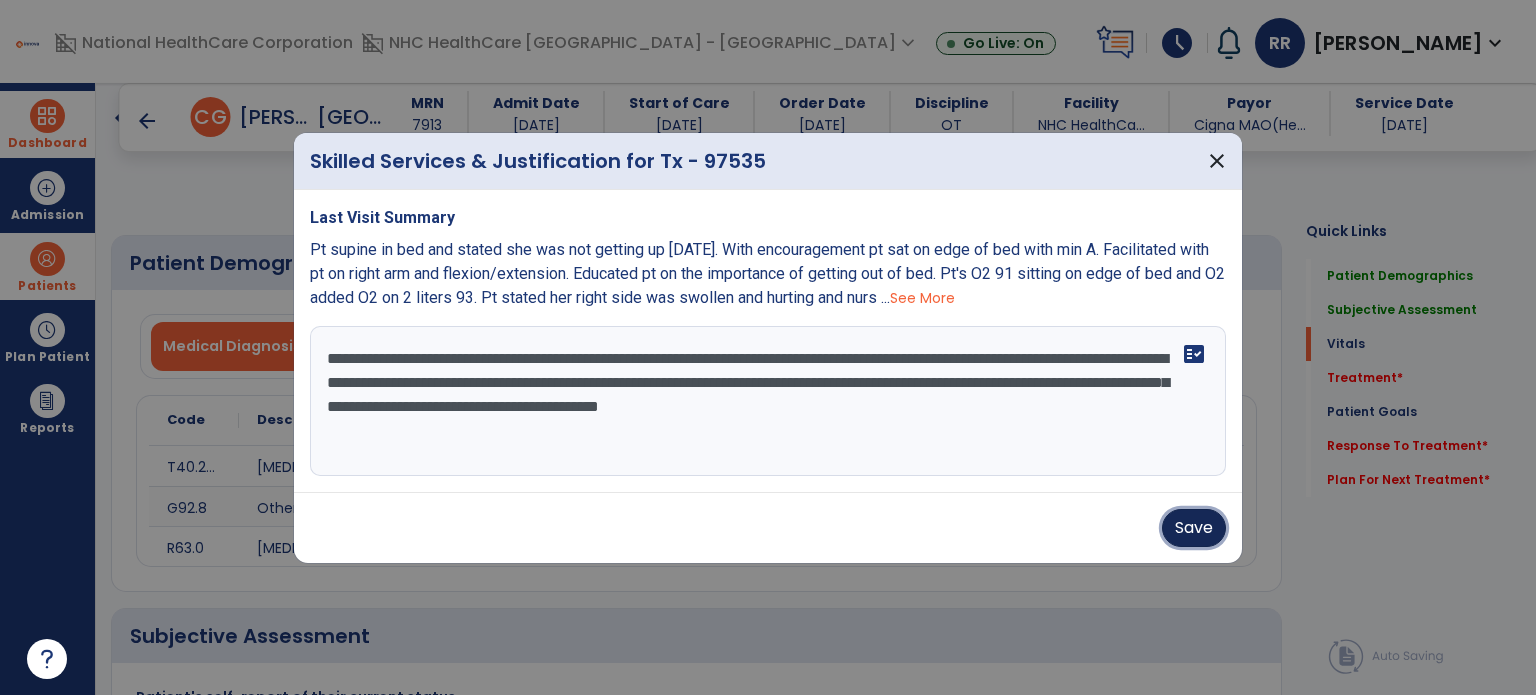 click on "Save" at bounding box center [1194, 528] 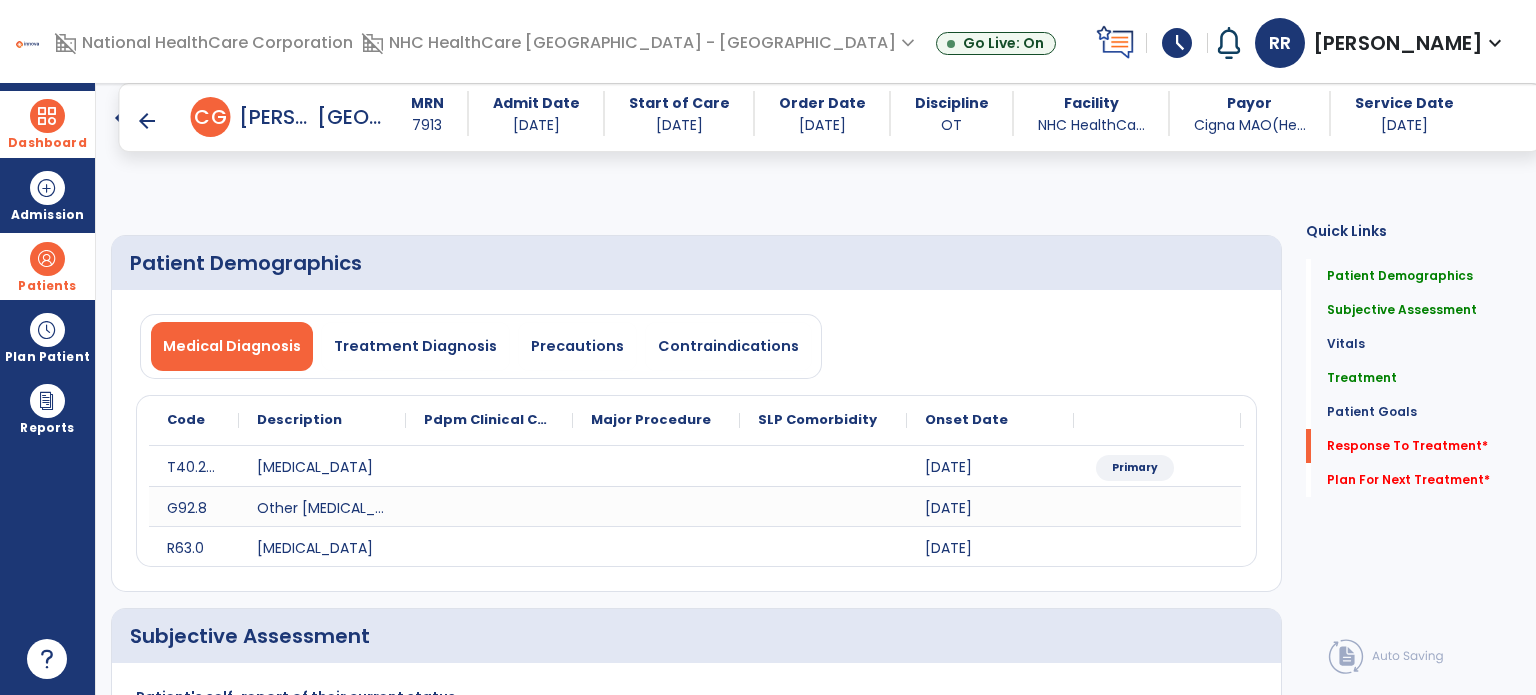 click 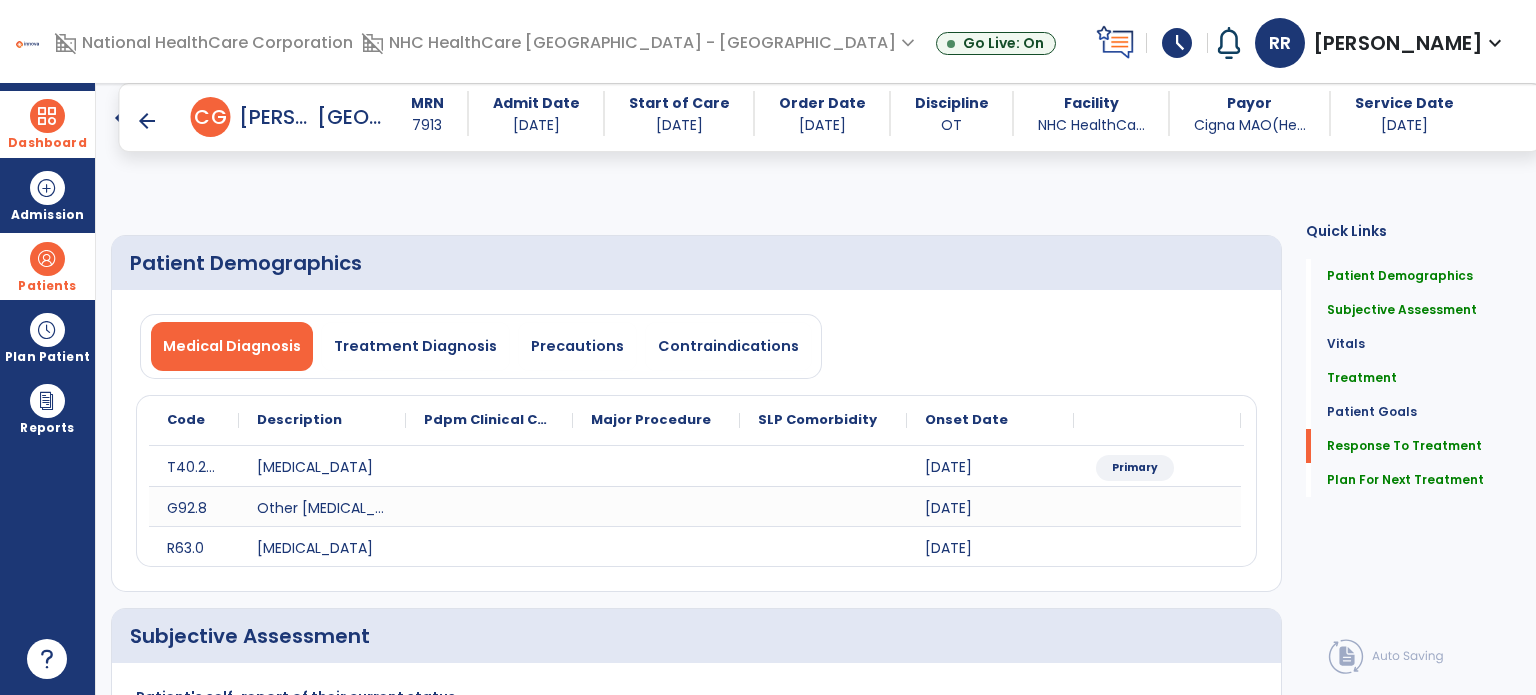 type on "**********" 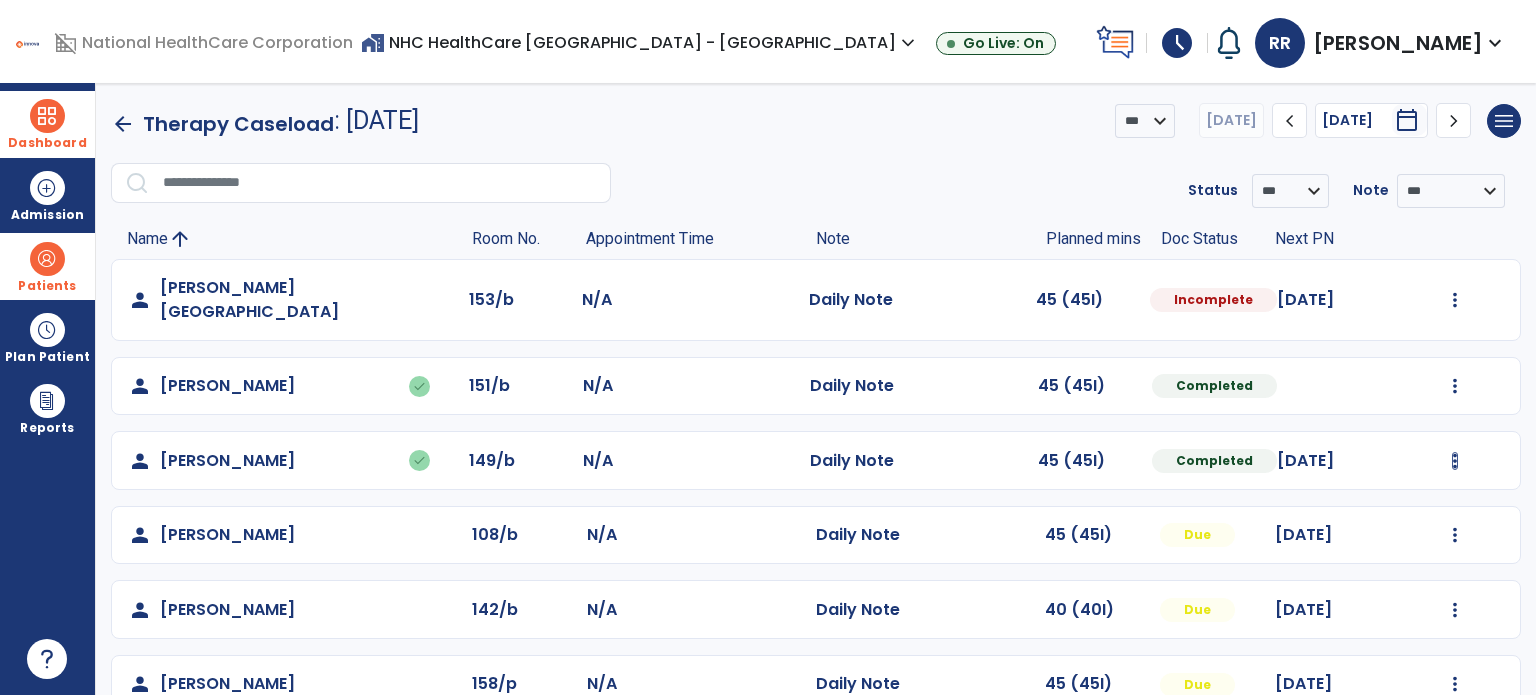 click at bounding box center (1455, 300) 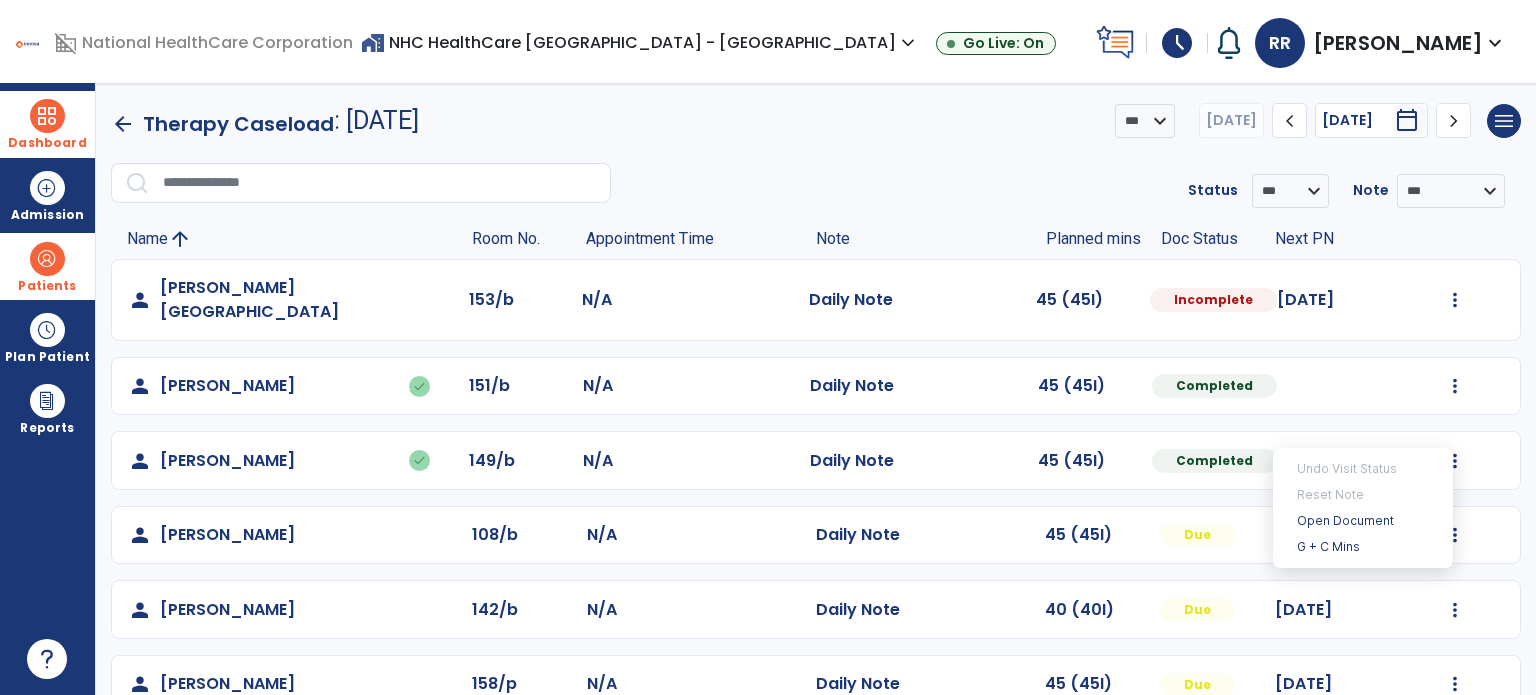 click on "Daily Note" 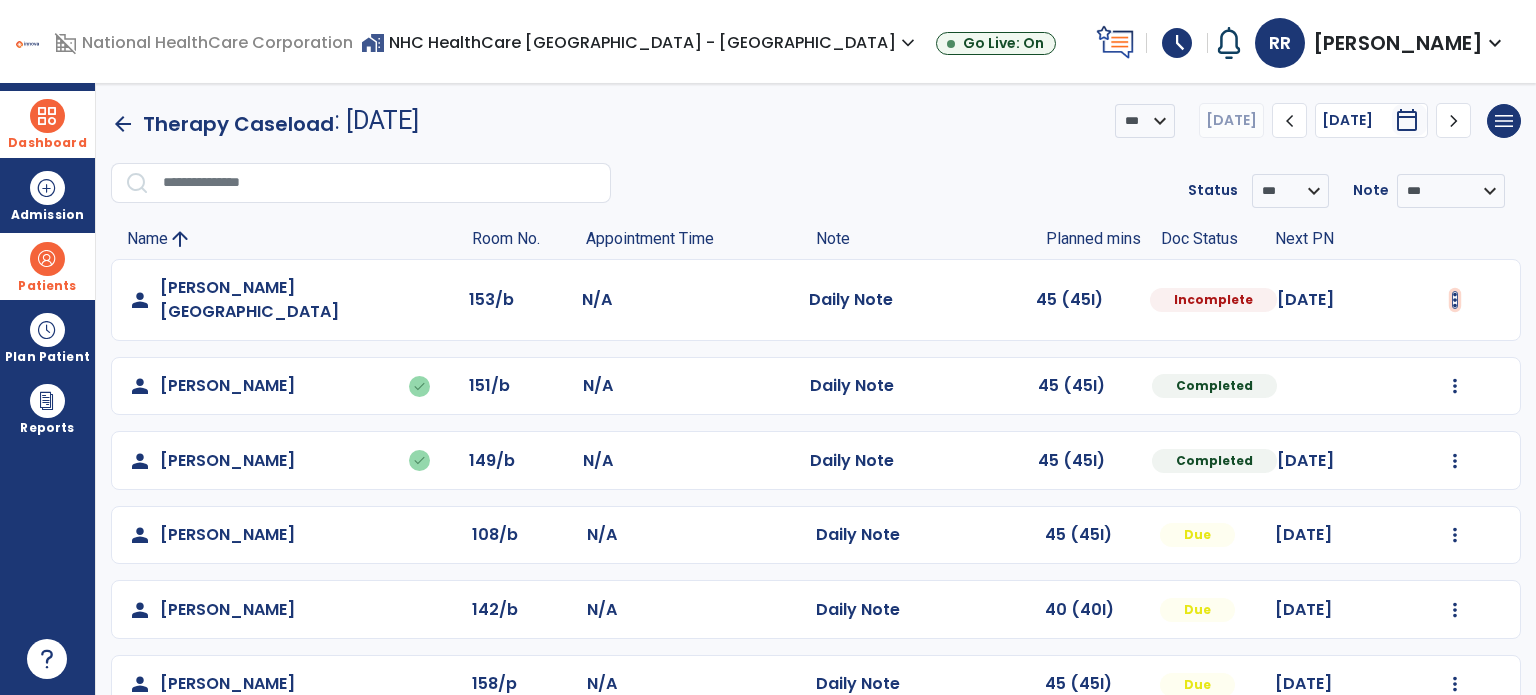 click at bounding box center (1455, 300) 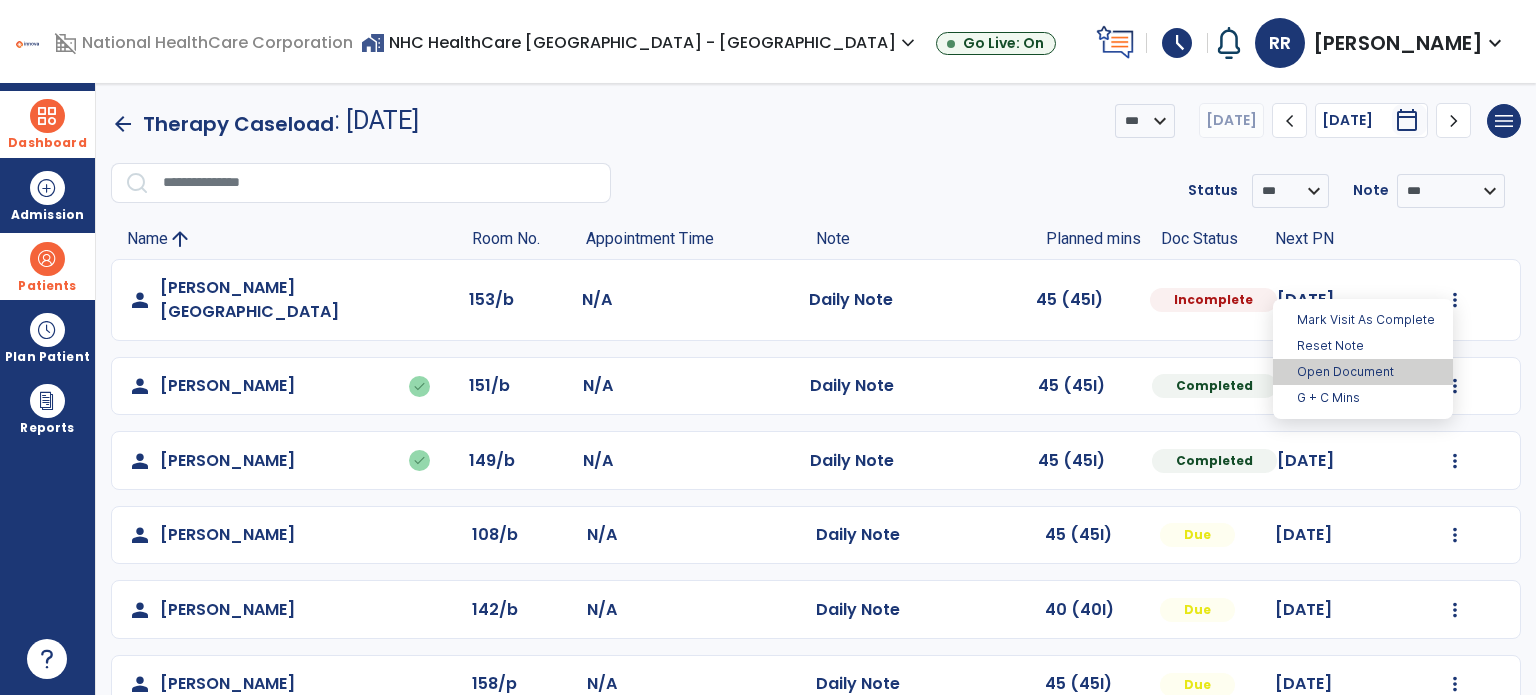 click on "Open Document" at bounding box center [1363, 372] 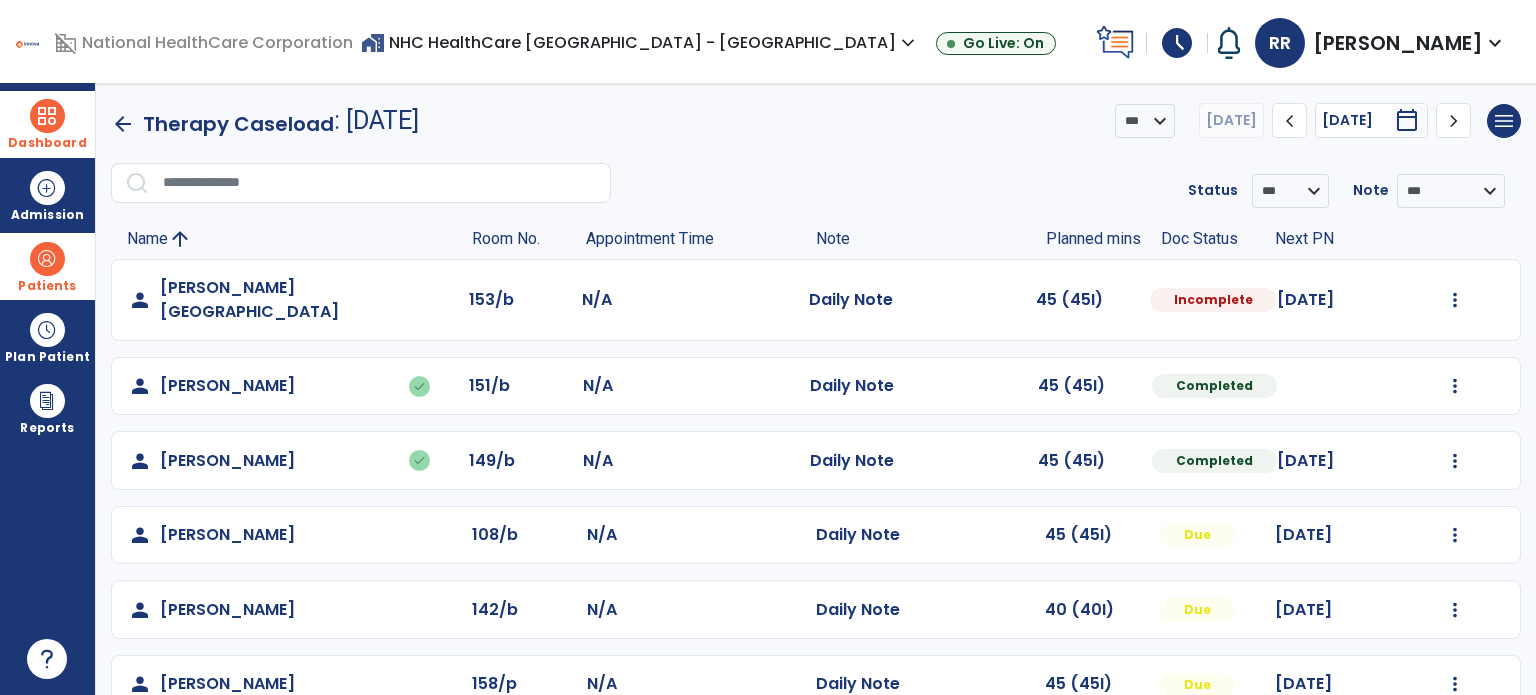 select on "*" 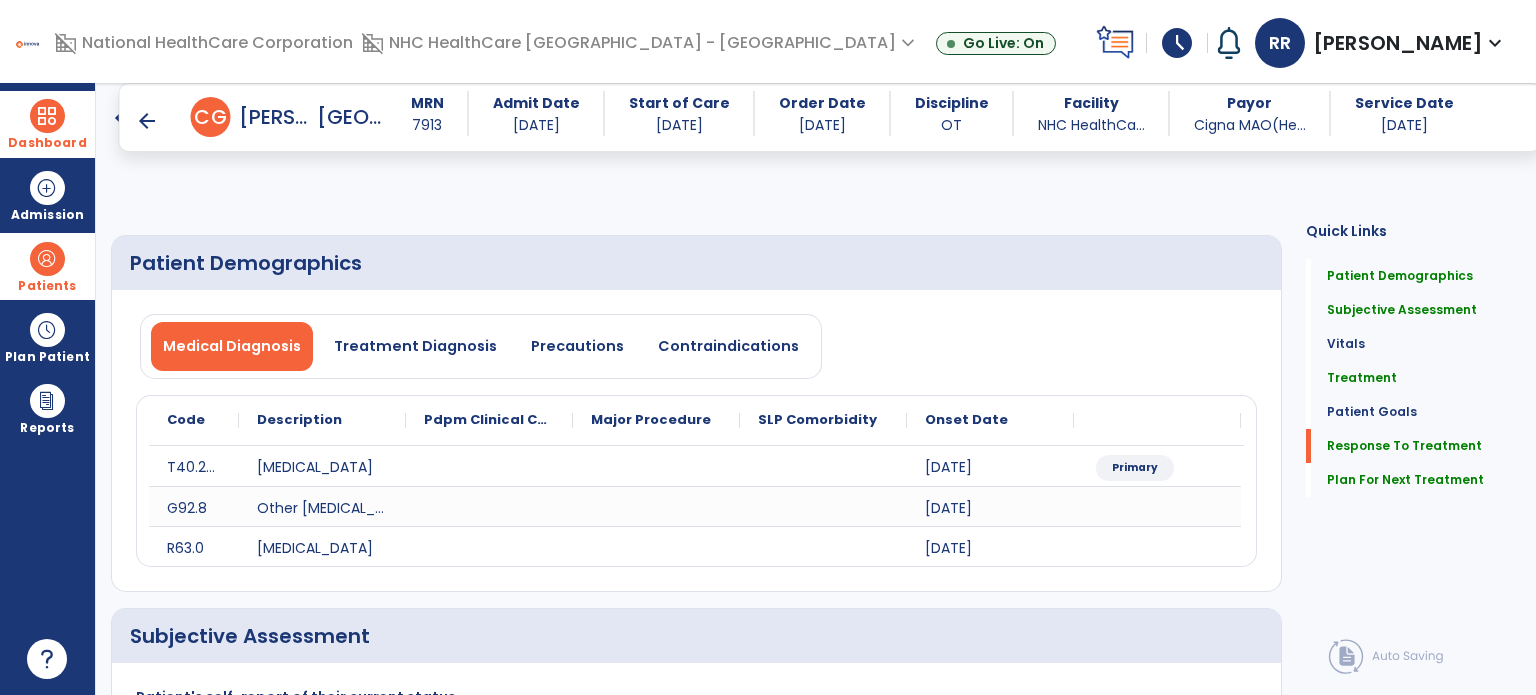 click on "Sign Doc  chevron_right" 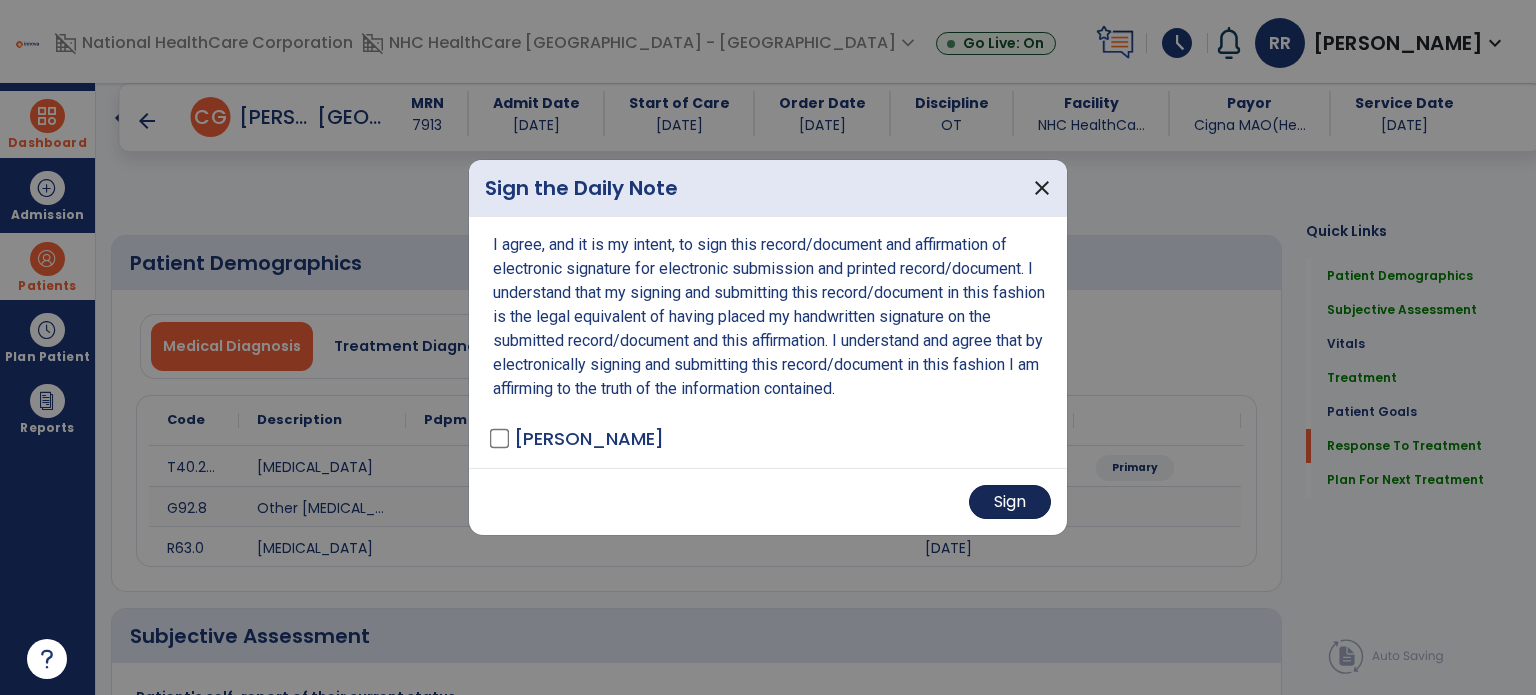 click on "Sign" at bounding box center [1010, 502] 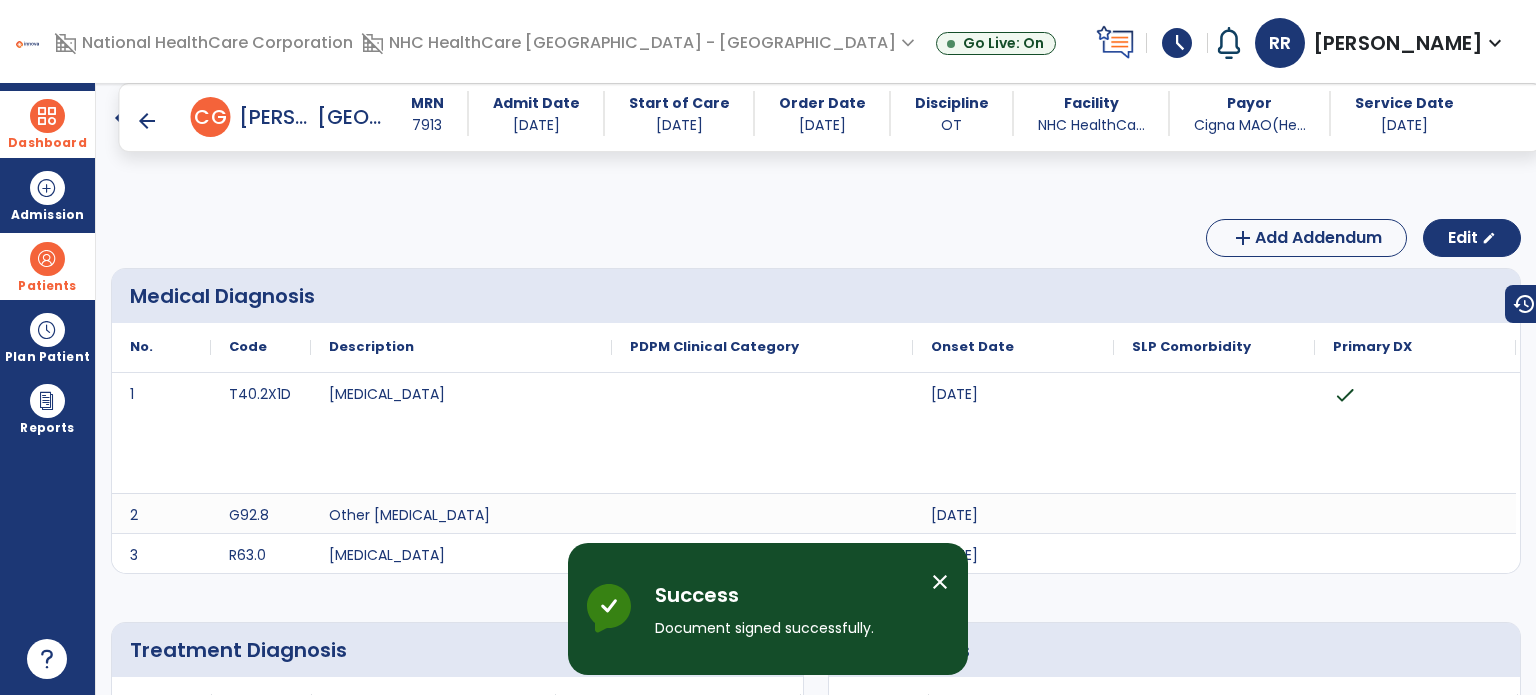 click on "arrow_back" at bounding box center [147, 121] 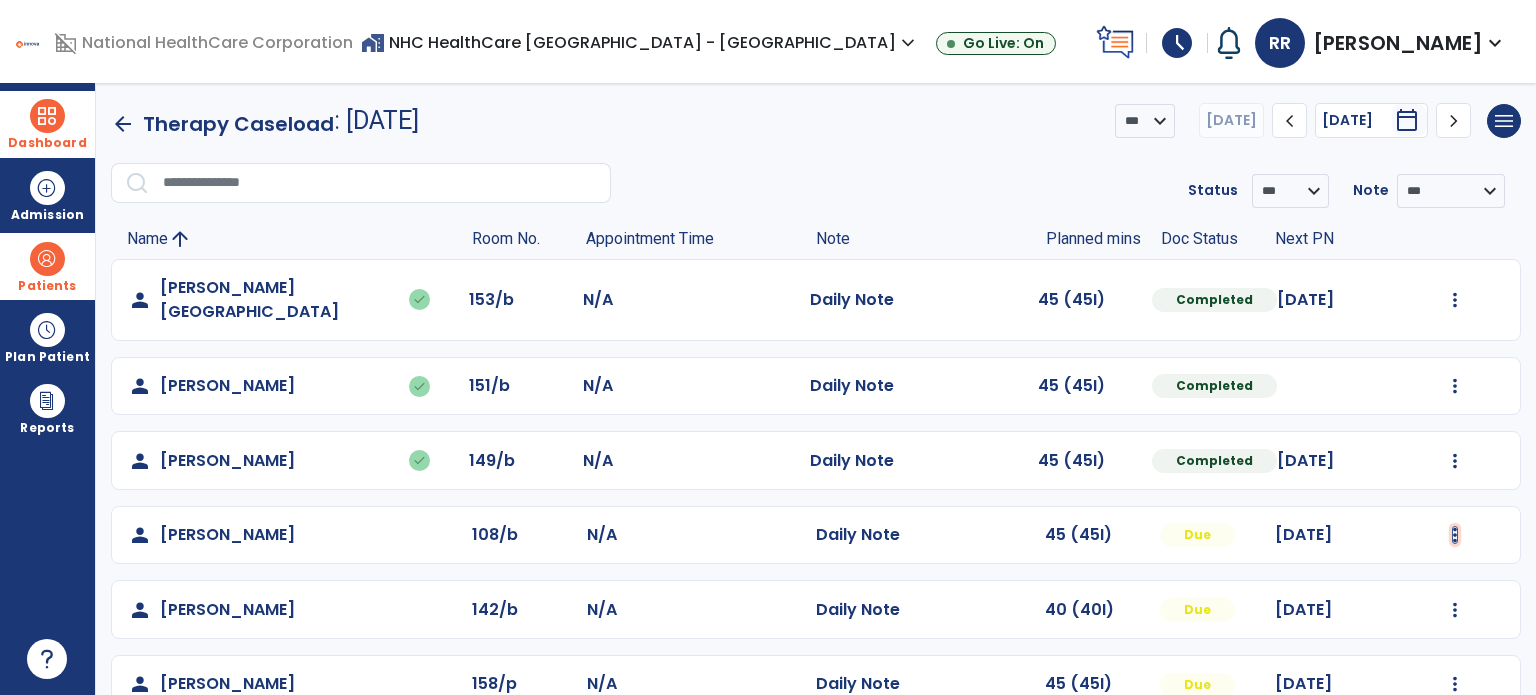 click at bounding box center [1455, 300] 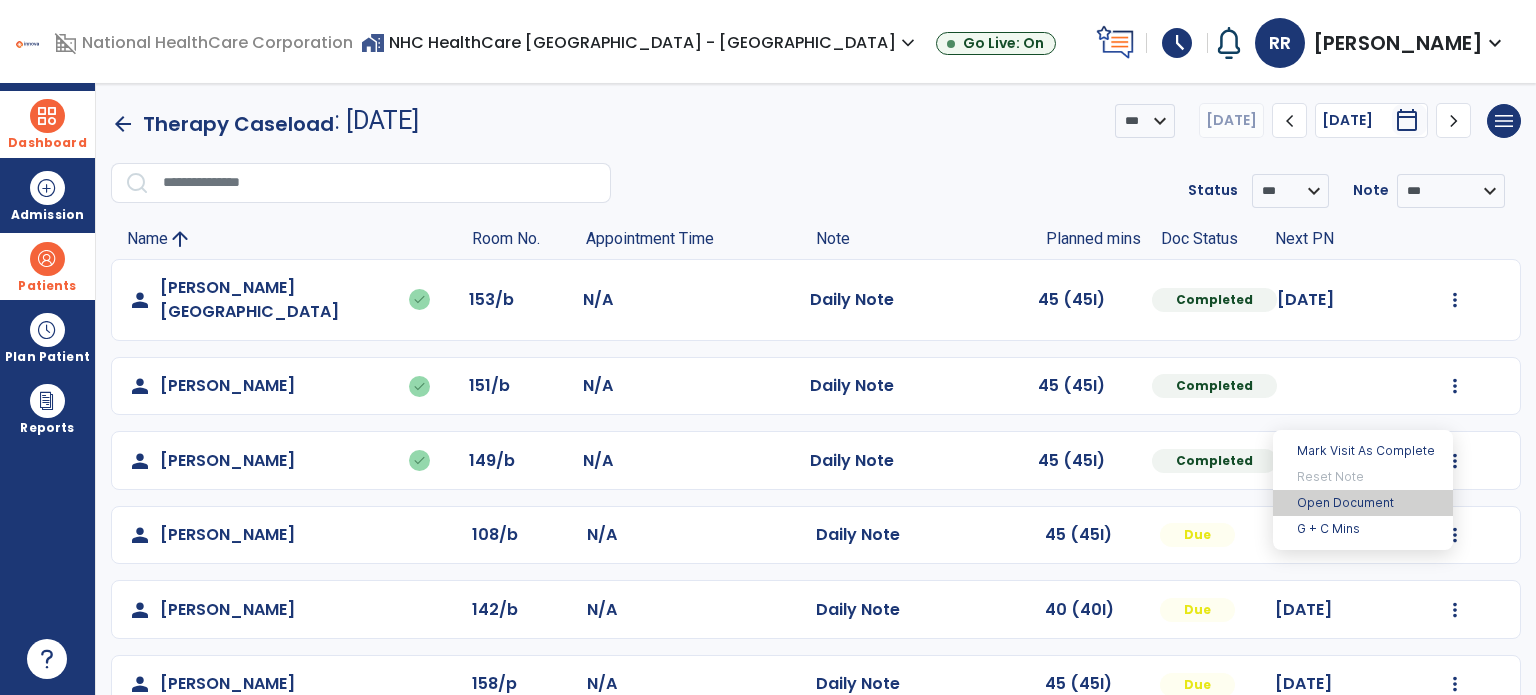 click on "Open Document" at bounding box center [1363, 503] 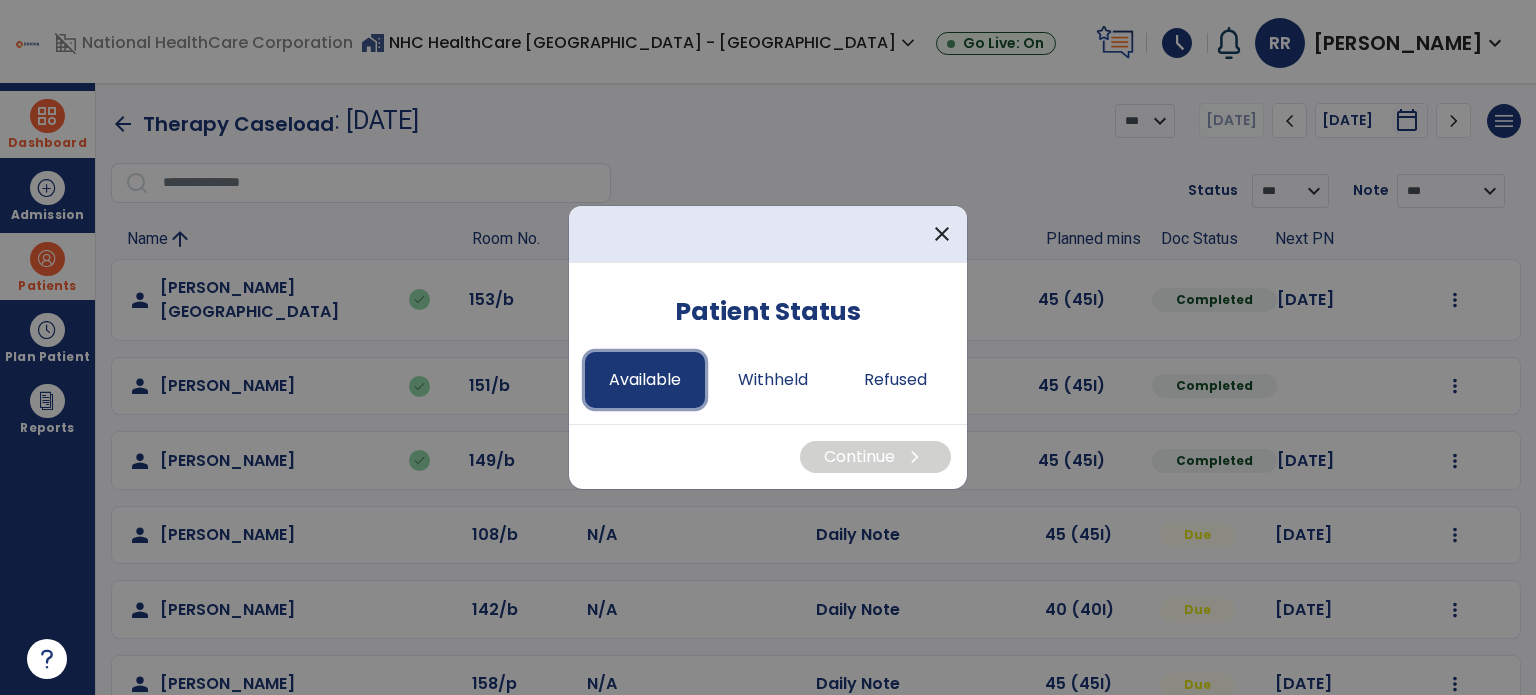 click on "Available" at bounding box center [645, 380] 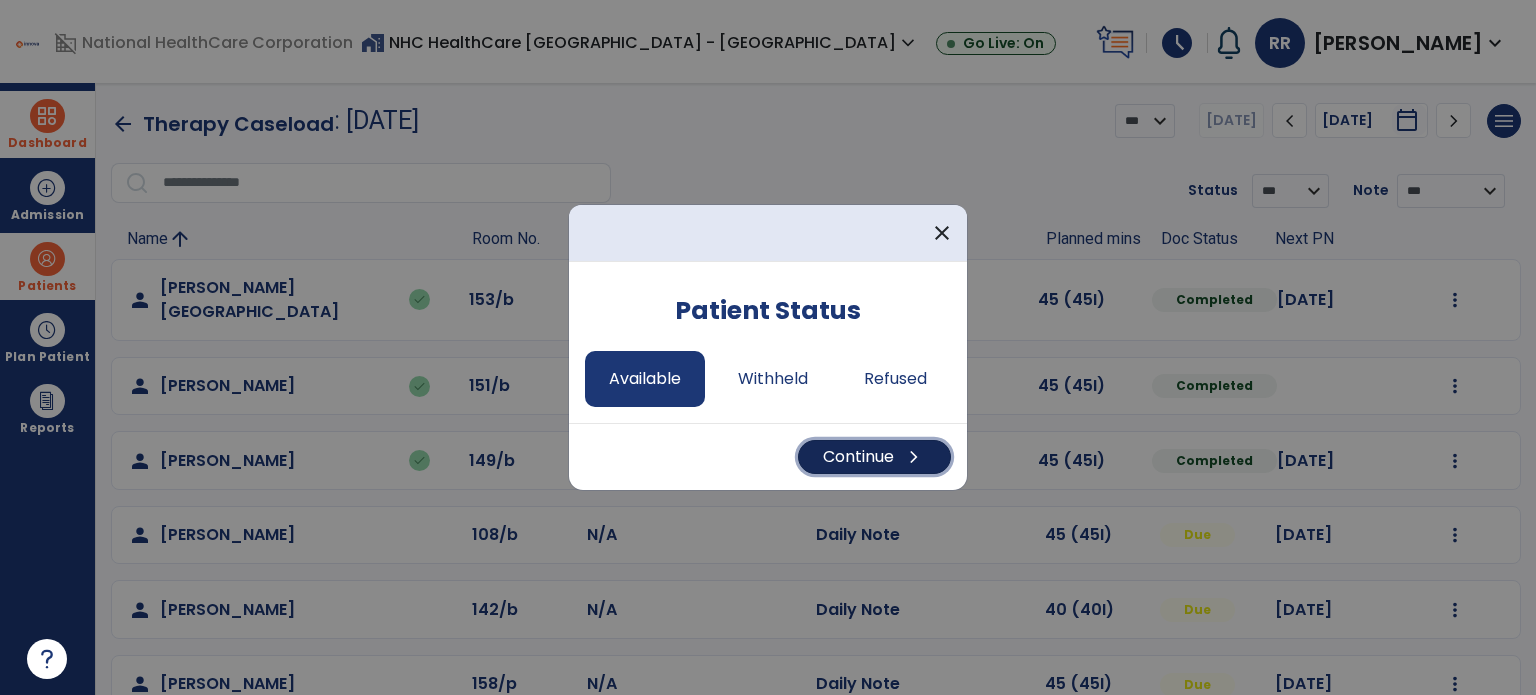 click on "chevron_right" at bounding box center [914, 457] 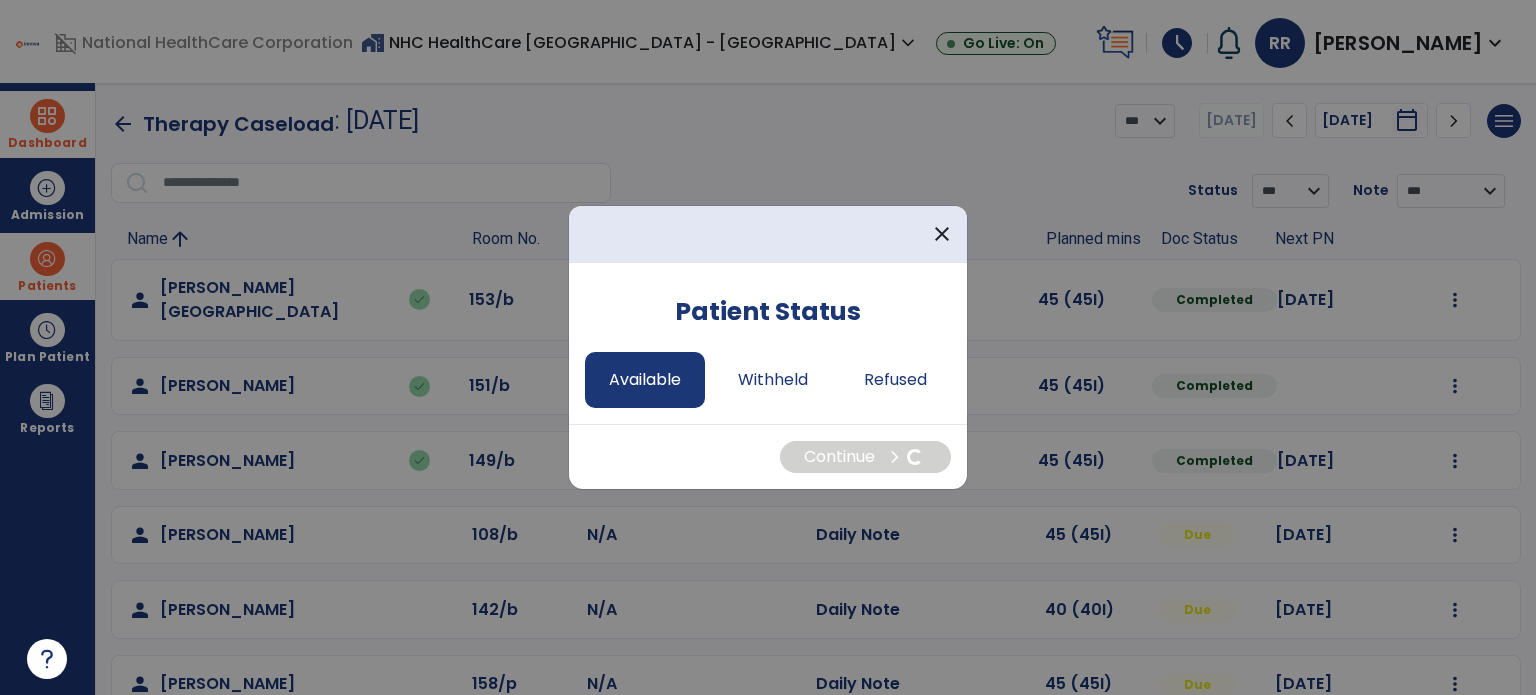 select on "*" 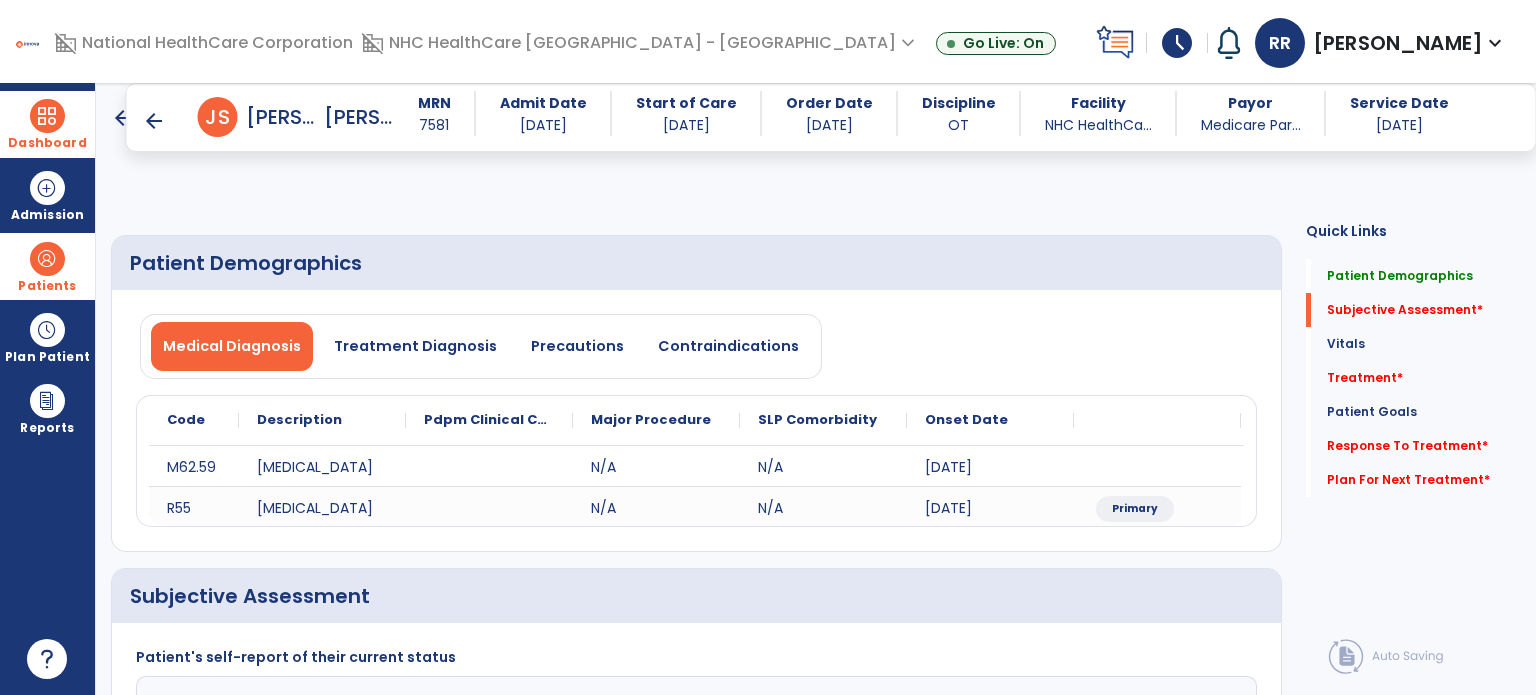click 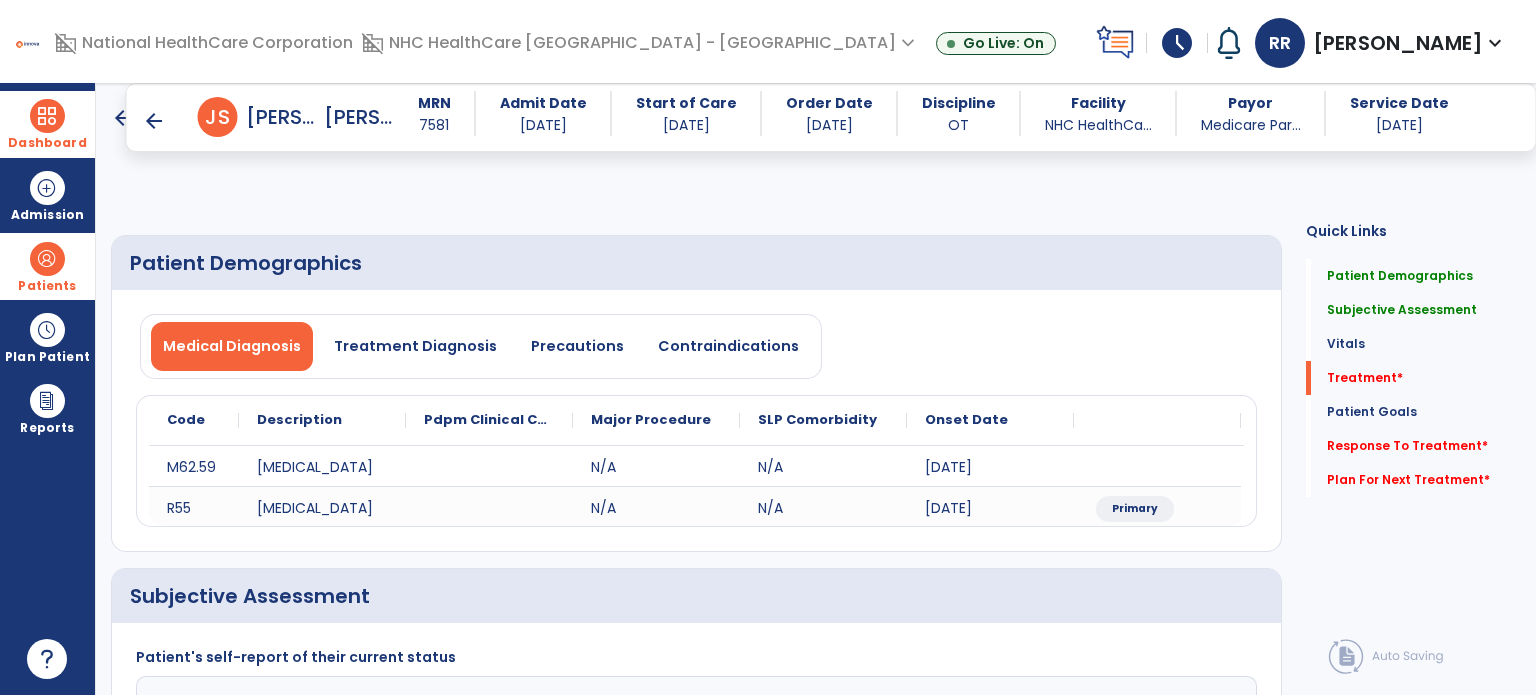type on "**********" 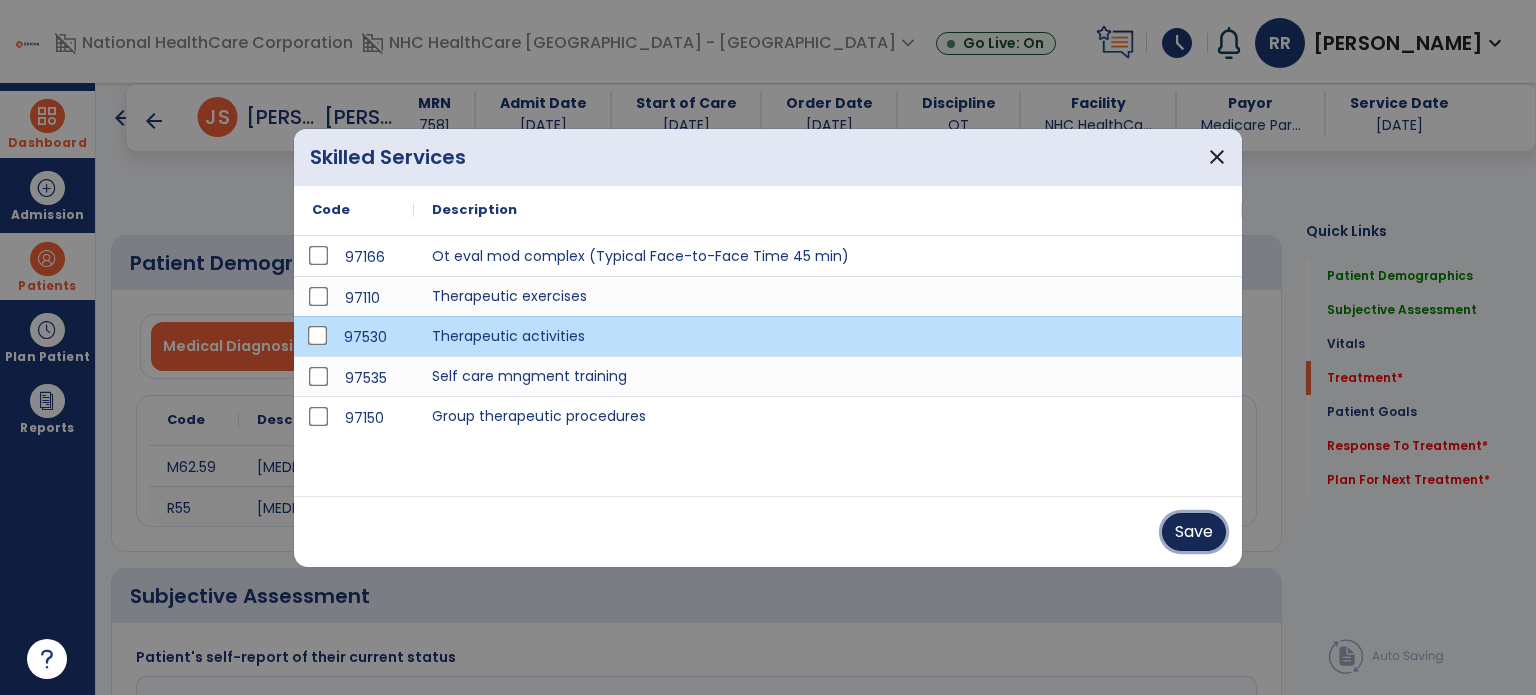 click on "Save" at bounding box center (1194, 532) 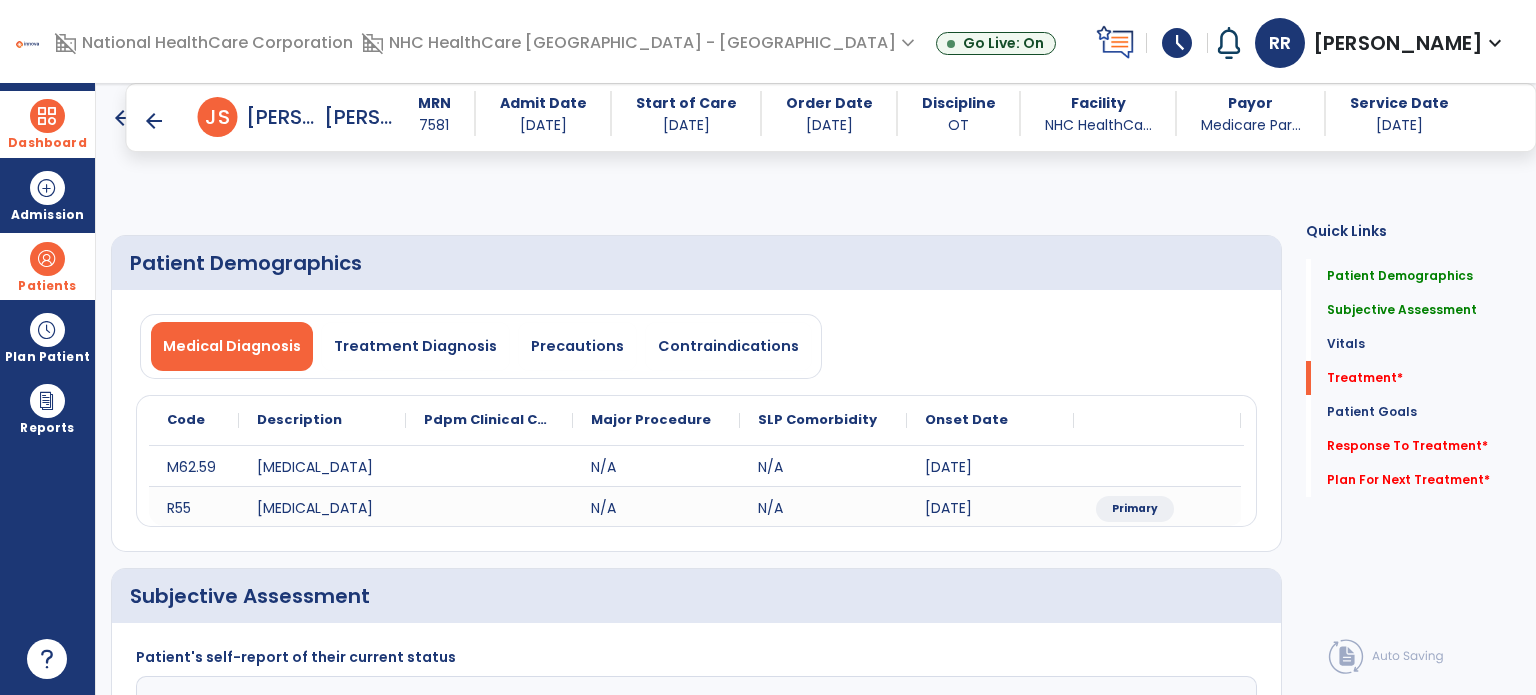 click on "add" at bounding box center [520, 1416] 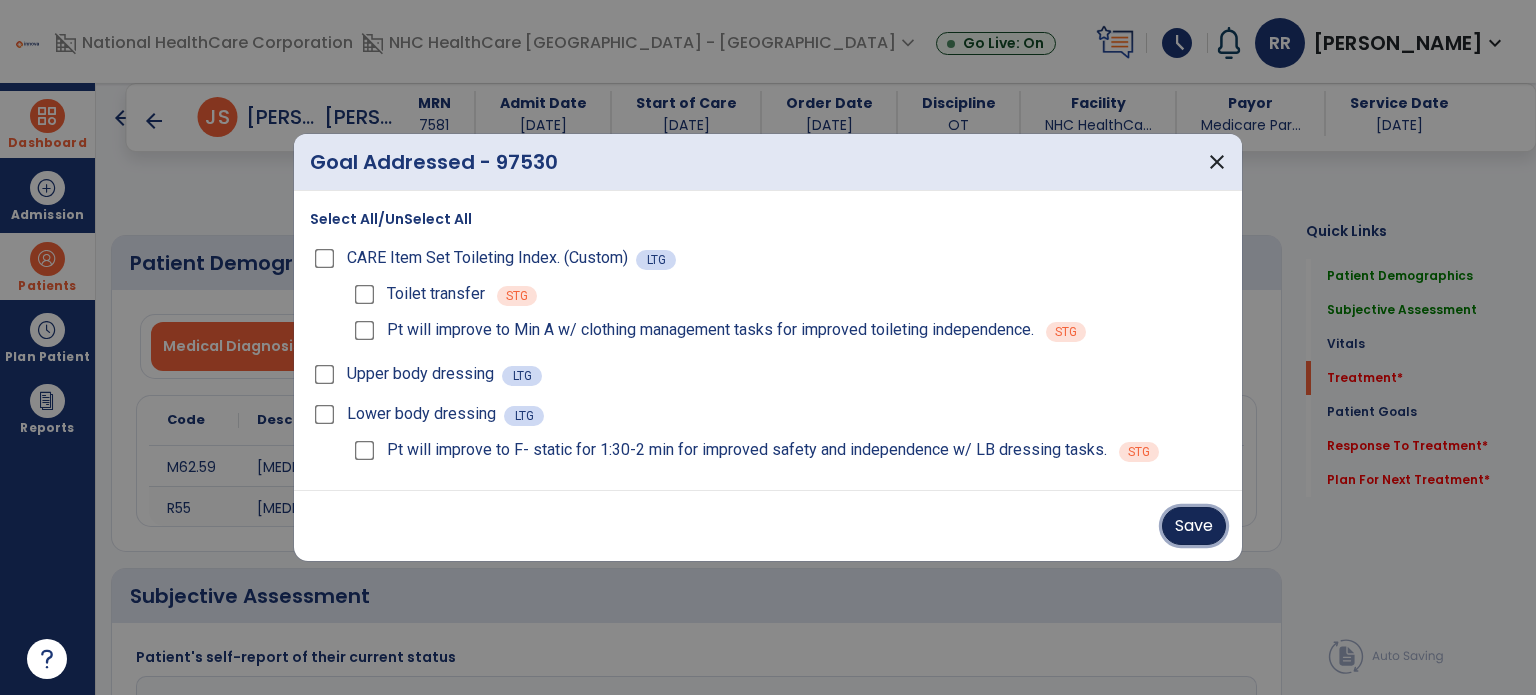 click on "Save" at bounding box center (1194, 526) 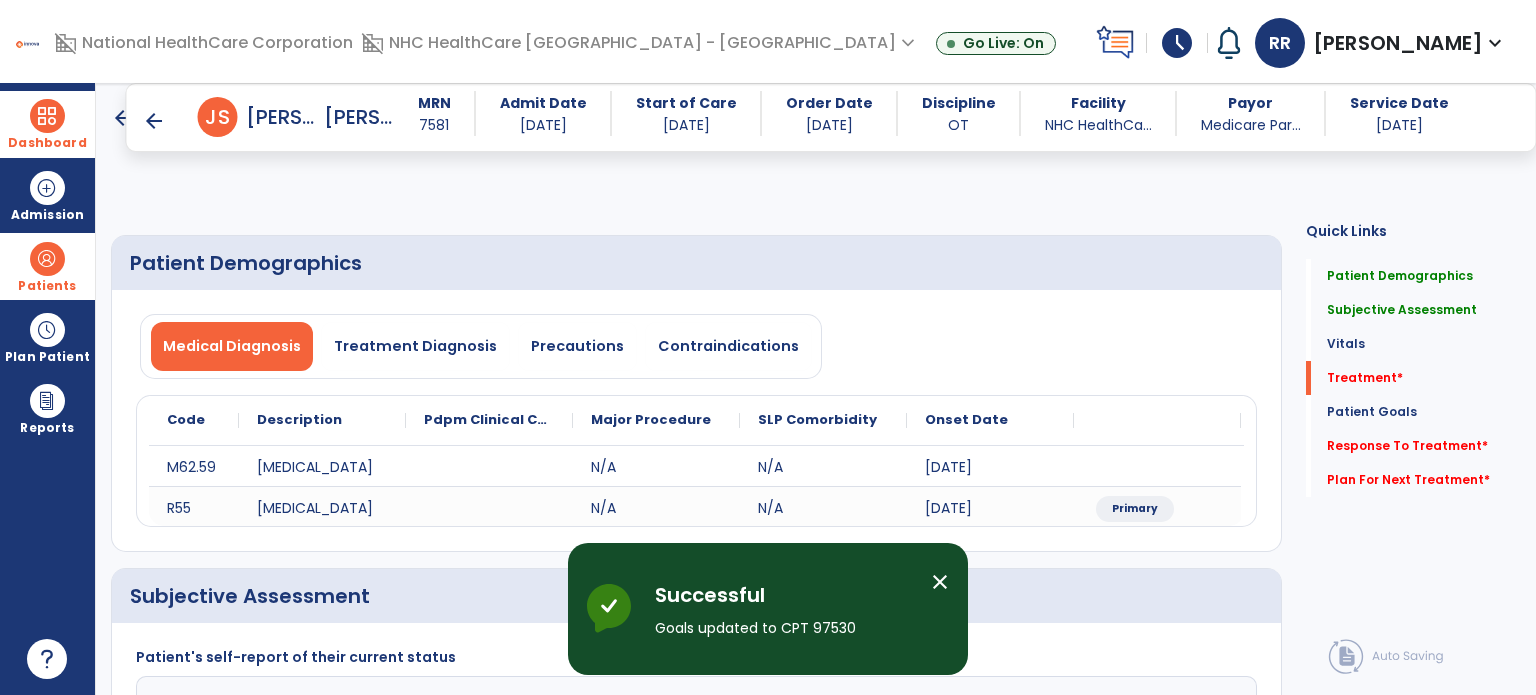 click on "add" at bounding box center [1005, 1416] 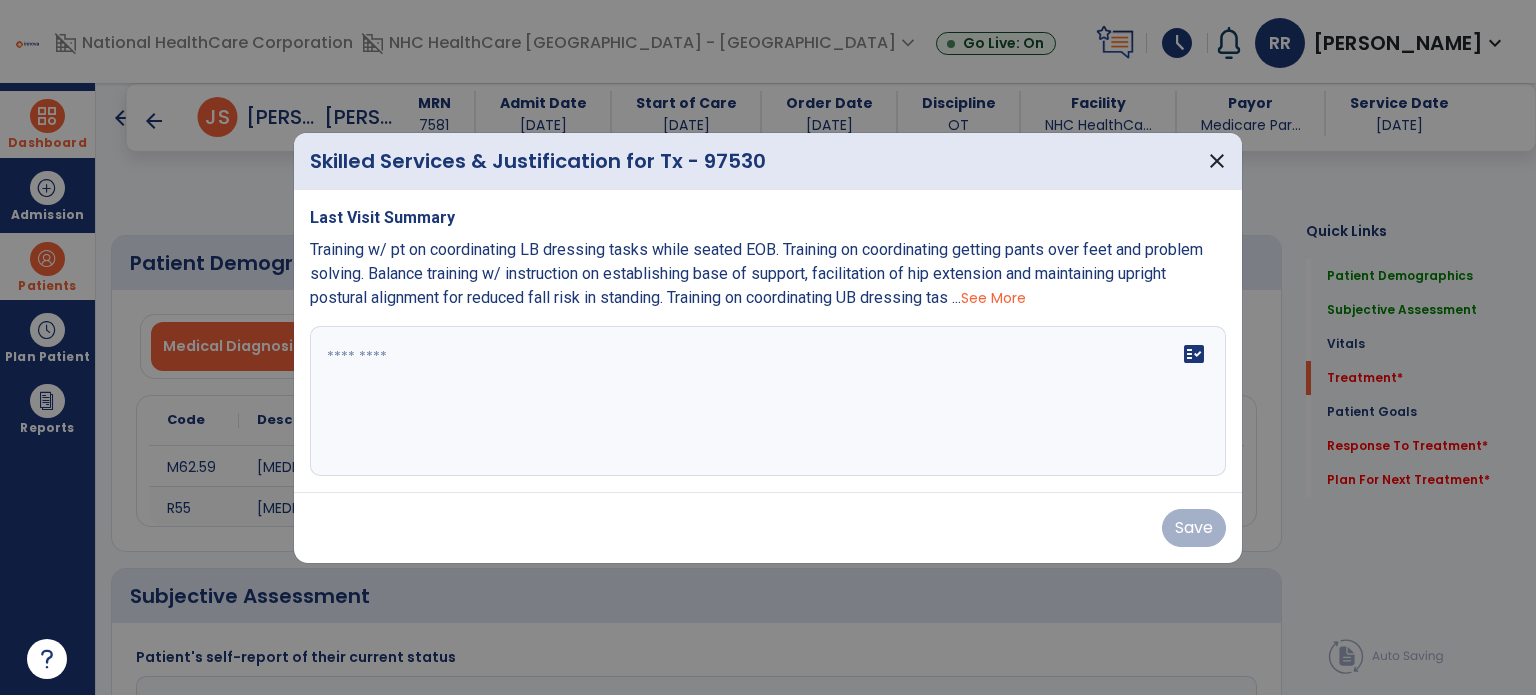 click on "fact_check" at bounding box center [768, 401] 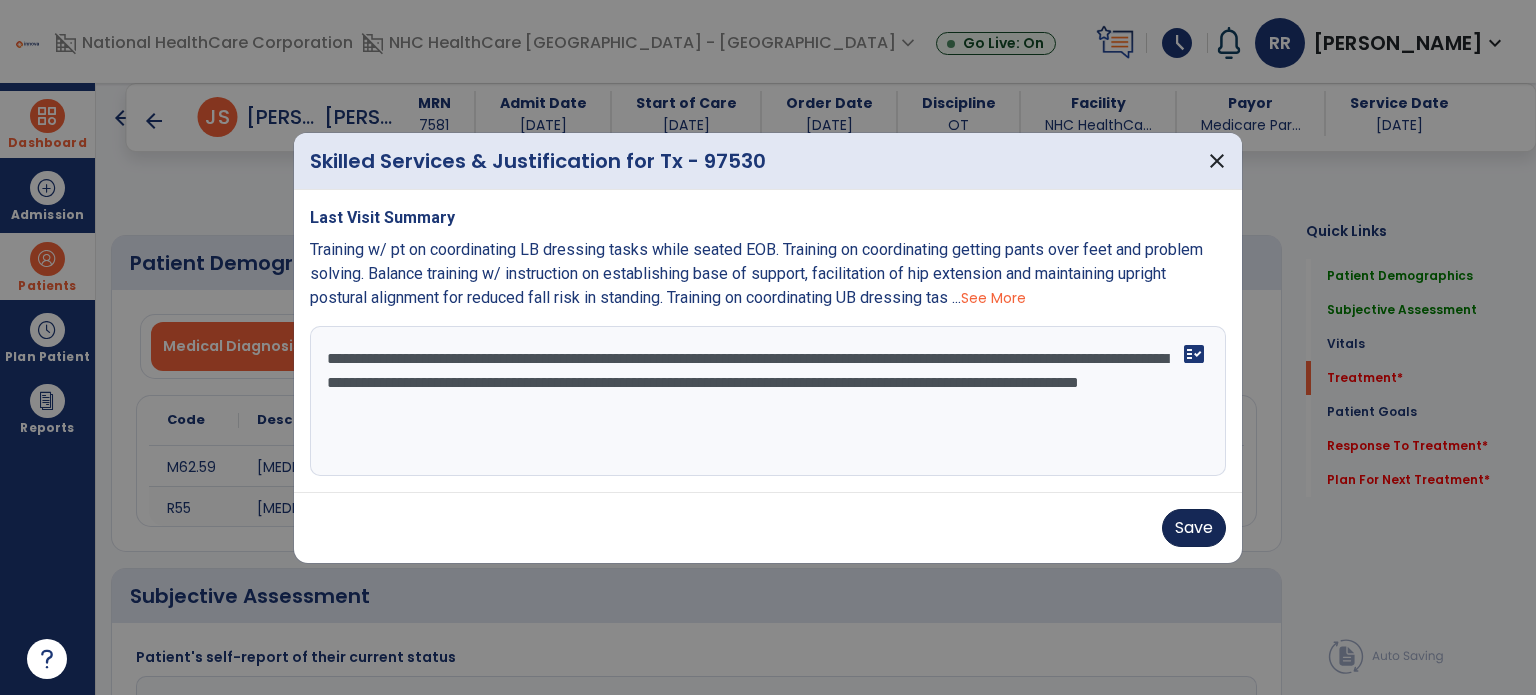 type on "**********" 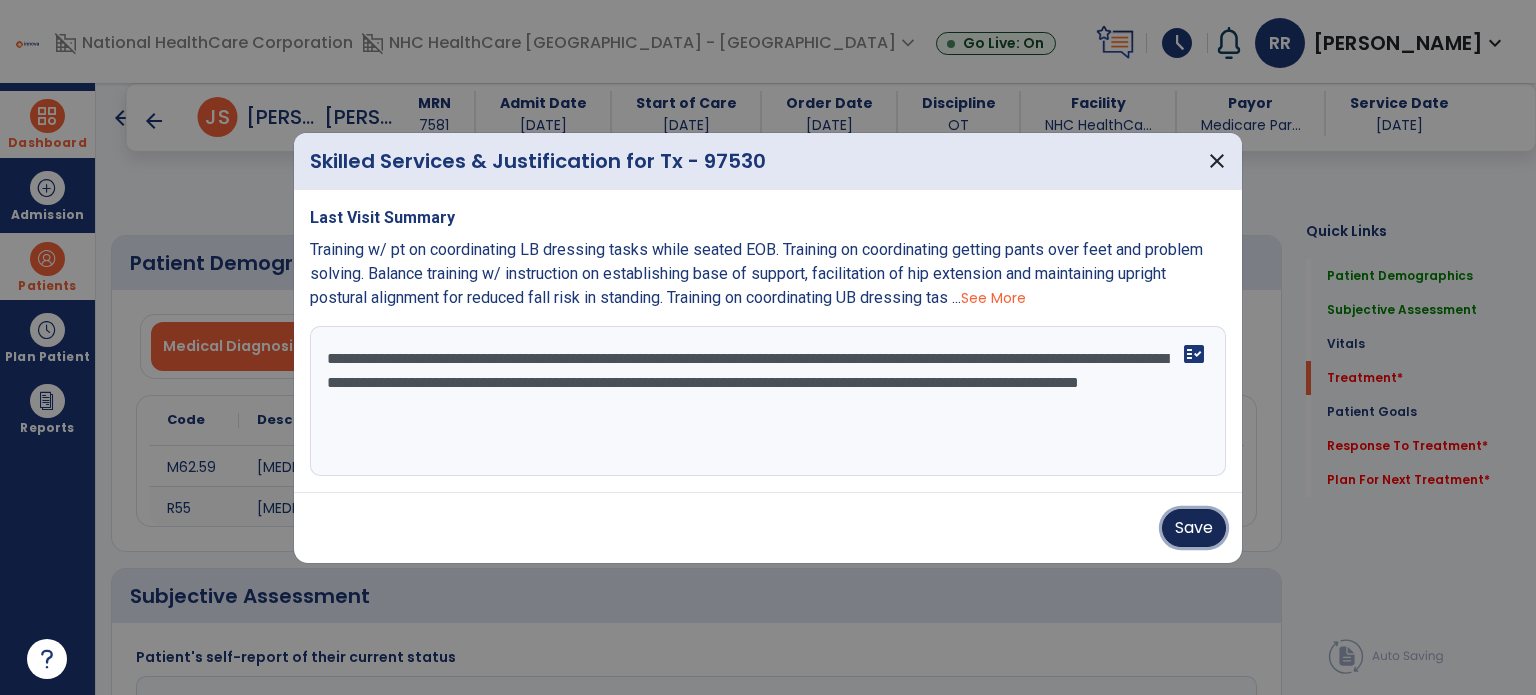 click on "Save" at bounding box center (1194, 528) 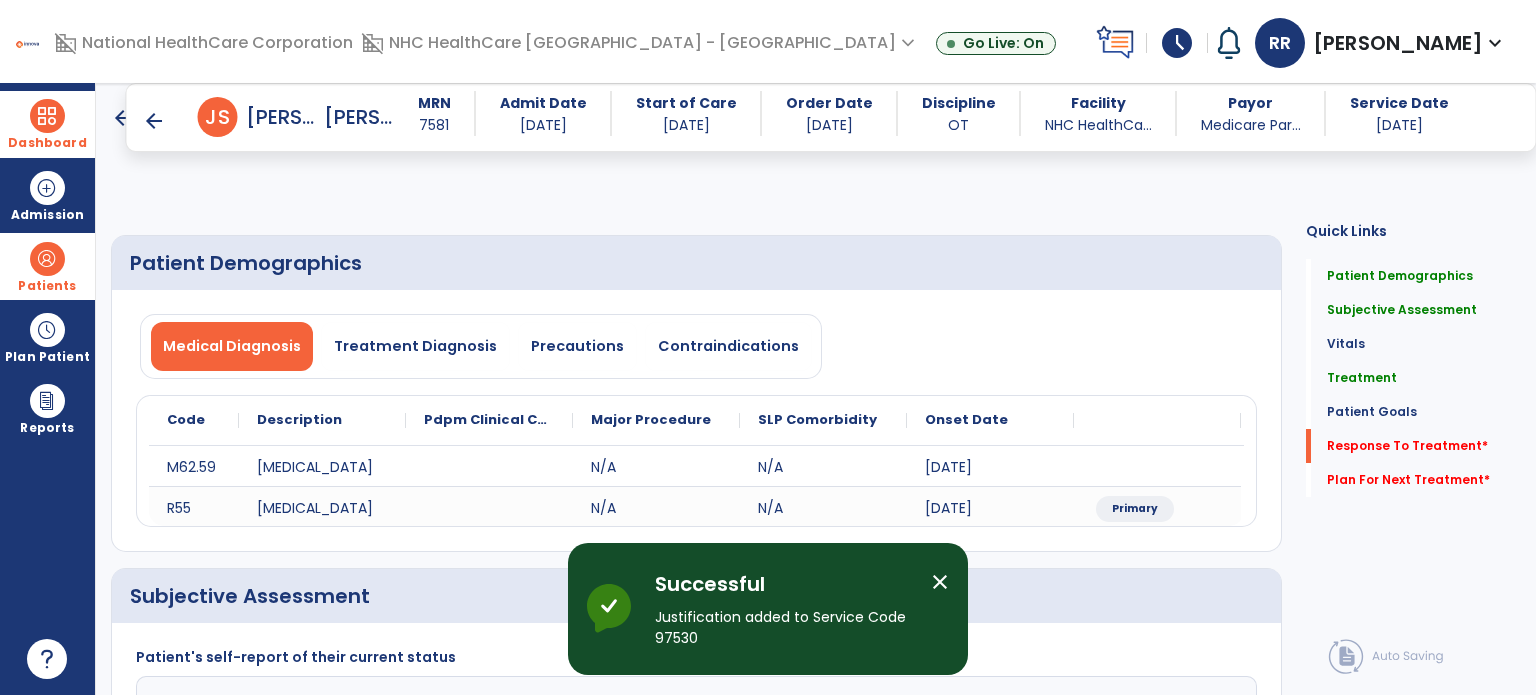 click on "fact_check" 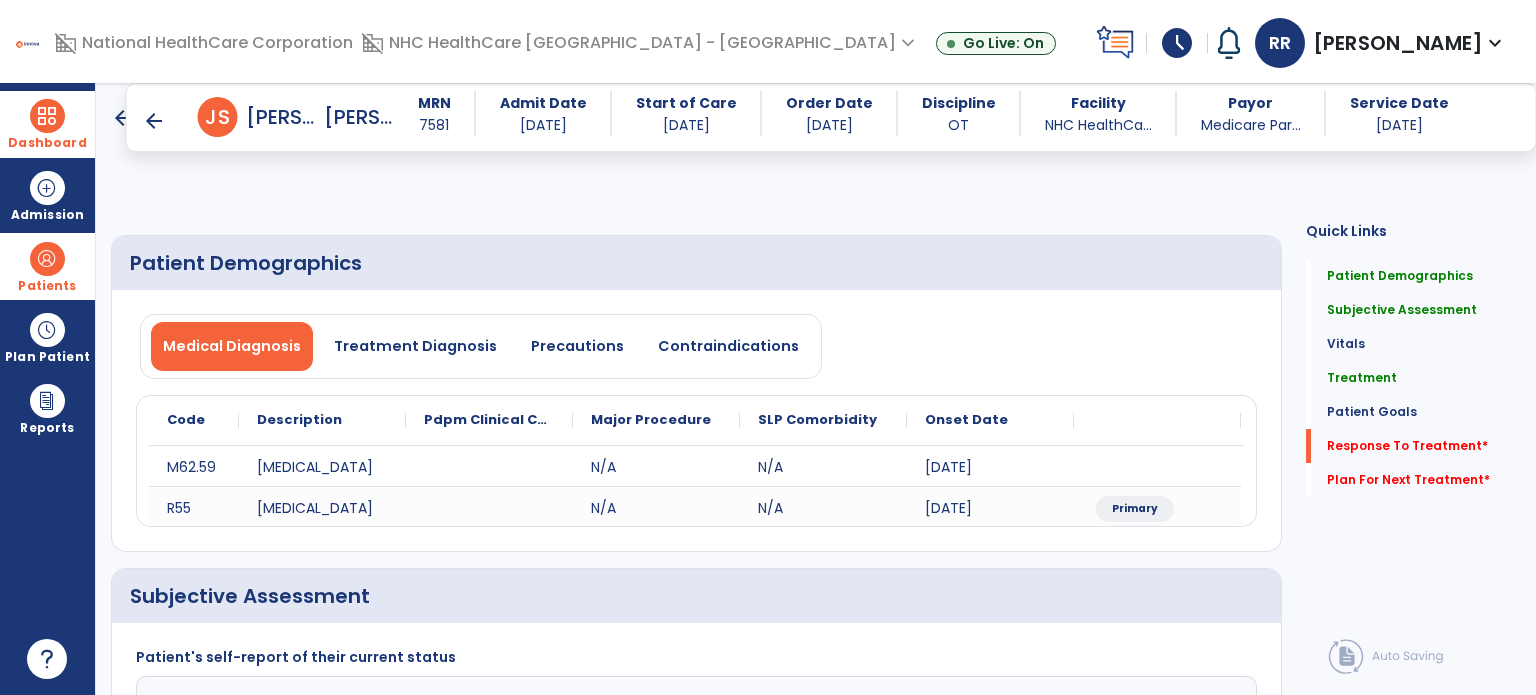 type on "**********" 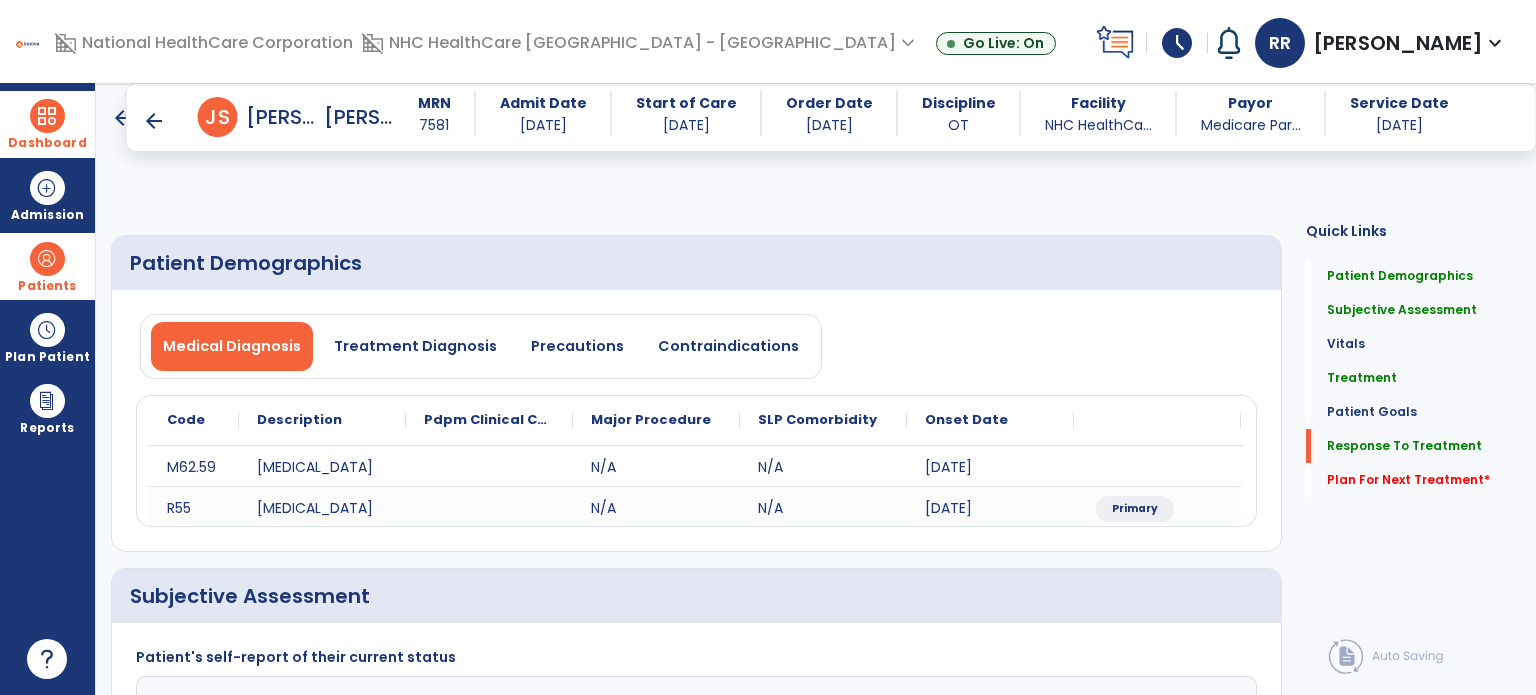 click 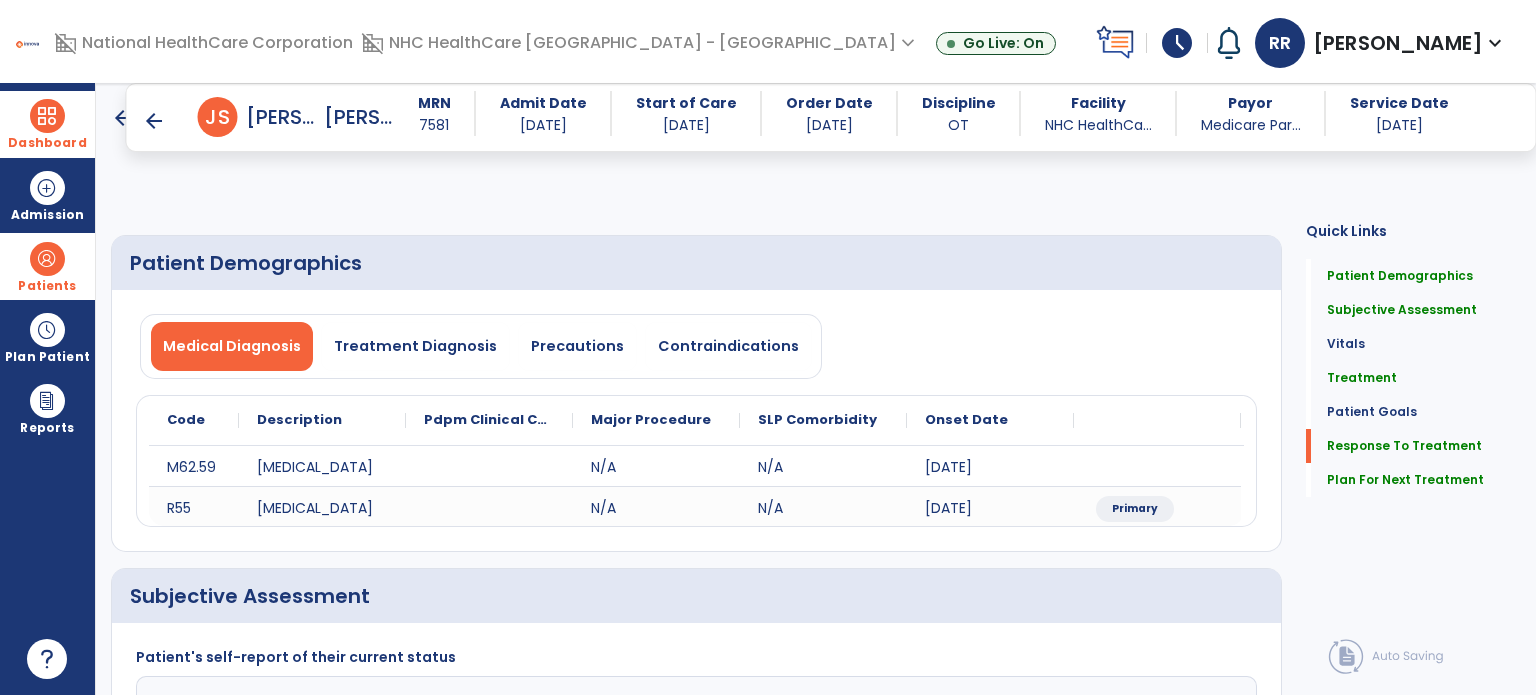 type on "**********" 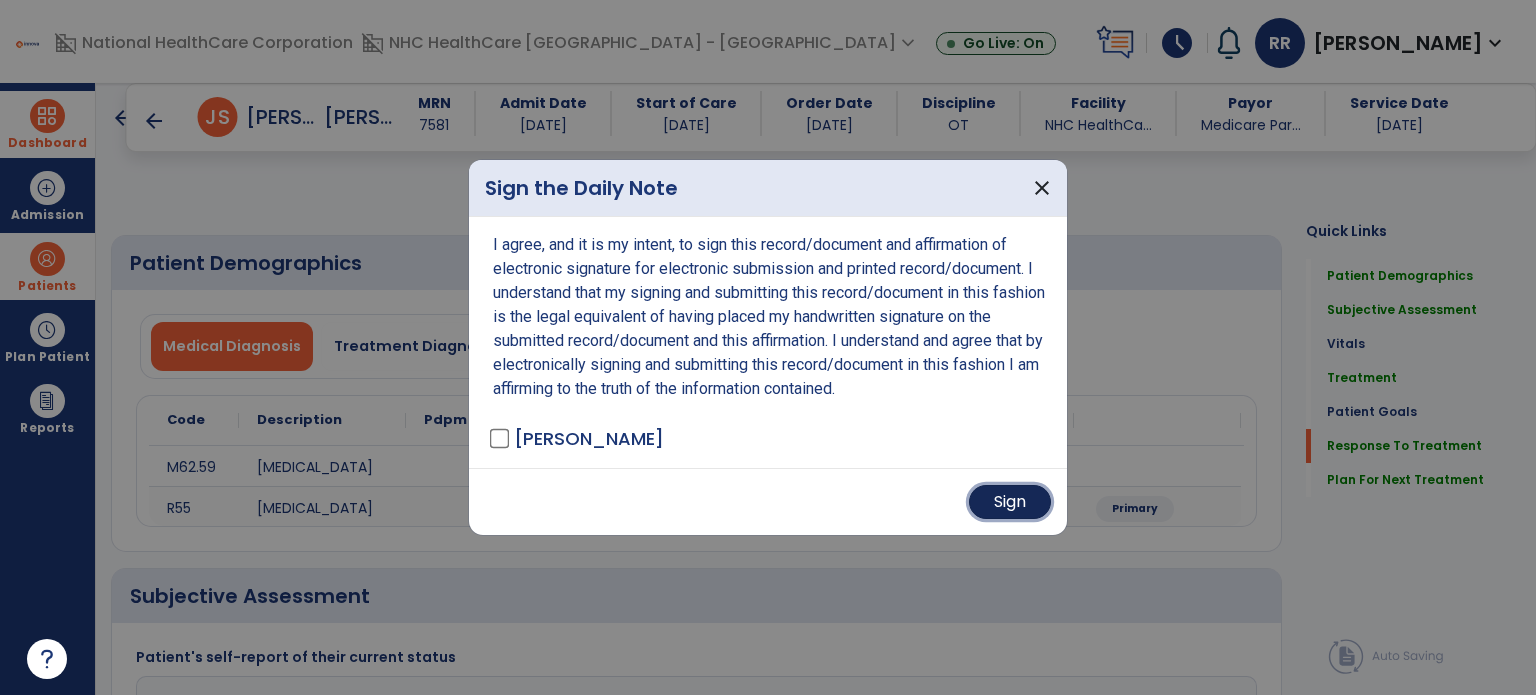 click on "Sign" at bounding box center [1010, 502] 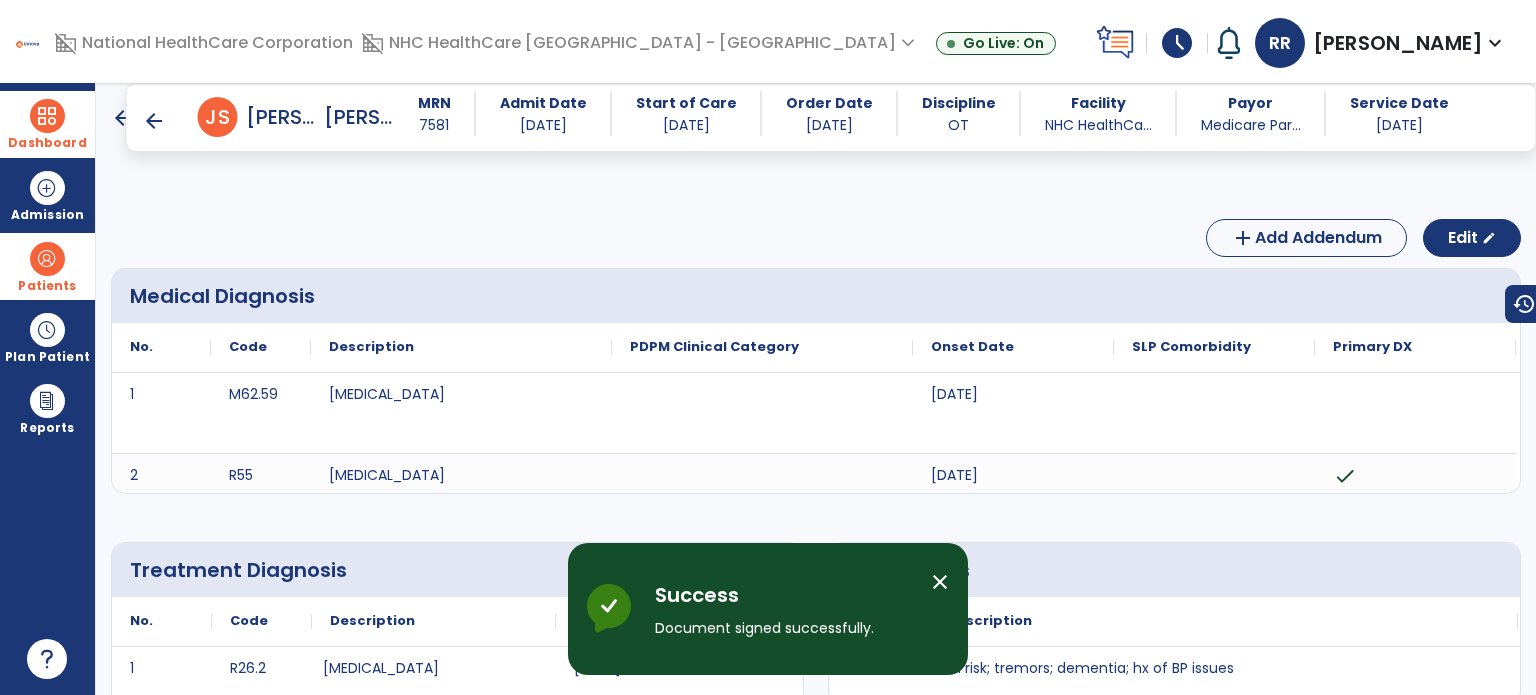 click on "arrow_back" at bounding box center [154, 121] 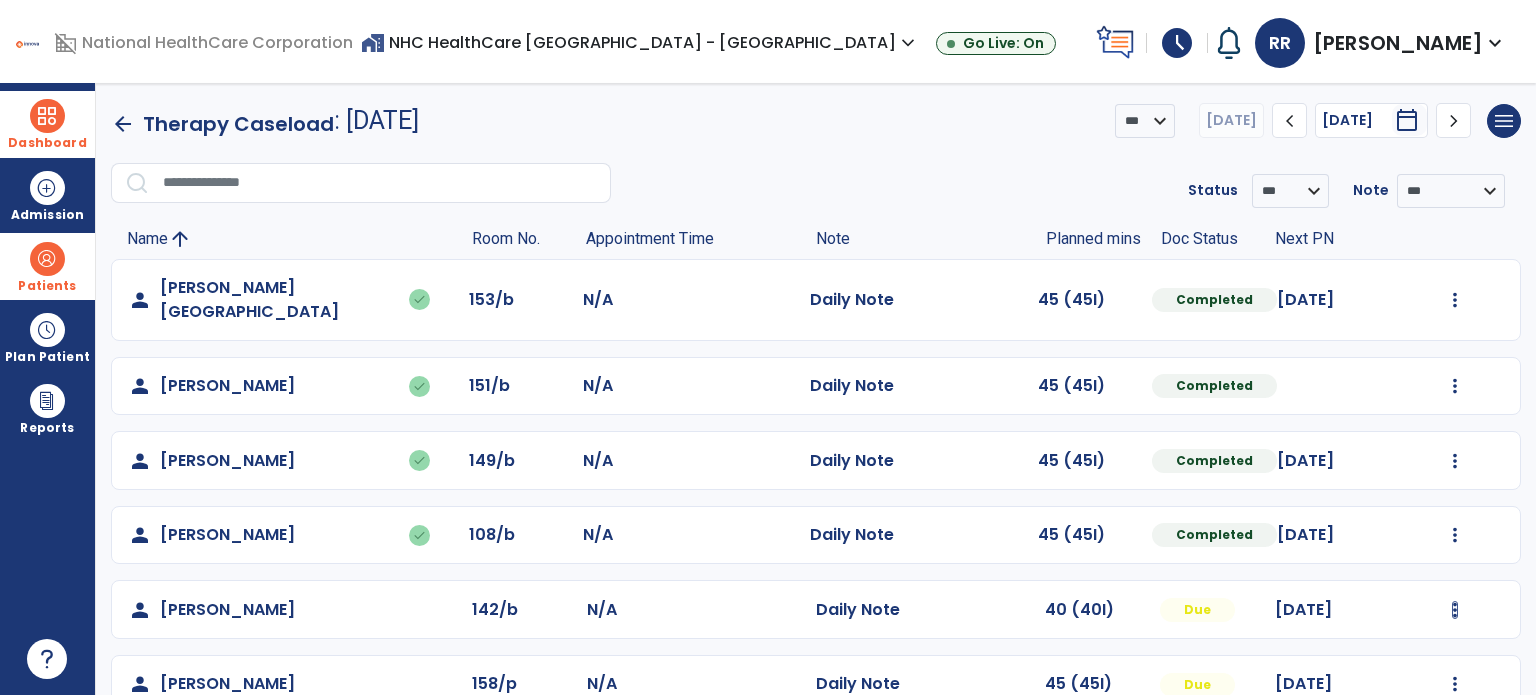click at bounding box center (1455, 300) 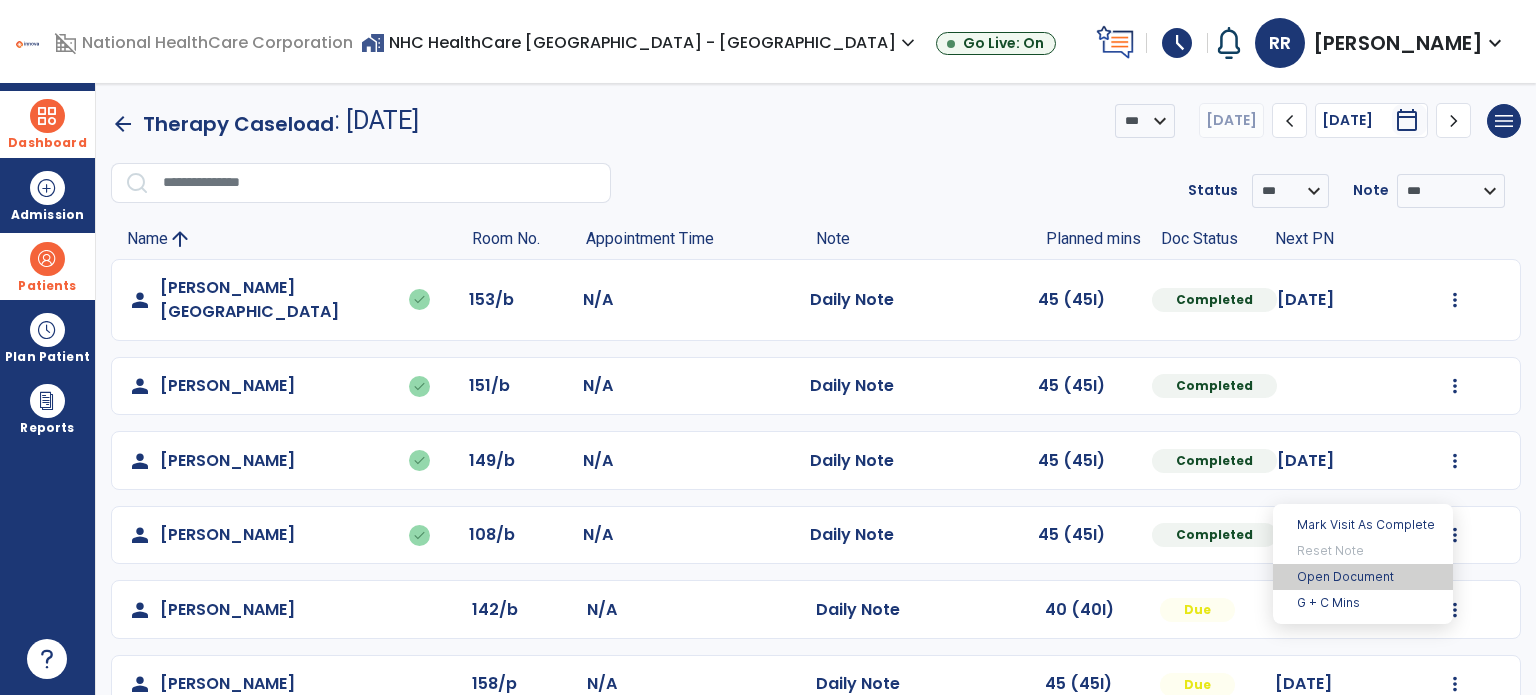 click on "Open Document" at bounding box center [1363, 577] 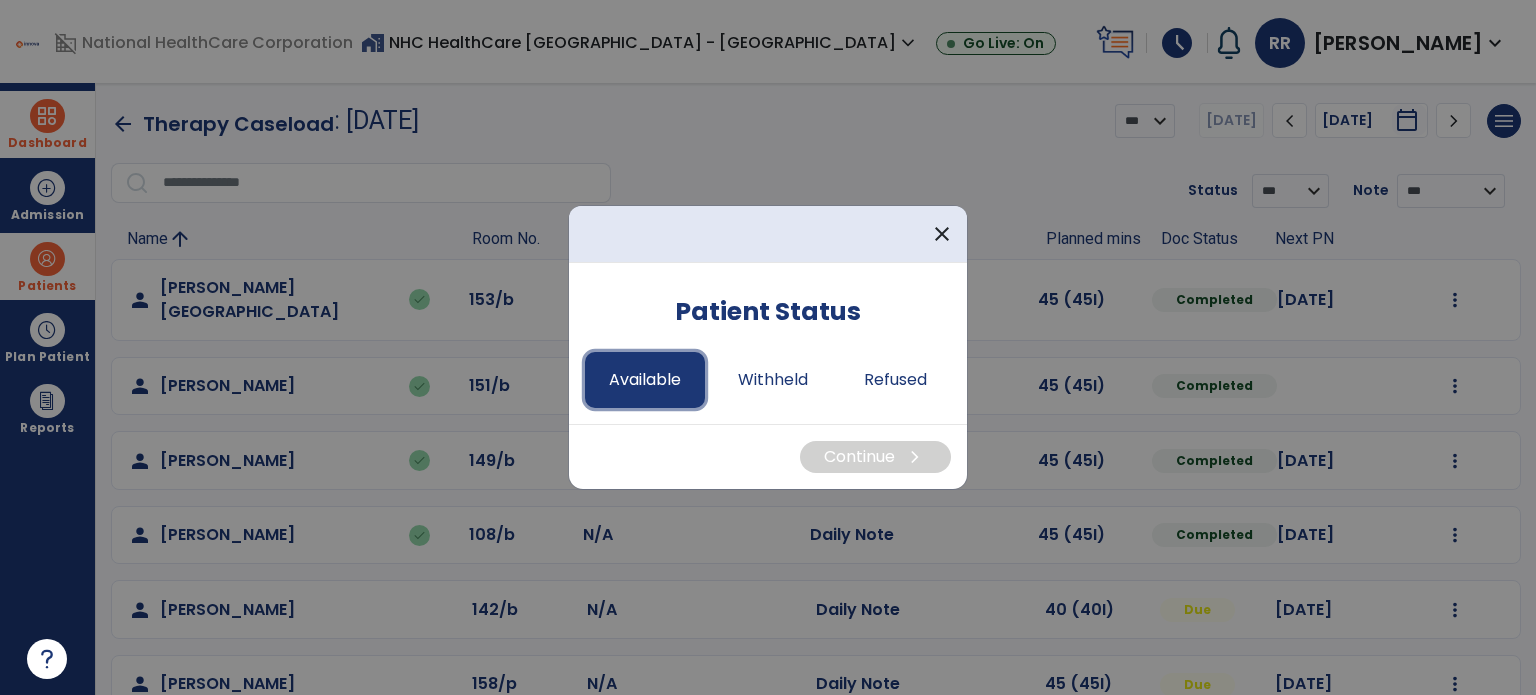 click on "Available" at bounding box center [645, 380] 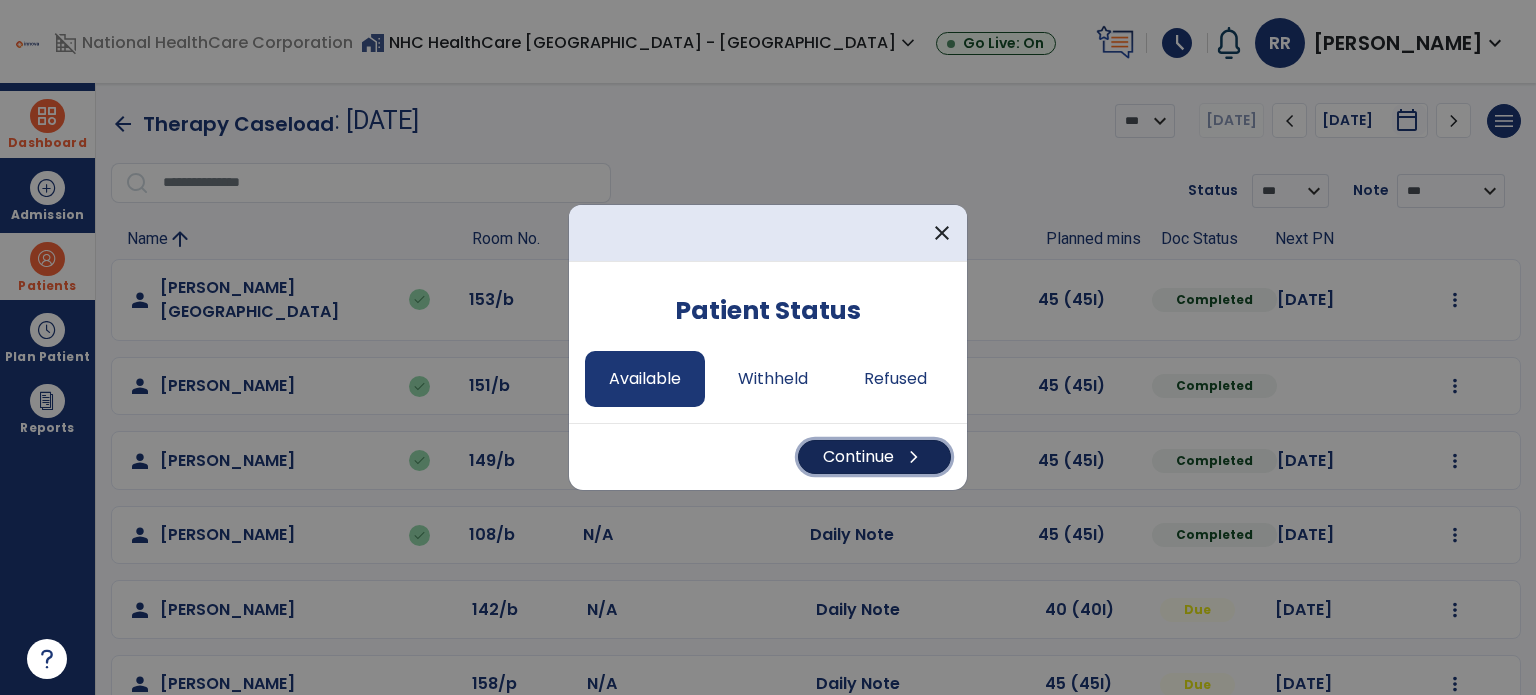 click on "Continue   chevron_right" at bounding box center [874, 457] 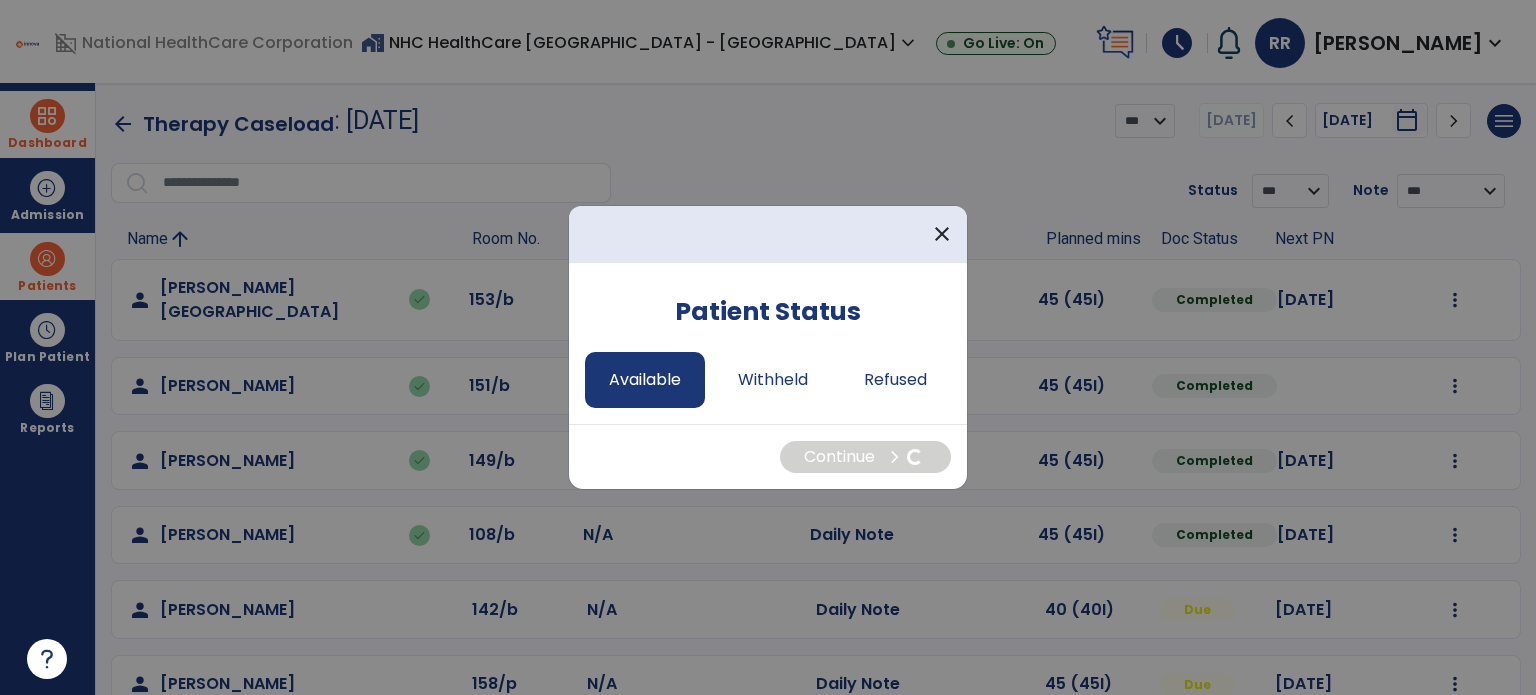 select on "*" 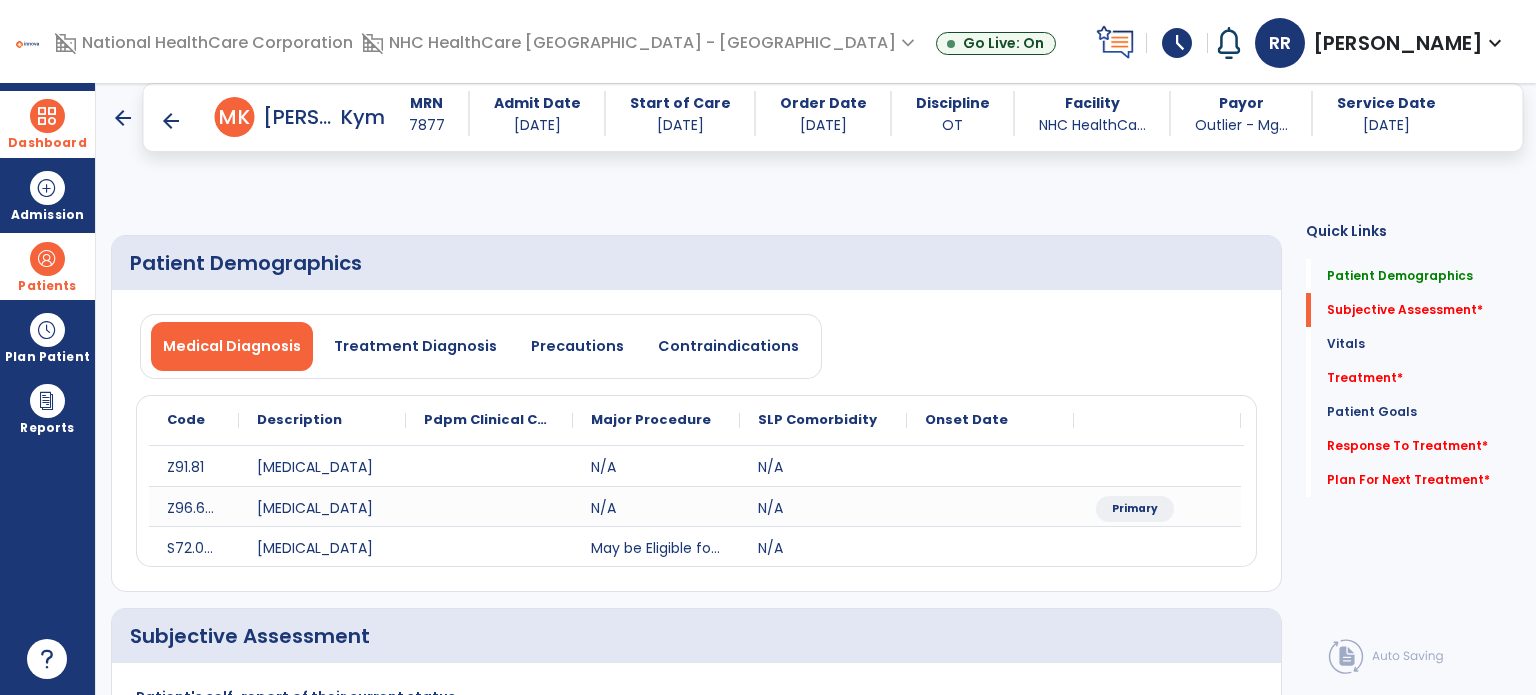 click 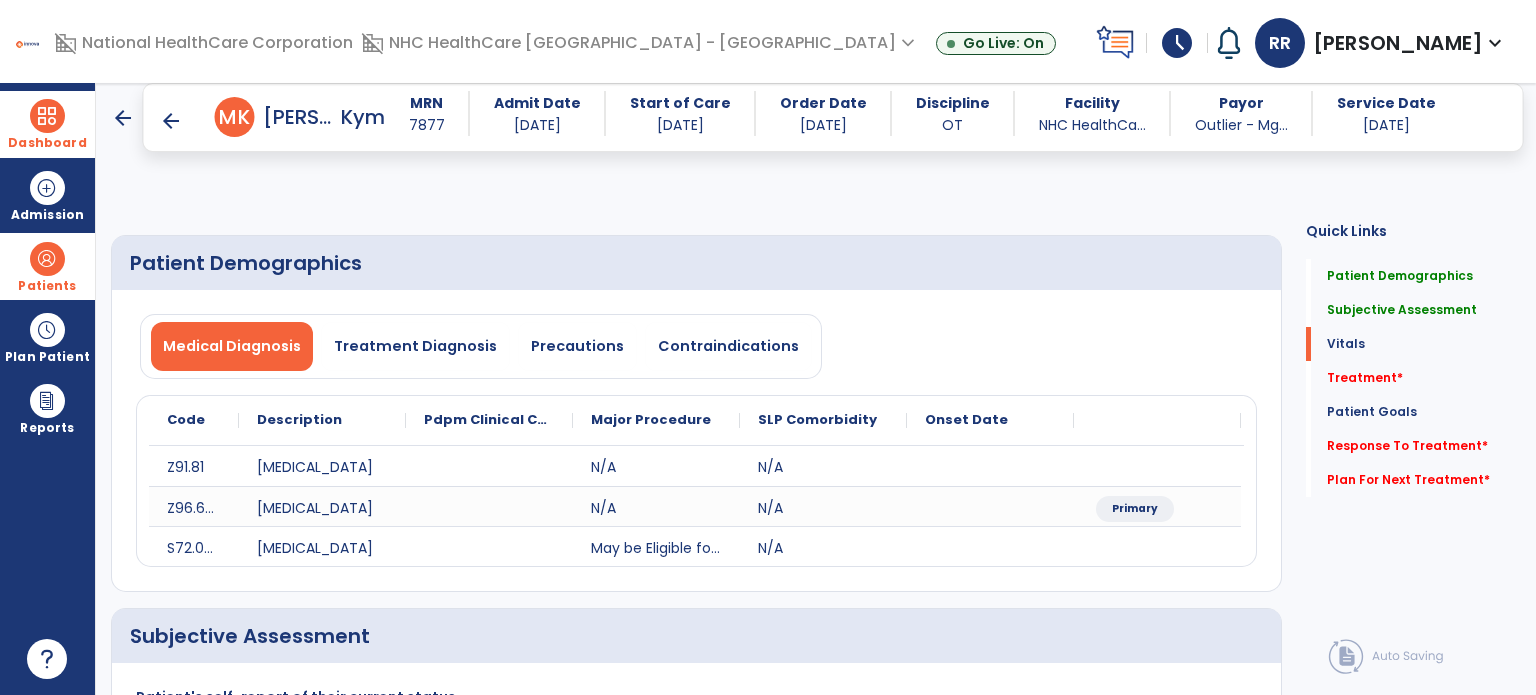 type on "**********" 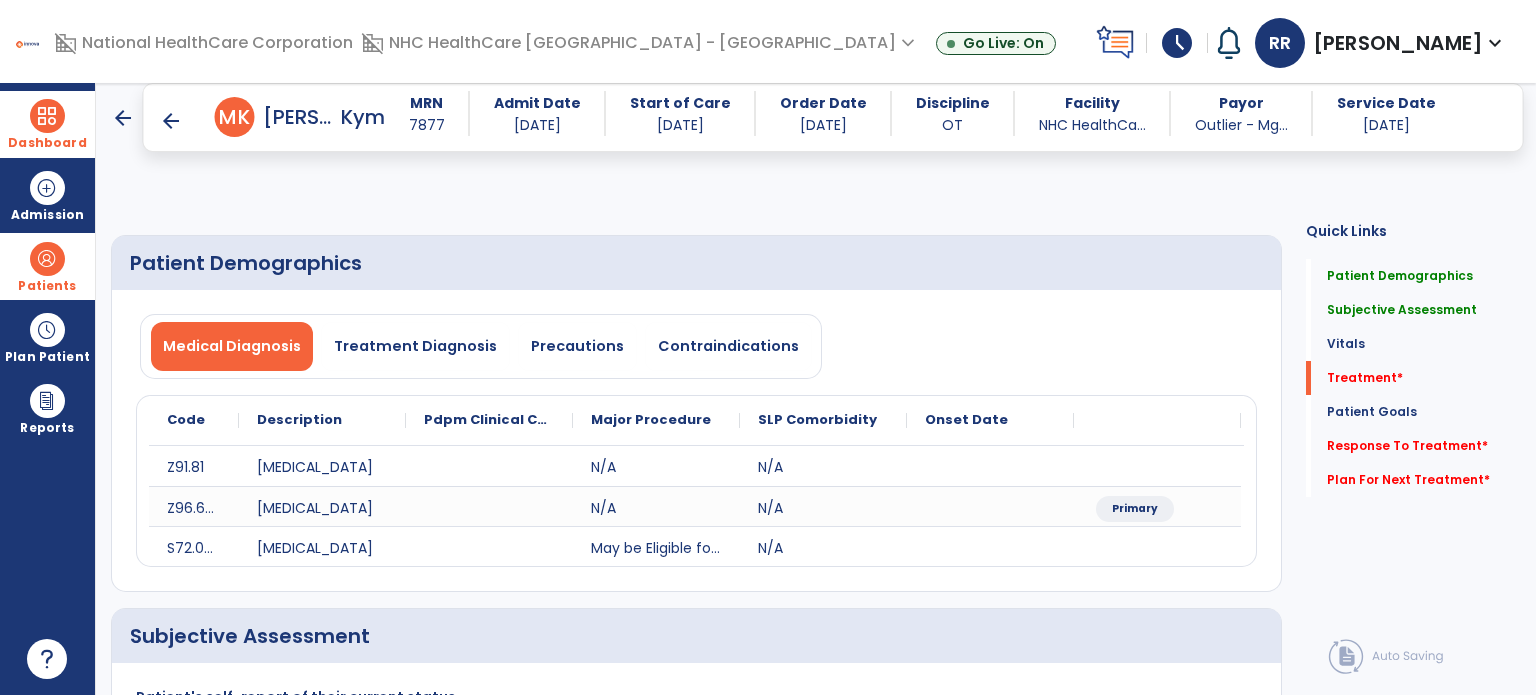click on "add  Add Service Code" 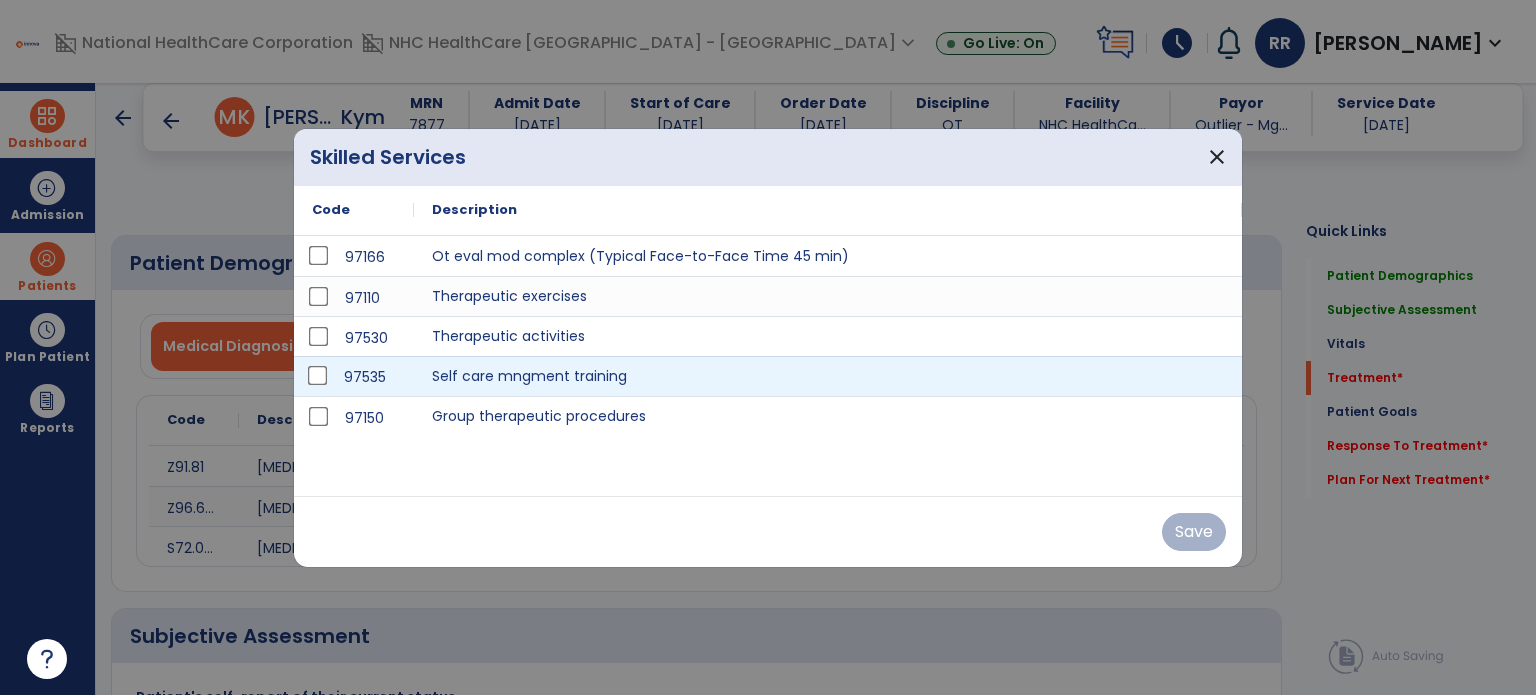 click on "97535" at bounding box center (354, 376) 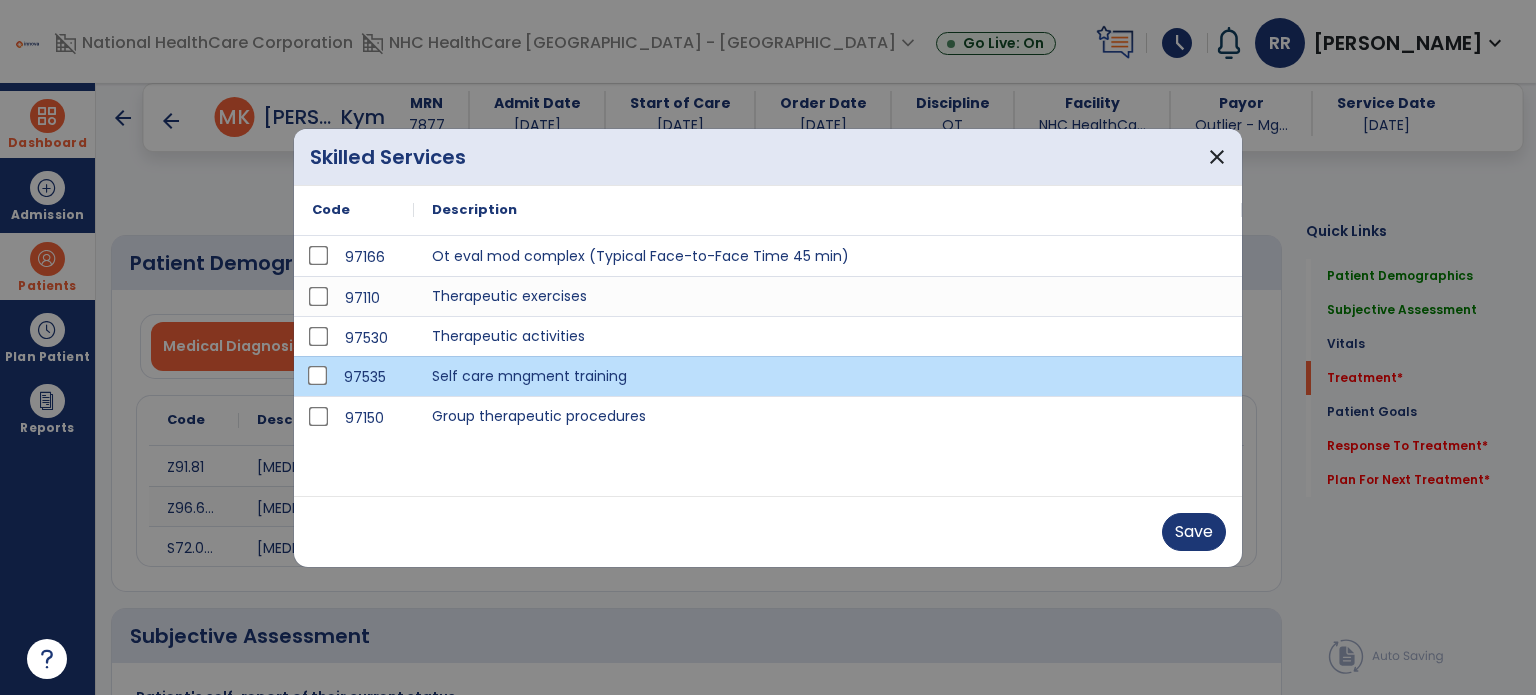 drag, startPoint x: 310, startPoint y: 363, endPoint x: 638, endPoint y: 491, distance: 352.0909 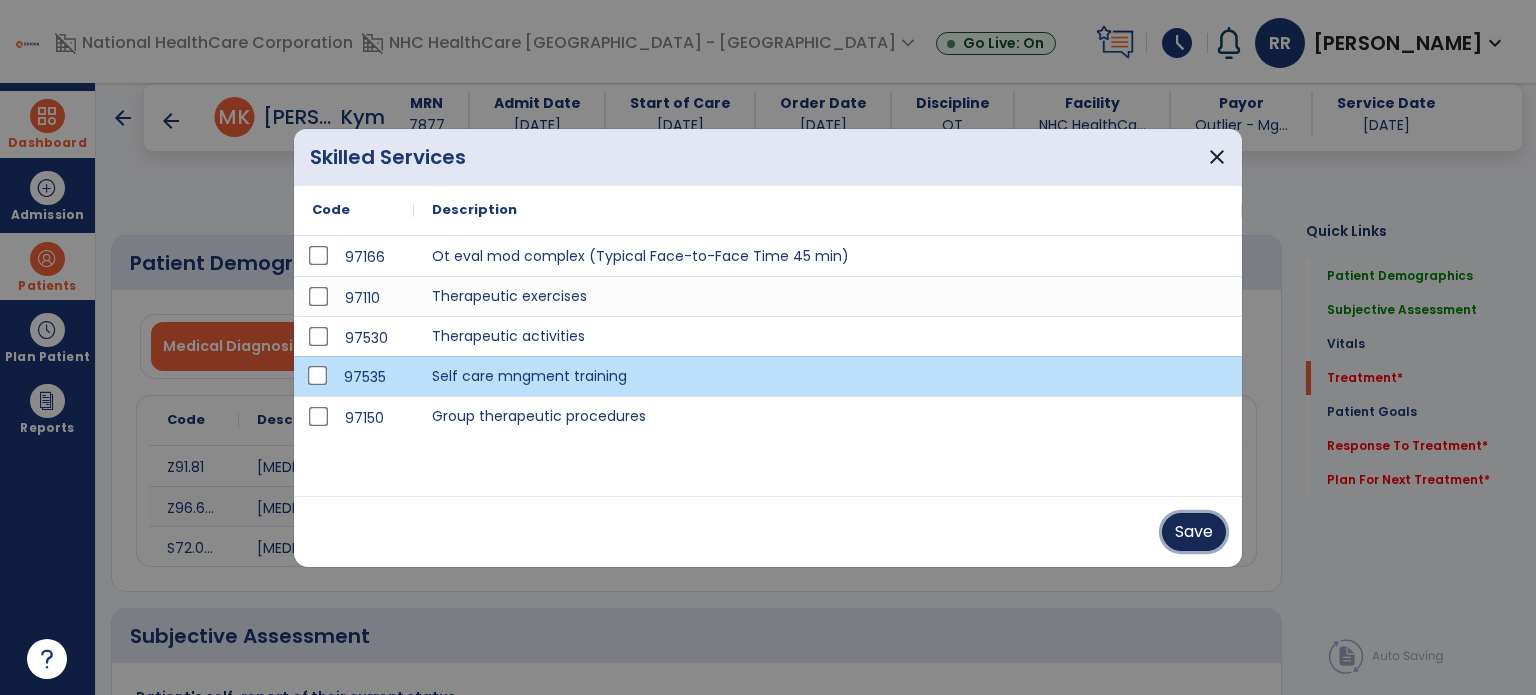 click on "Save" at bounding box center [1194, 532] 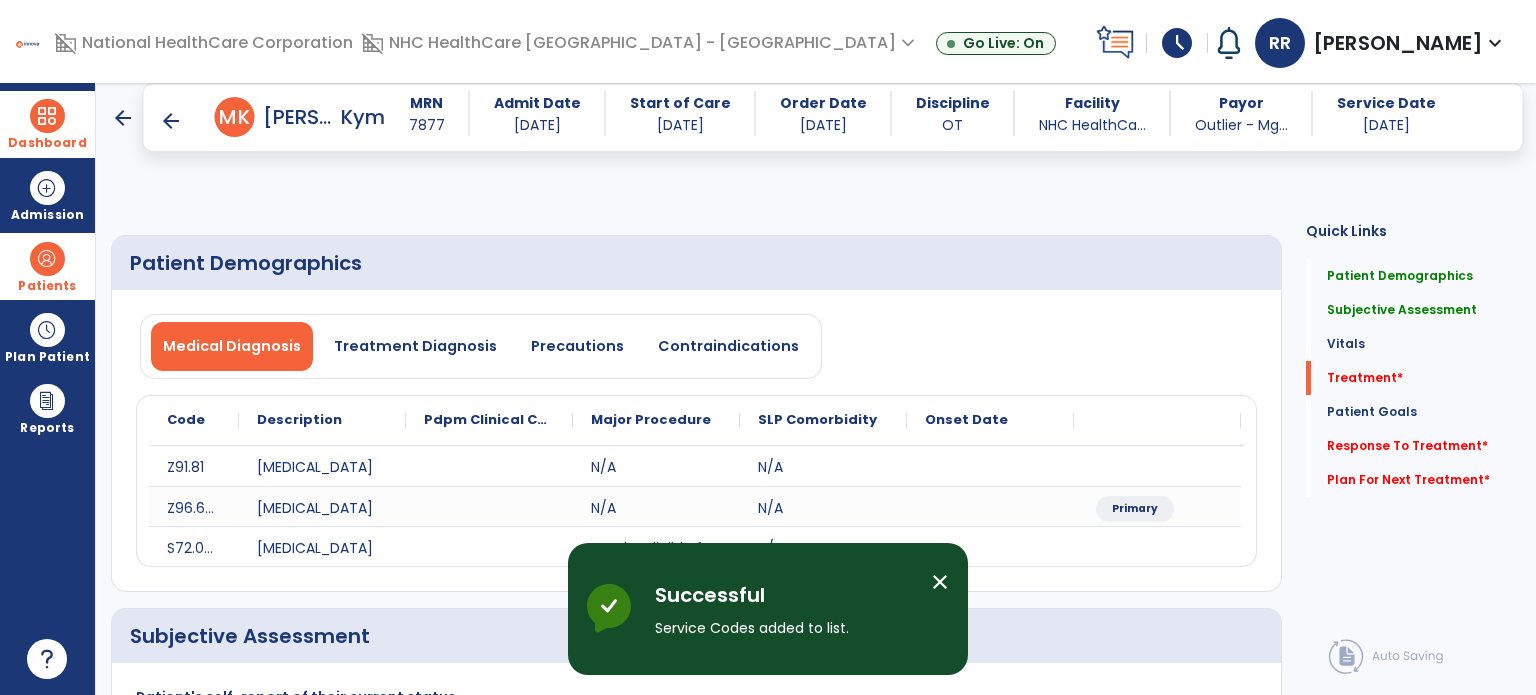 click on "add" at bounding box center [520, 1457] 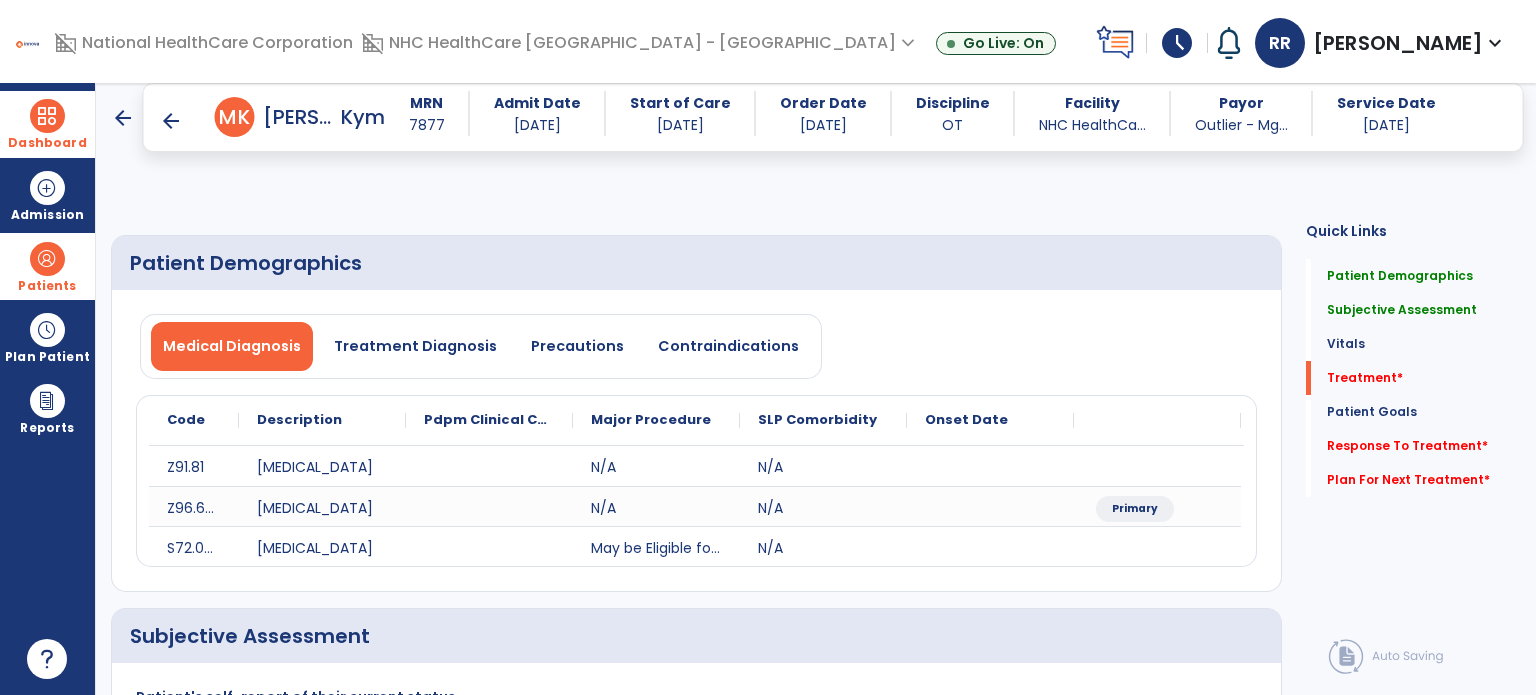 type on "**" 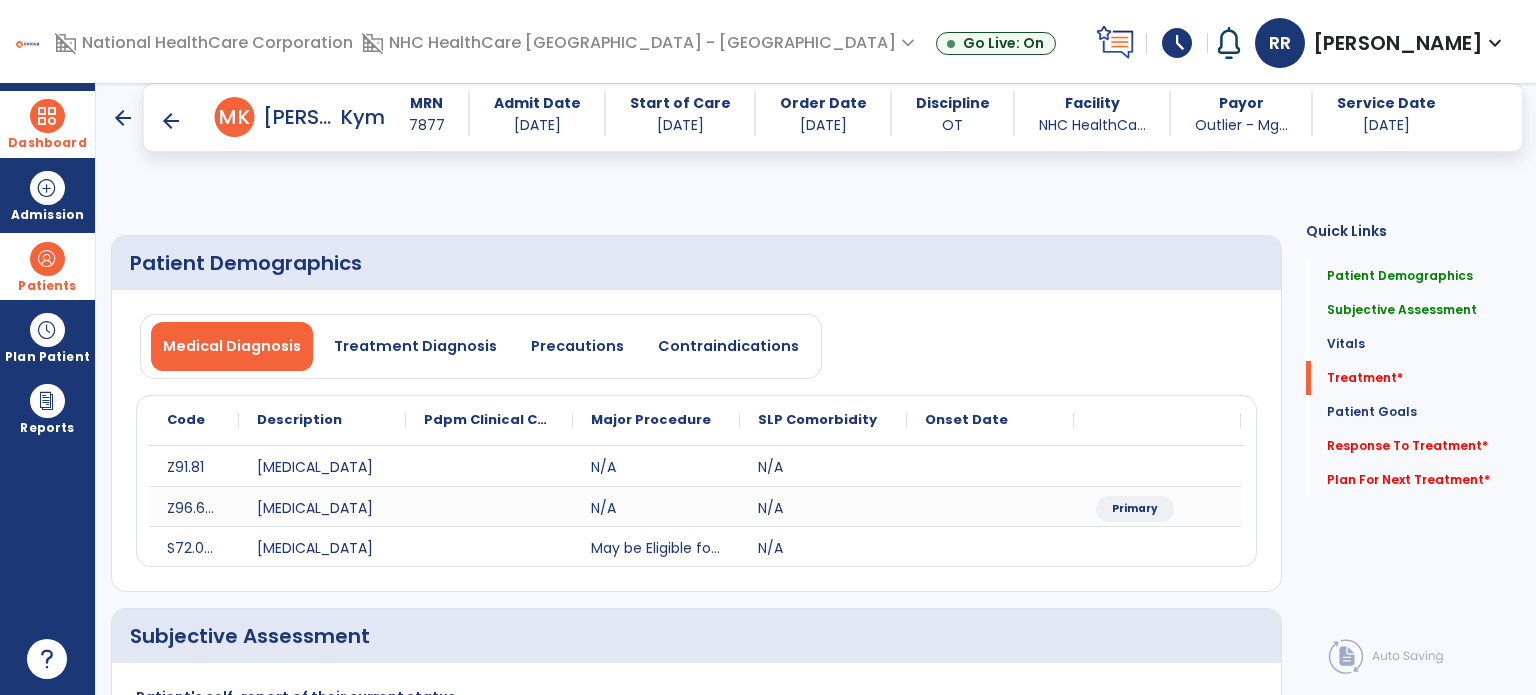 click on "add" at bounding box center (732, 1457) 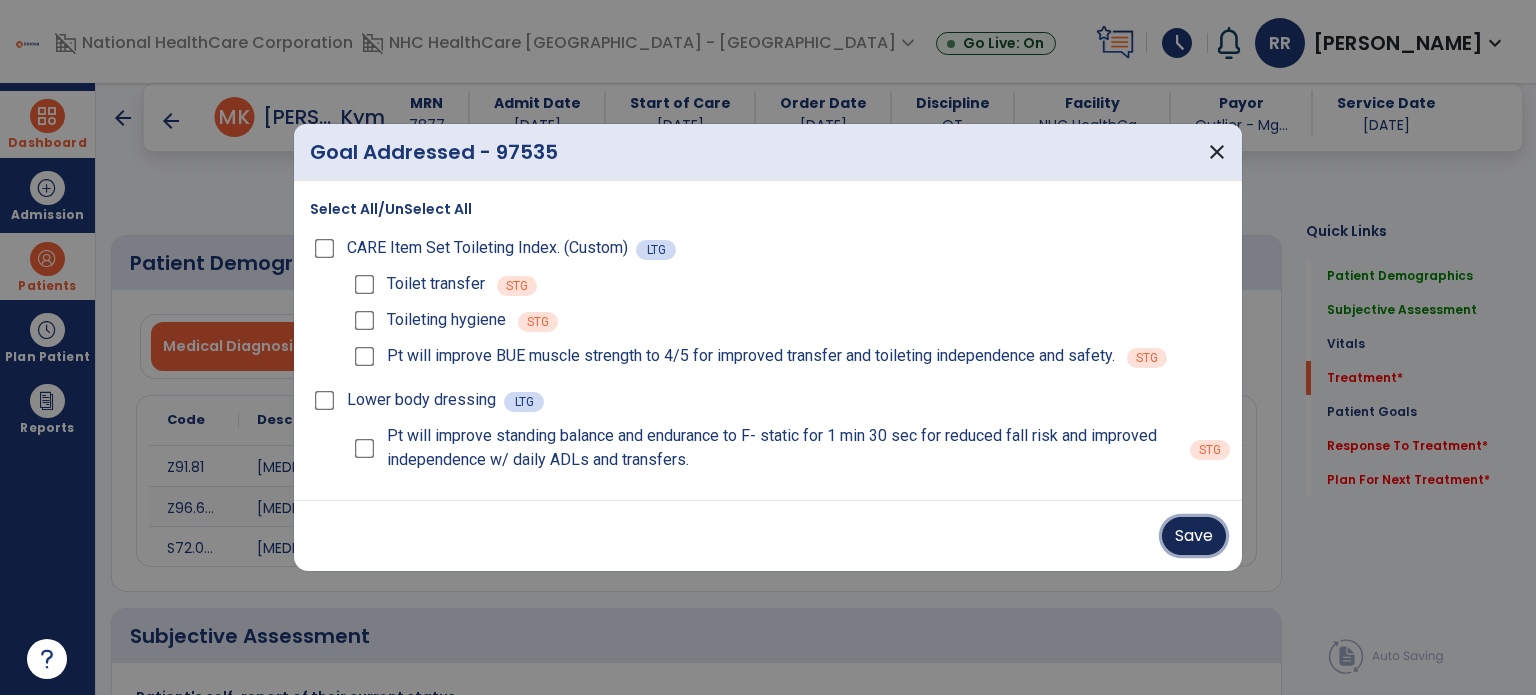 click on "Save" at bounding box center [1194, 536] 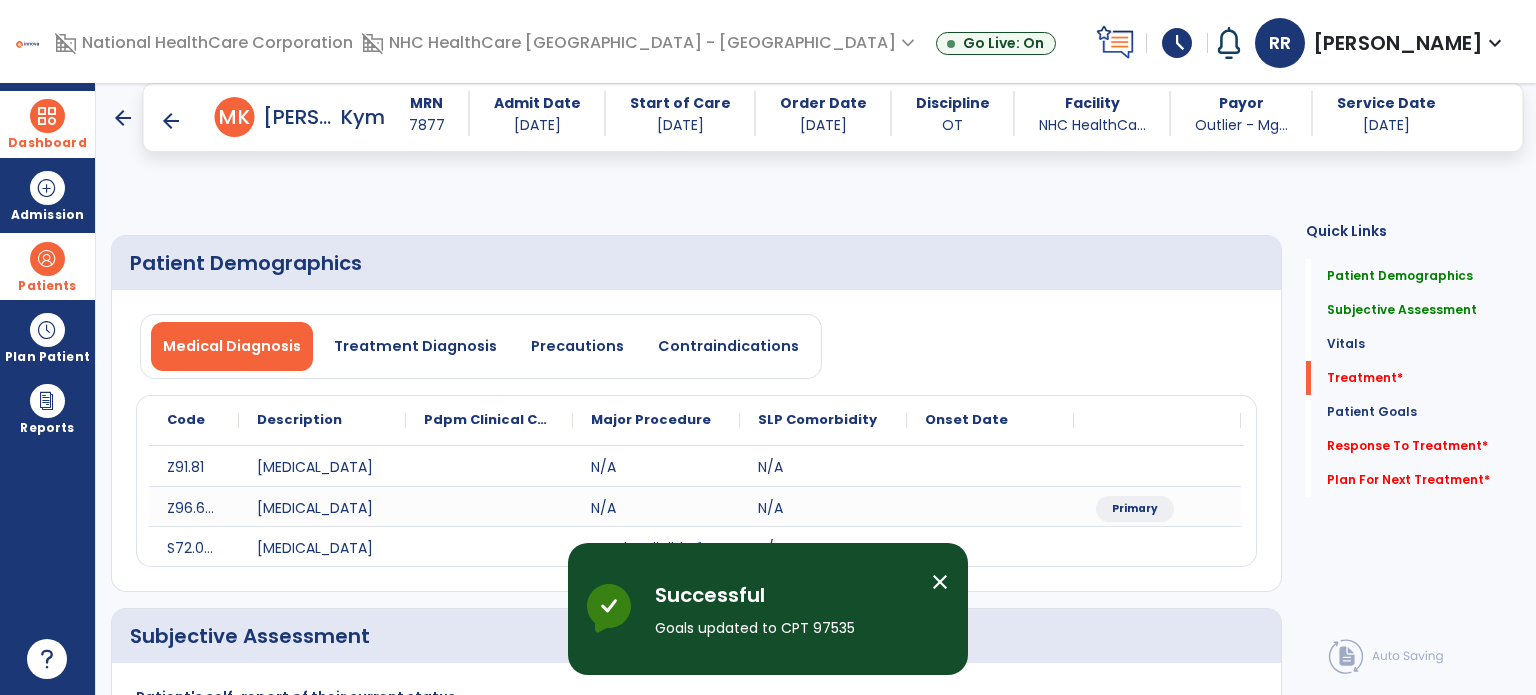 click on "add" at bounding box center (1005, 1457) 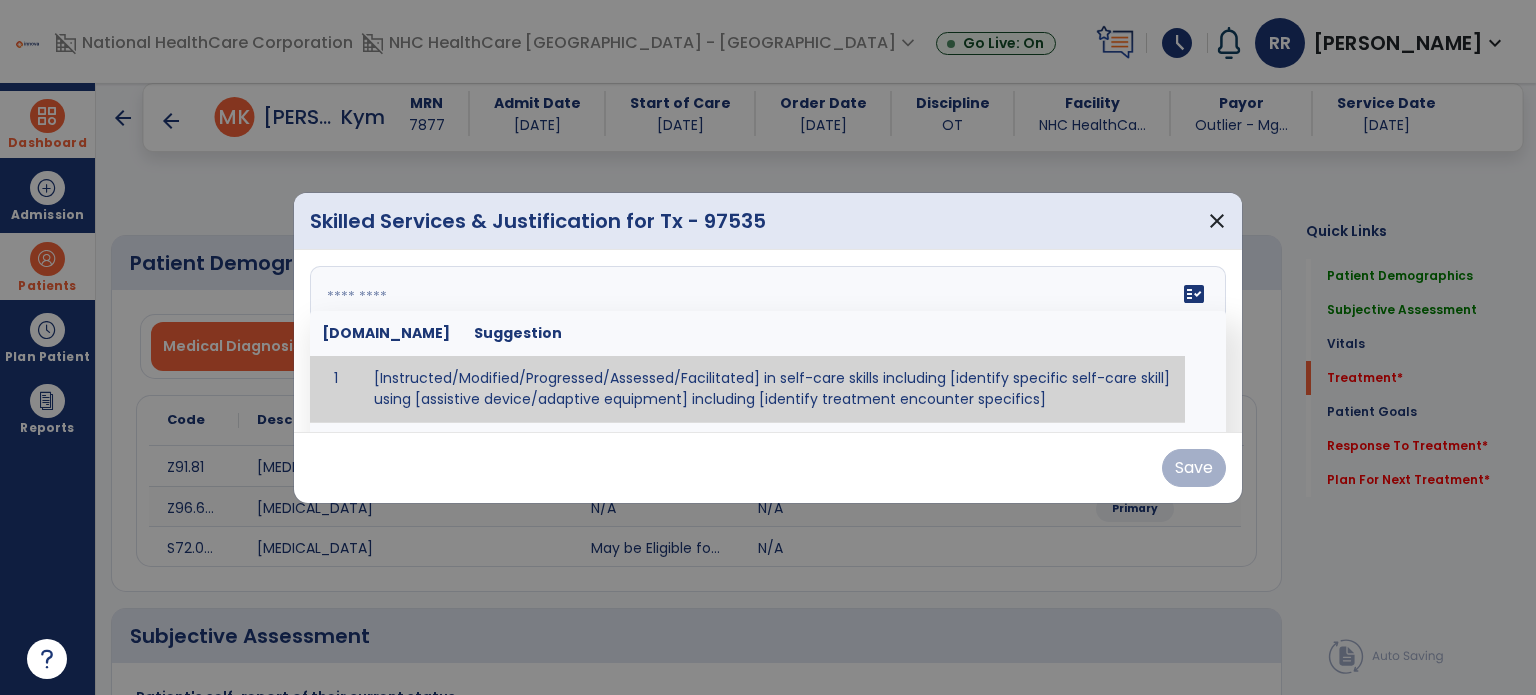 click on "fact_check  [DOMAIN_NAME] Suggestion 1 [Instructed/Modified/Progressed/Assessed/Facilitated] in self-care skills including [identify specific self-care skill] using [assistive device/adaptive equipment] including [identify treatment encounter specifics]" at bounding box center (768, 341) 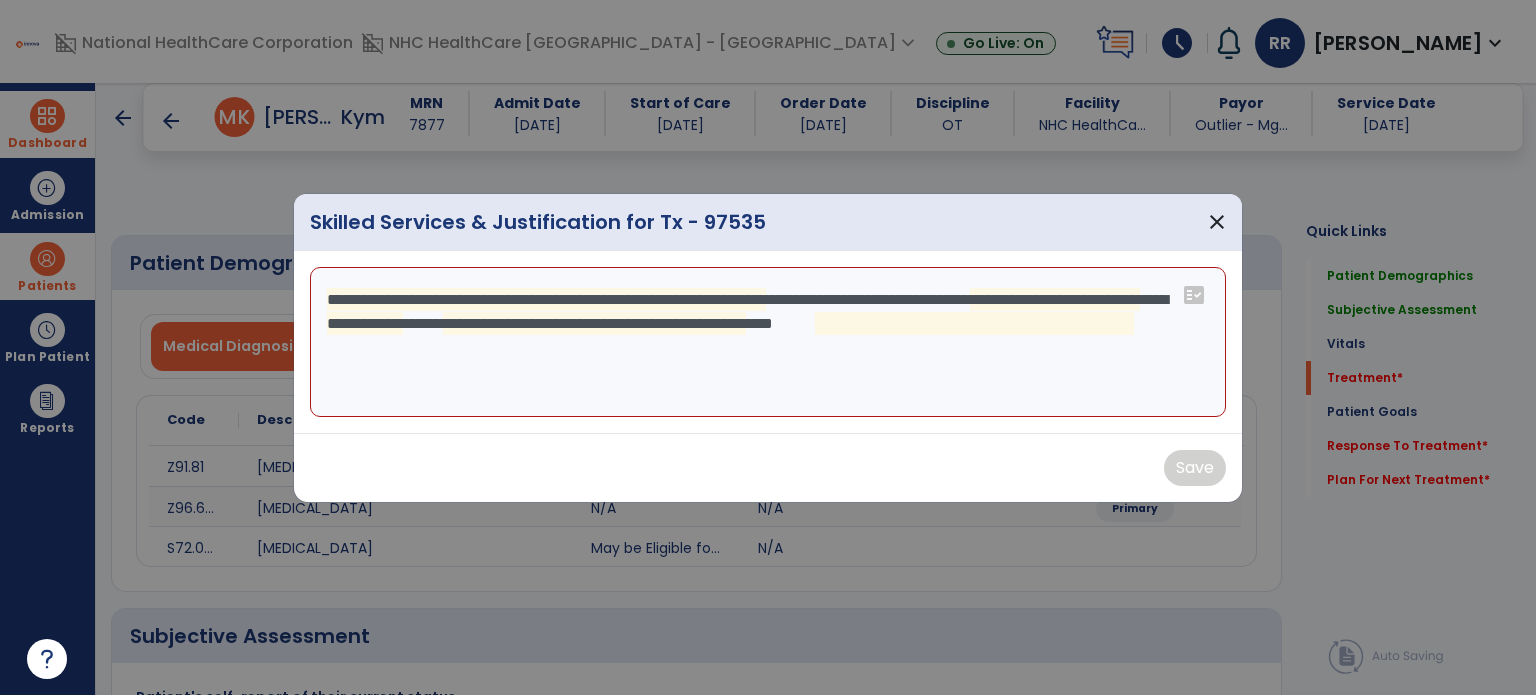click on "**********" at bounding box center [768, 342] 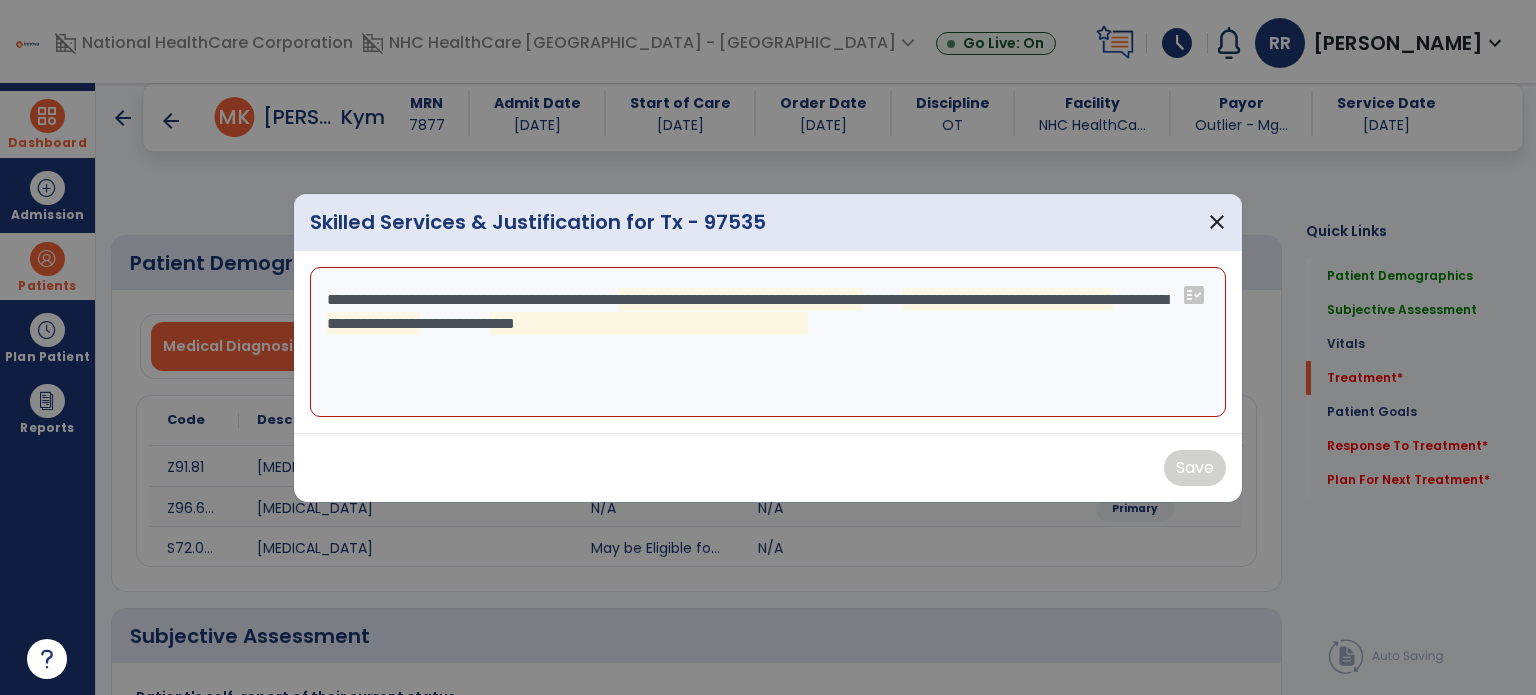 click on "**********" at bounding box center [768, 342] 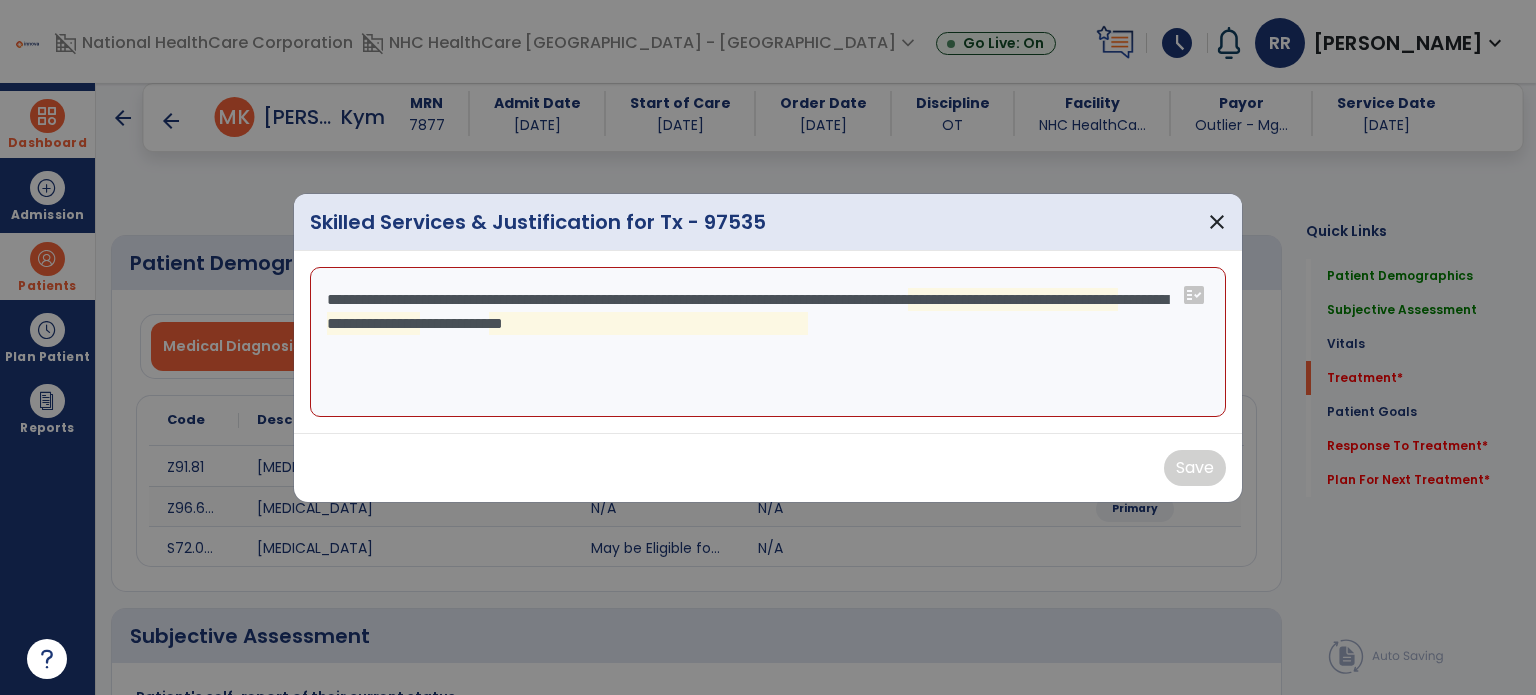 click on "**********" at bounding box center (768, 342) 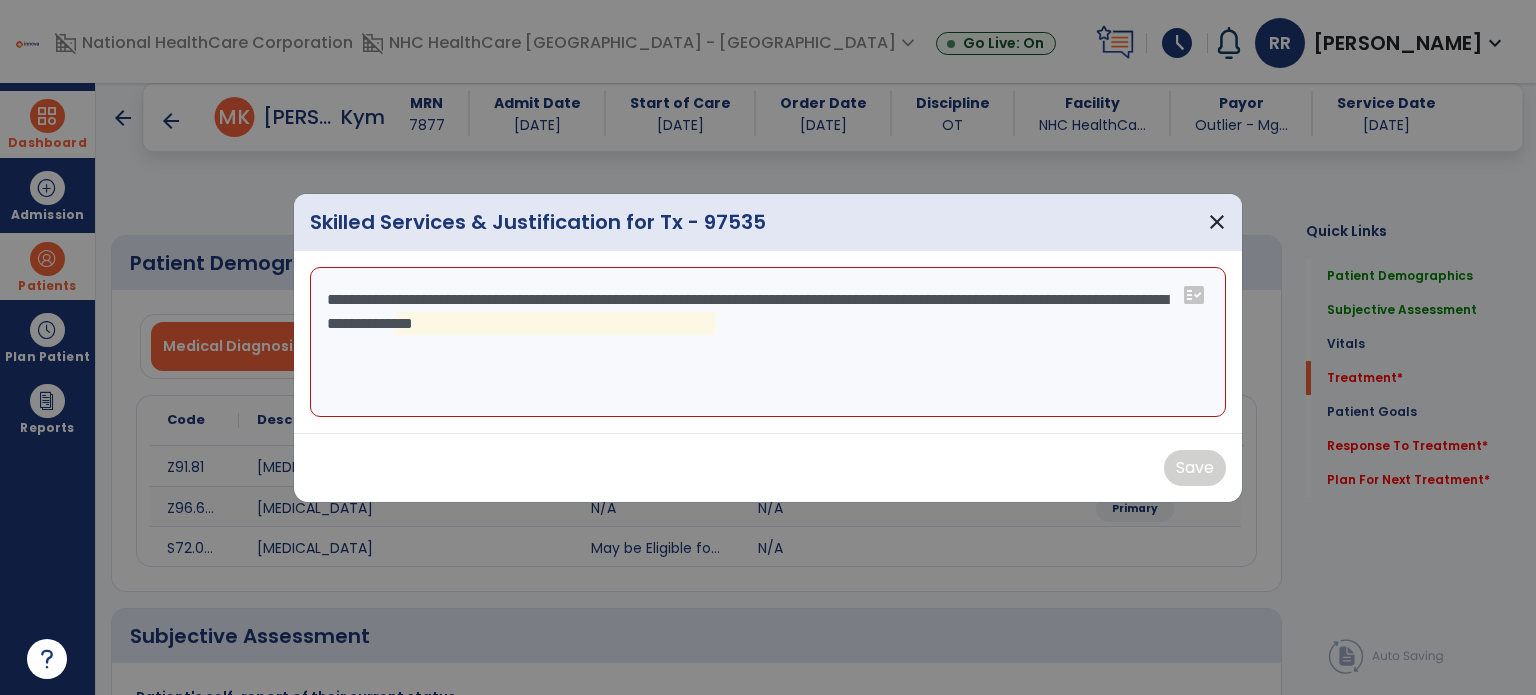 click on "**********" at bounding box center [768, 342] 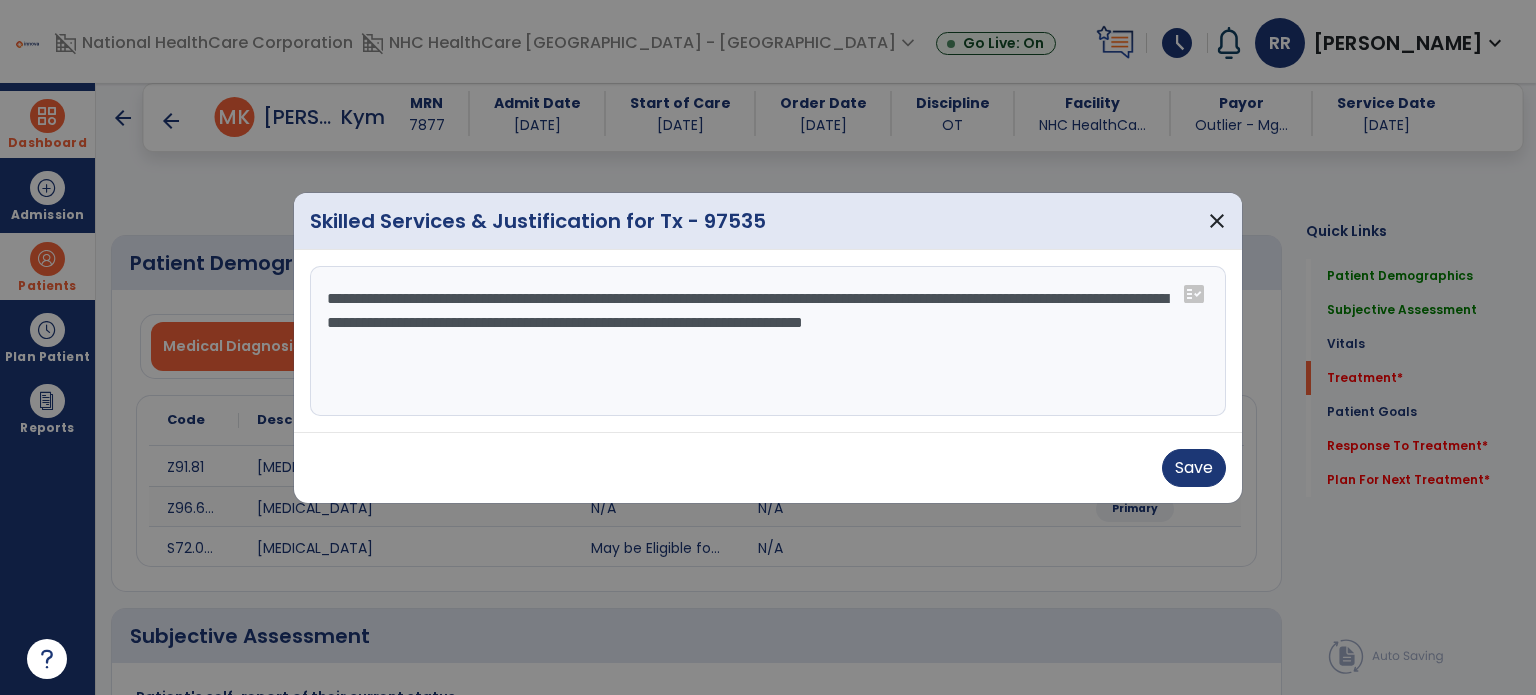 type on "**********" 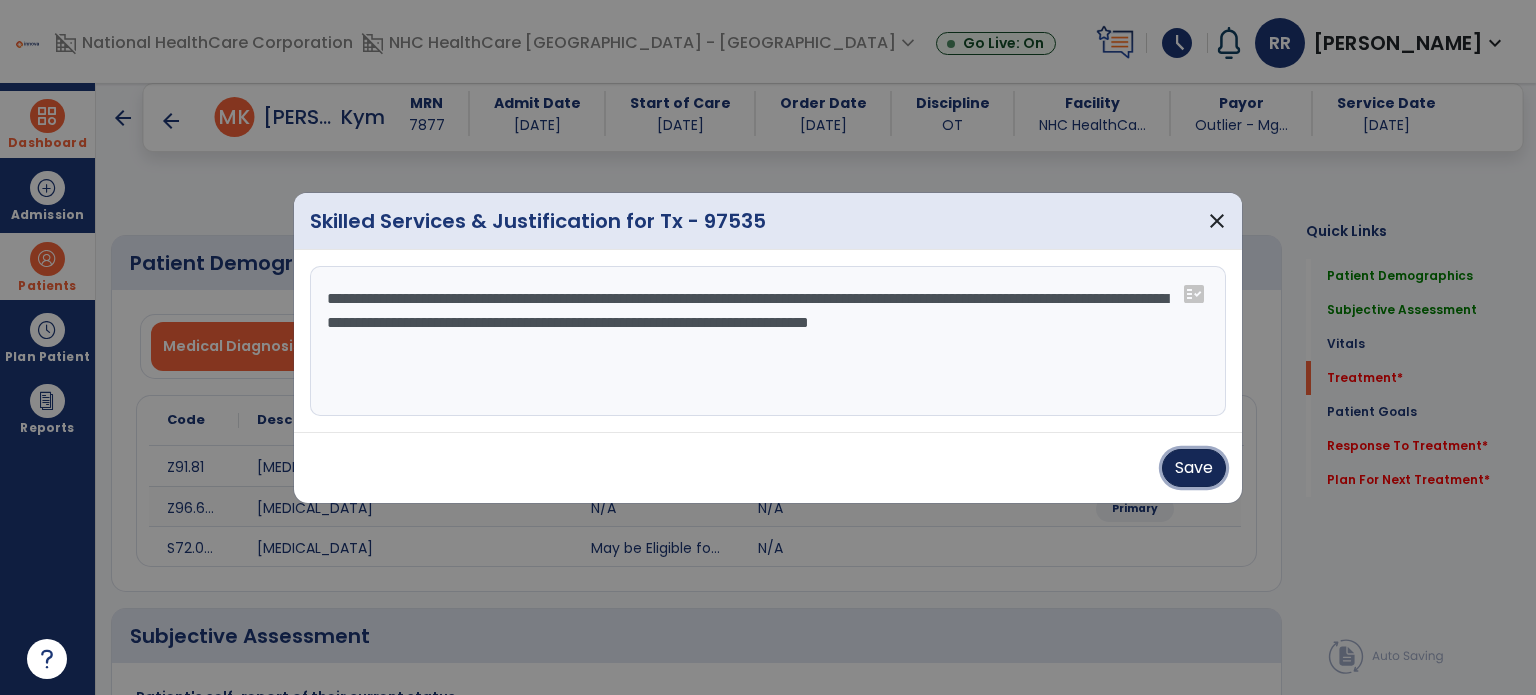 click on "Save" at bounding box center (1194, 468) 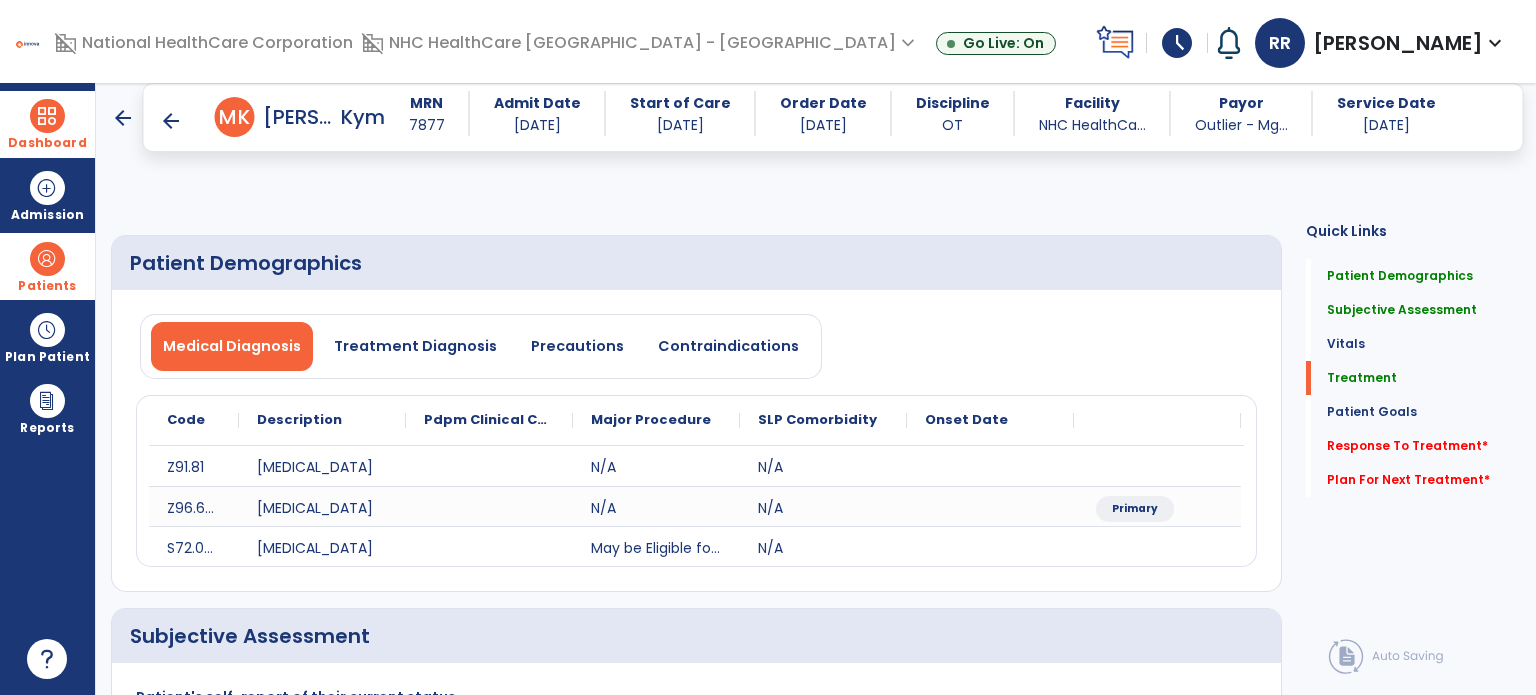 click on "Instructed in self-care skills including toileting and toileting transfers using grab bars in bathro..." at bounding box center [1004, 1467] 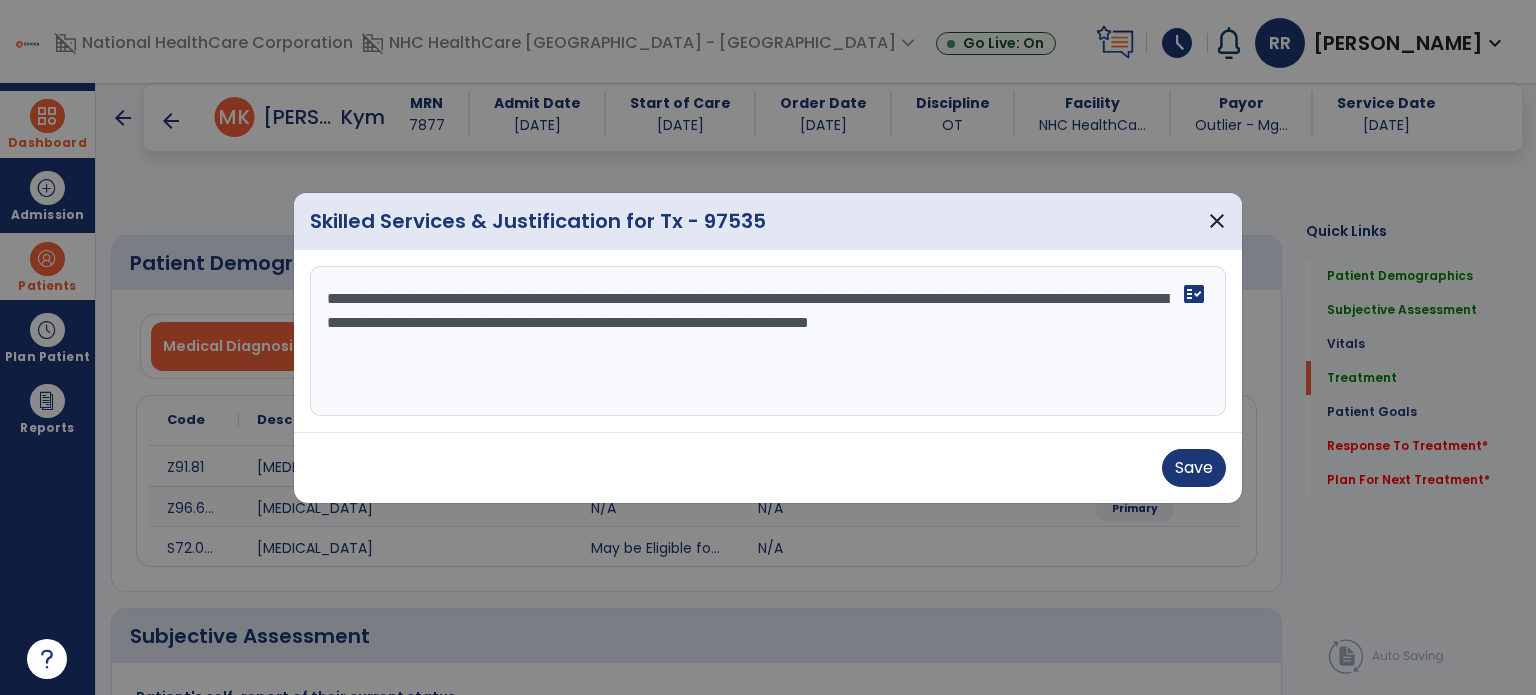 click on "**********" at bounding box center [768, 341] 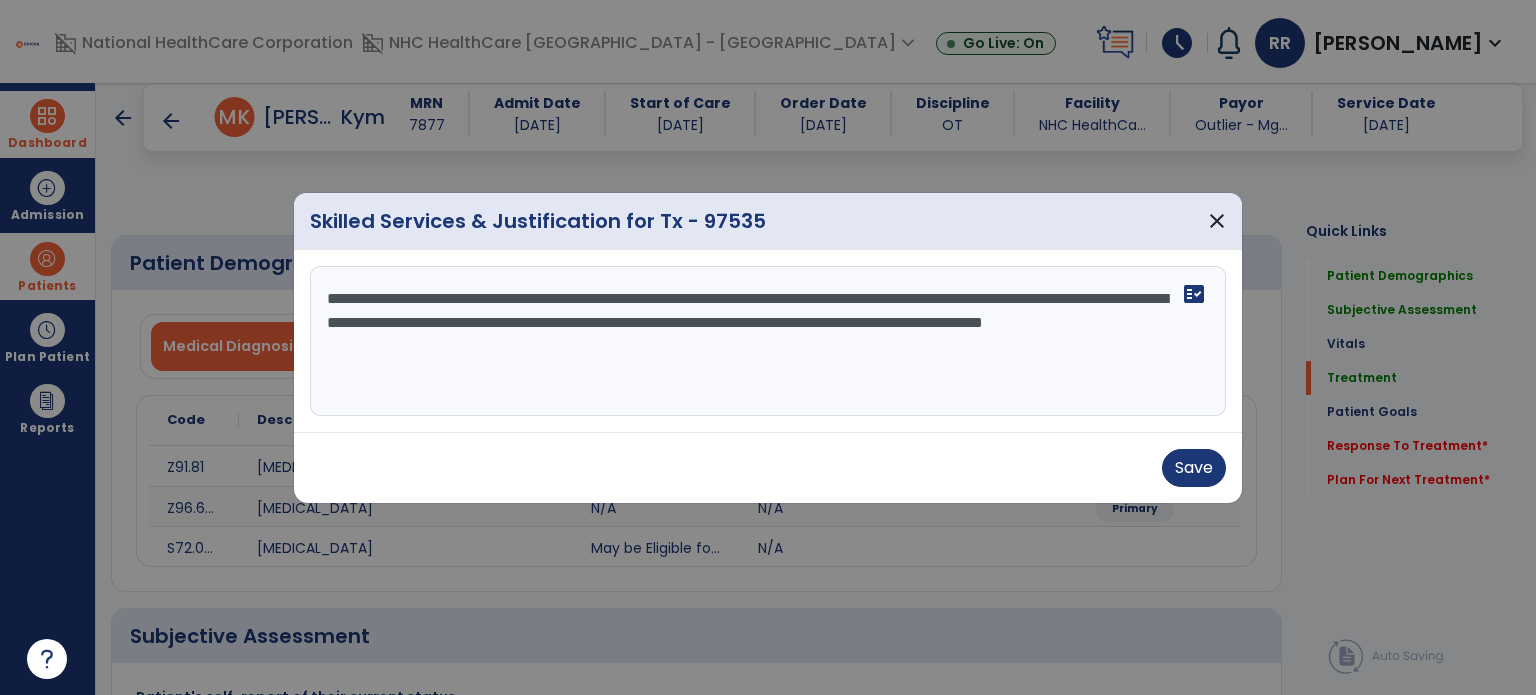 drag, startPoint x: 444, startPoint y: 351, endPoint x: 702, endPoint y: 375, distance: 259.11386 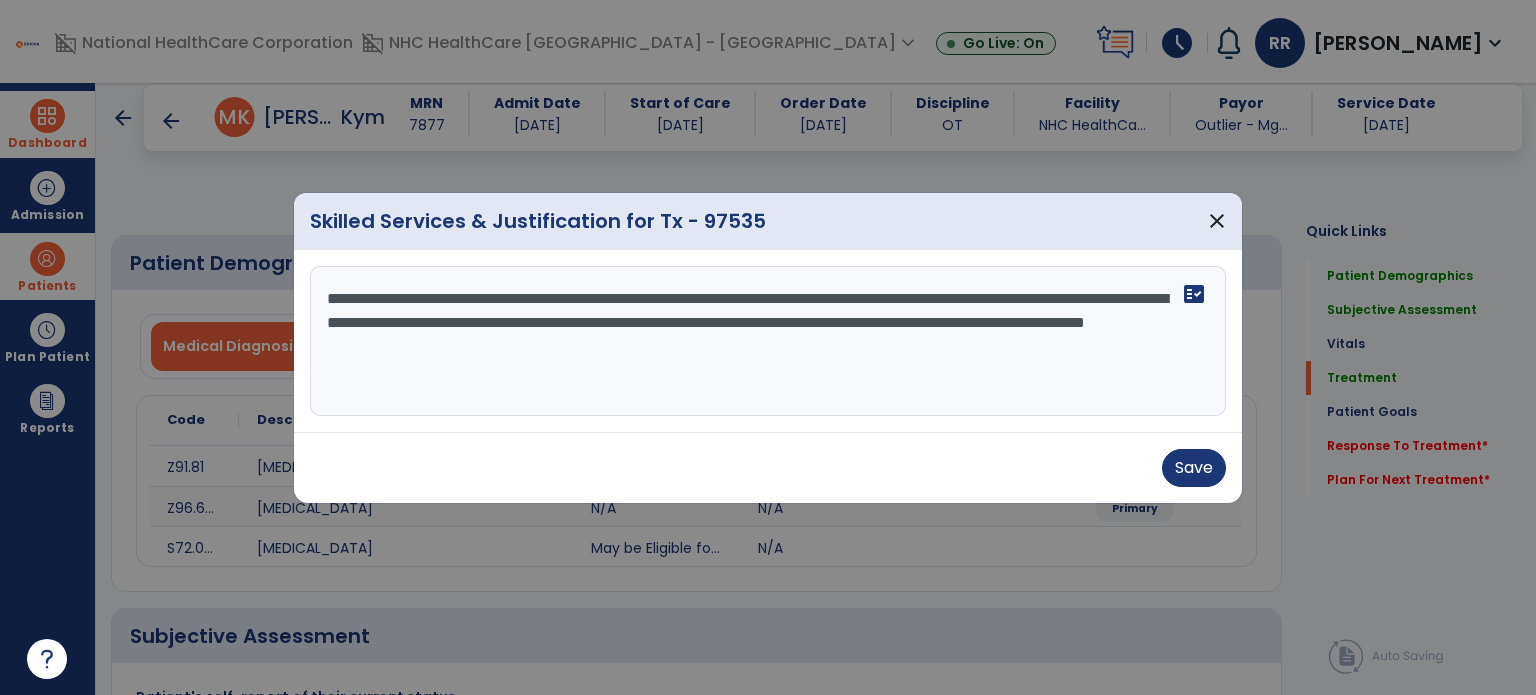 drag, startPoint x: 544, startPoint y: 345, endPoint x: 852, endPoint y: 362, distance: 308.4688 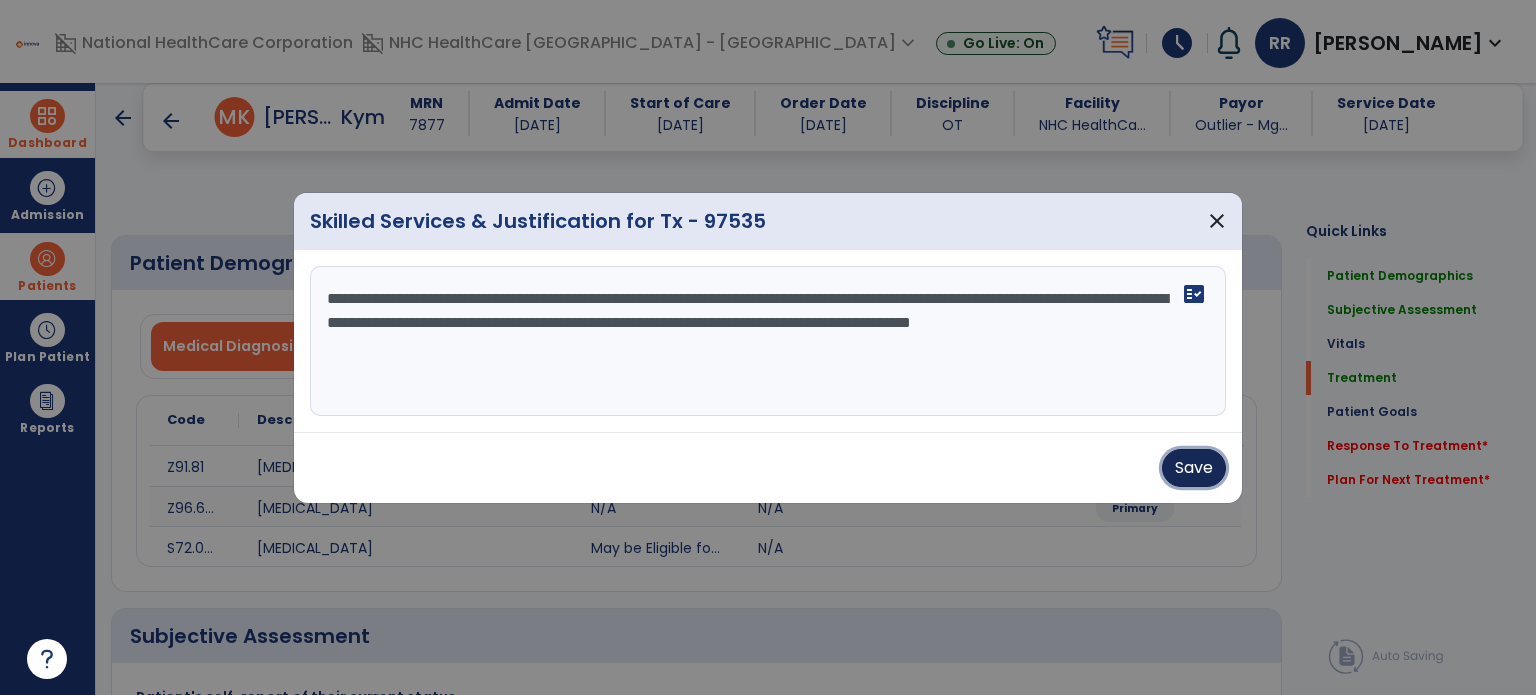 click on "Save" at bounding box center [1194, 468] 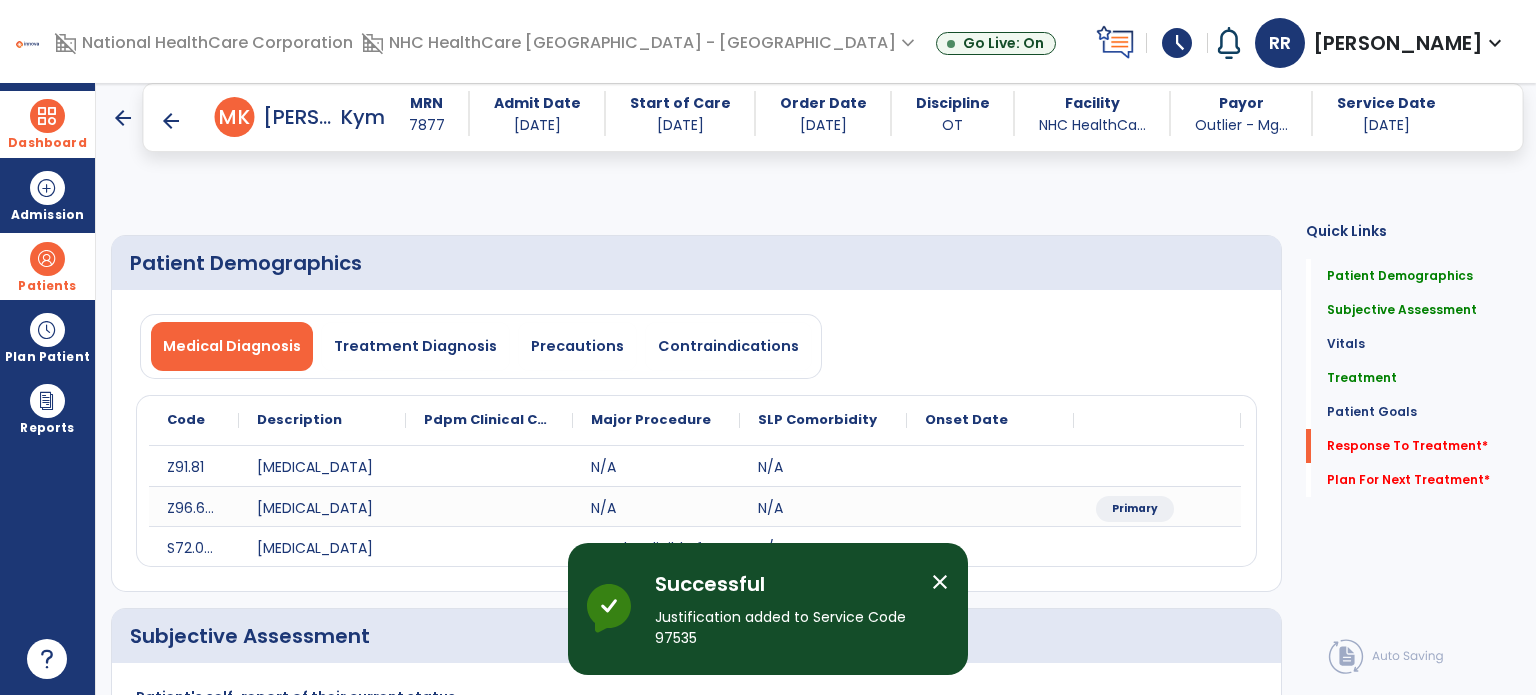 click 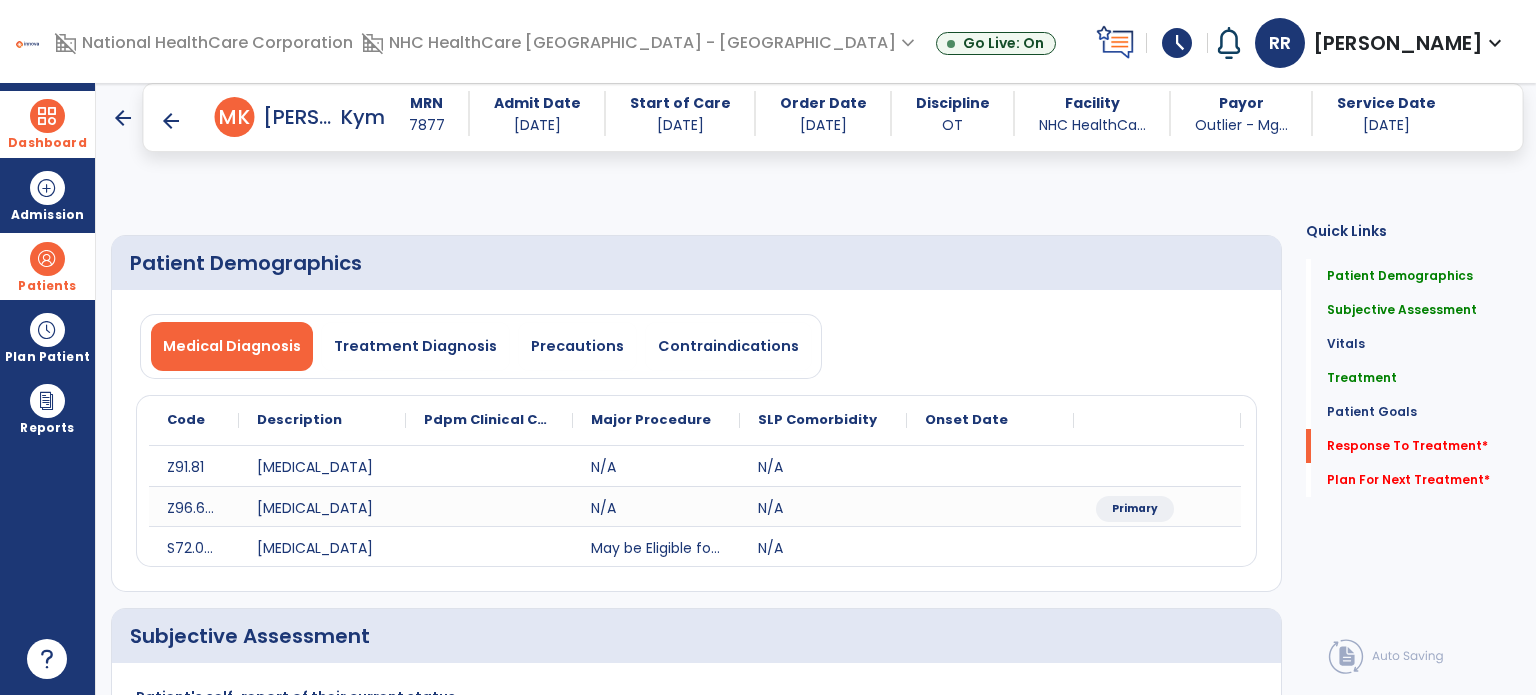 click on "fact_check" 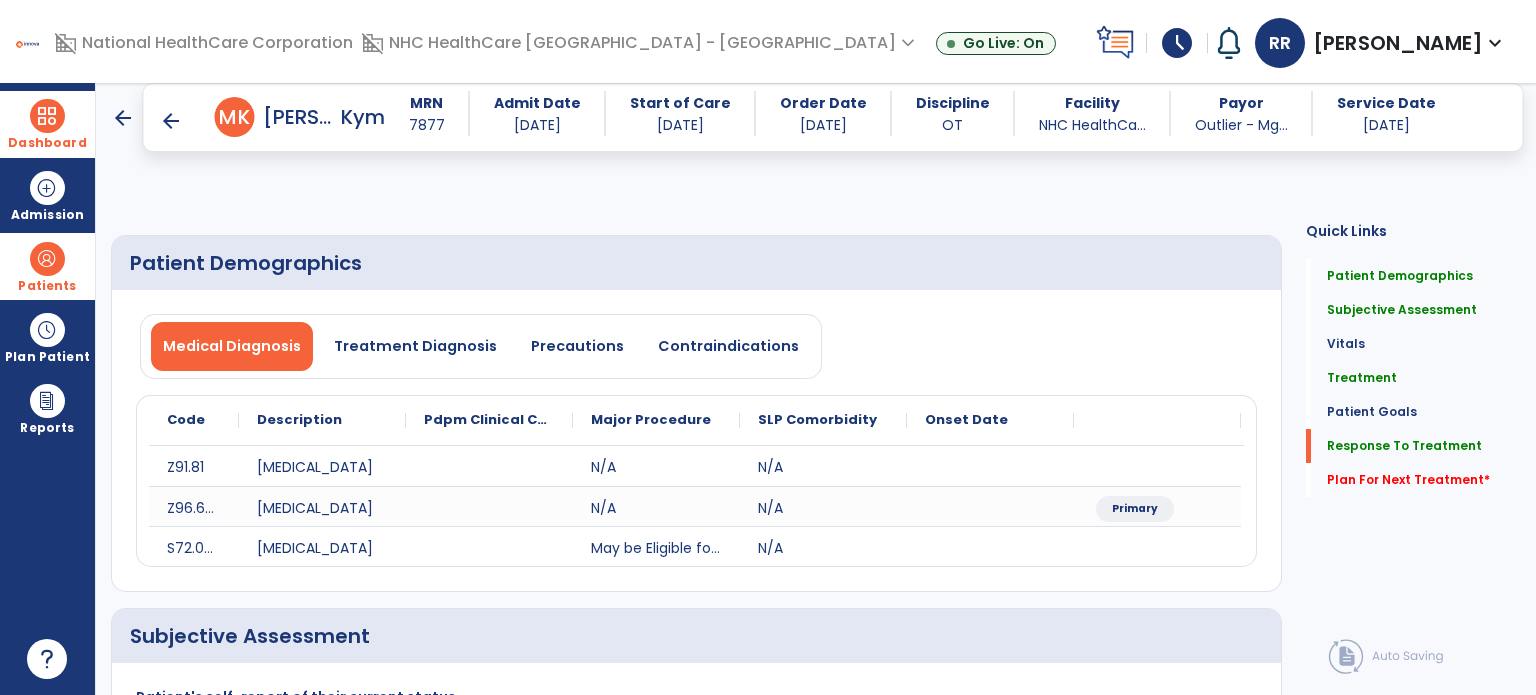 click on "**********" 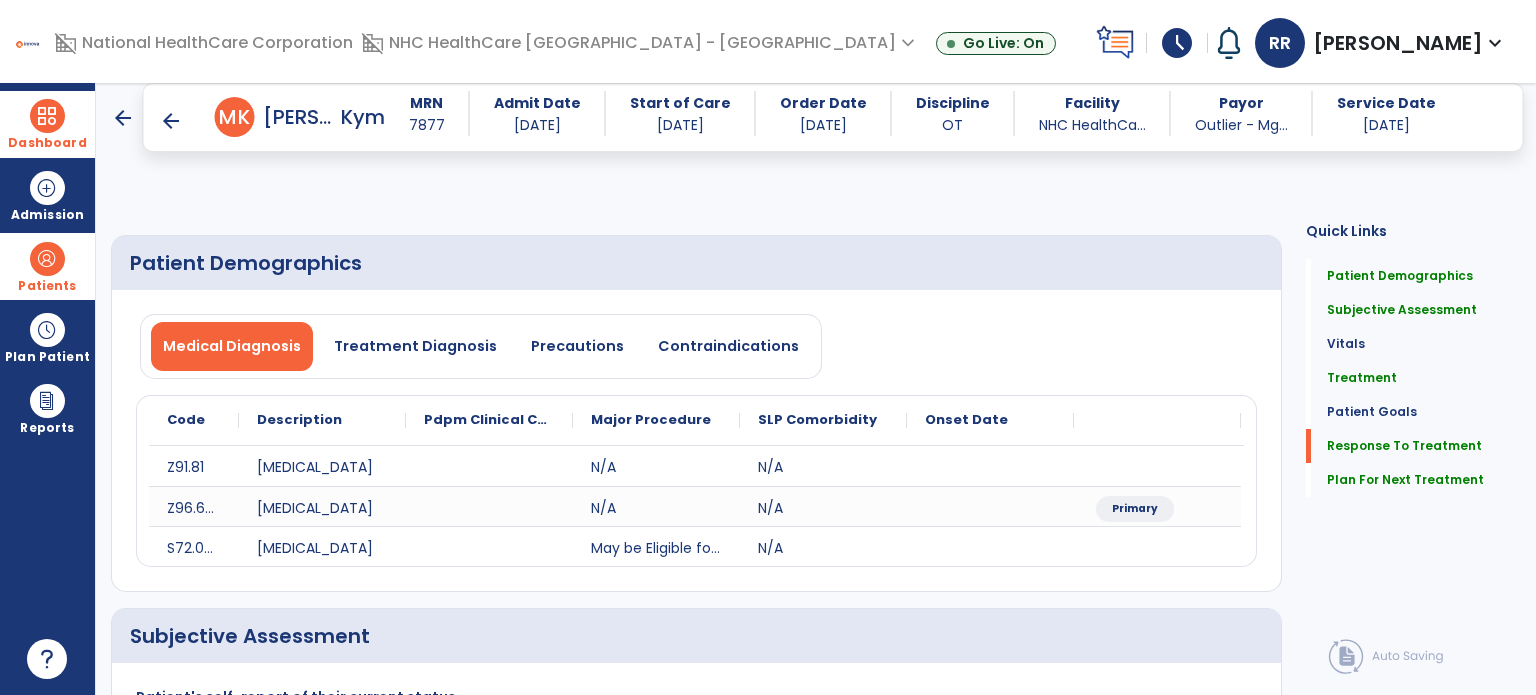 type on "*********" 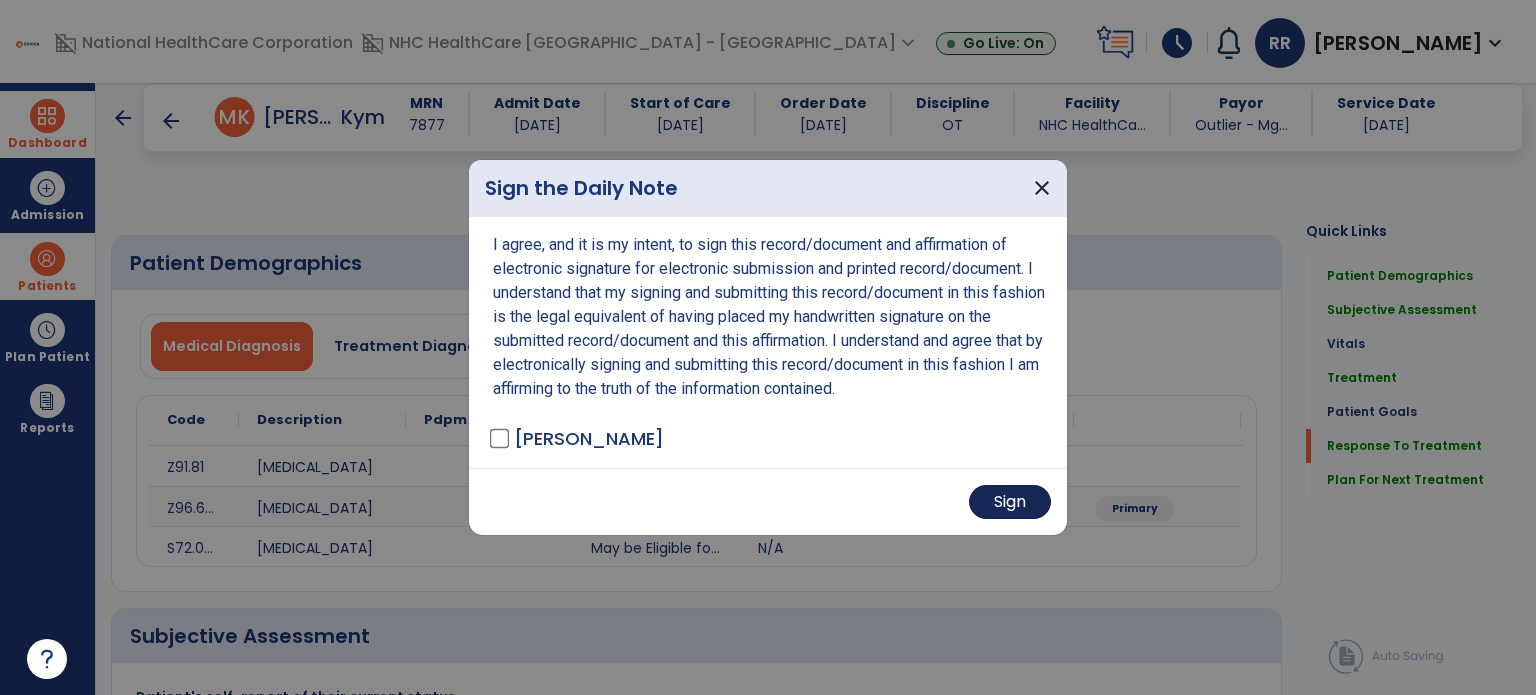 click on "Sign" at bounding box center (1010, 502) 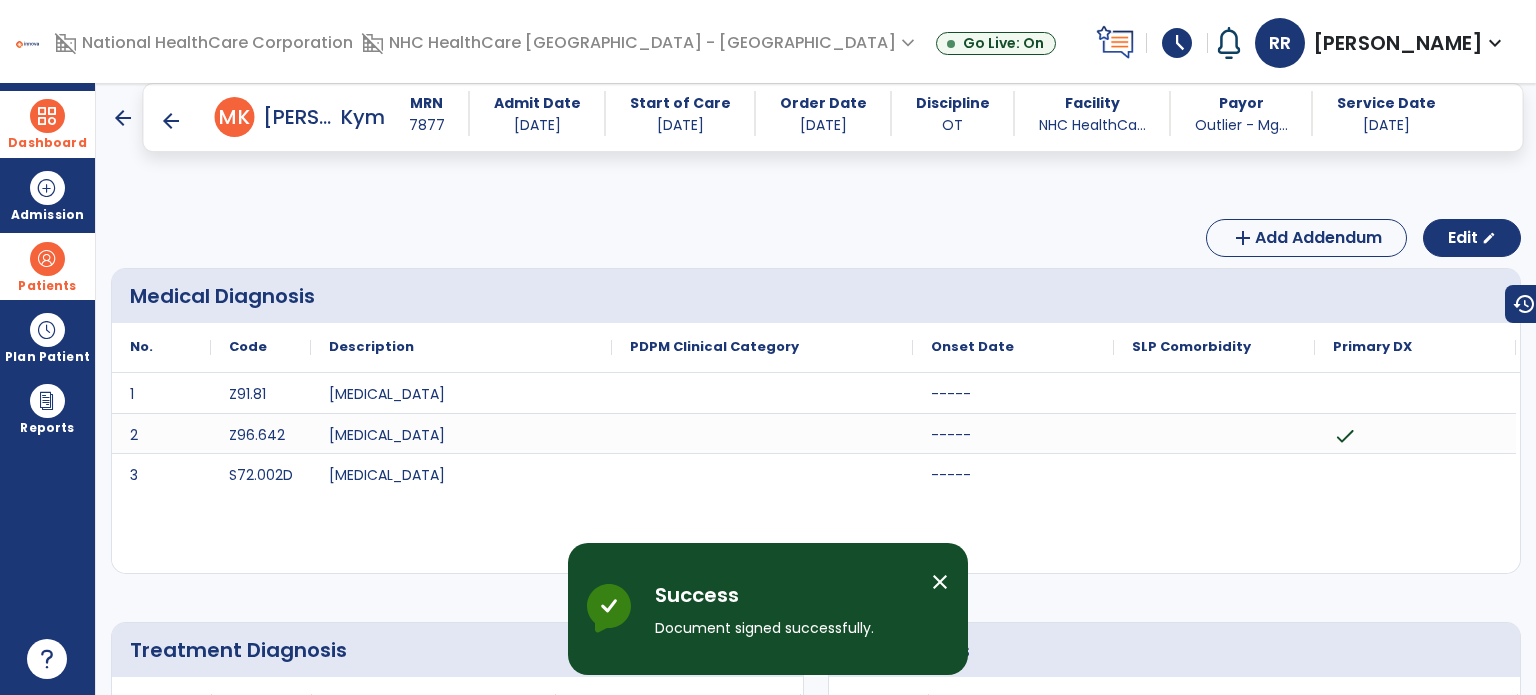 click on "arrow_back" at bounding box center (171, 121) 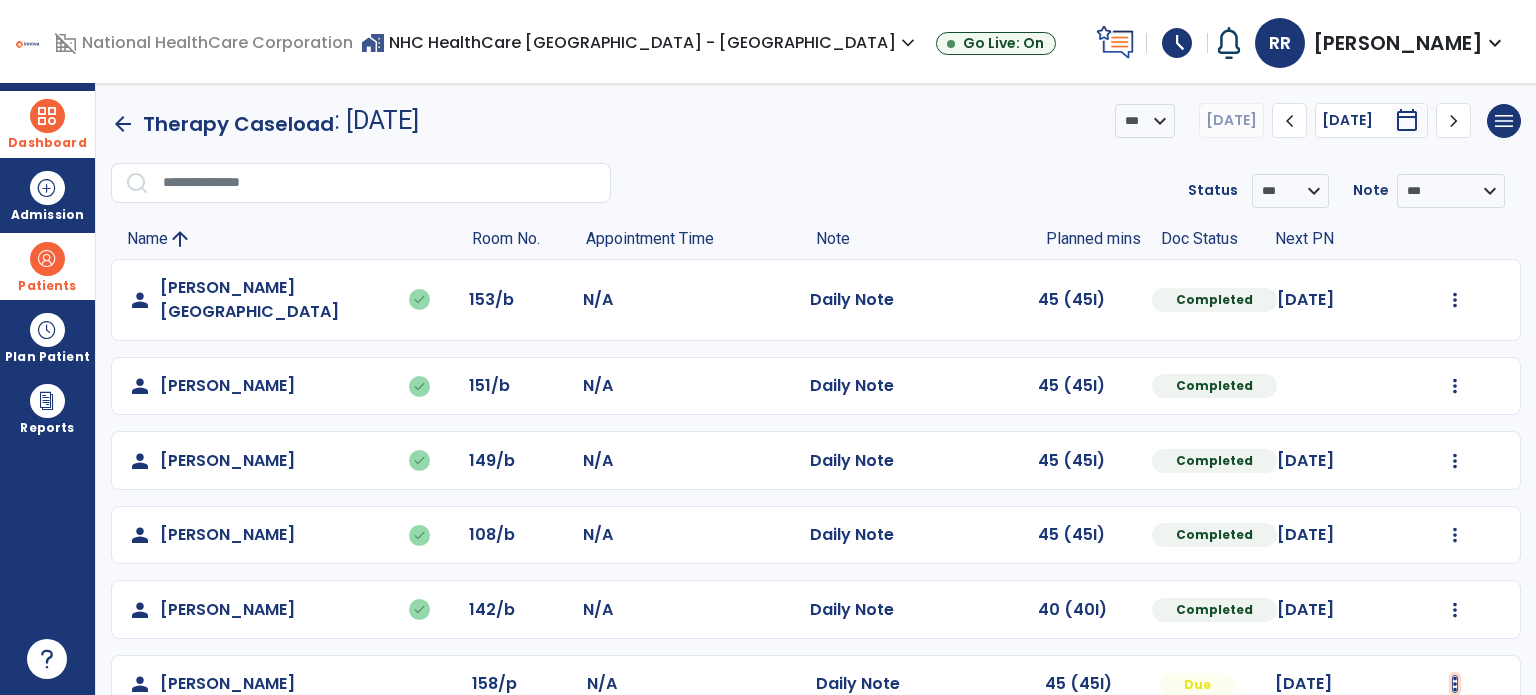 click at bounding box center [1455, 300] 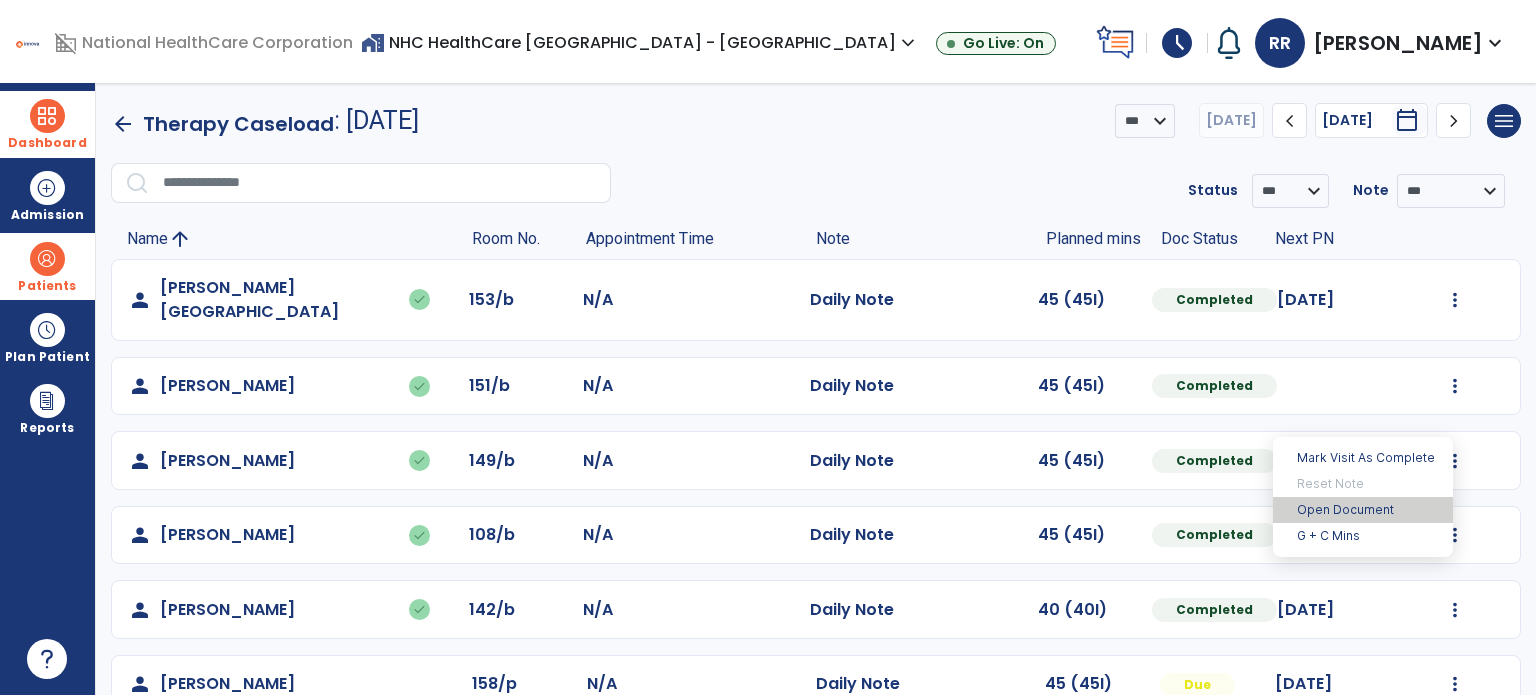 click on "Open Document" at bounding box center [1363, 510] 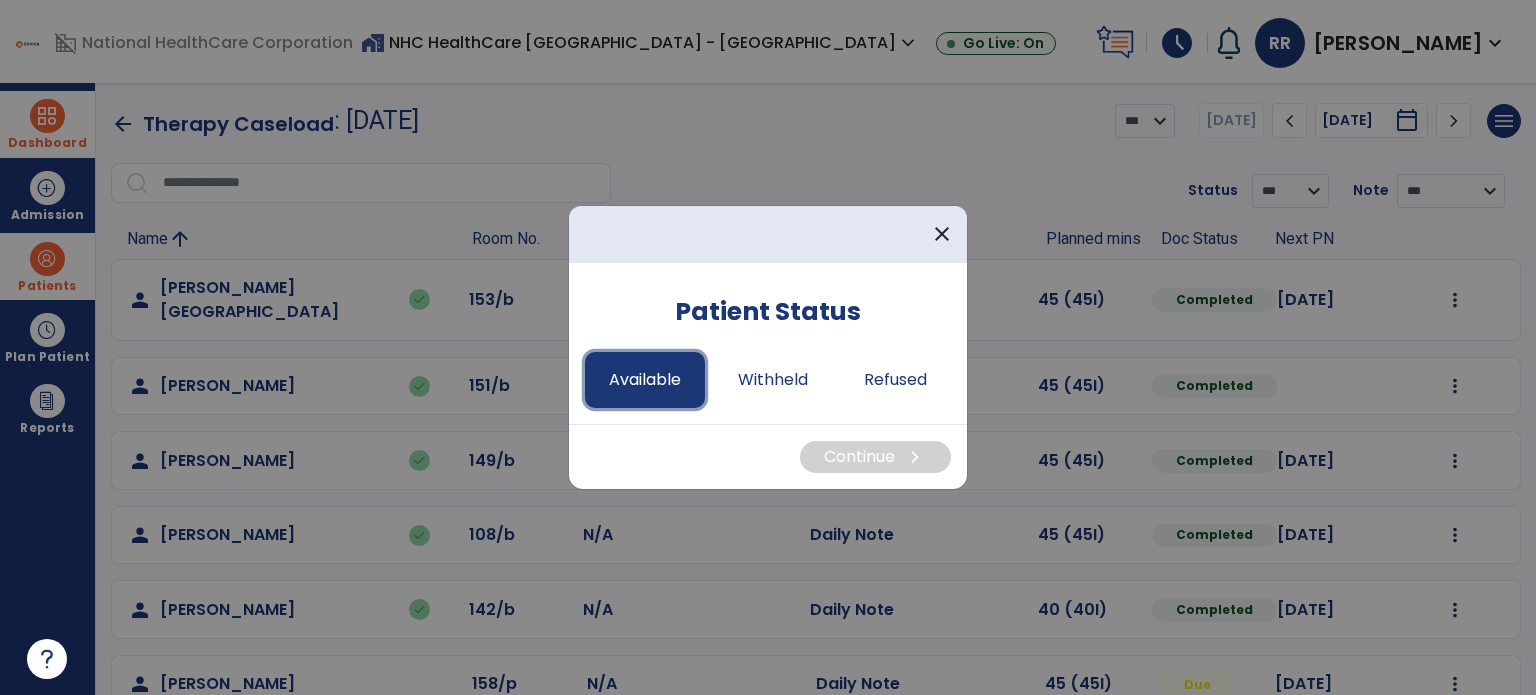 click on "Available" at bounding box center (645, 380) 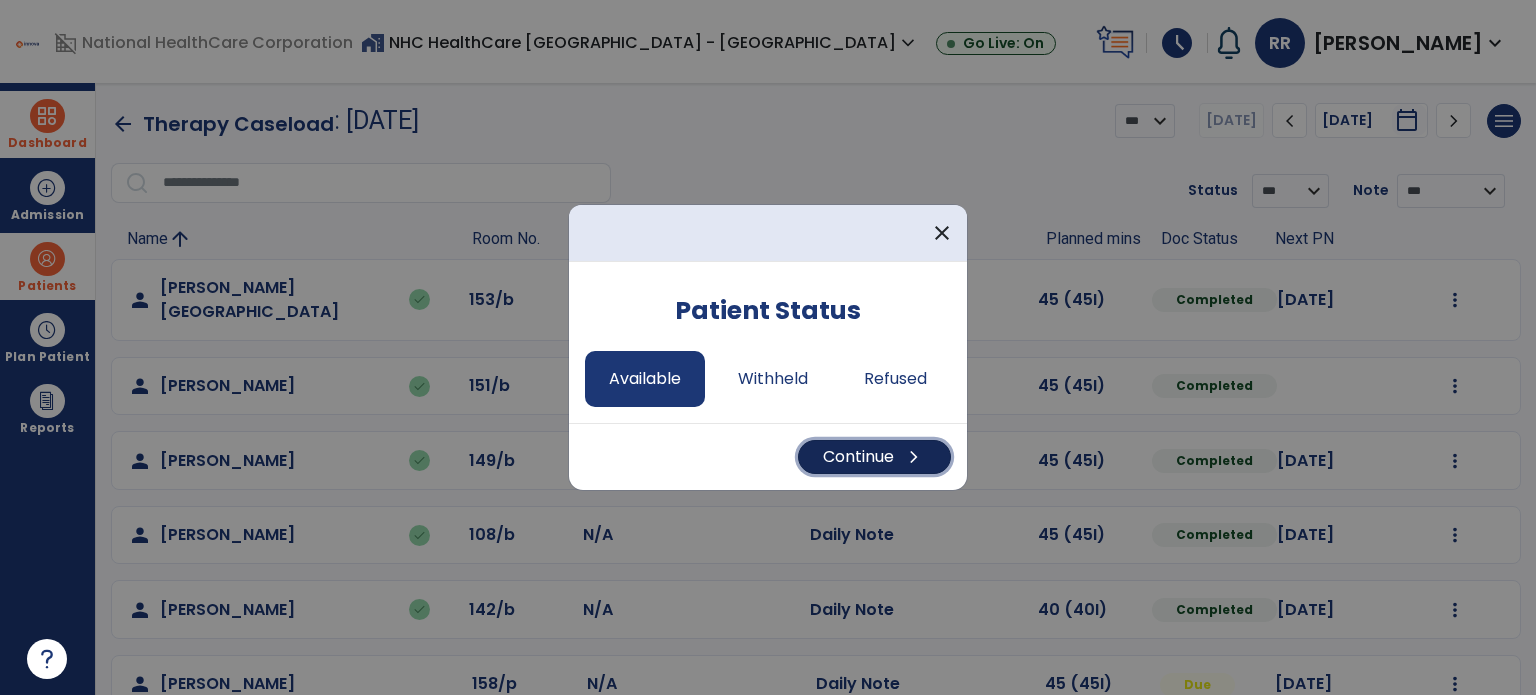 click on "Continue   chevron_right" at bounding box center (874, 457) 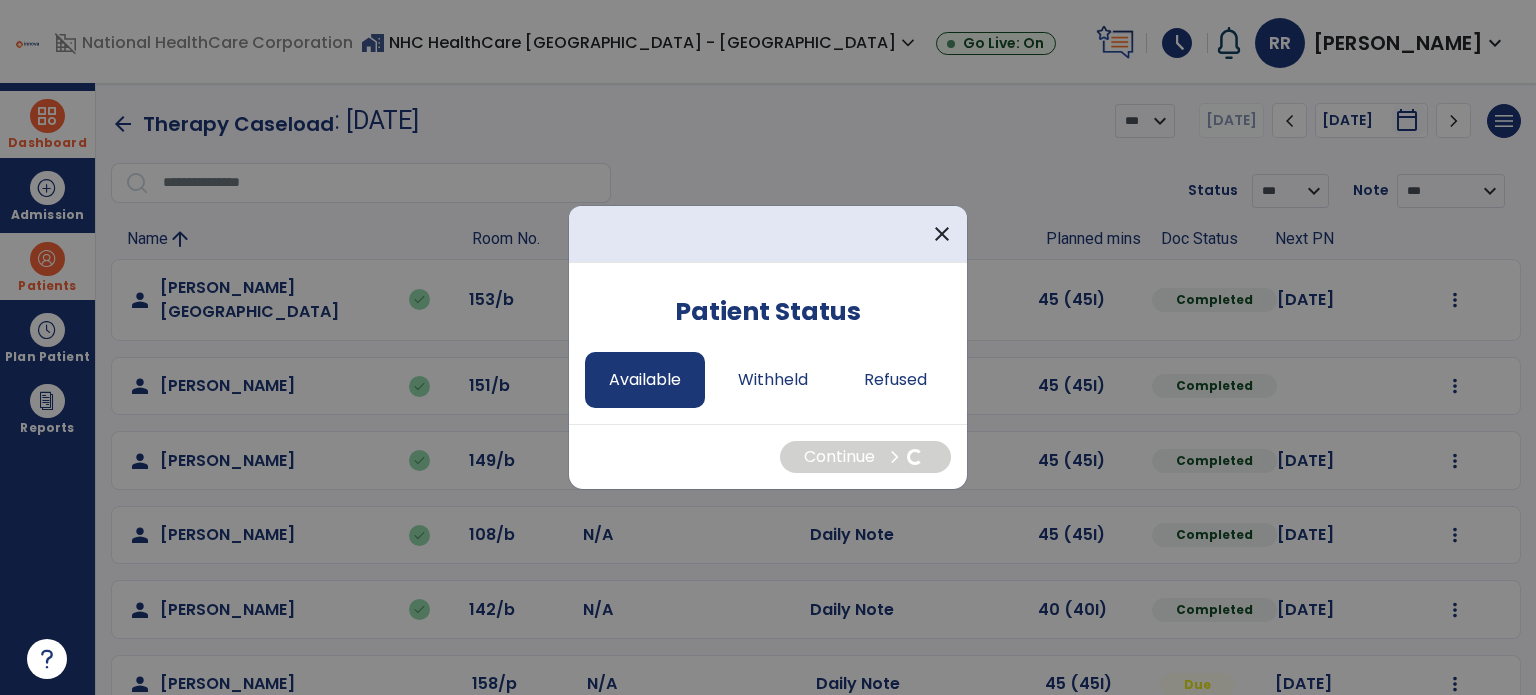 select on "*" 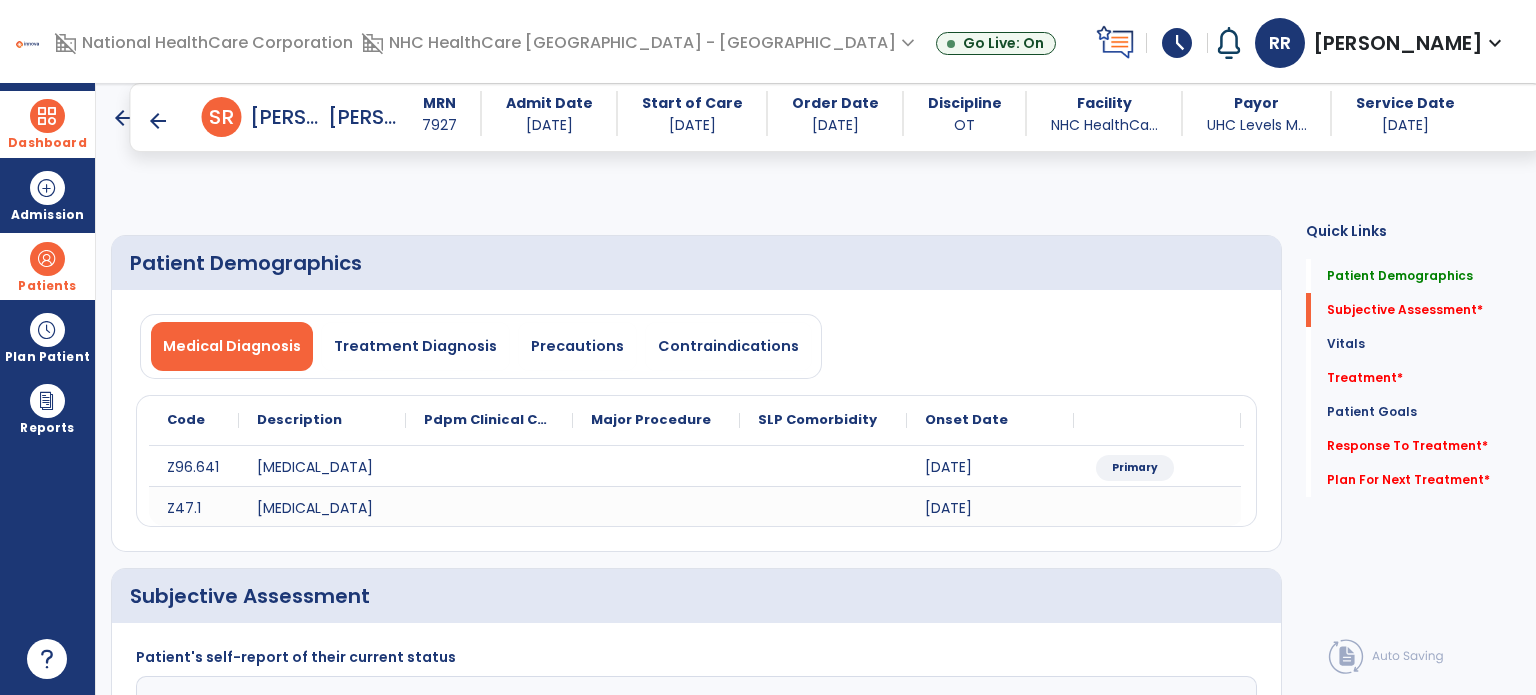 click 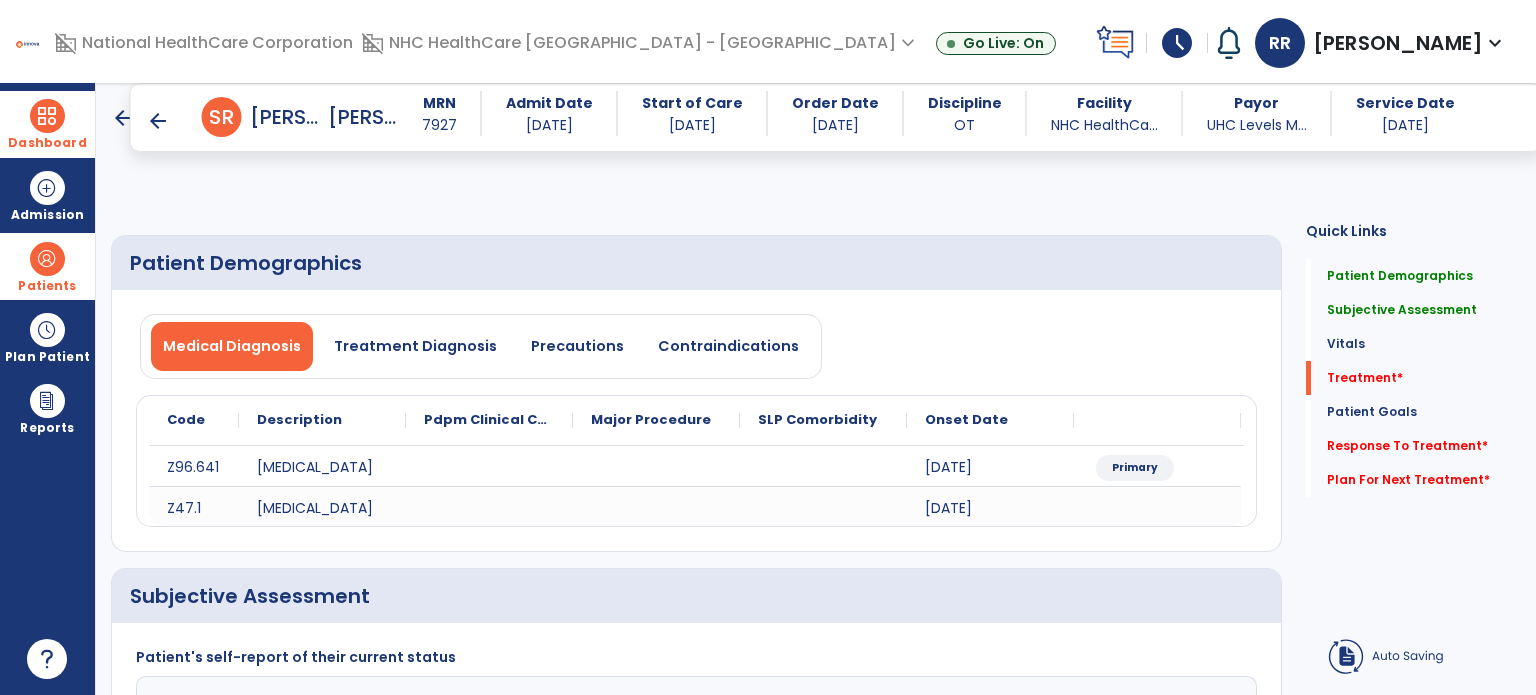 type on "**********" 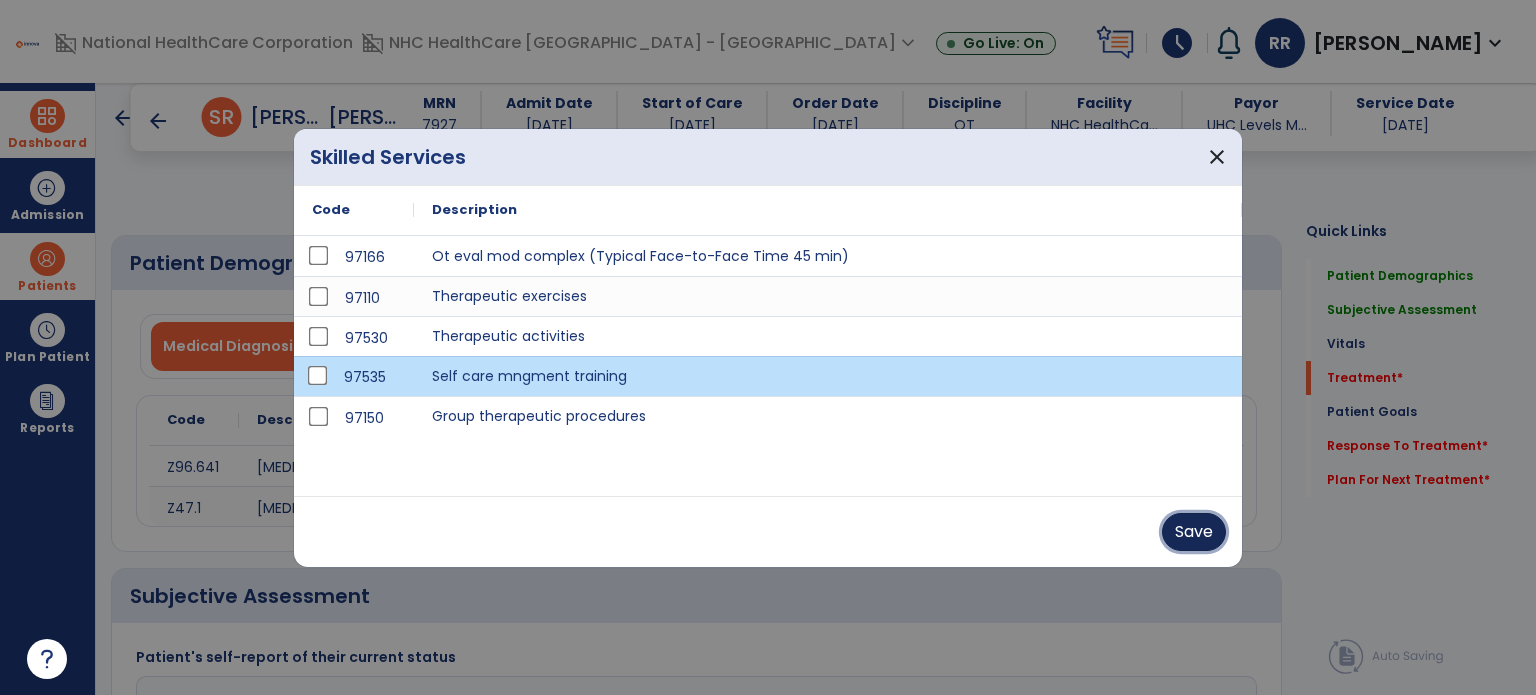 click on "Save" at bounding box center [1194, 532] 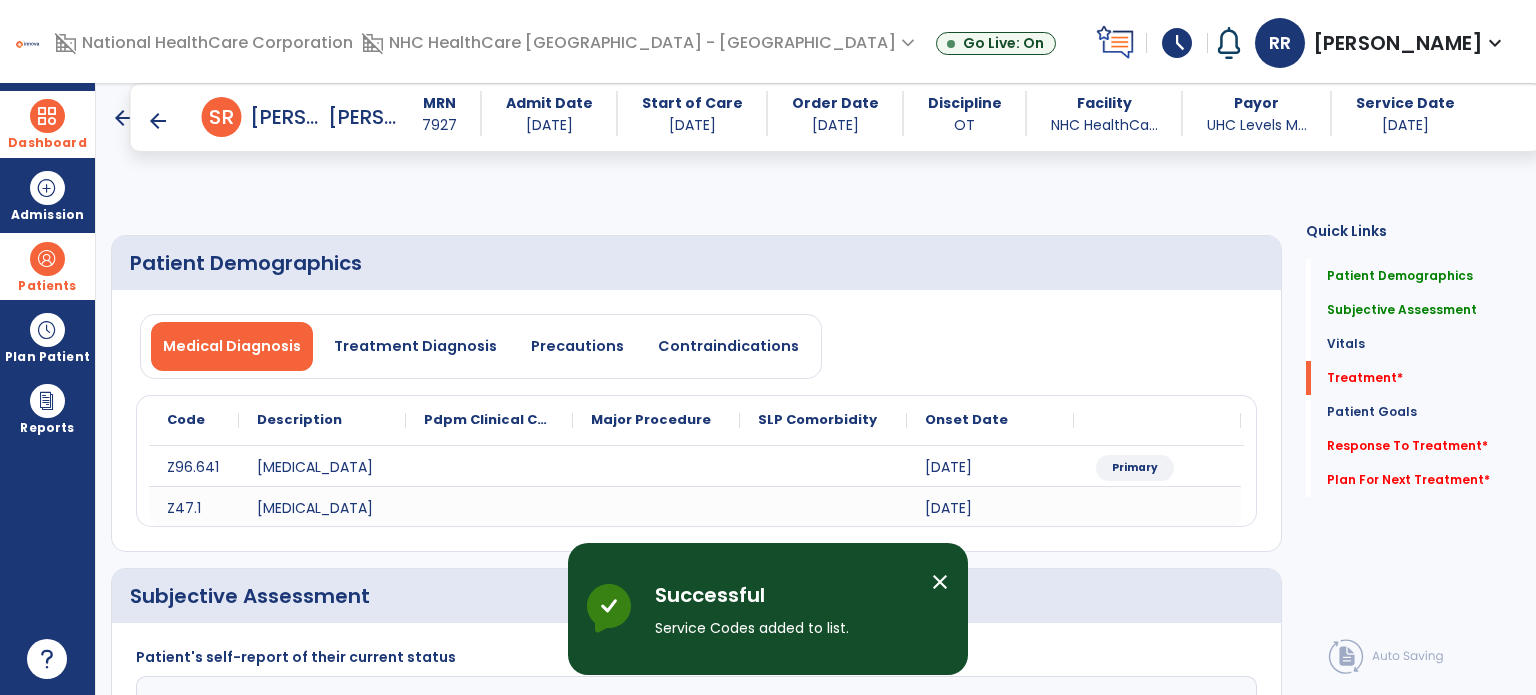 click on "add" at bounding box center [520, 1417] 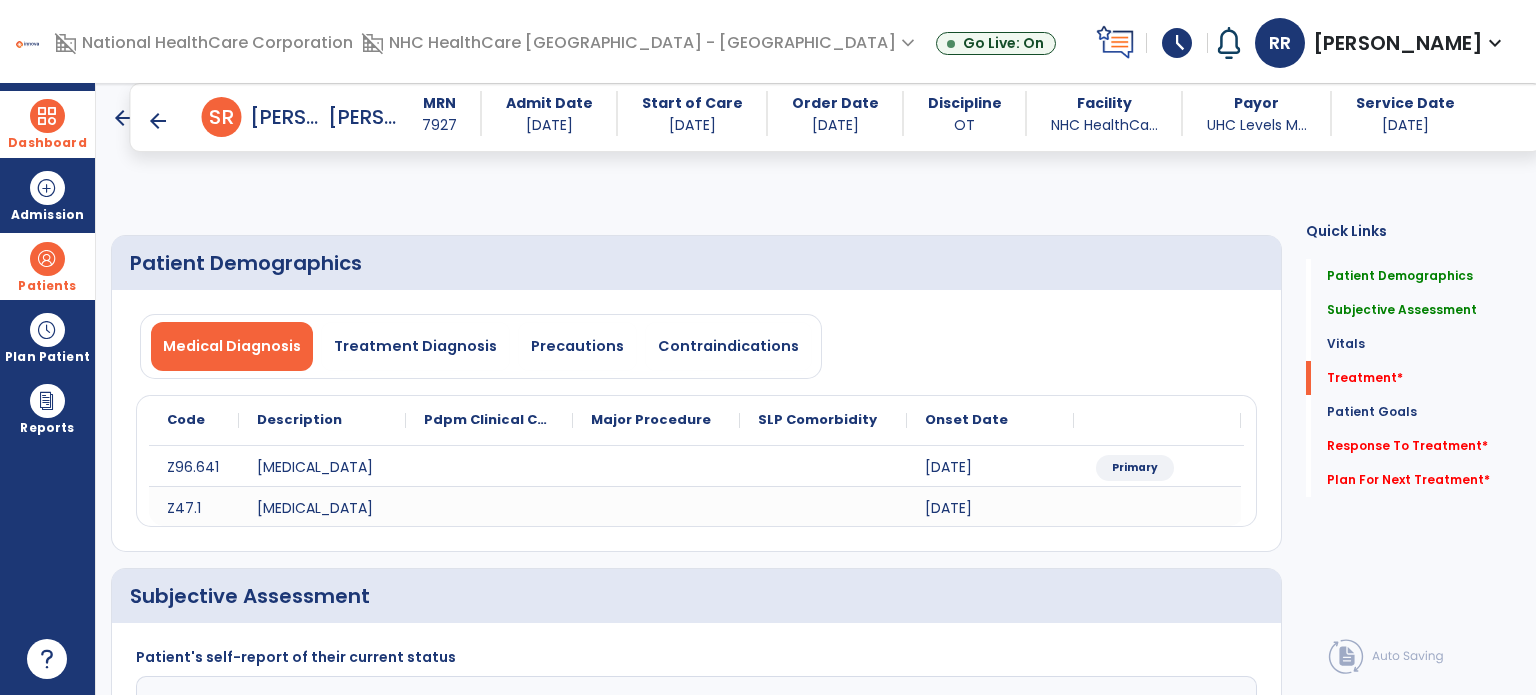 click on "add" at bounding box center (732, 1417) 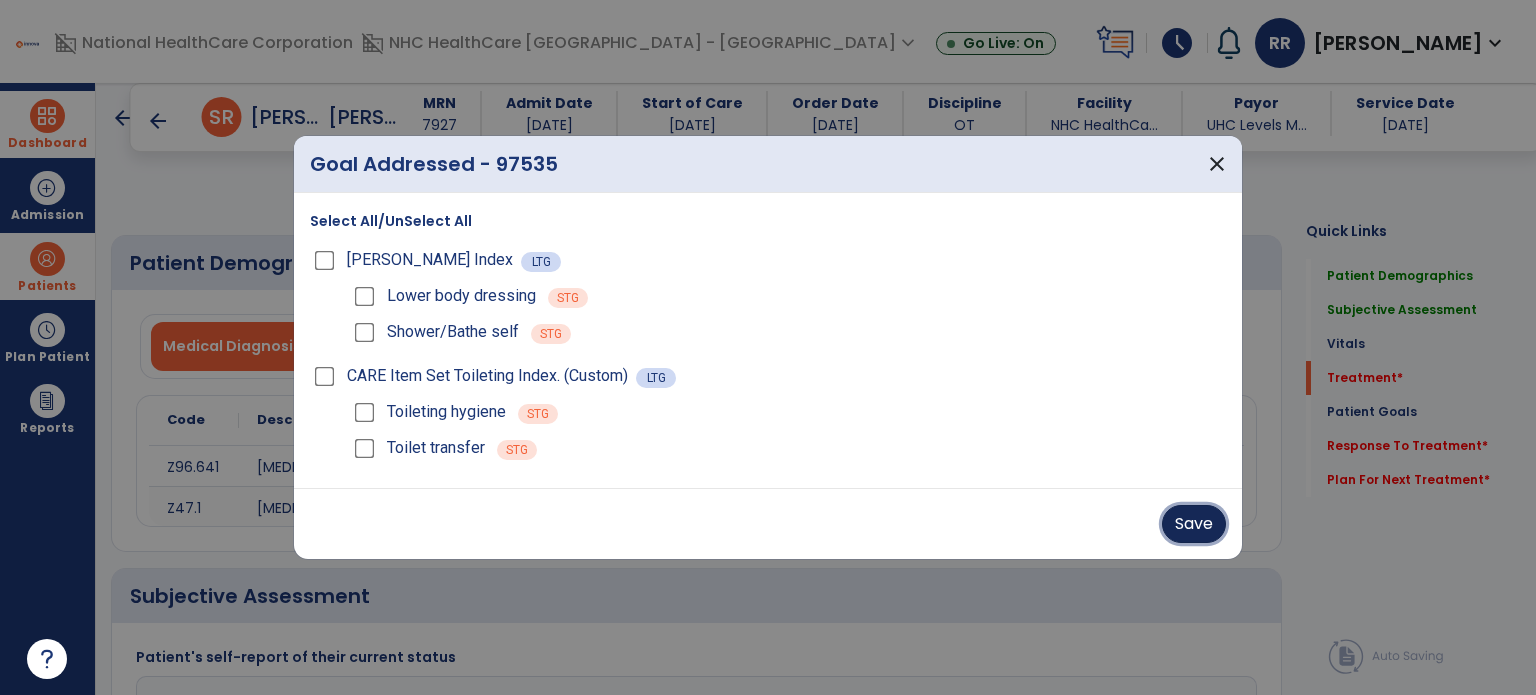click on "Save" at bounding box center [1194, 524] 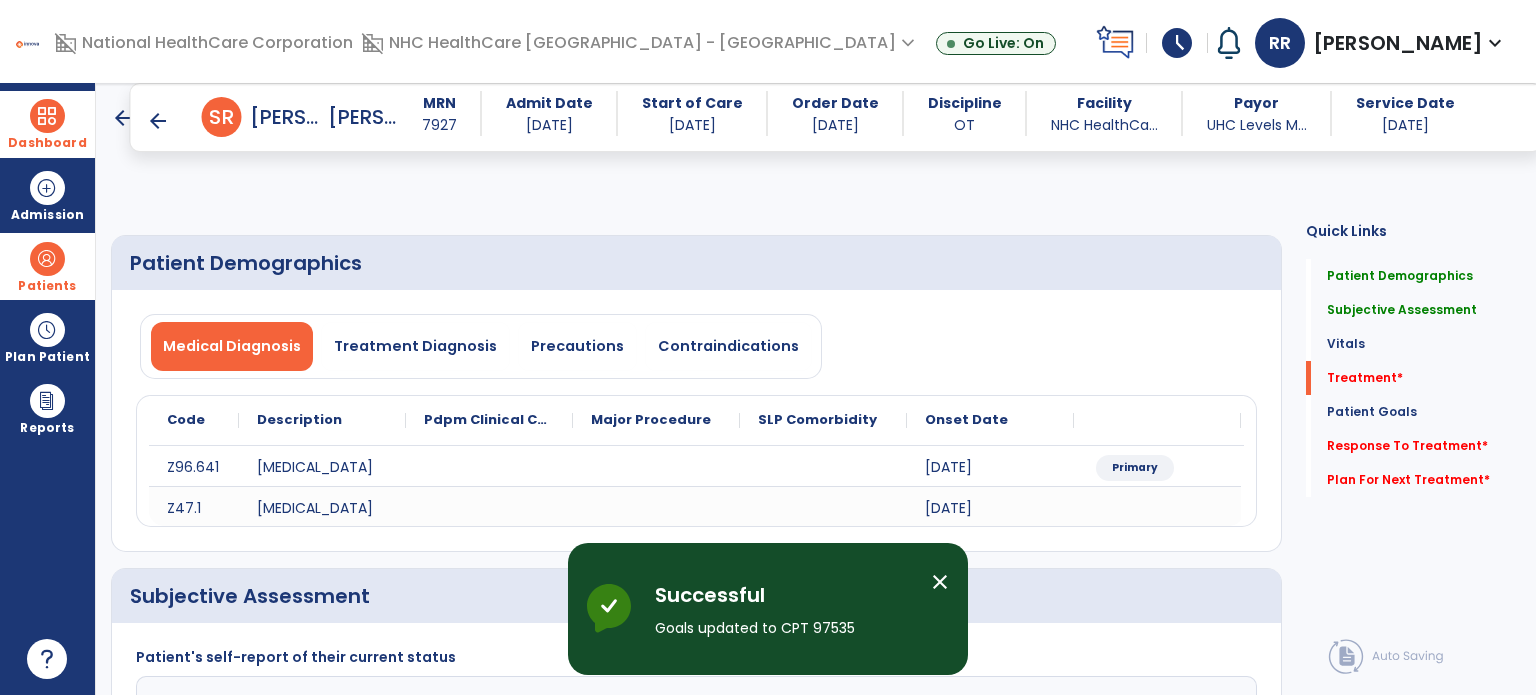 click on "add" at bounding box center [1005, 1417] 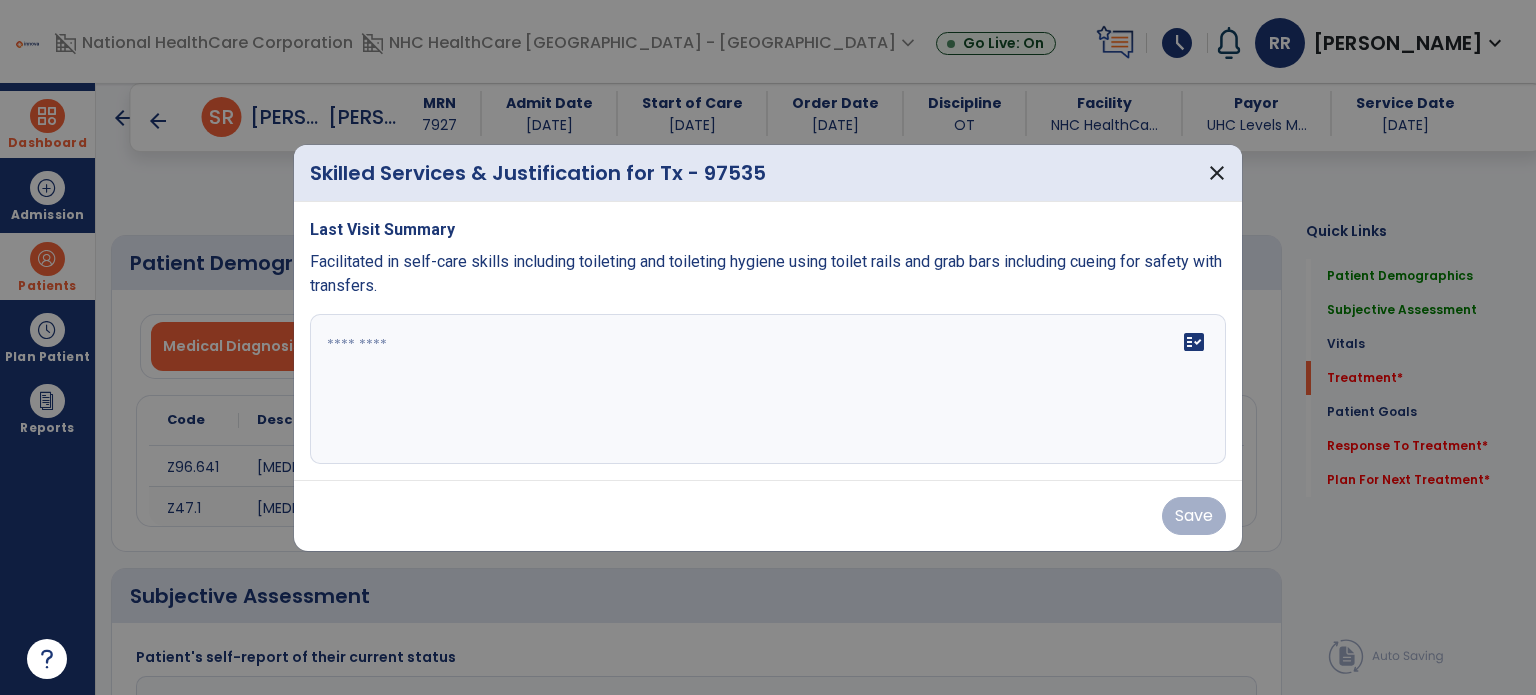 click on "fact_check" at bounding box center [768, 389] 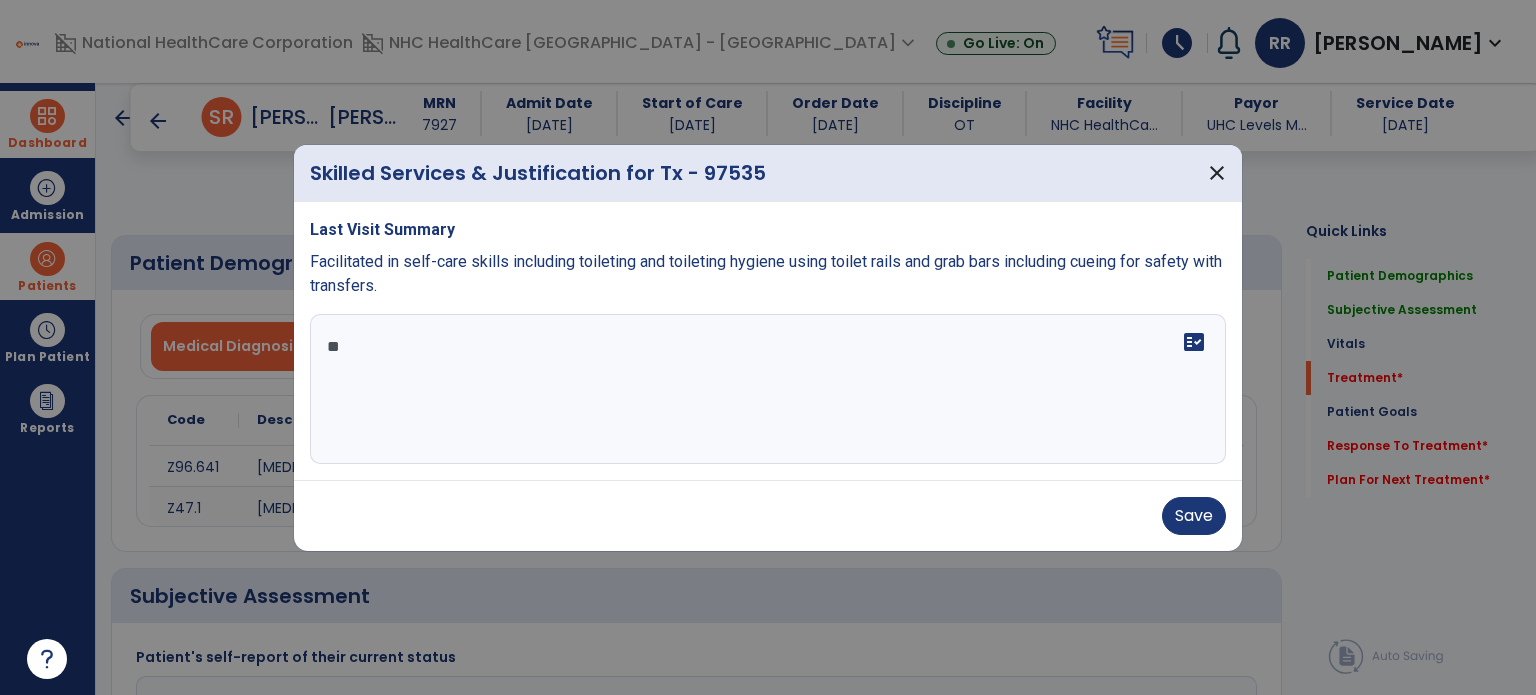 type on "*" 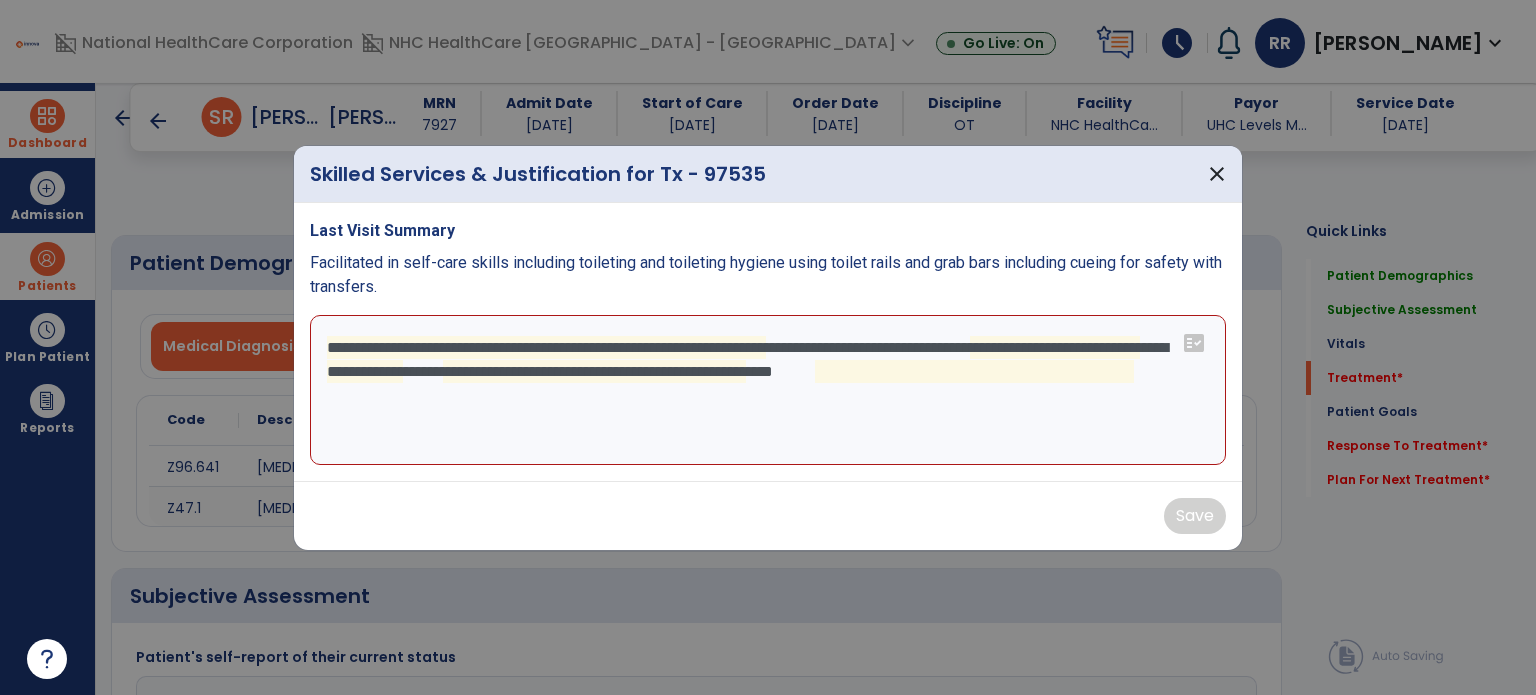 click on "**********" at bounding box center (768, 390) 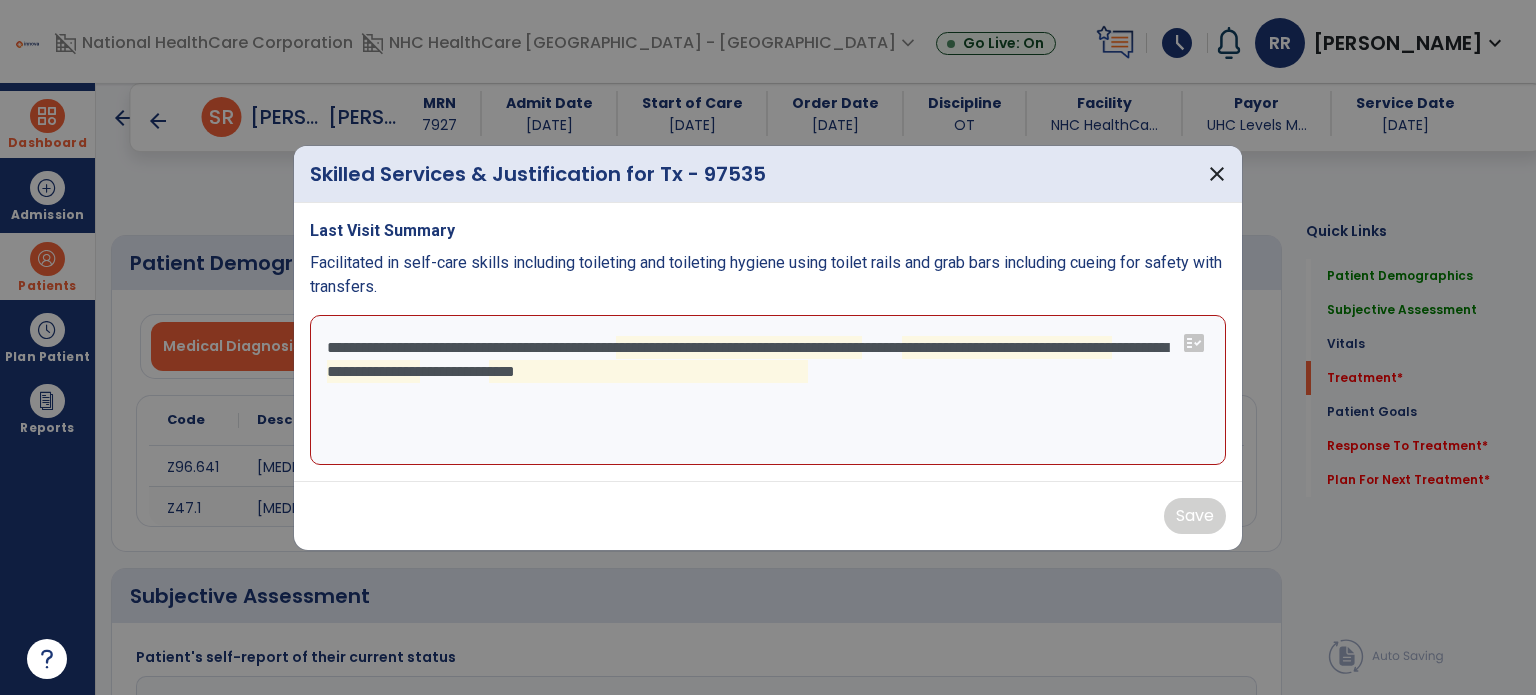 click on "**********" at bounding box center [768, 390] 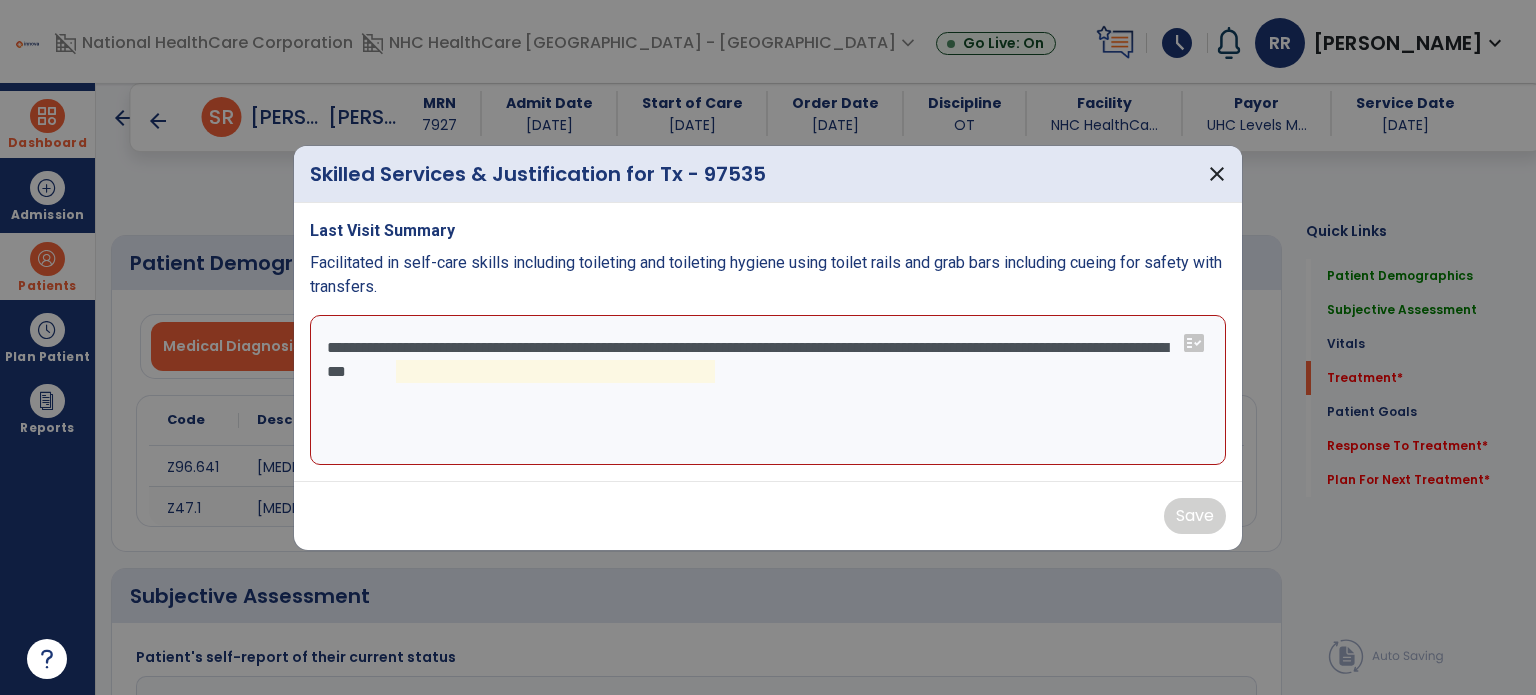 click on "**********" at bounding box center (768, 390) 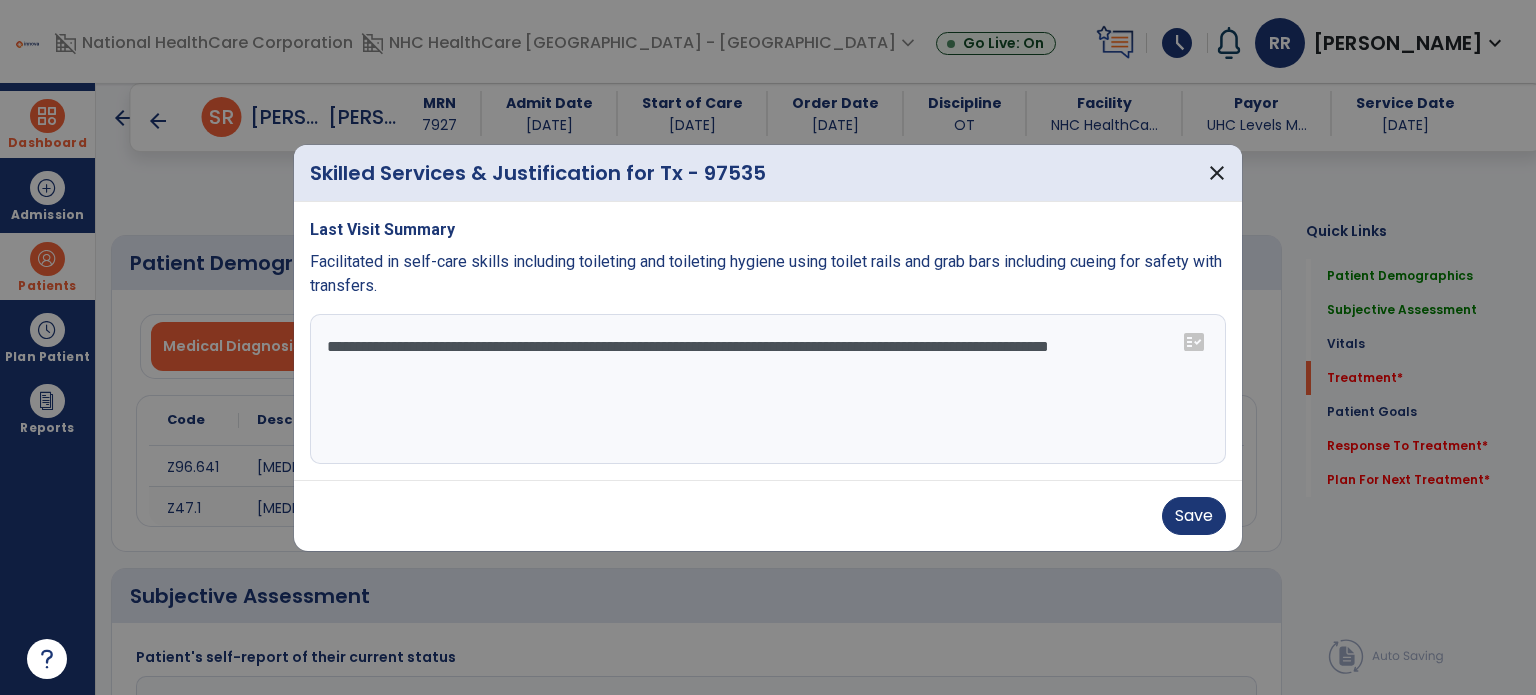 drag, startPoint x: 625, startPoint y: 341, endPoint x: 766, endPoint y: 355, distance: 141.69333 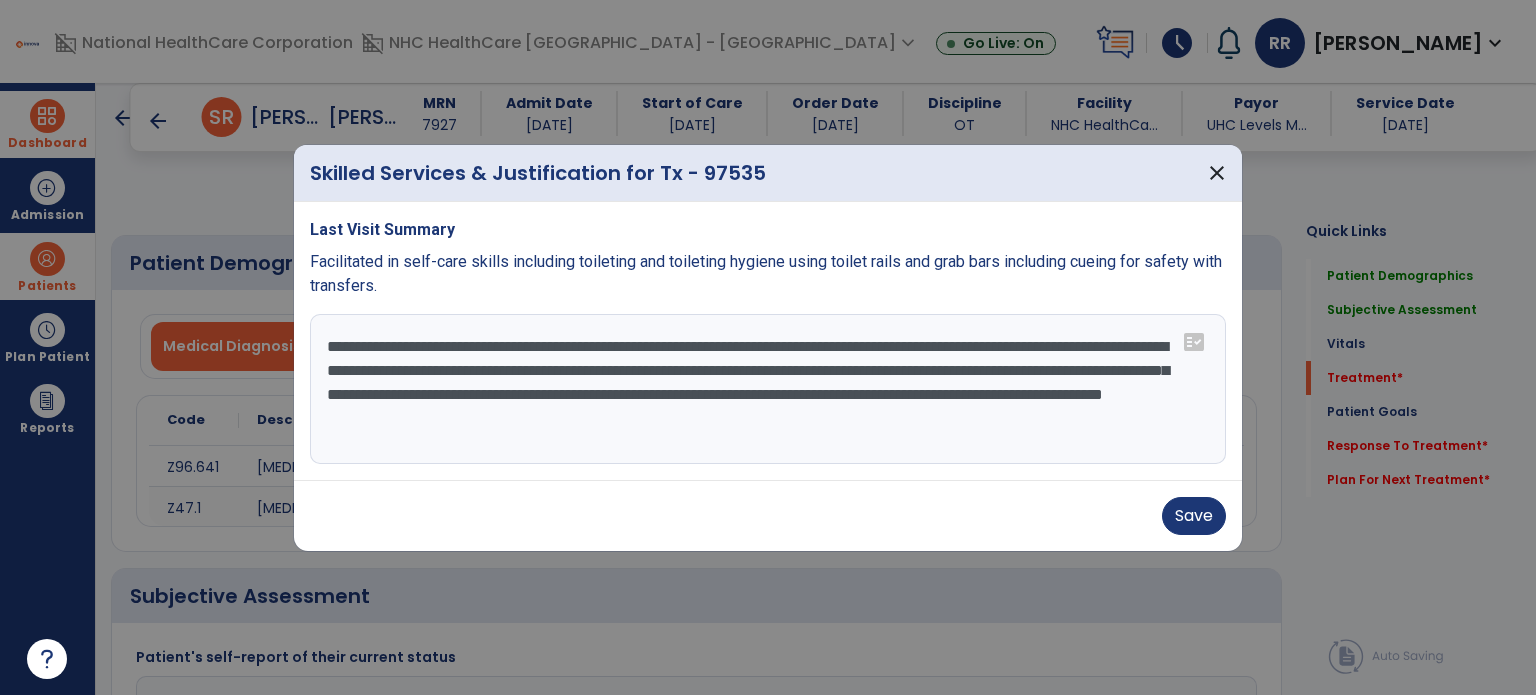 type on "**********" 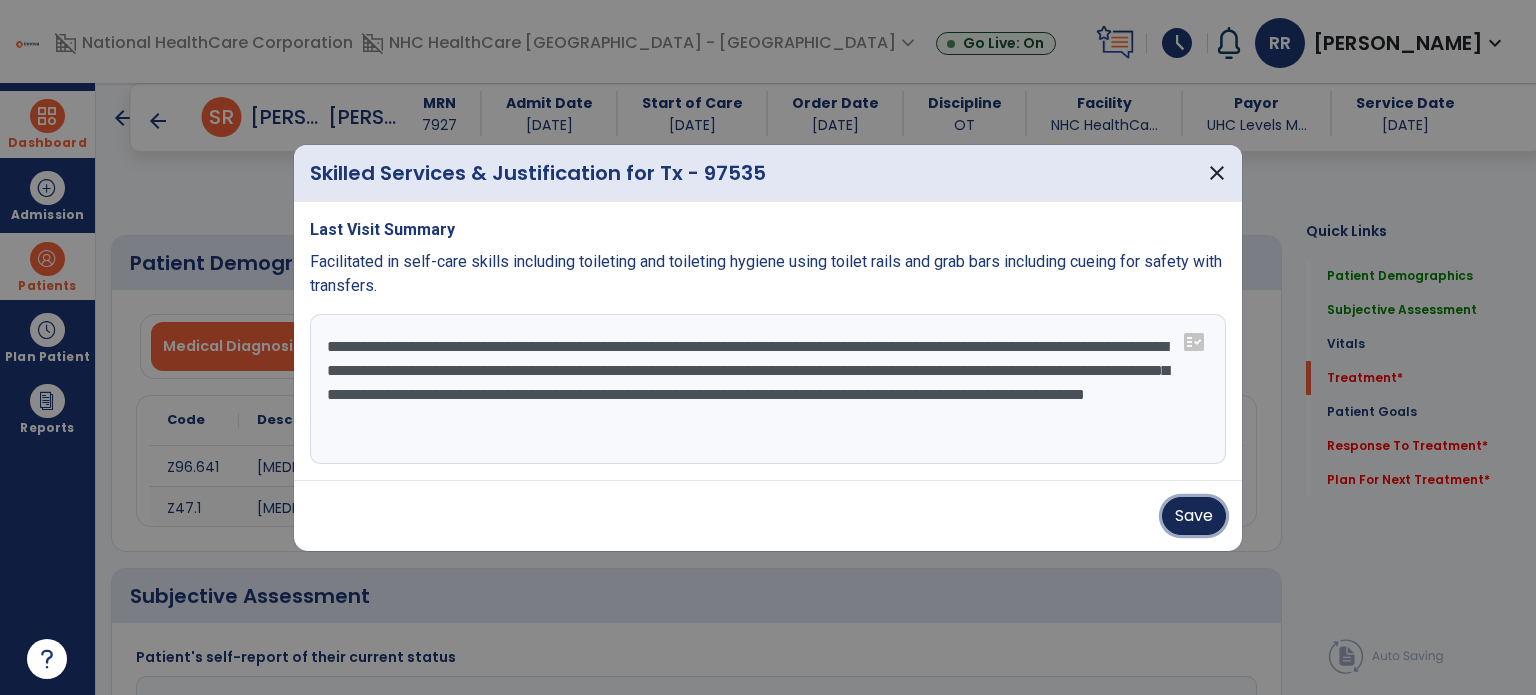 click on "Save" at bounding box center (1194, 516) 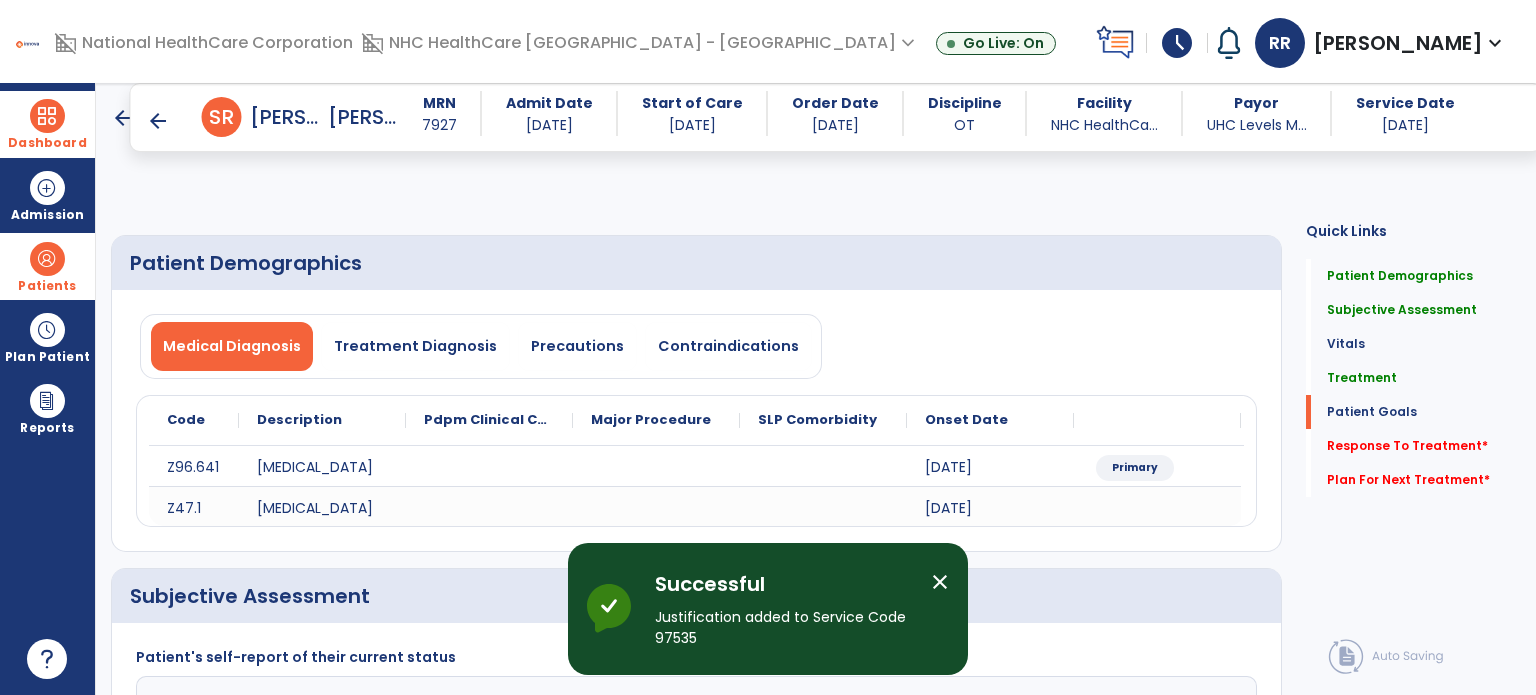 click 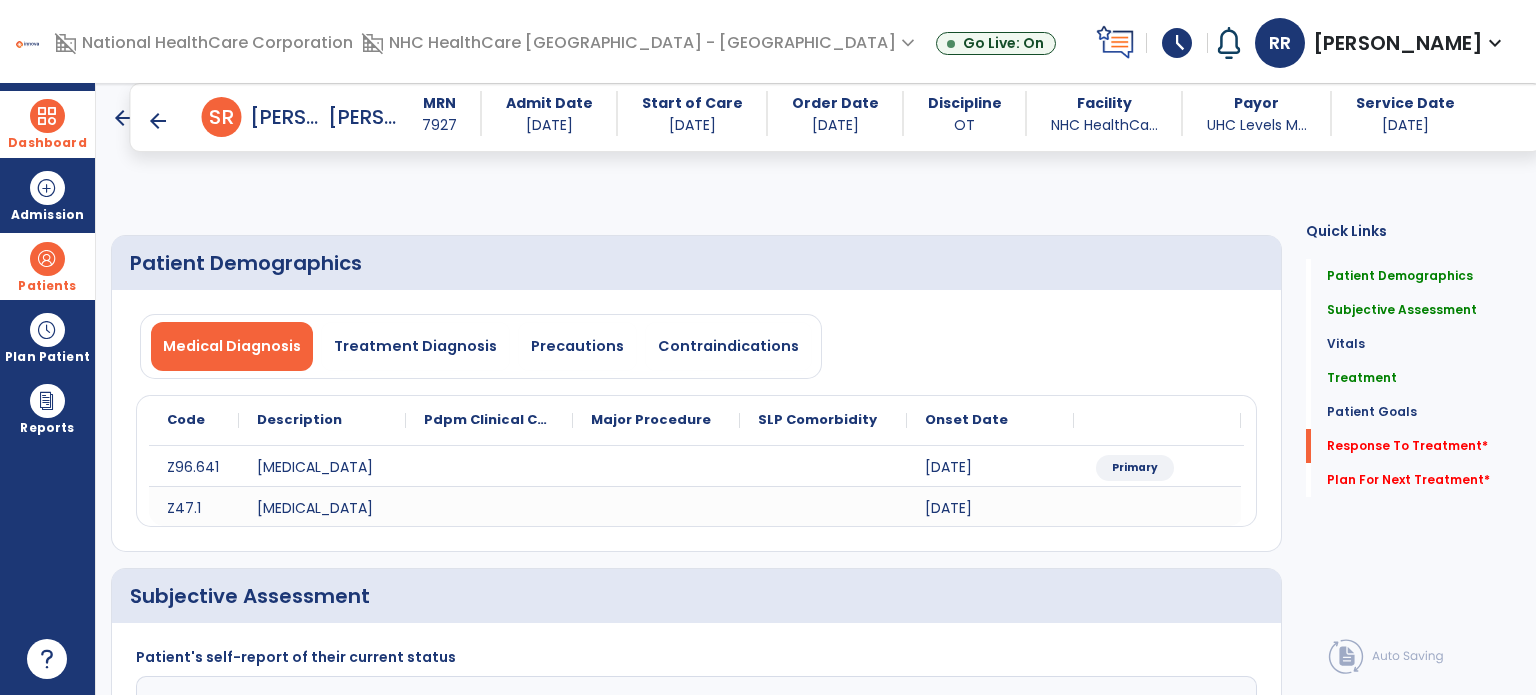 type on "**********" 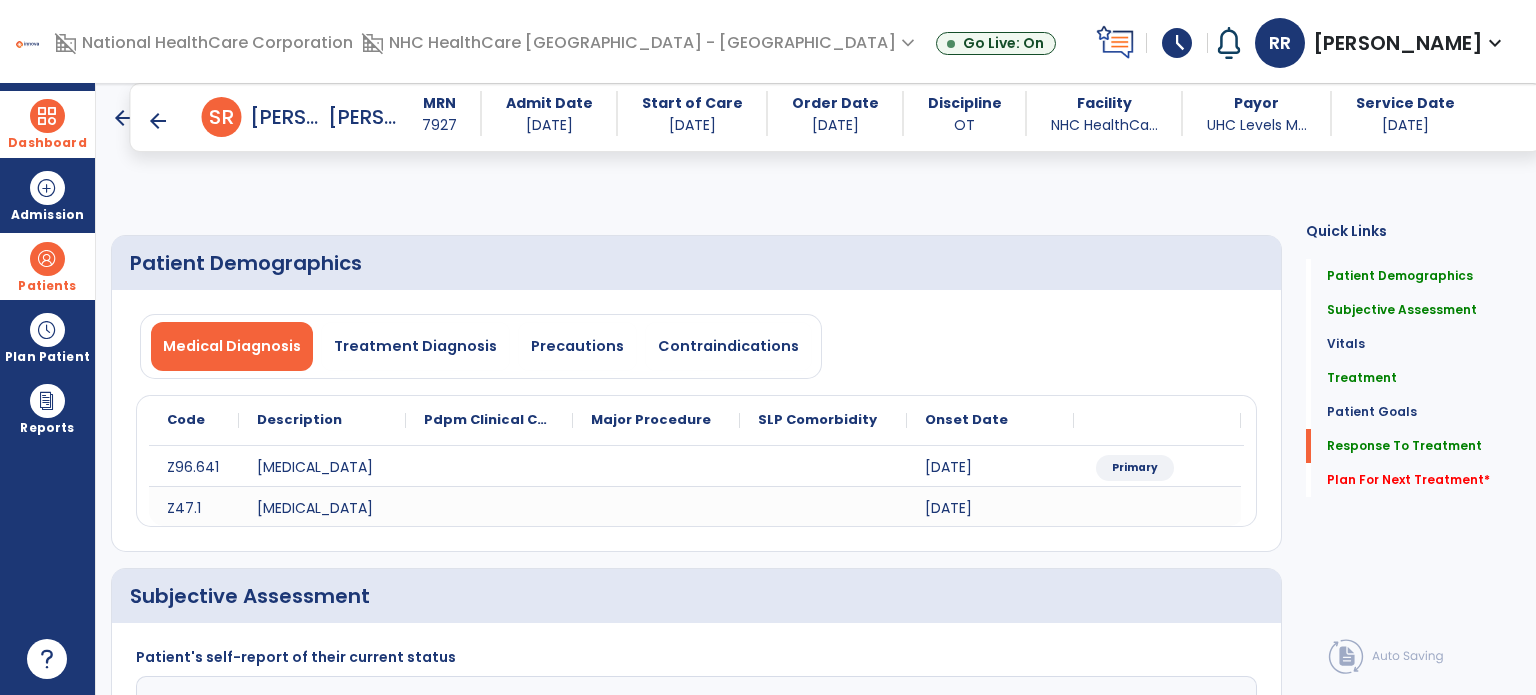 type on "*" 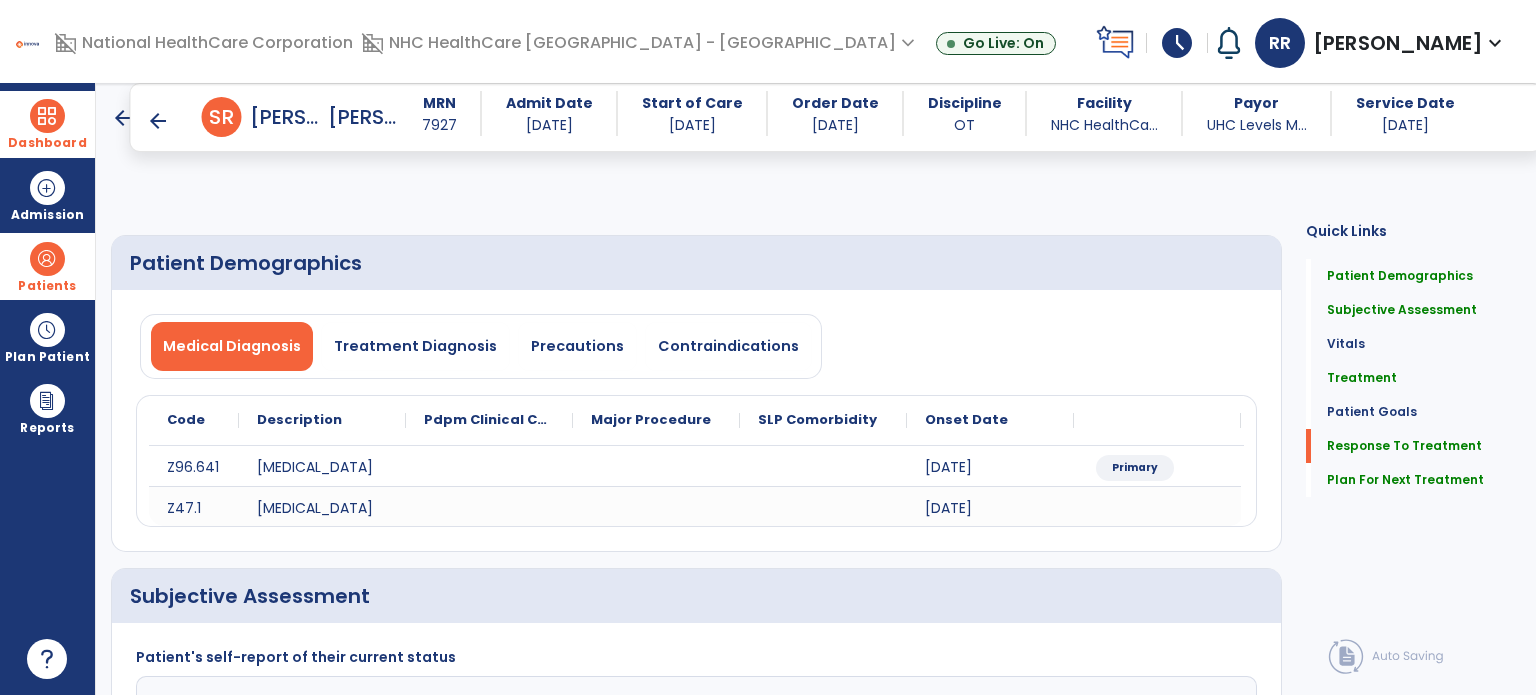 type on "**********" 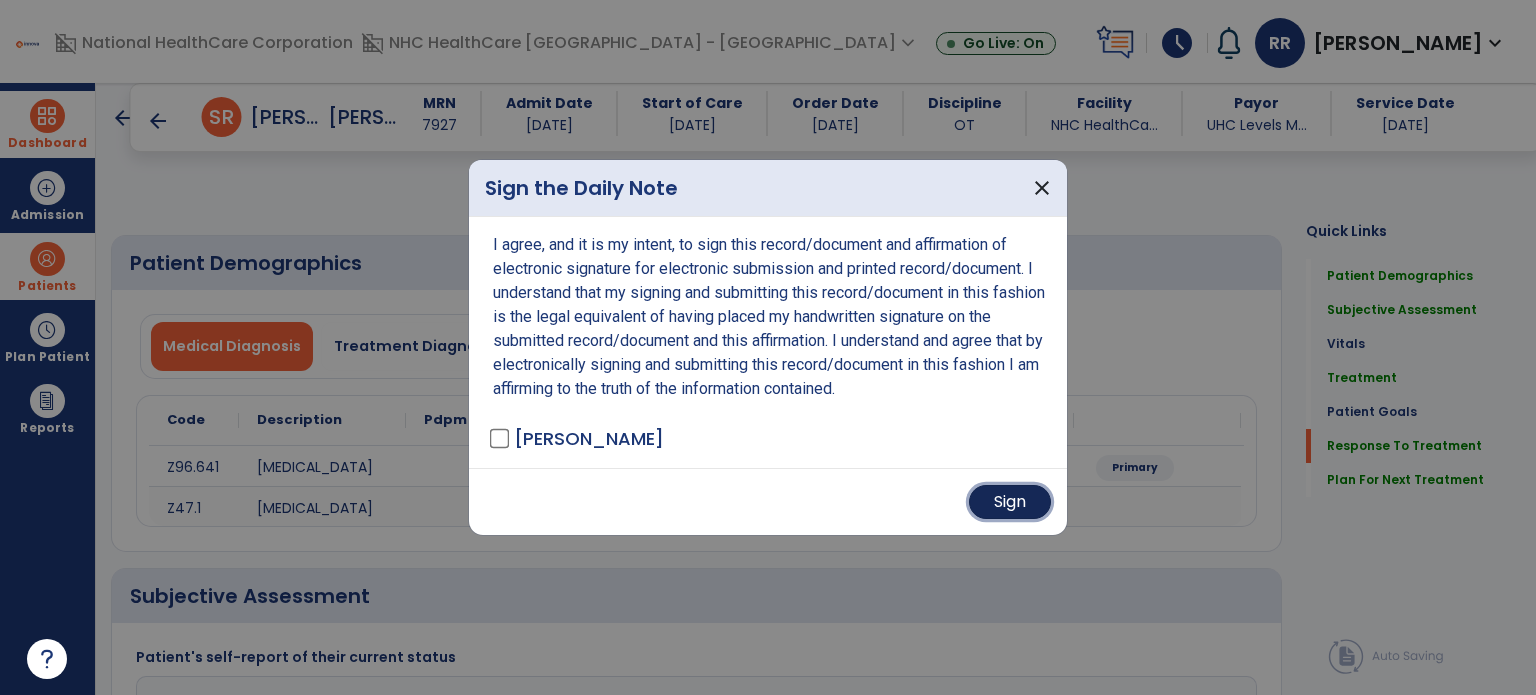 click on "Sign" at bounding box center (1010, 502) 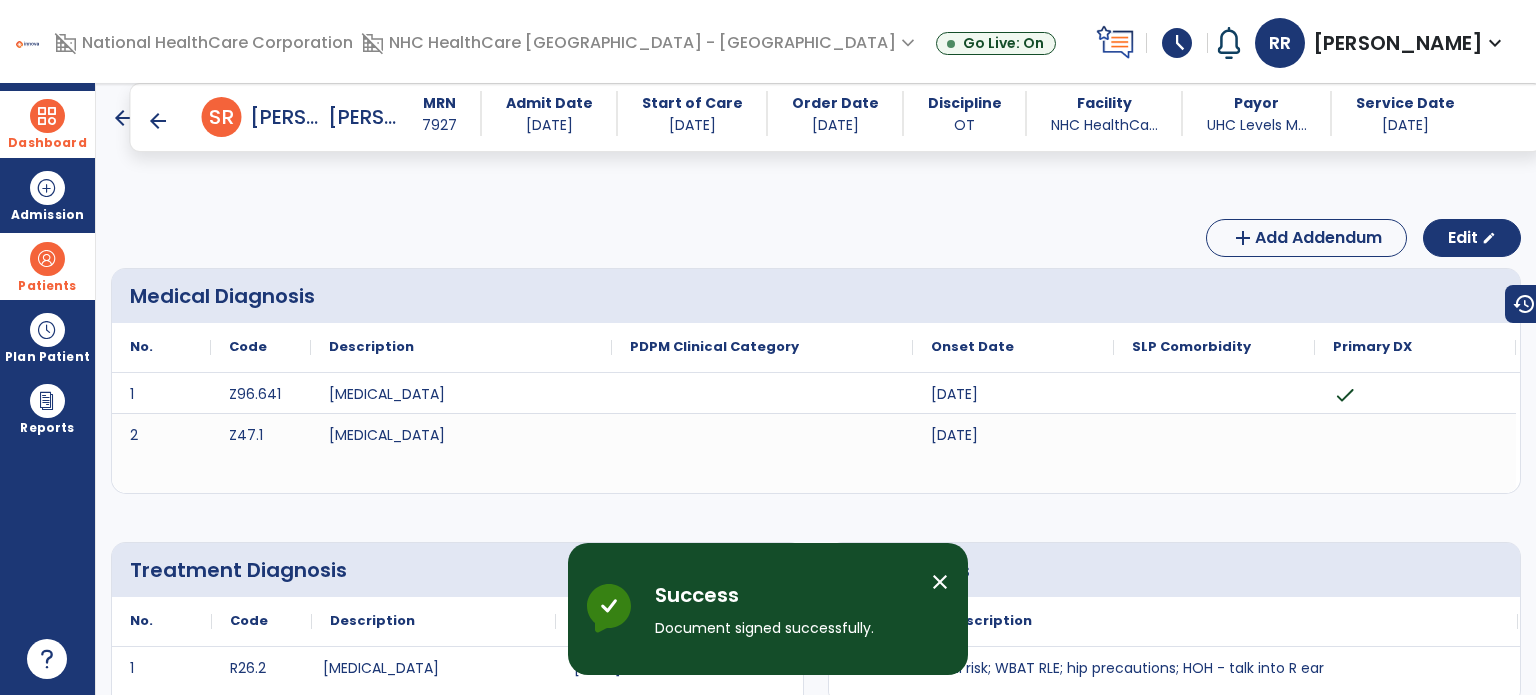 click on "arrow_back" at bounding box center [158, 121] 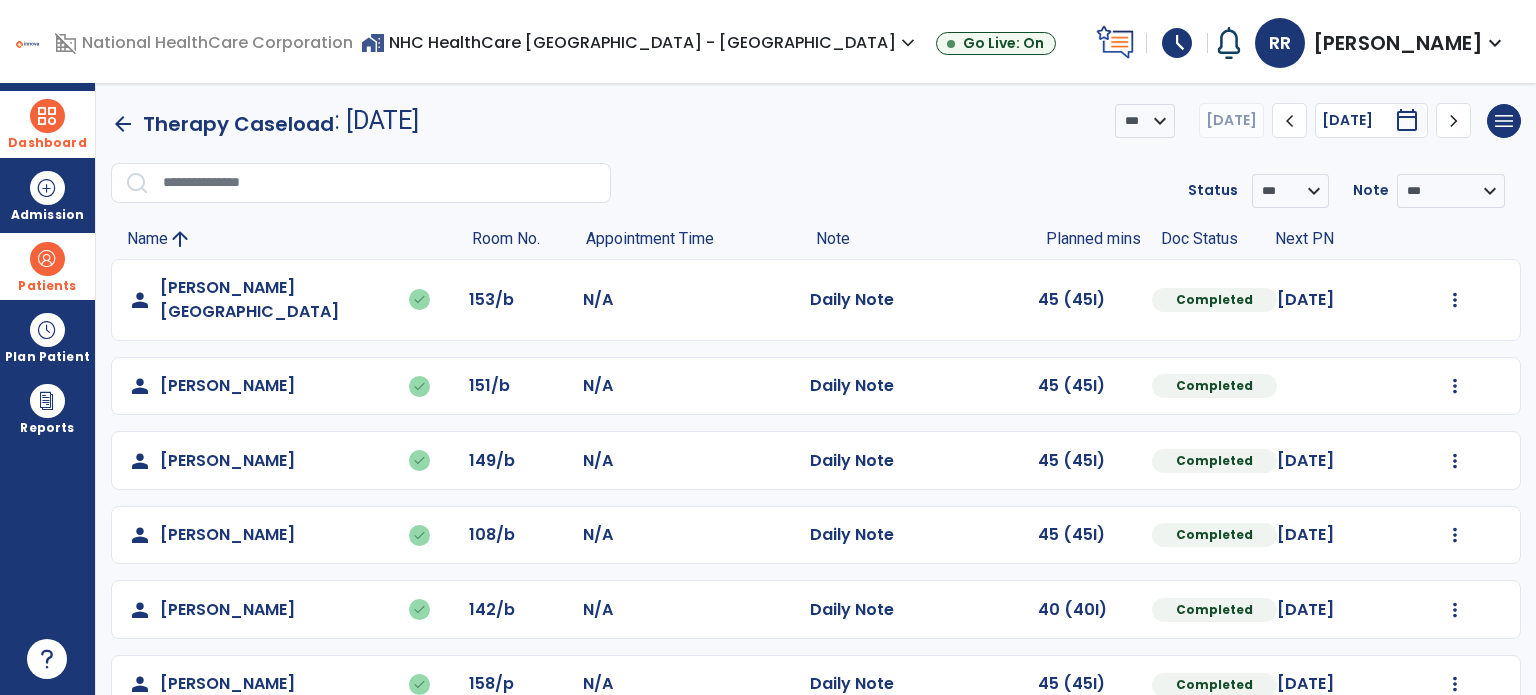 click at bounding box center (1455, 300) 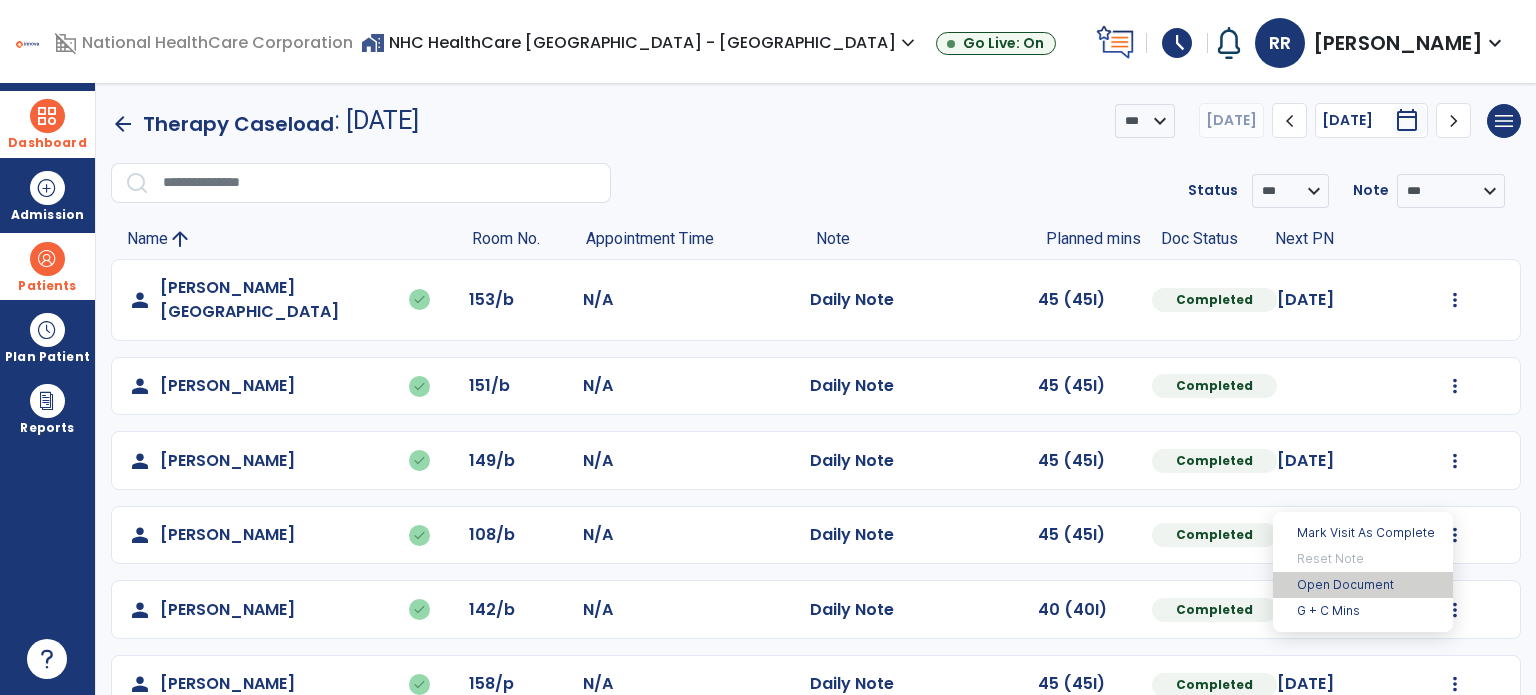 click on "Open Document" at bounding box center (1363, 585) 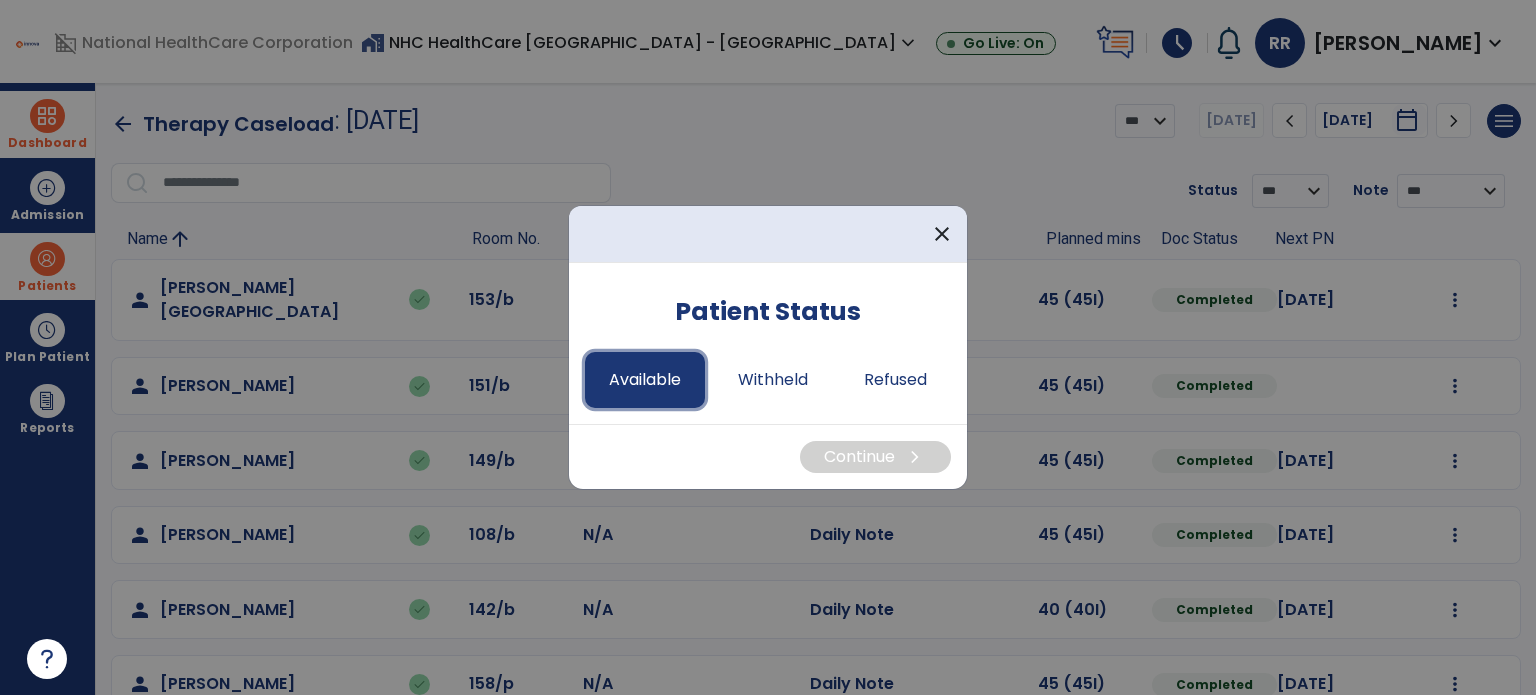 click on "Available" at bounding box center (645, 380) 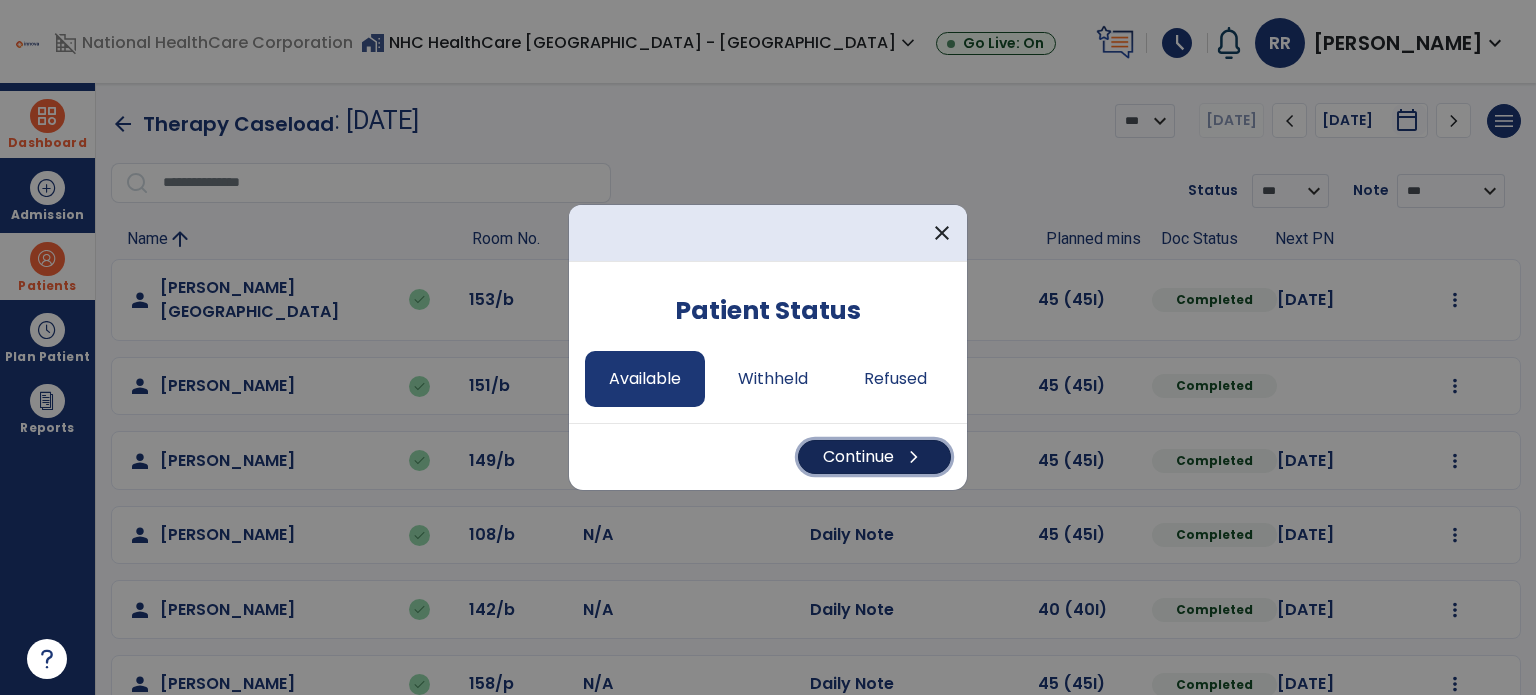 click on "Continue   chevron_right" at bounding box center [874, 457] 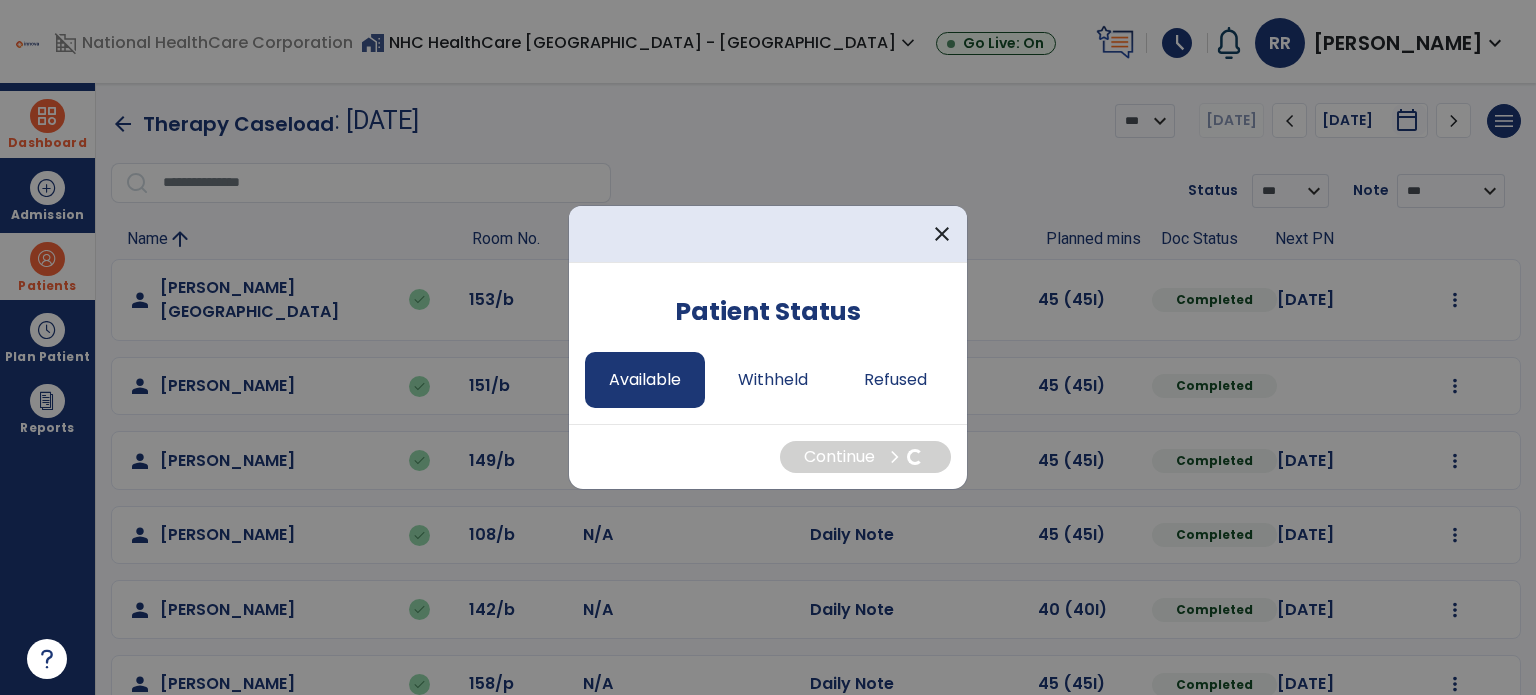 select on "*" 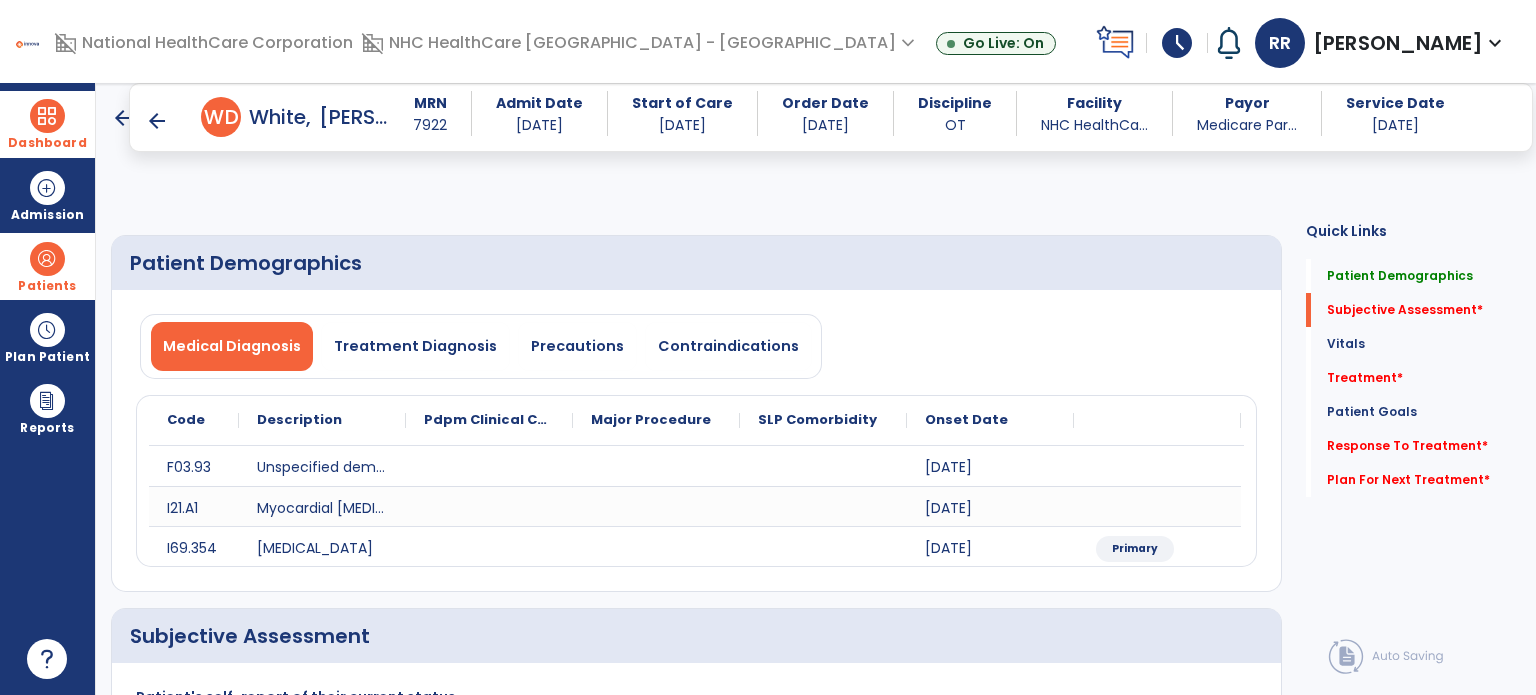 click 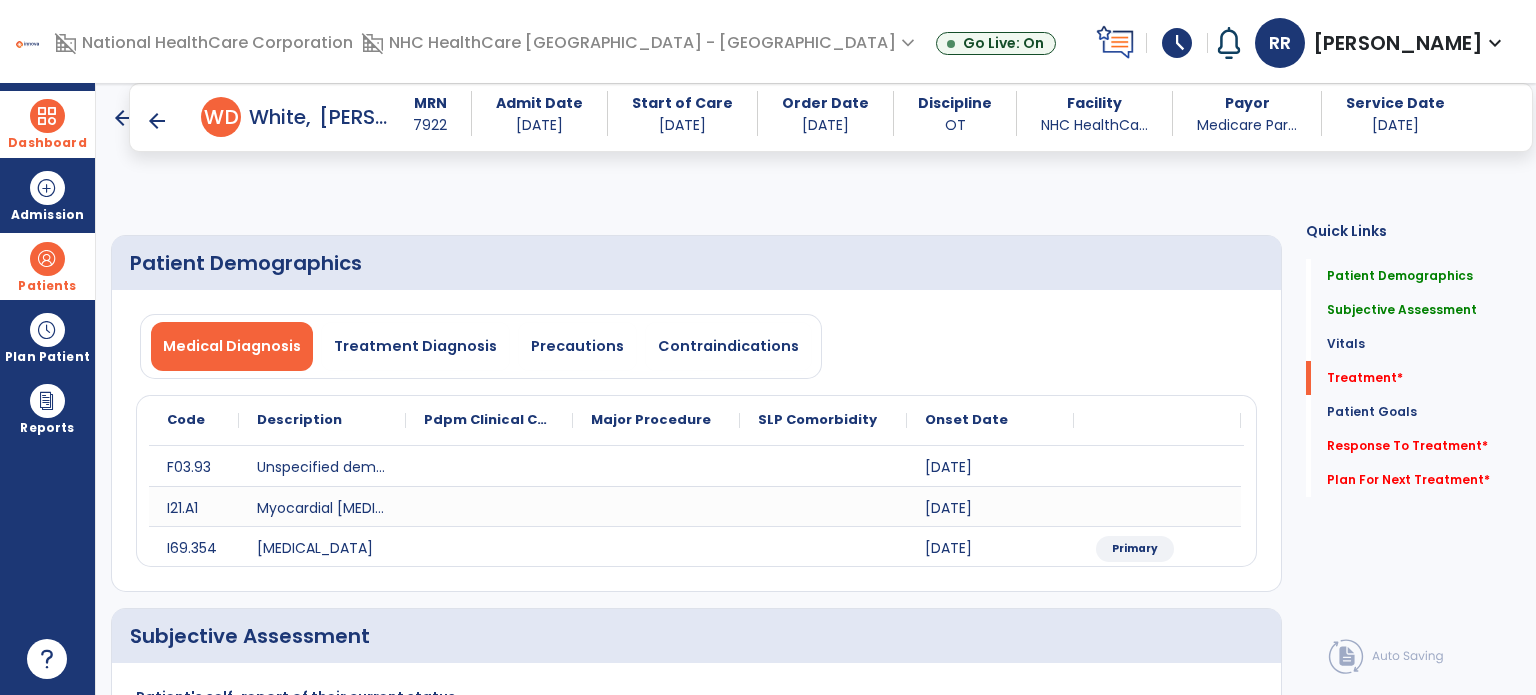 type on "**********" 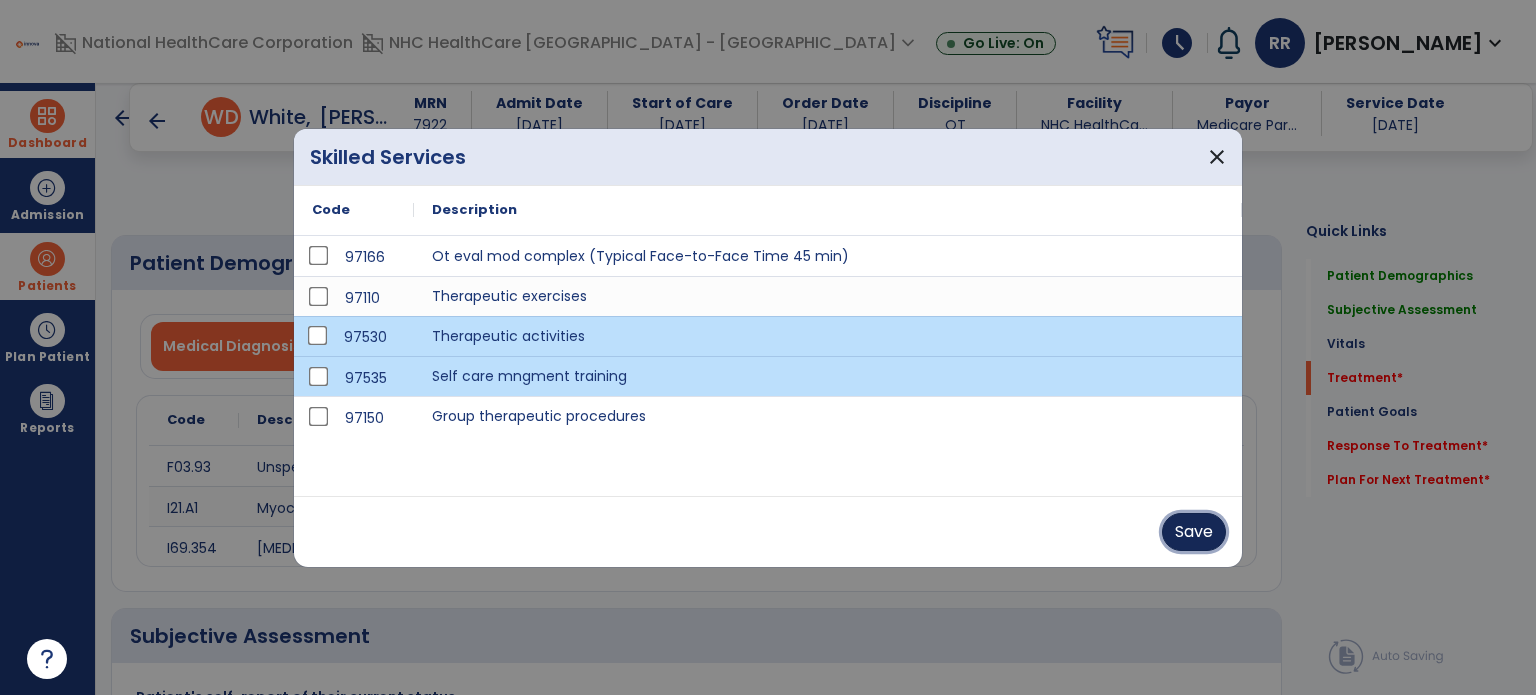 click on "Save" at bounding box center [1194, 532] 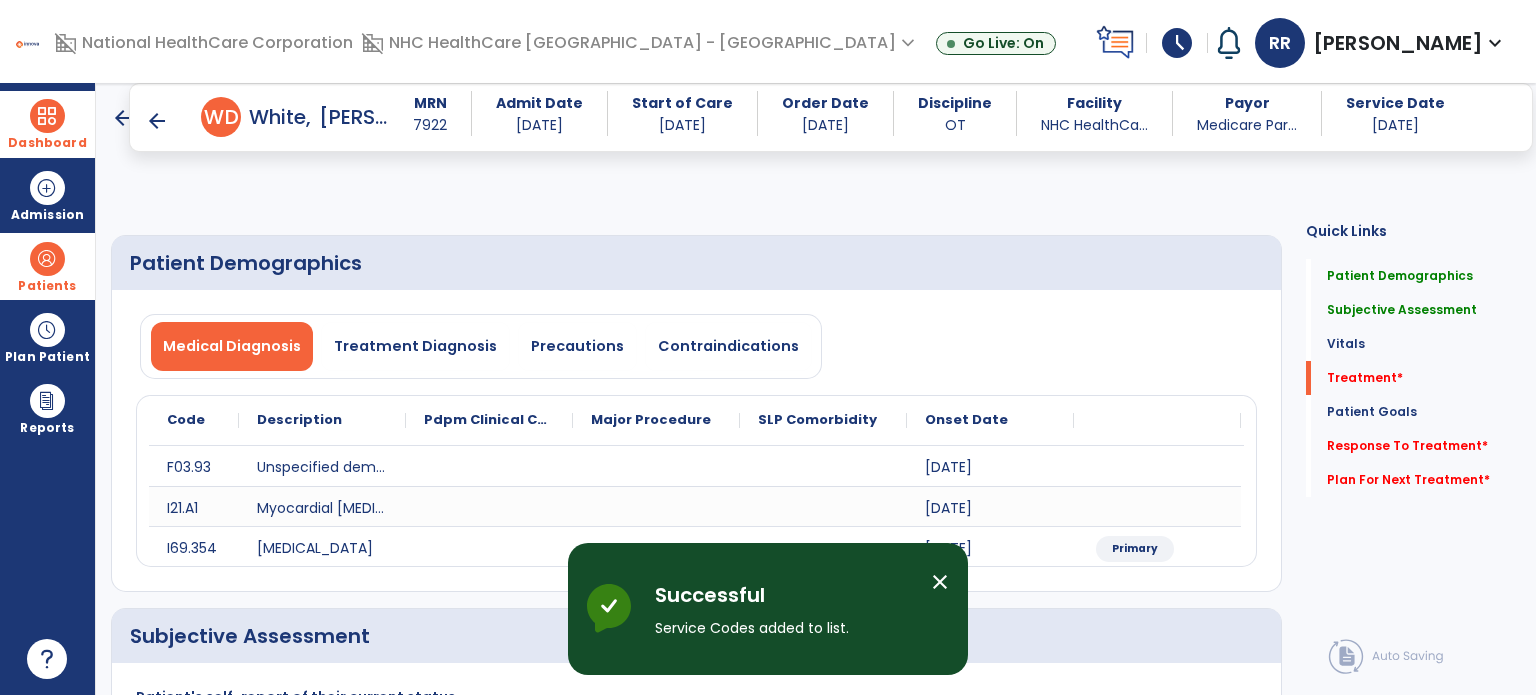 click on "add" at bounding box center [520, 1457] 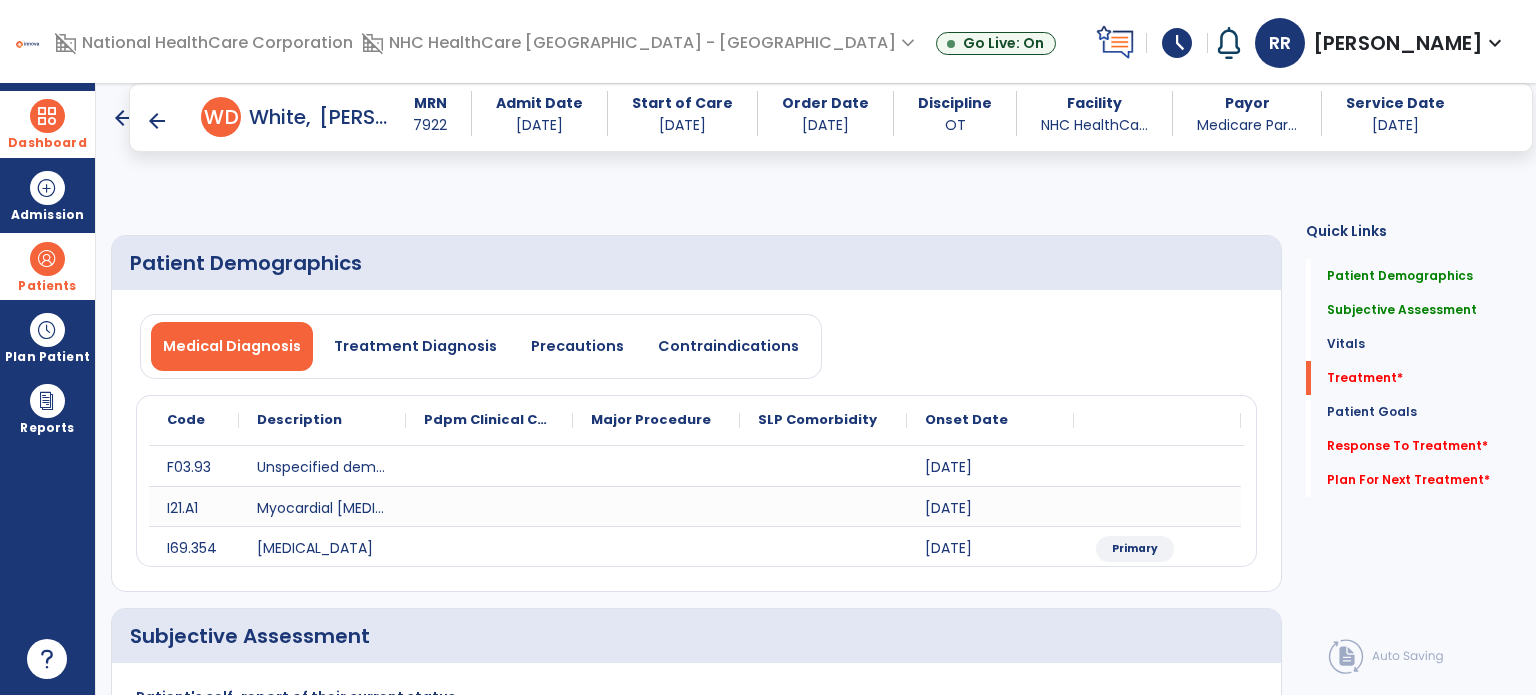 click on "add" at bounding box center (520, 1498) 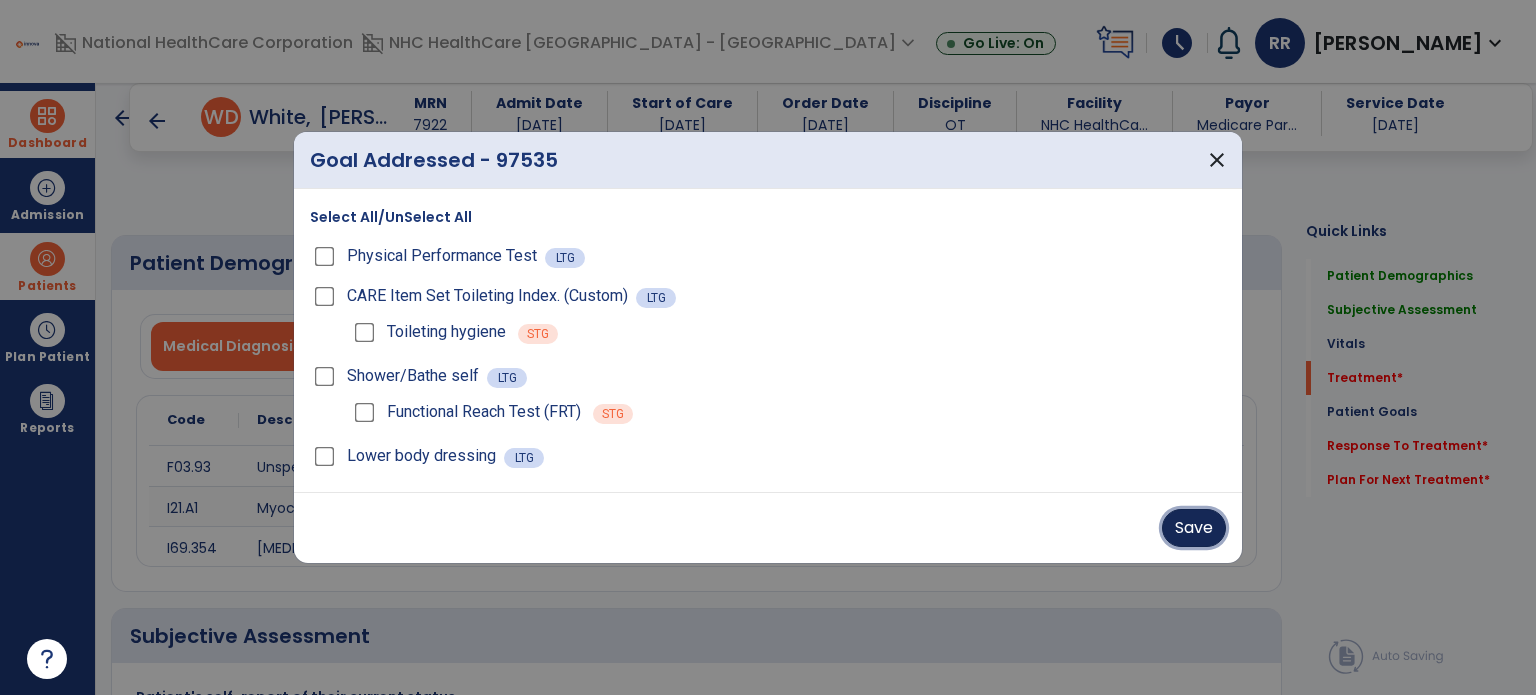 click on "Save" at bounding box center (1194, 528) 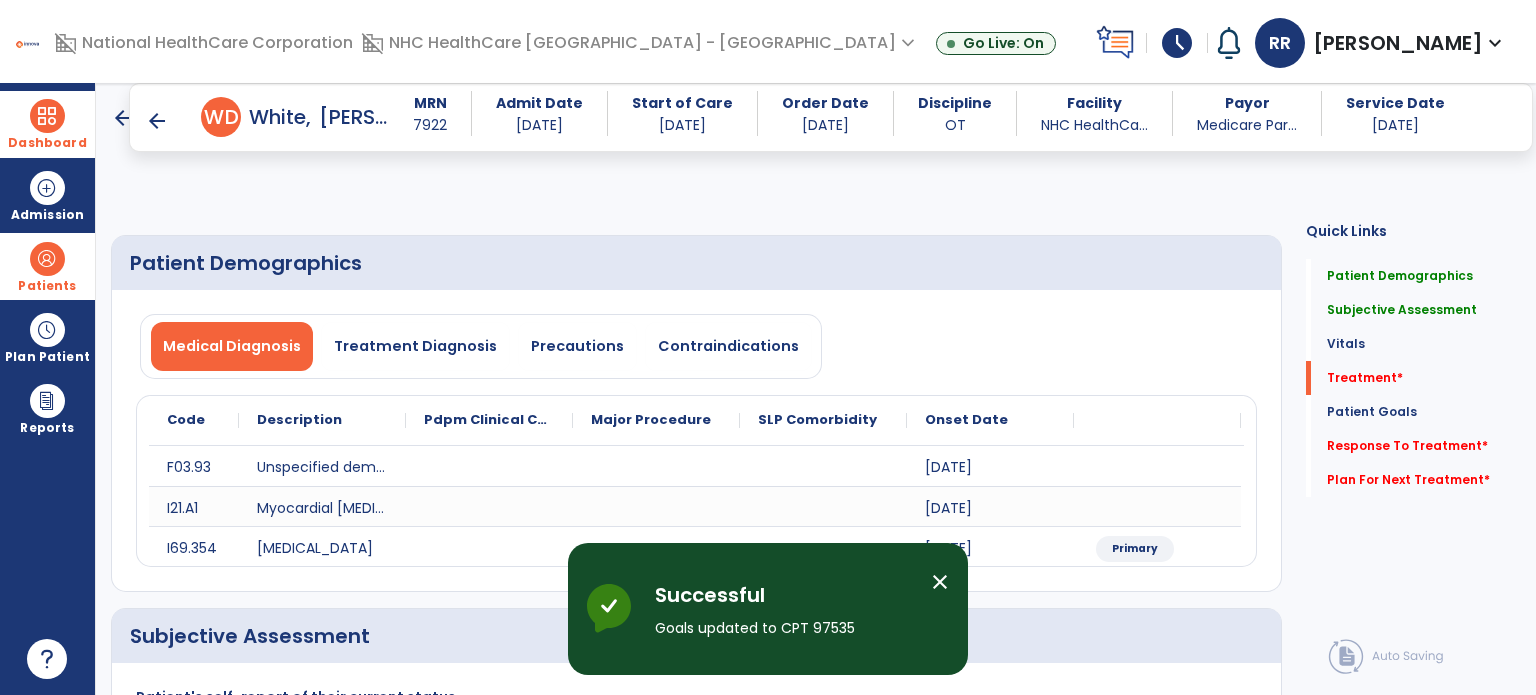 click on "add" at bounding box center [732, 1498] 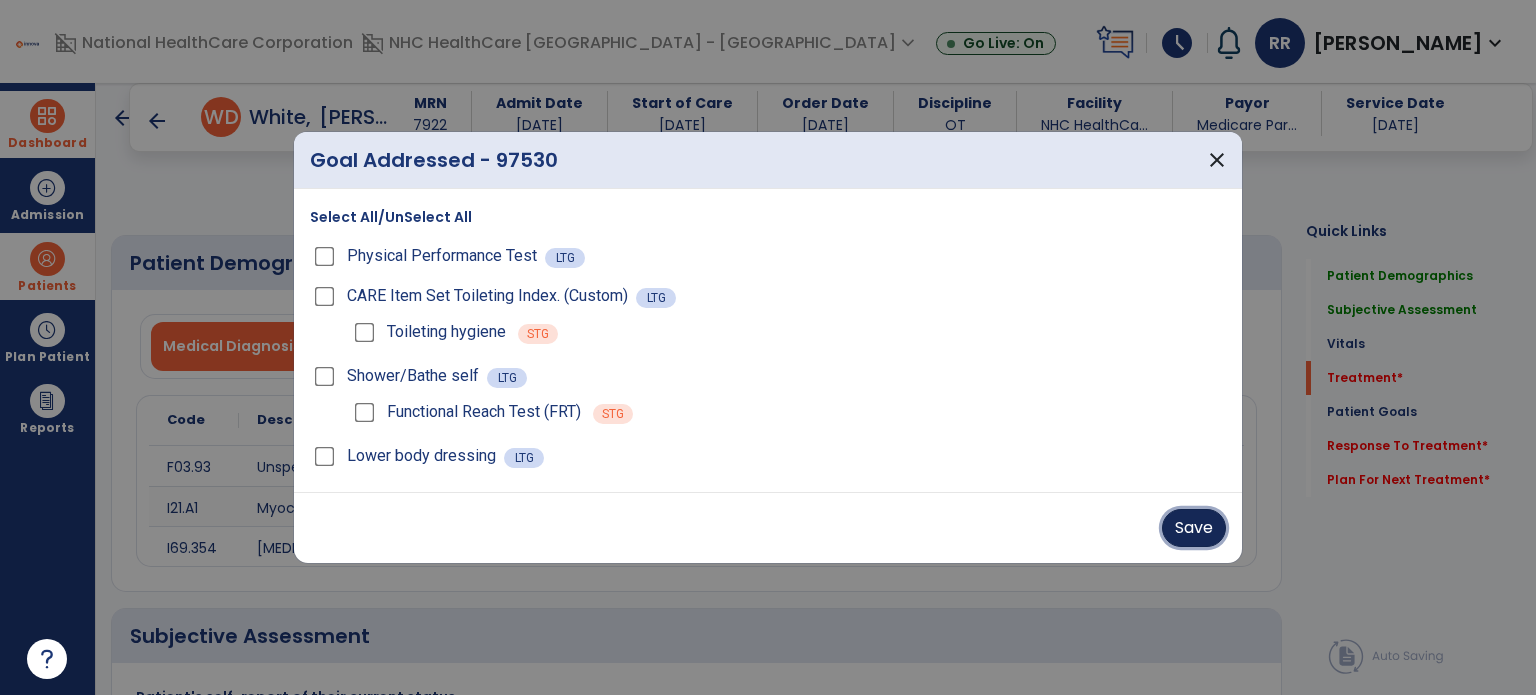 click on "Save" at bounding box center [1194, 528] 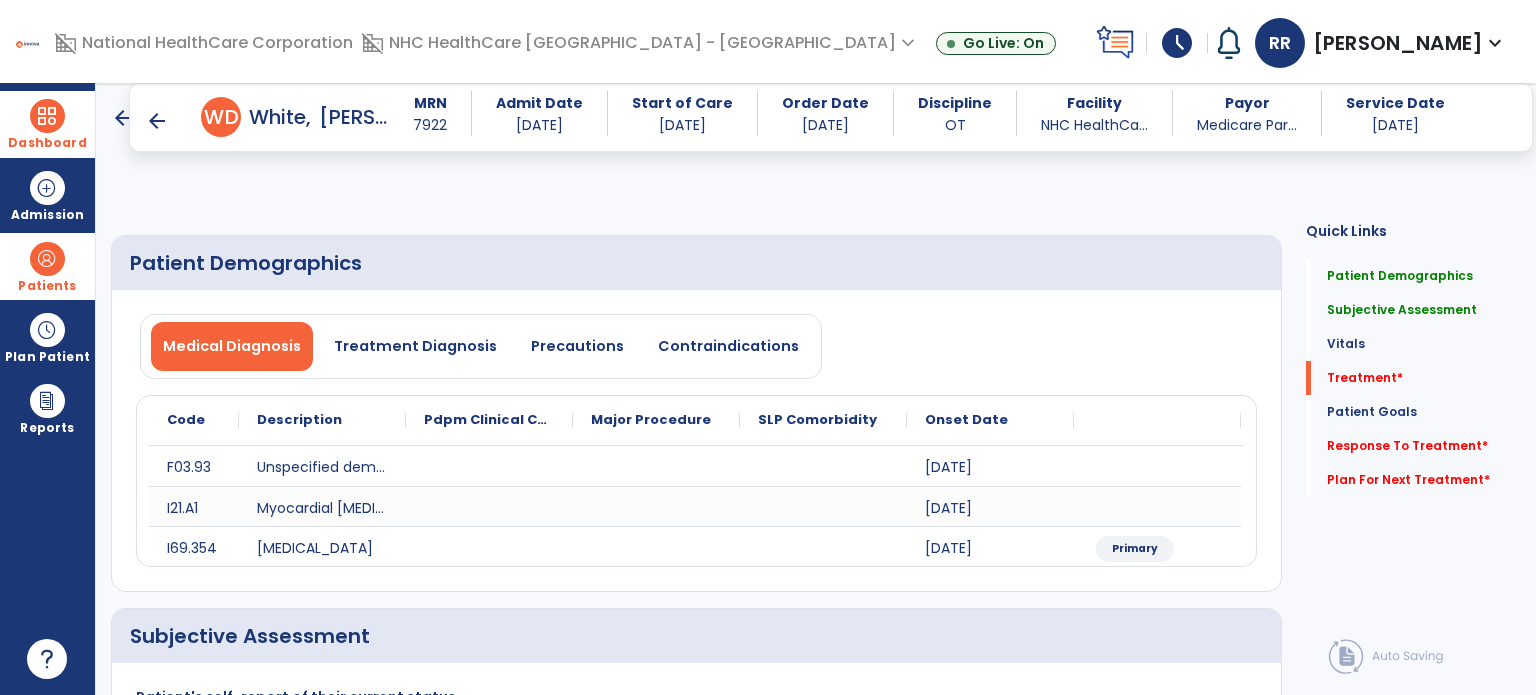 click on "add" at bounding box center (1005, 1457) 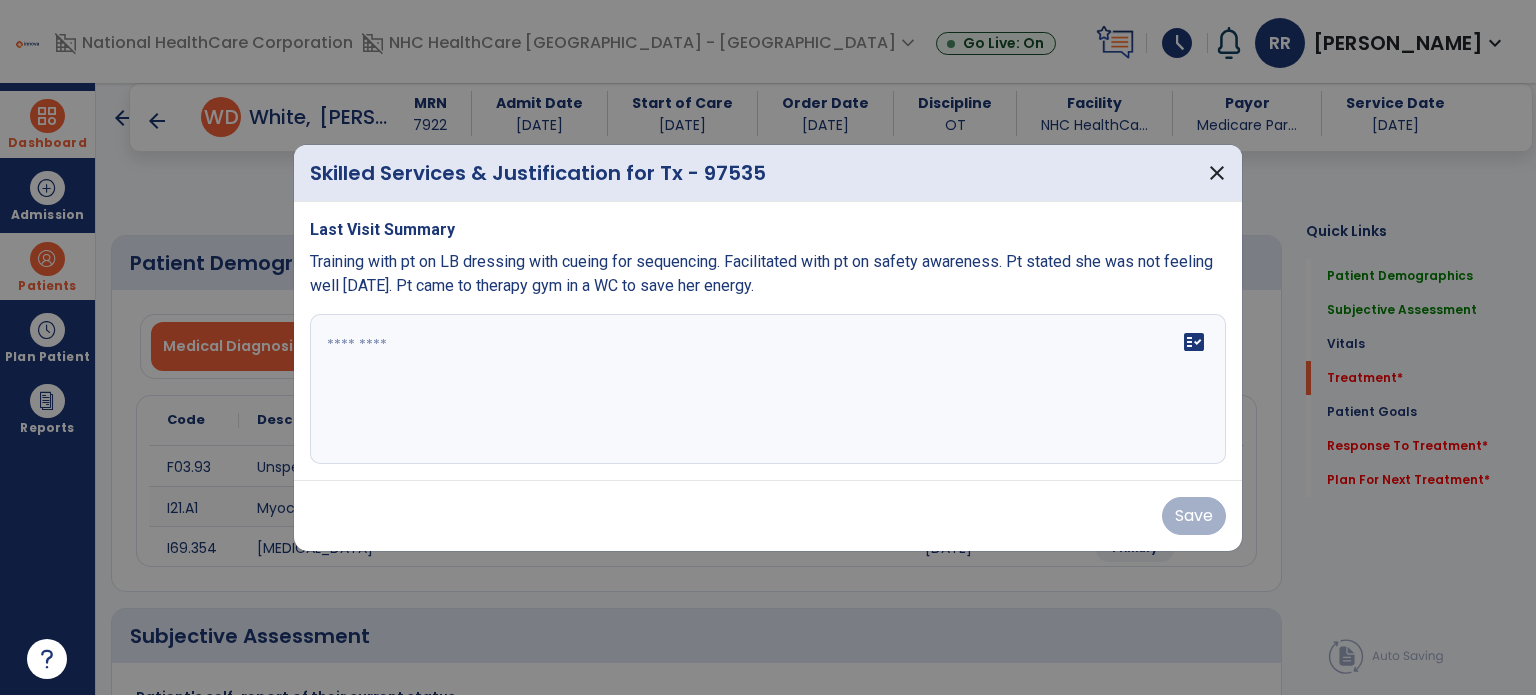 click on "fact_check" at bounding box center (768, 389) 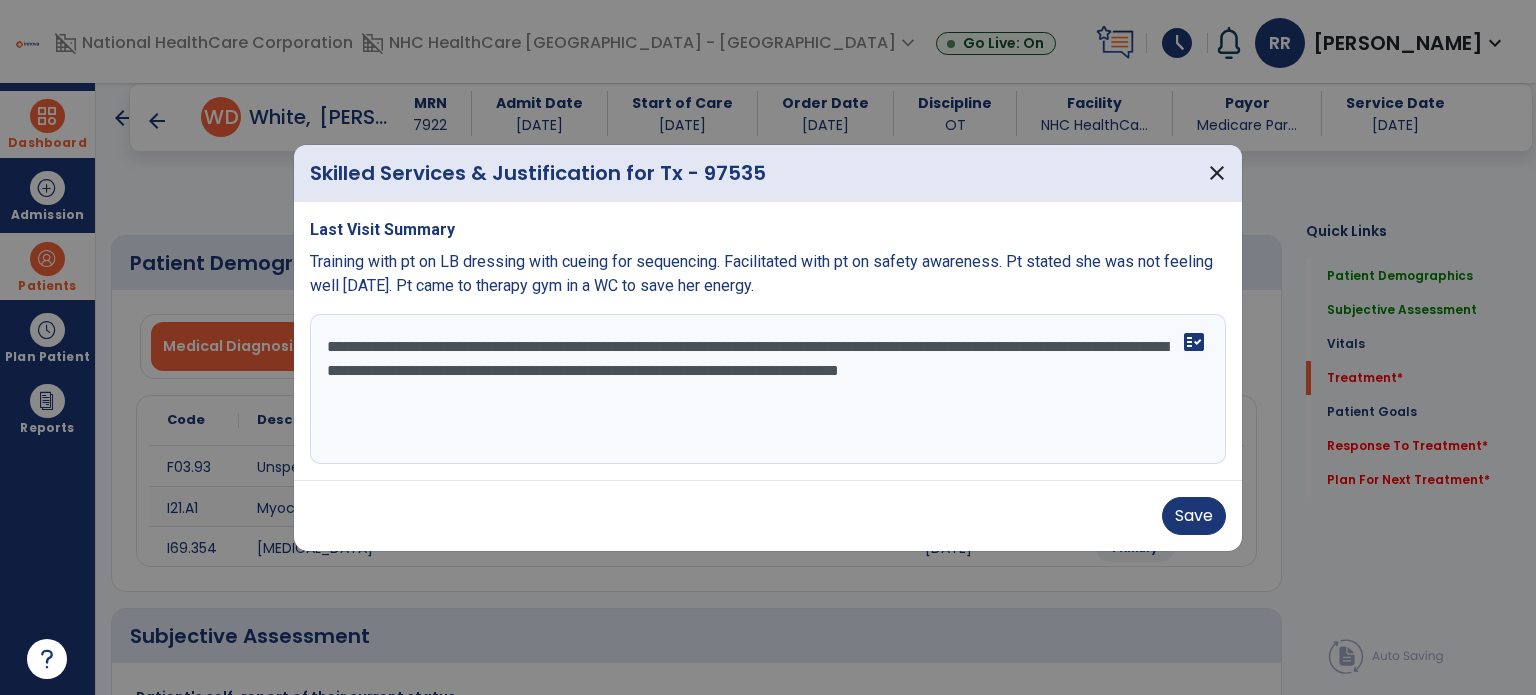 click on "**********" at bounding box center (768, 389) 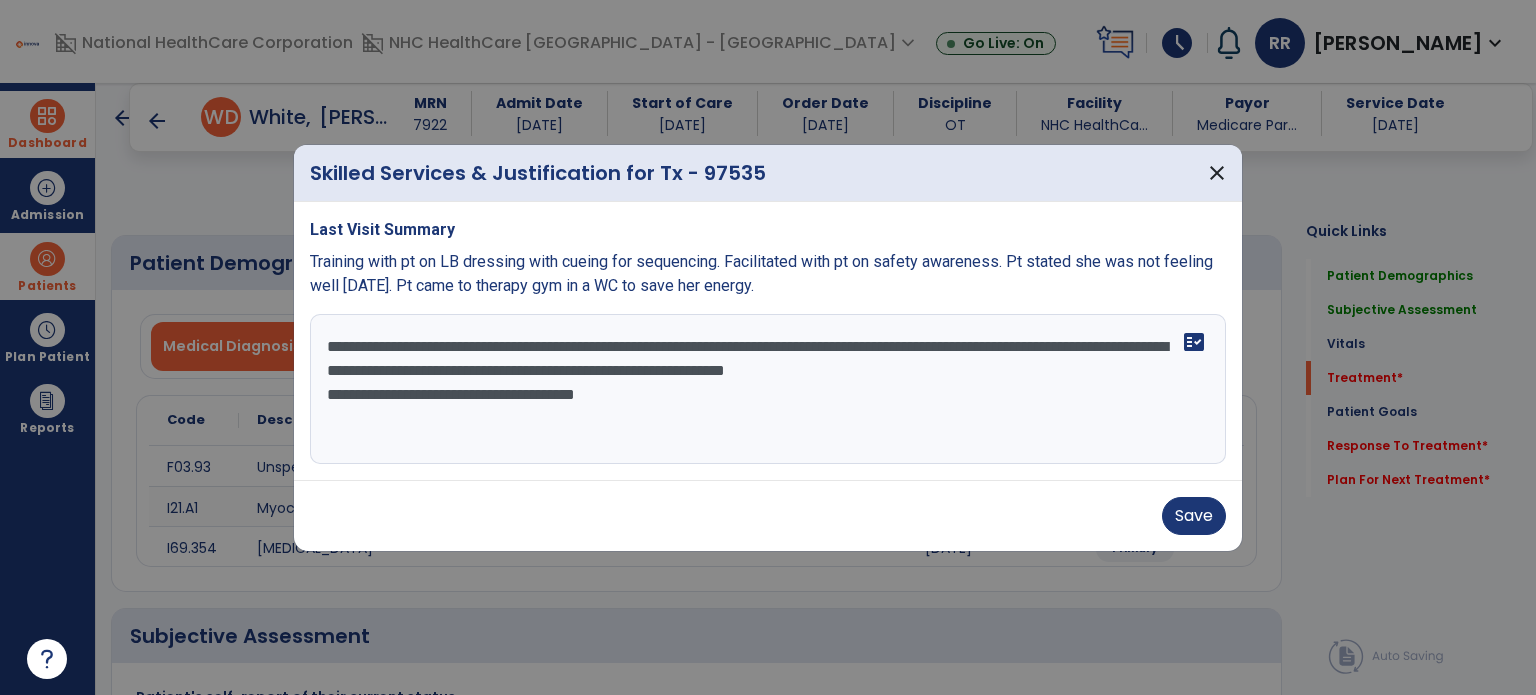 type on "**********" 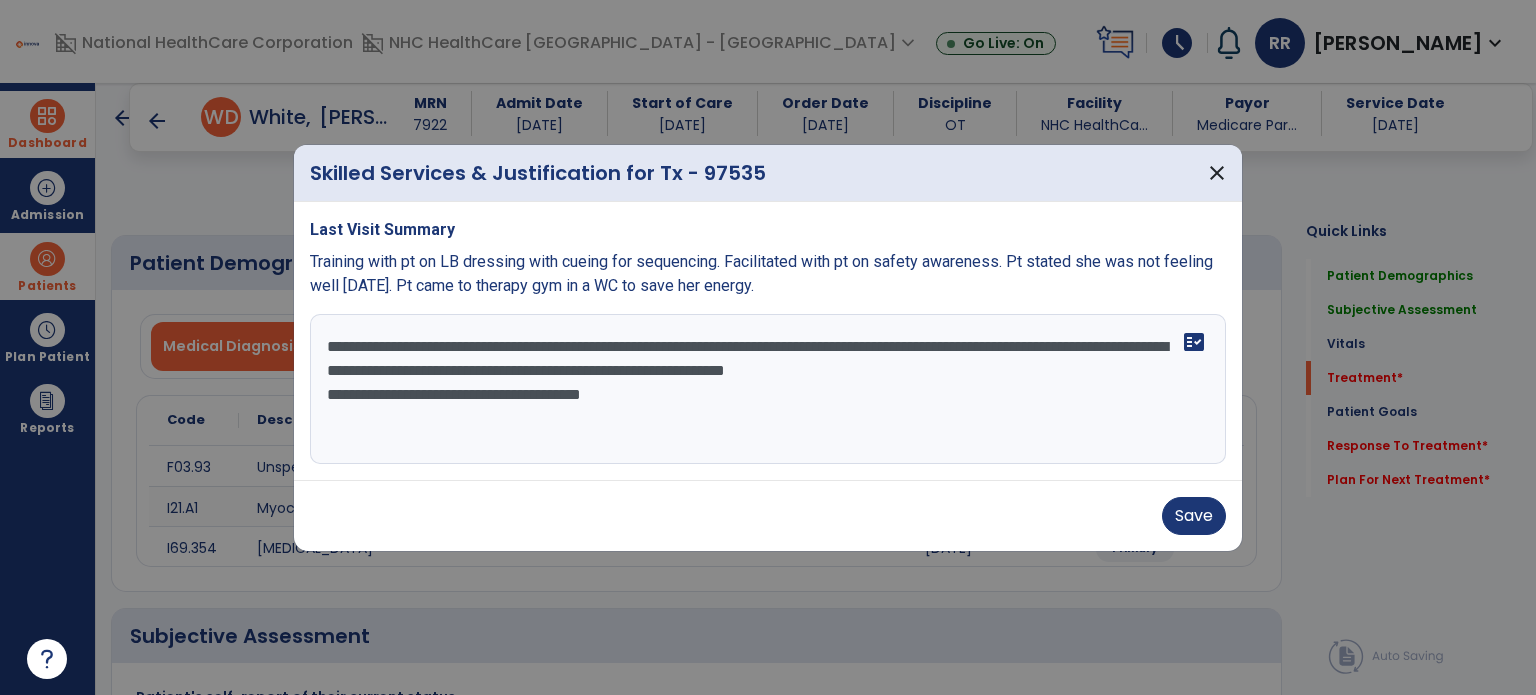 click on "**********" at bounding box center (768, 389) 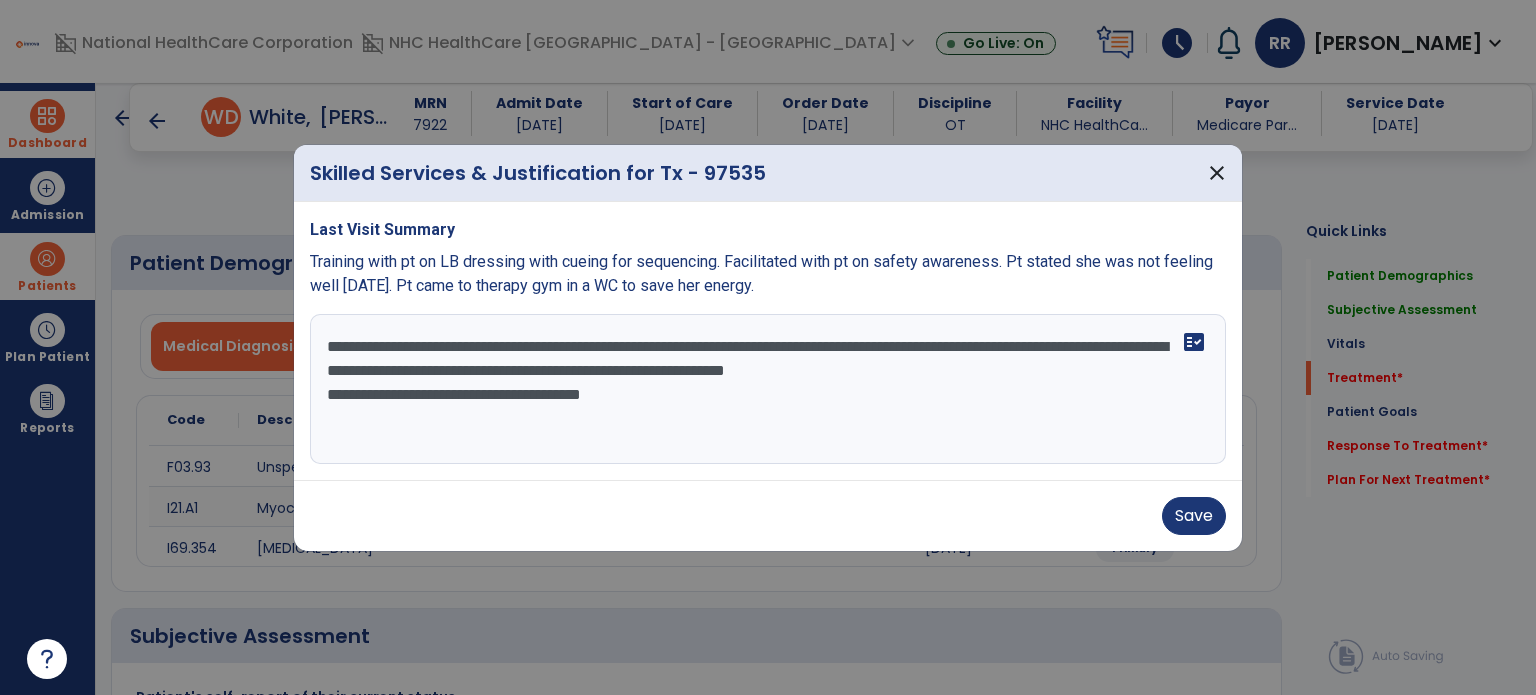 click on "**********" at bounding box center [768, 389] 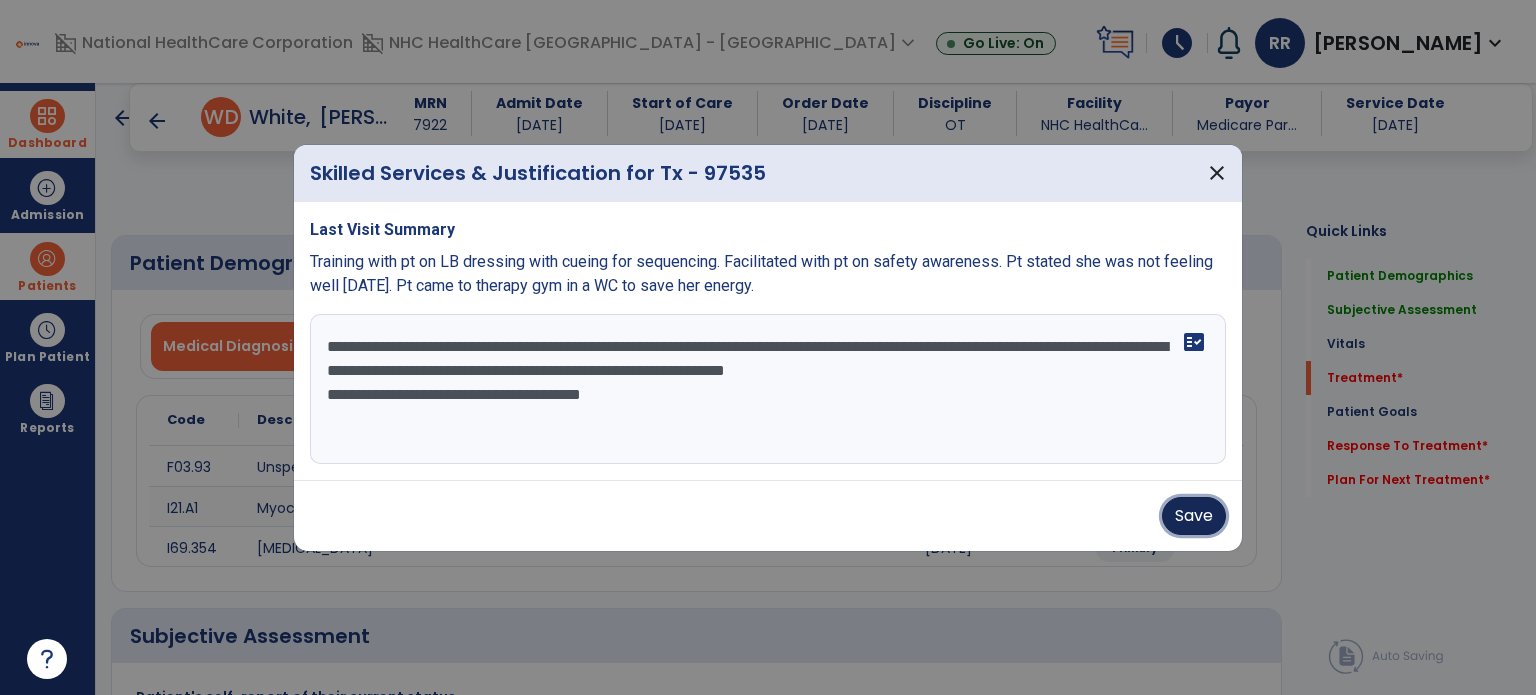 click on "Save" at bounding box center (1194, 516) 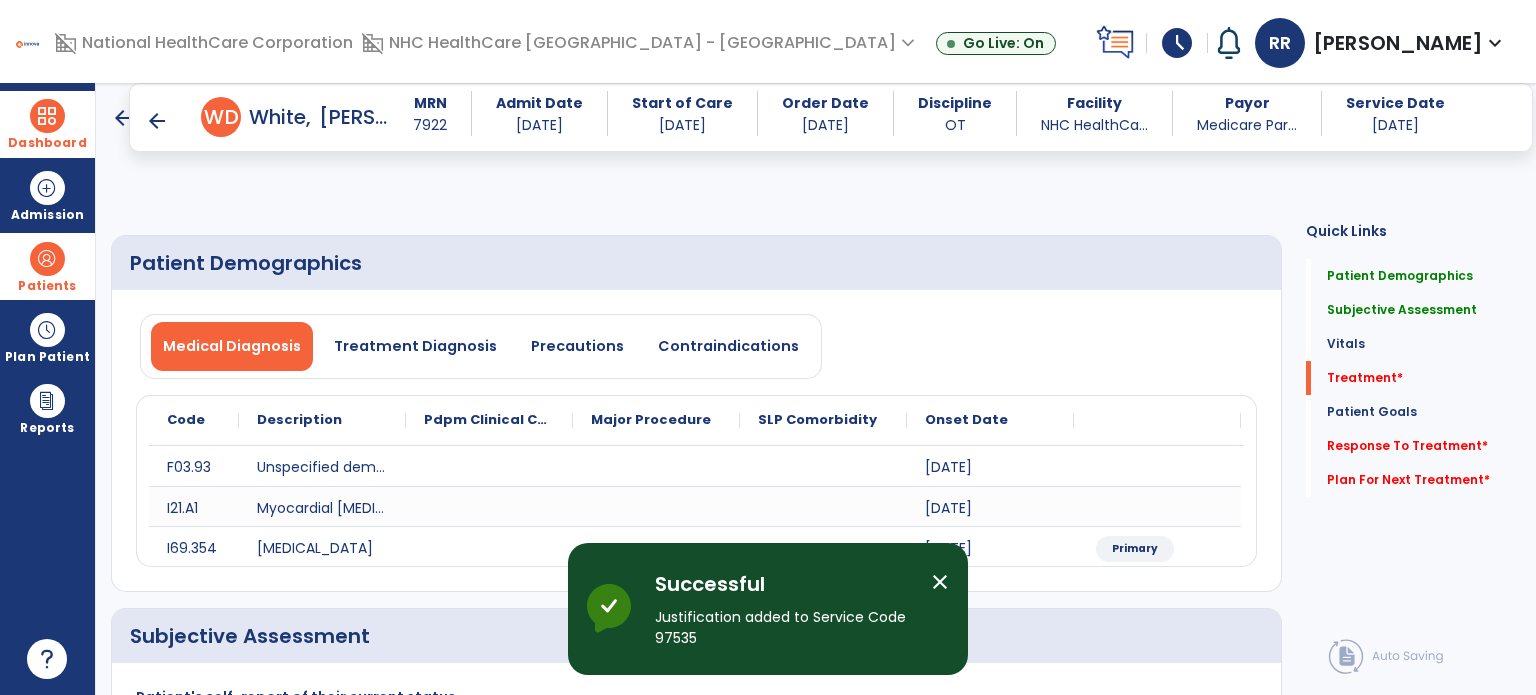 click on "add" at bounding box center (1005, 1519) 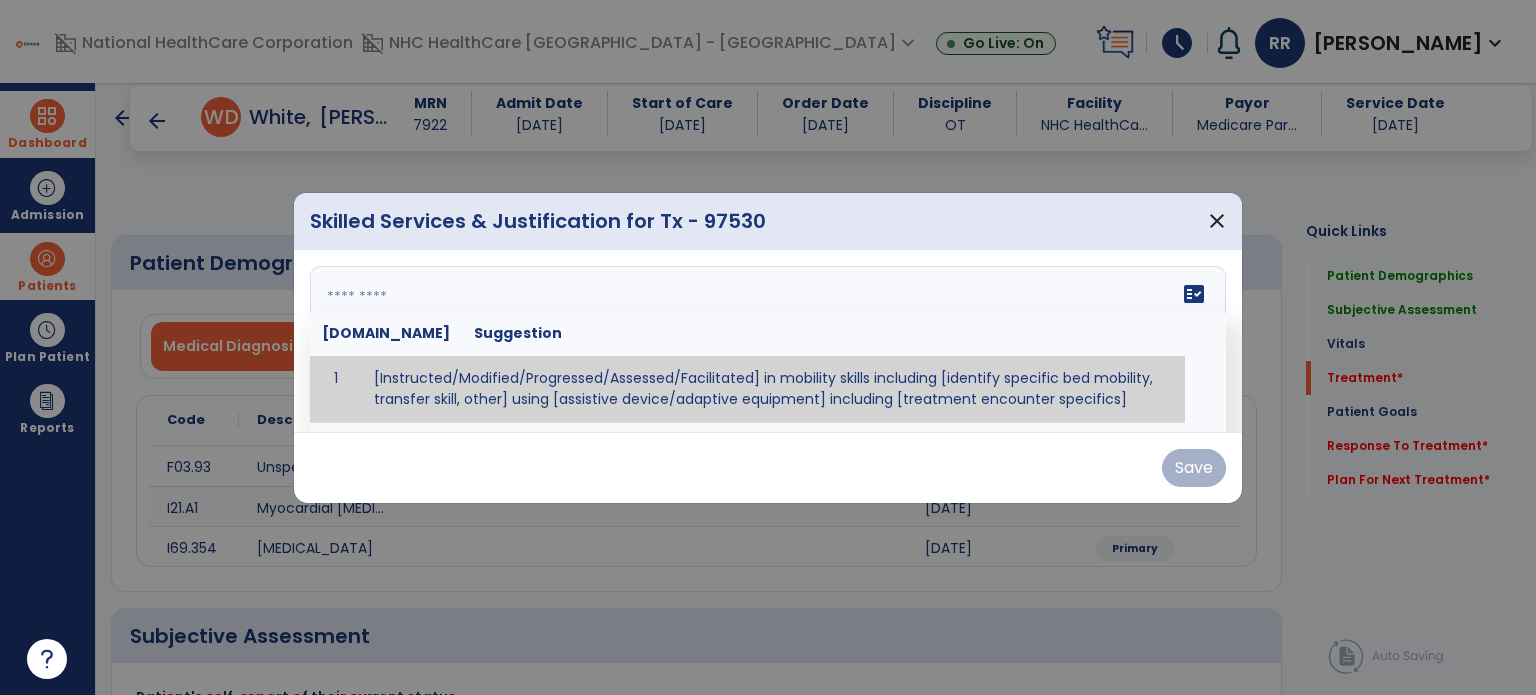 click on "fact_check  [DOMAIN_NAME] Suggestion 1 [Instructed/Modified/Progressed/Assessed/Facilitated] in mobility skills including [identify specific bed mobility, transfer skill, other] using [assistive device/adaptive equipment] including [treatment encounter specifics]" at bounding box center [768, 341] 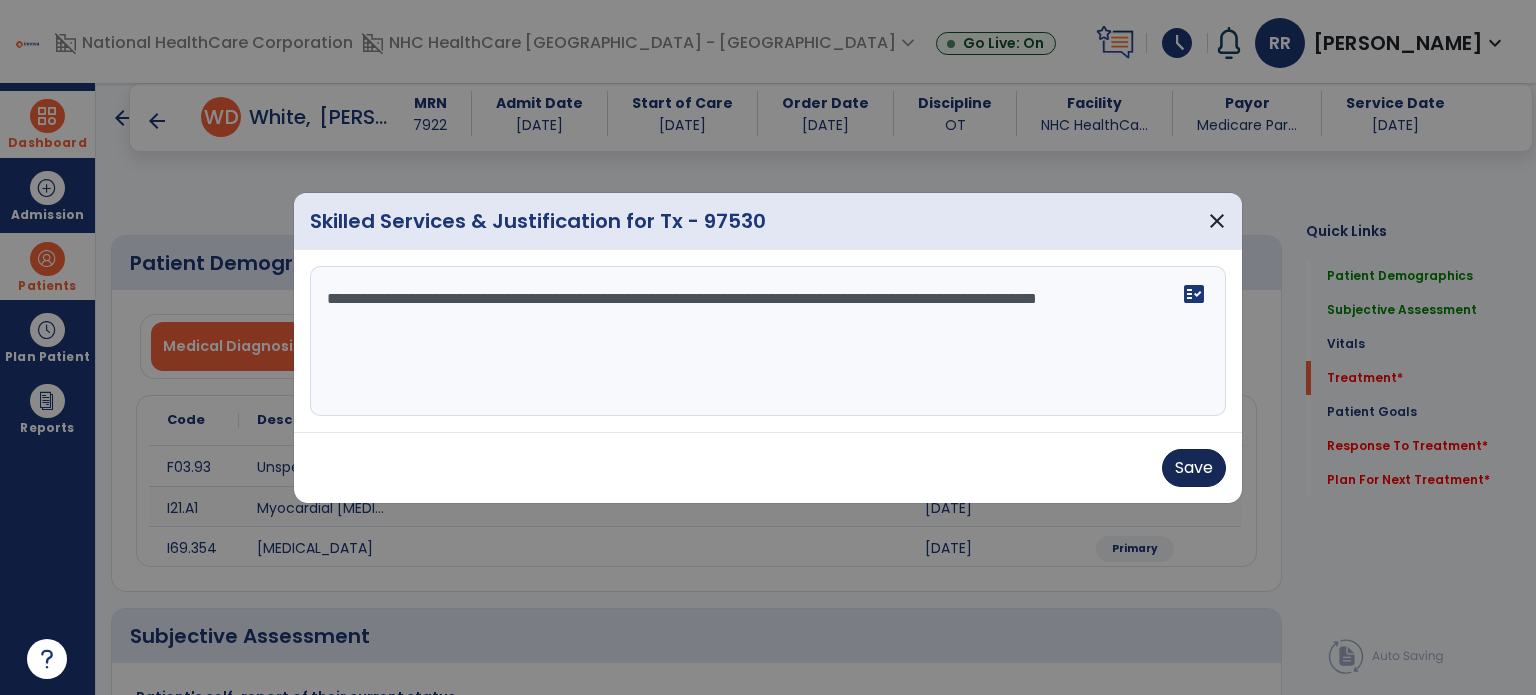 type on "**********" 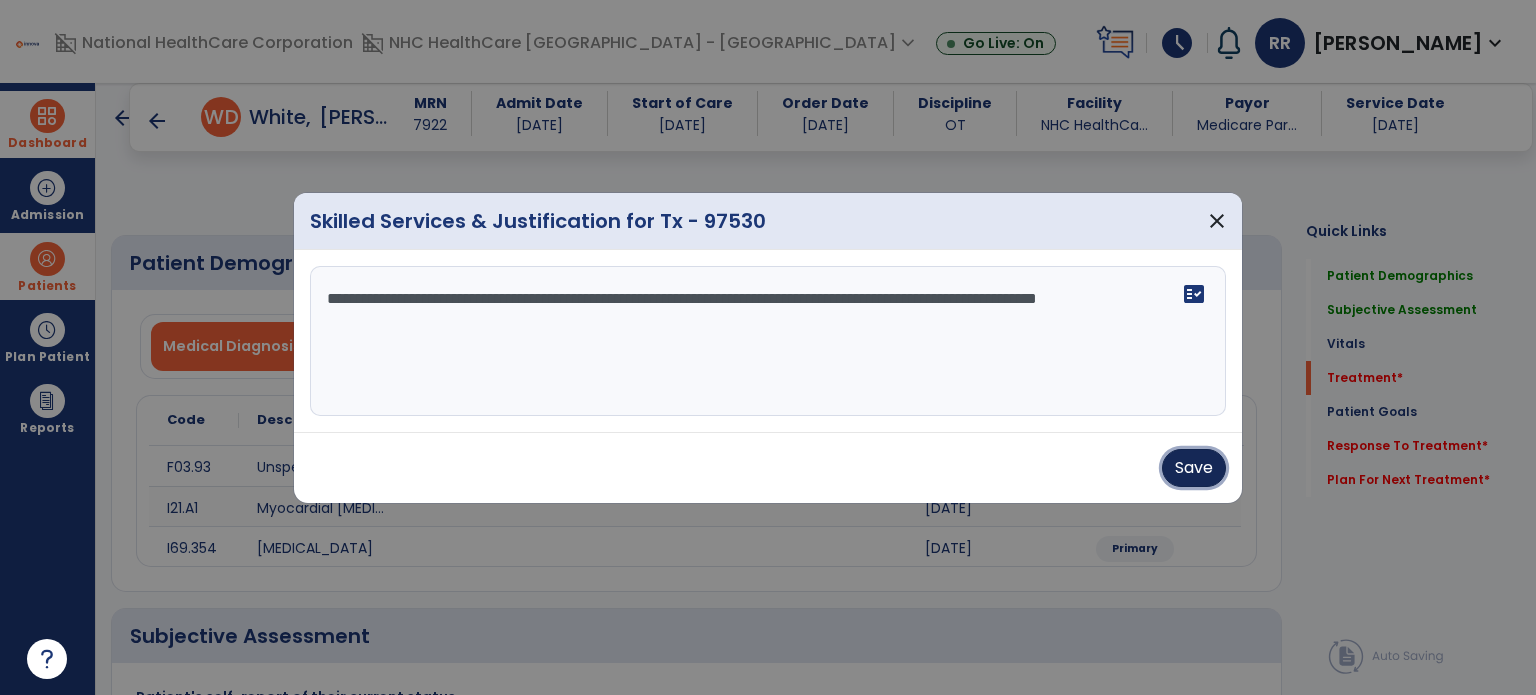 click on "Save" at bounding box center (1194, 468) 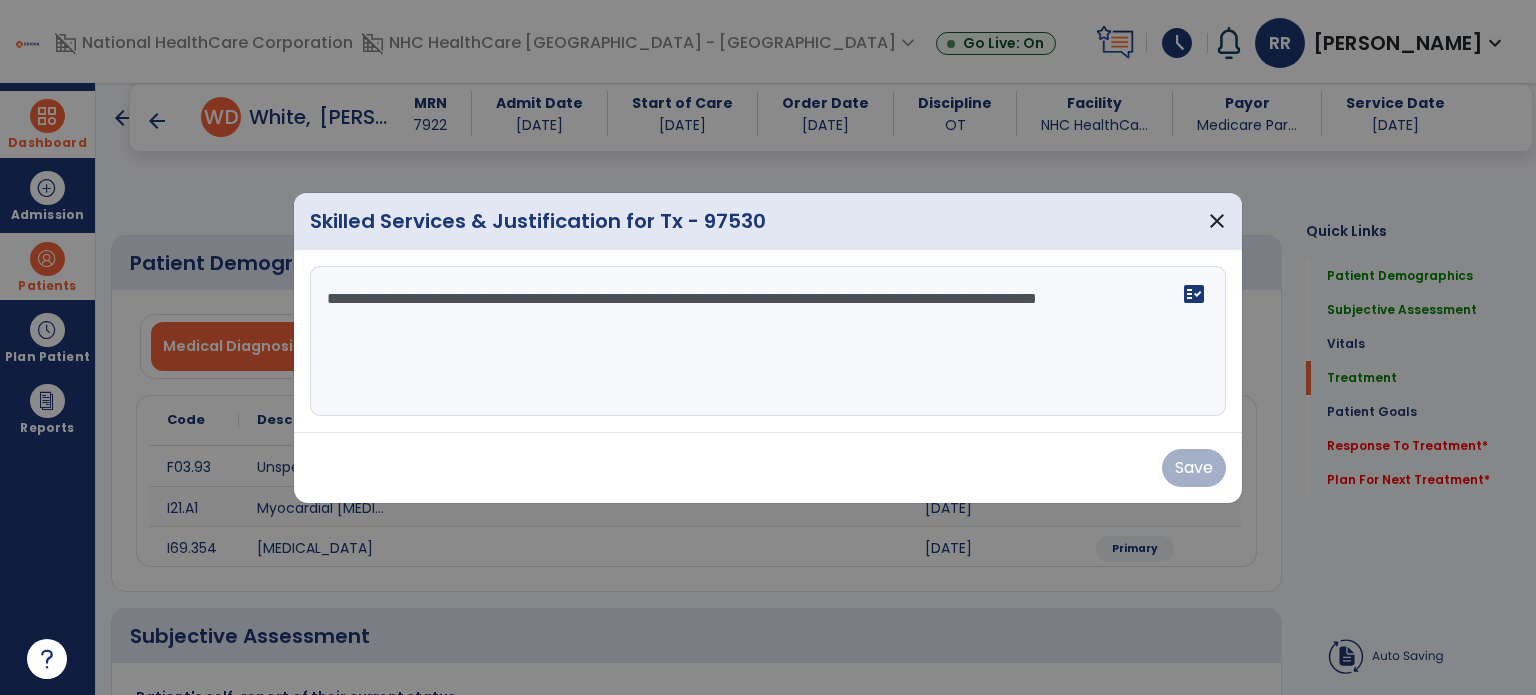click on "Save" at bounding box center (768, 468) 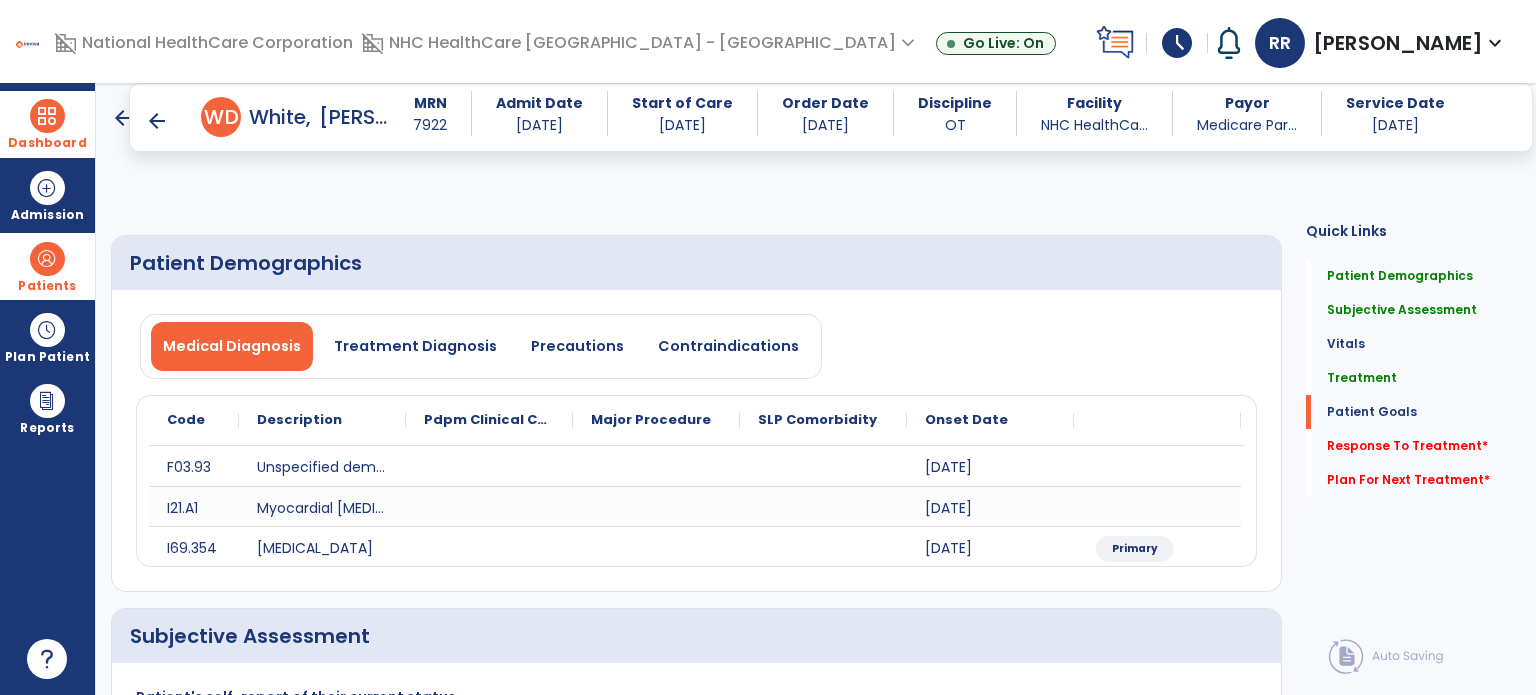 click 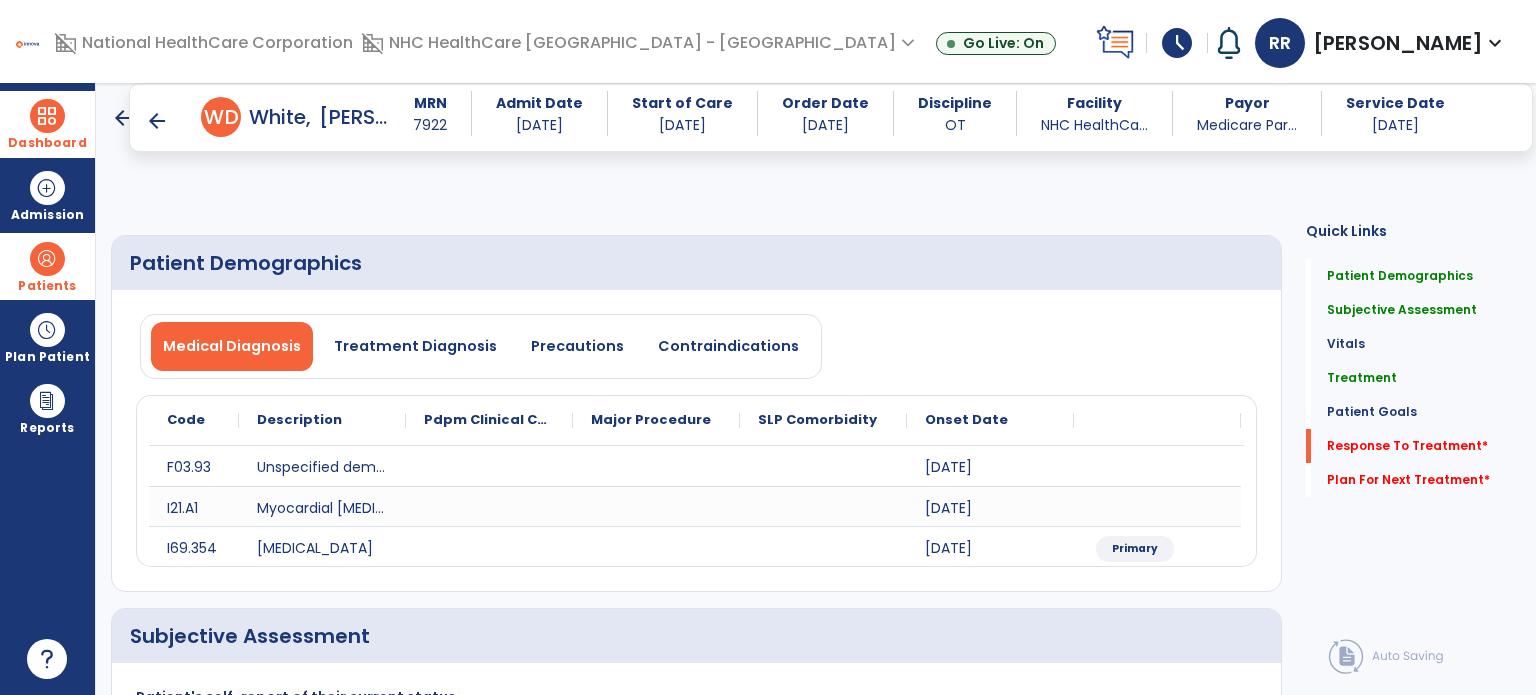 type on "**********" 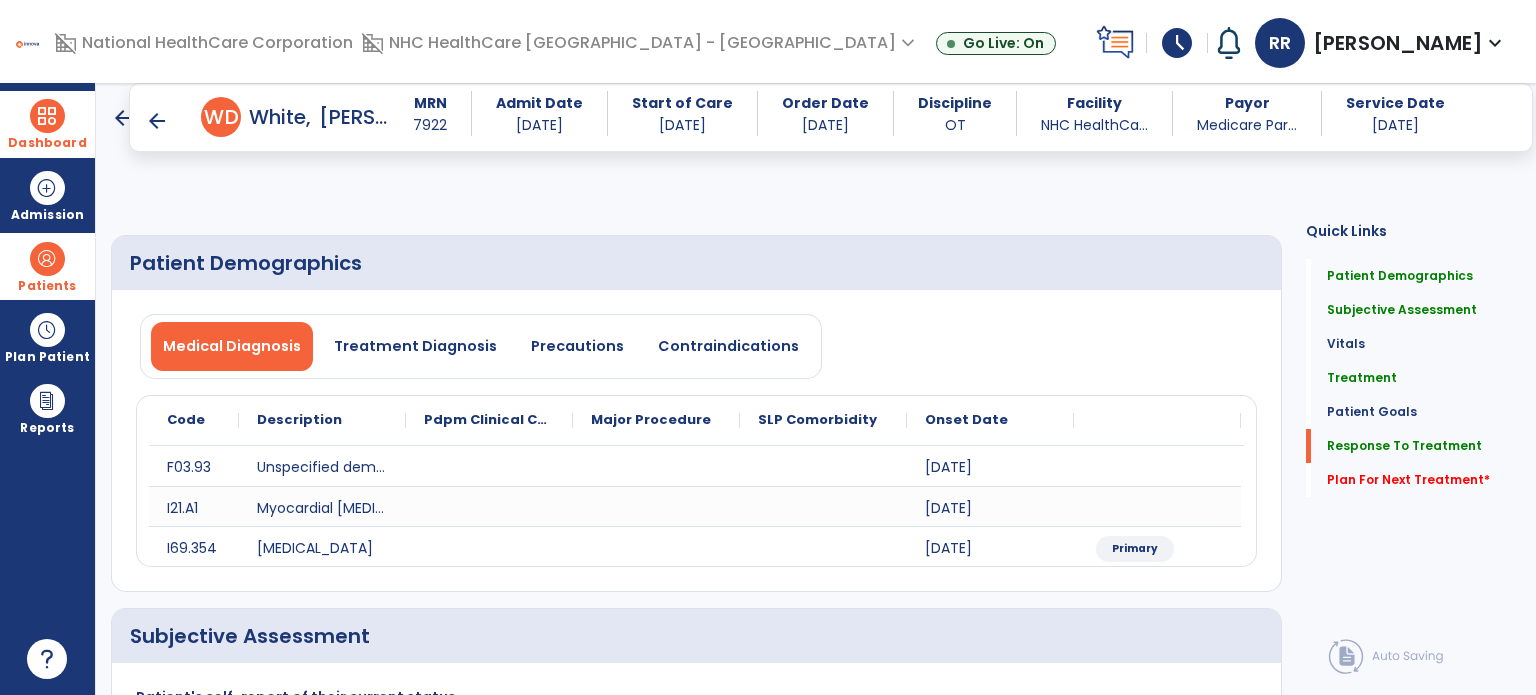 click on "**********" 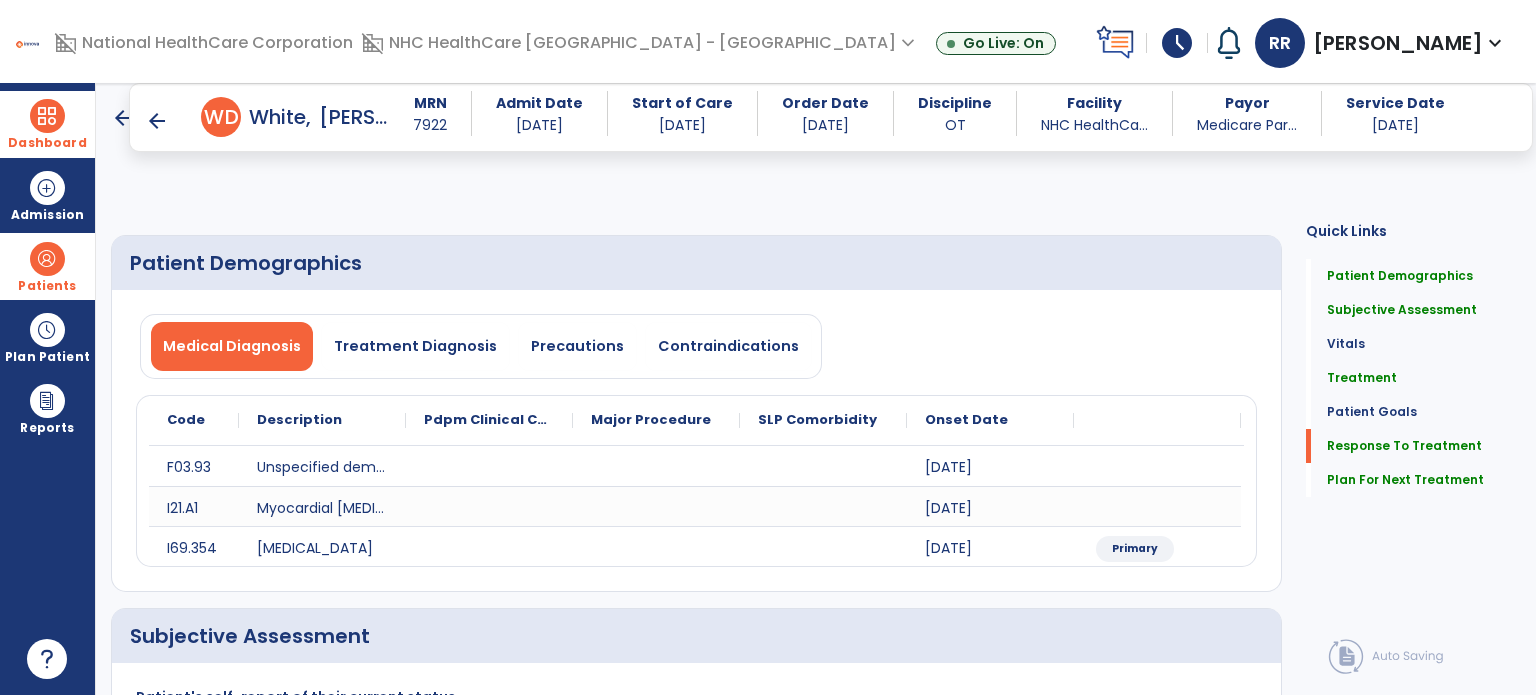 type on "**********" 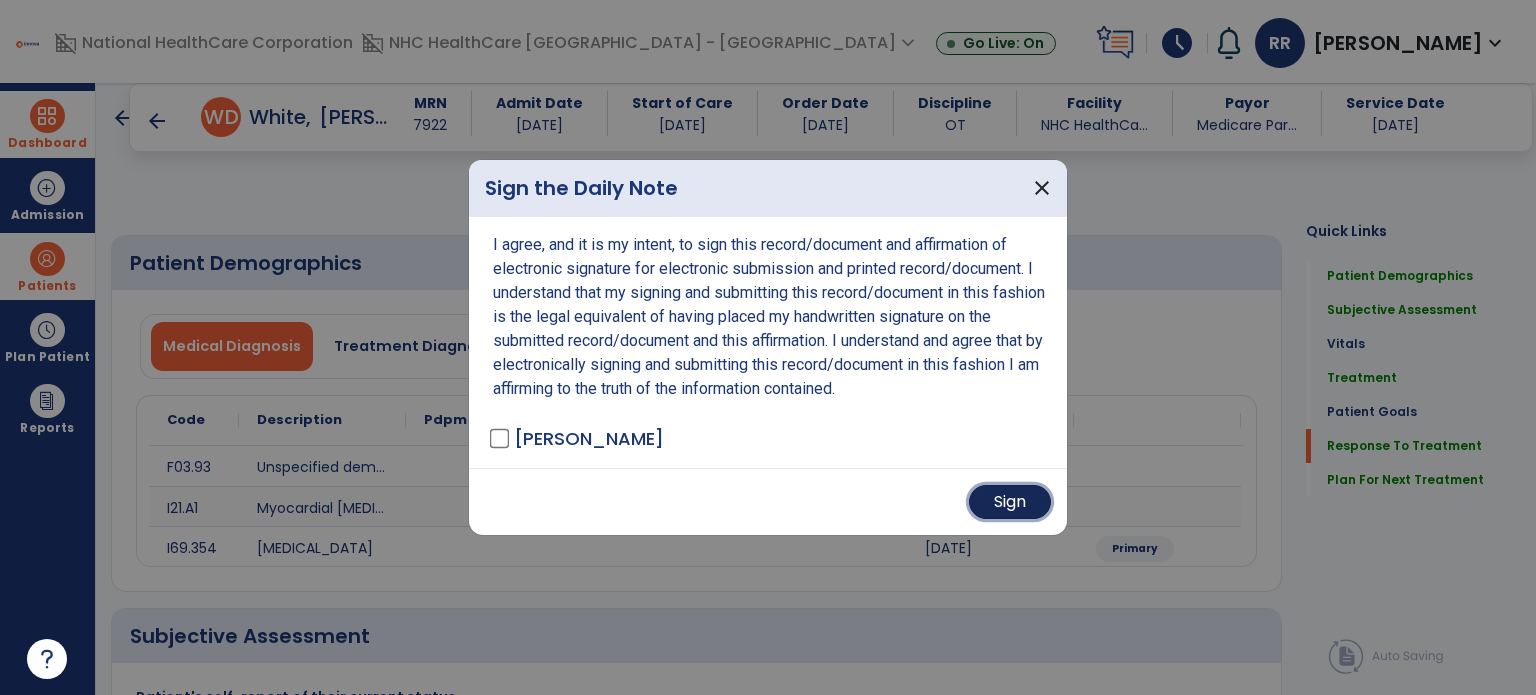 click on "Sign" at bounding box center [1010, 502] 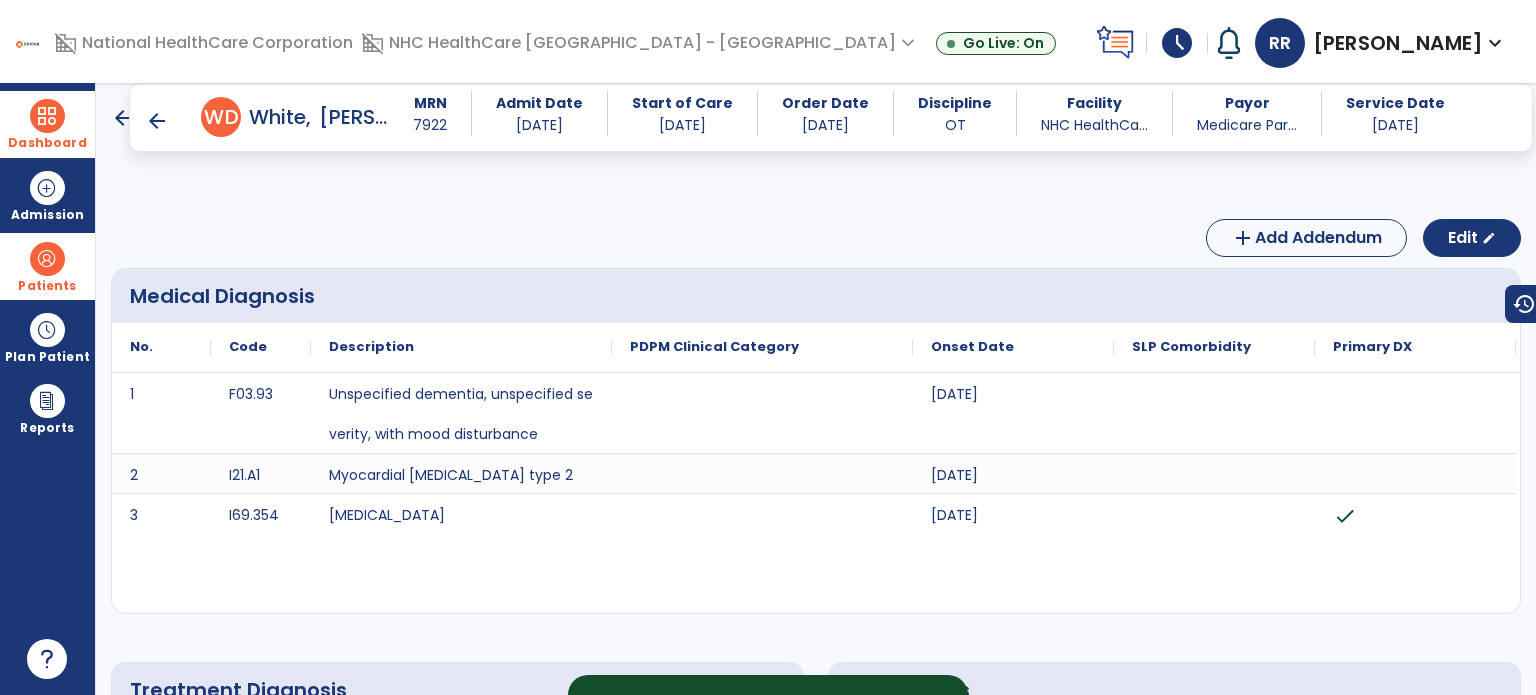 click on "schedule" at bounding box center (1177, 43) 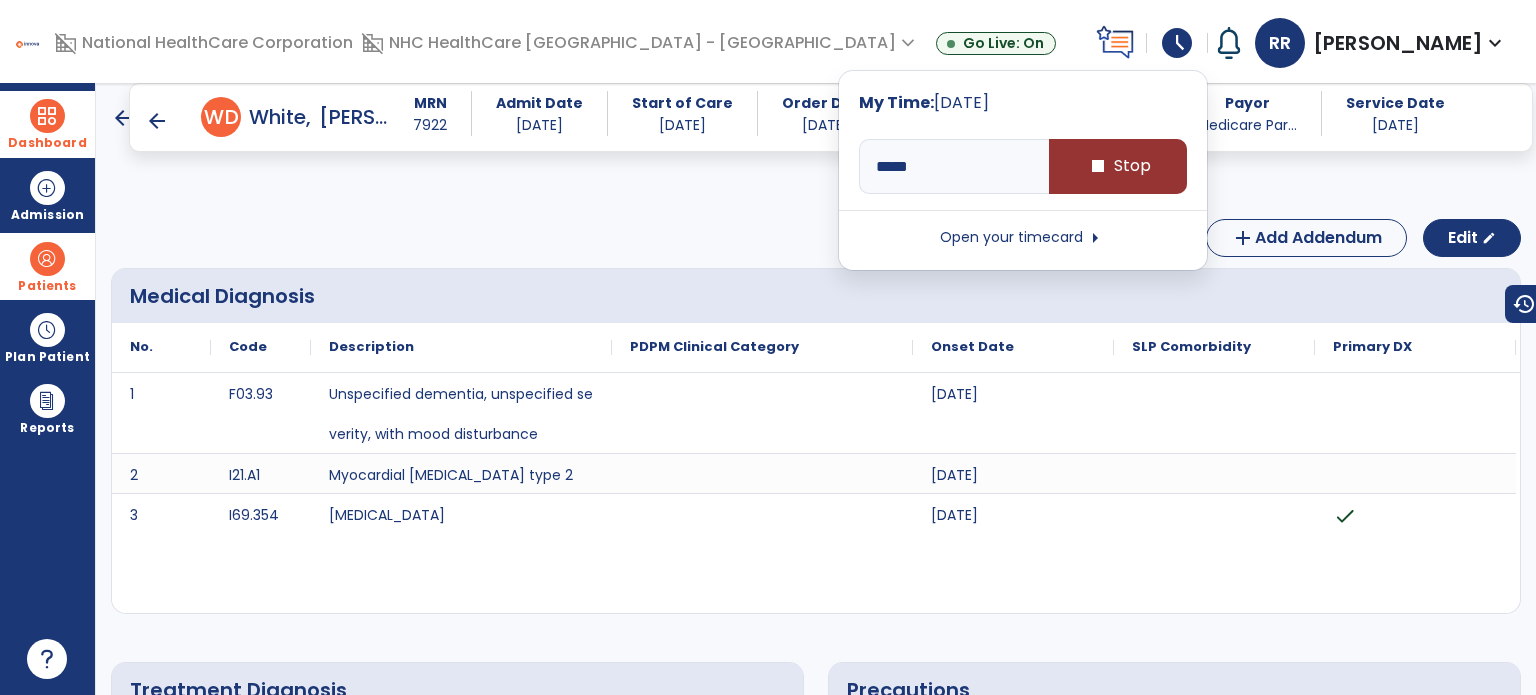 click on "stop  Stop" at bounding box center [1118, 166] 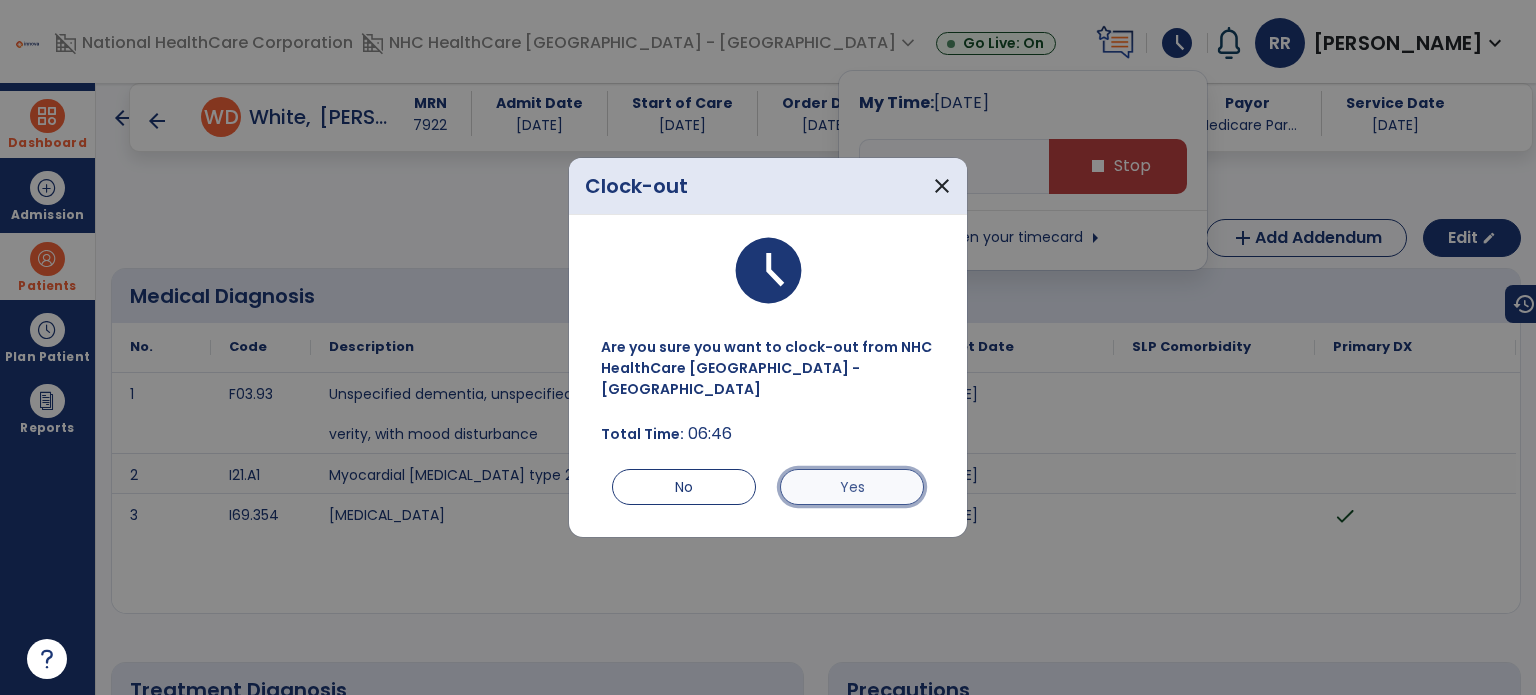click on "Yes" at bounding box center [852, 487] 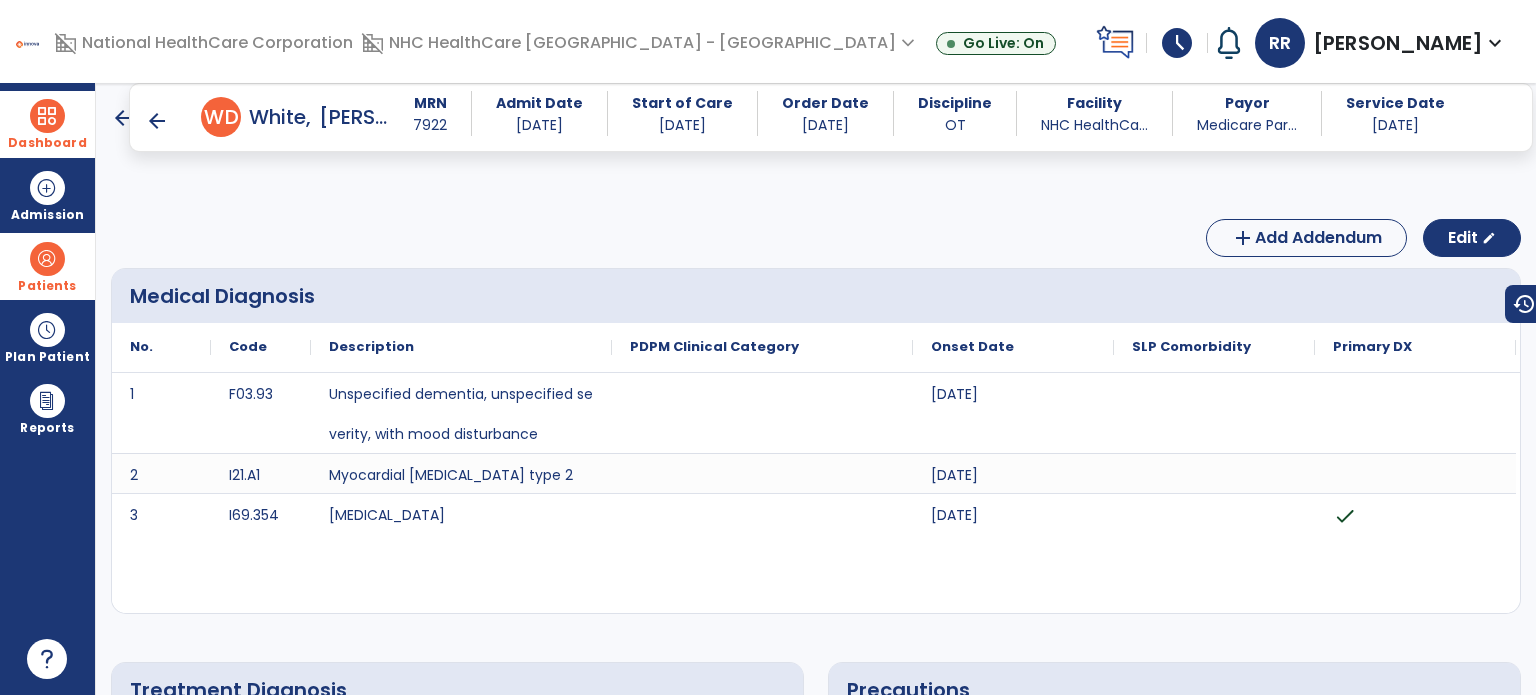click on "Dashboard" at bounding box center [47, 124] 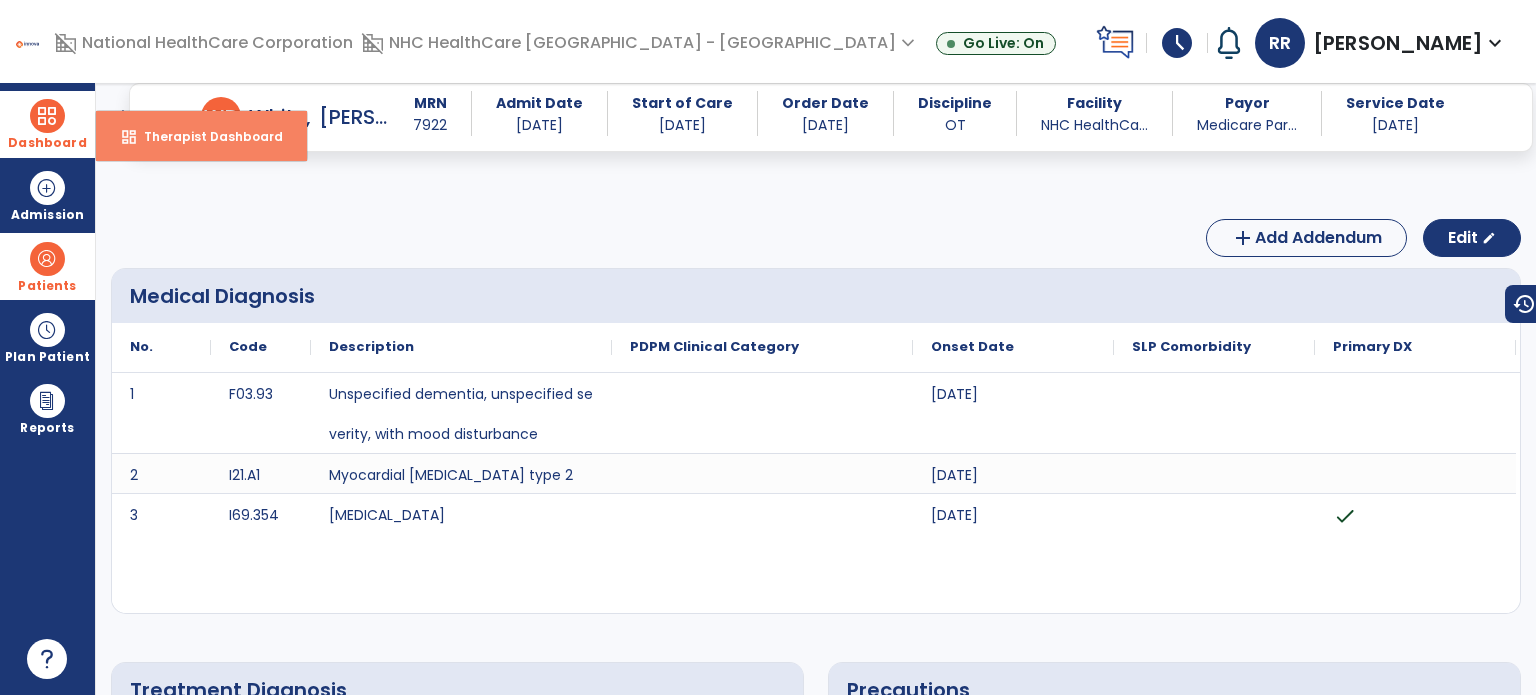 click on "Therapist Dashboard" at bounding box center [205, 136] 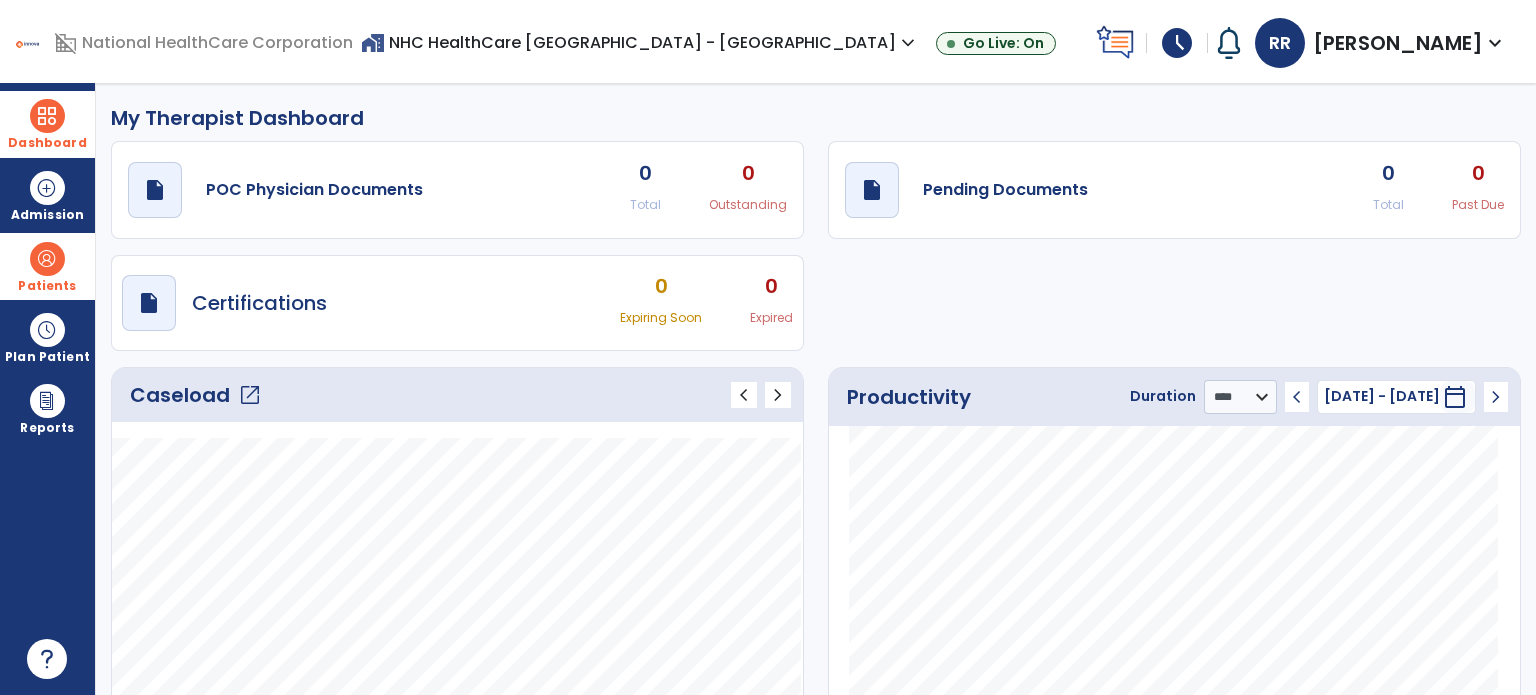 click on "Caseload   open_in_new" 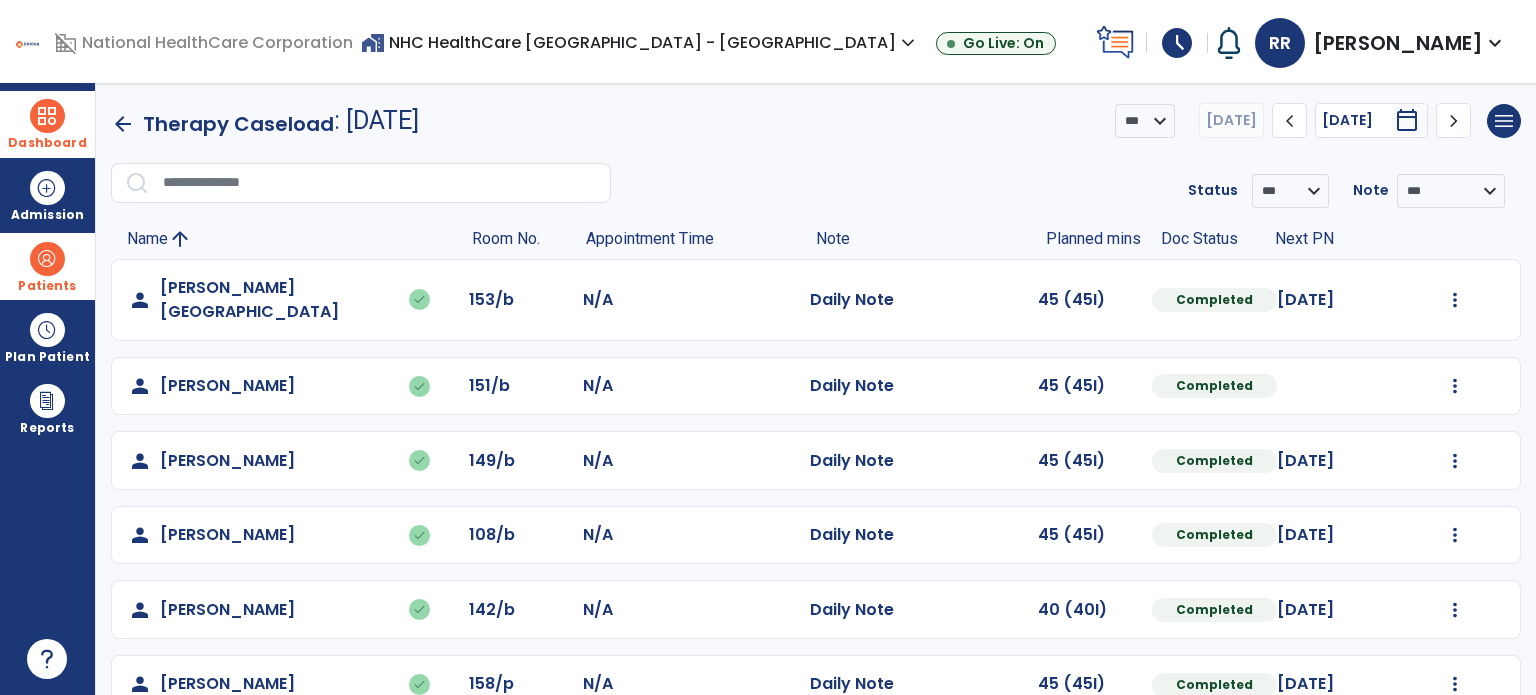 click on "schedule" at bounding box center [1177, 43] 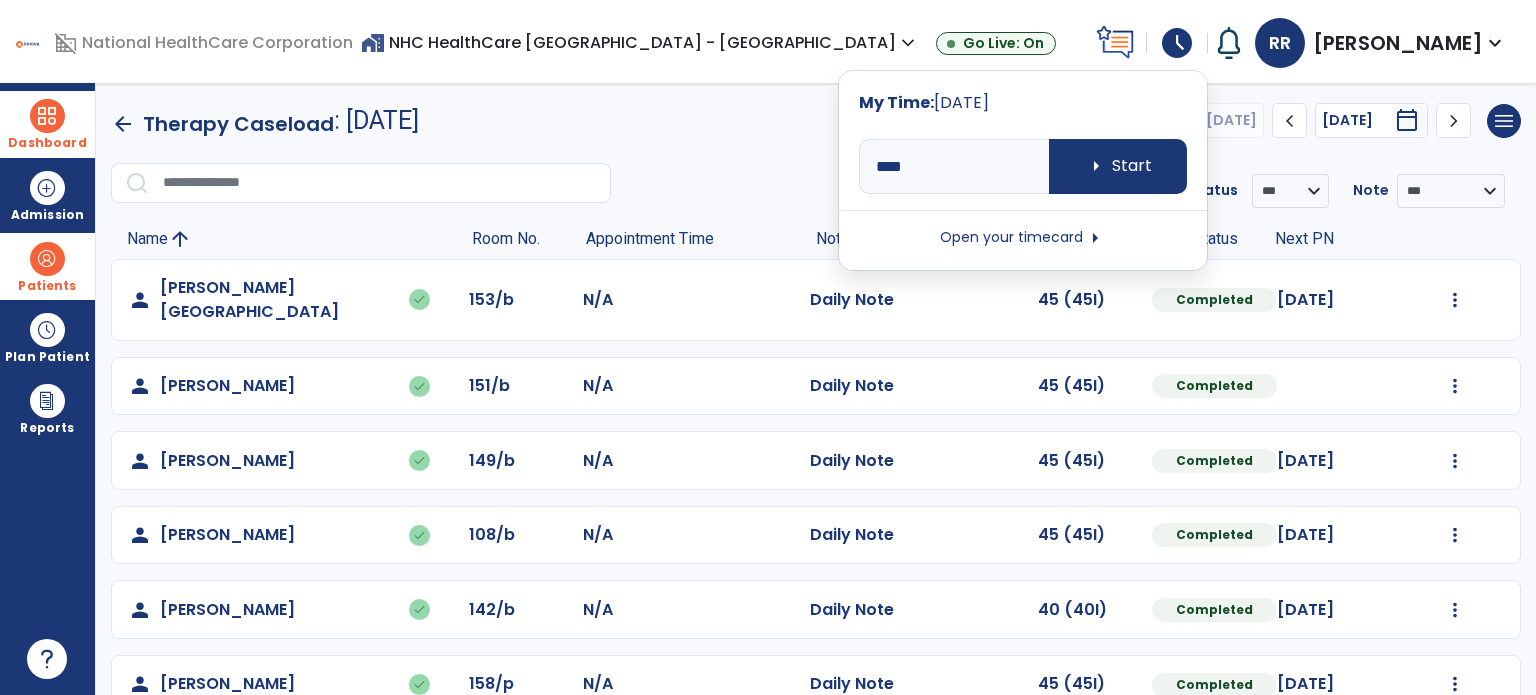 click on "Open your timecard  arrow_right" at bounding box center (1023, 238) 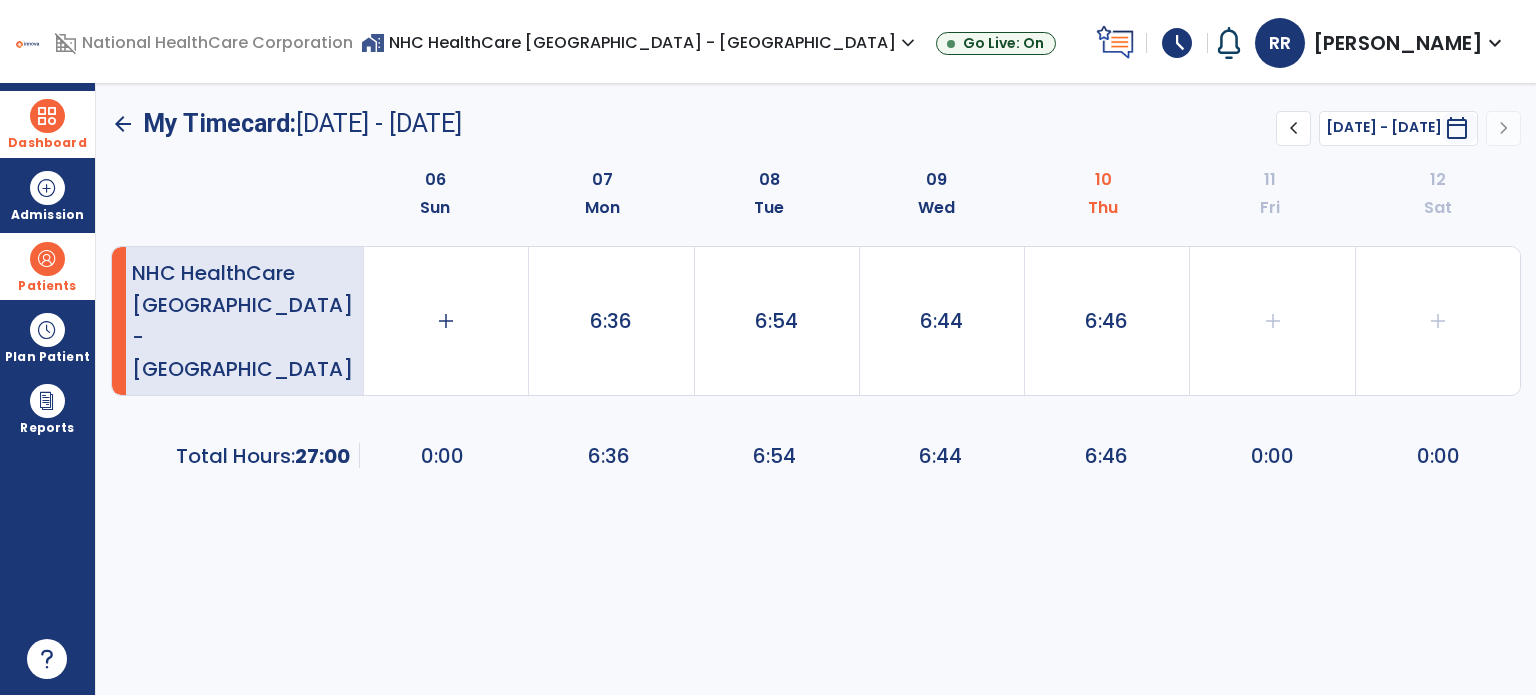drag, startPoint x: 1535, startPoint y: 167, endPoint x: 1303, endPoint y: 493, distance: 400.12497 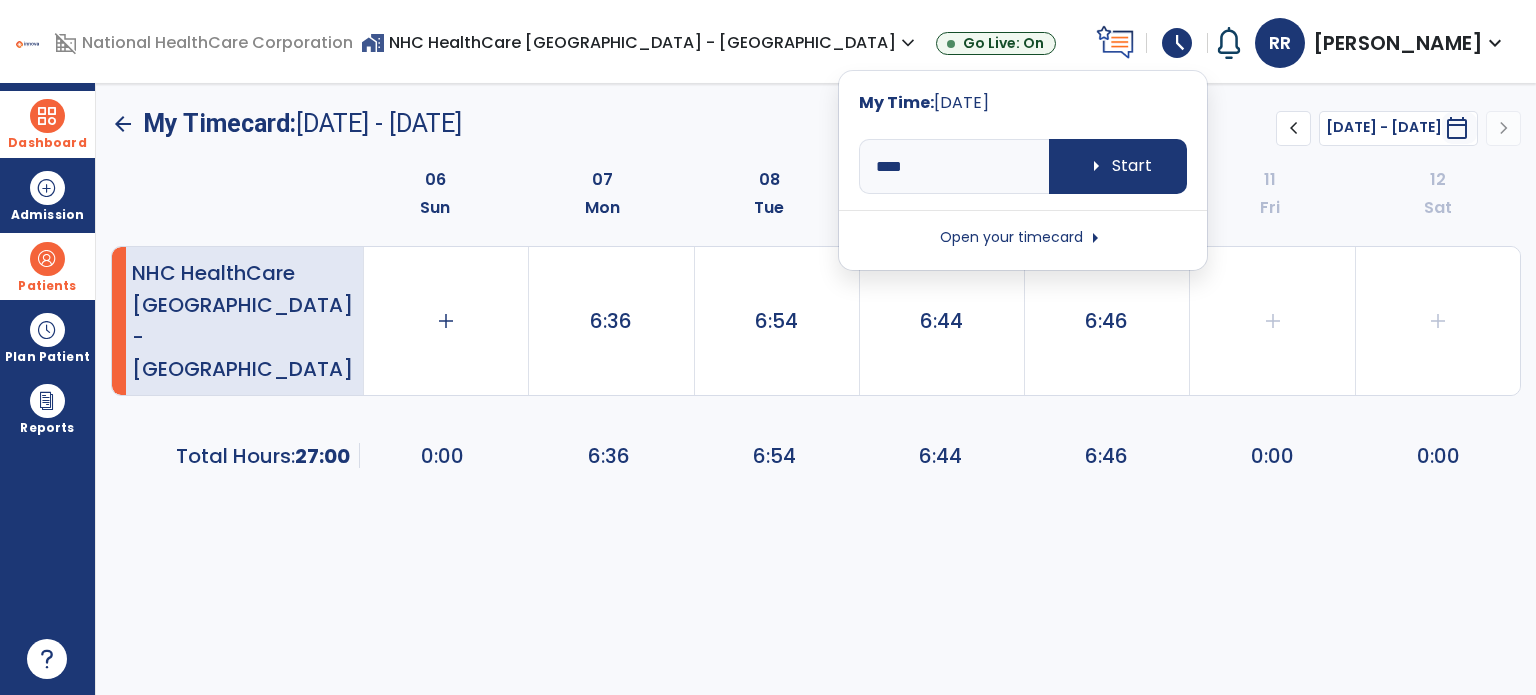click on "Open your timecard  arrow_right" at bounding box center (1023, 238) 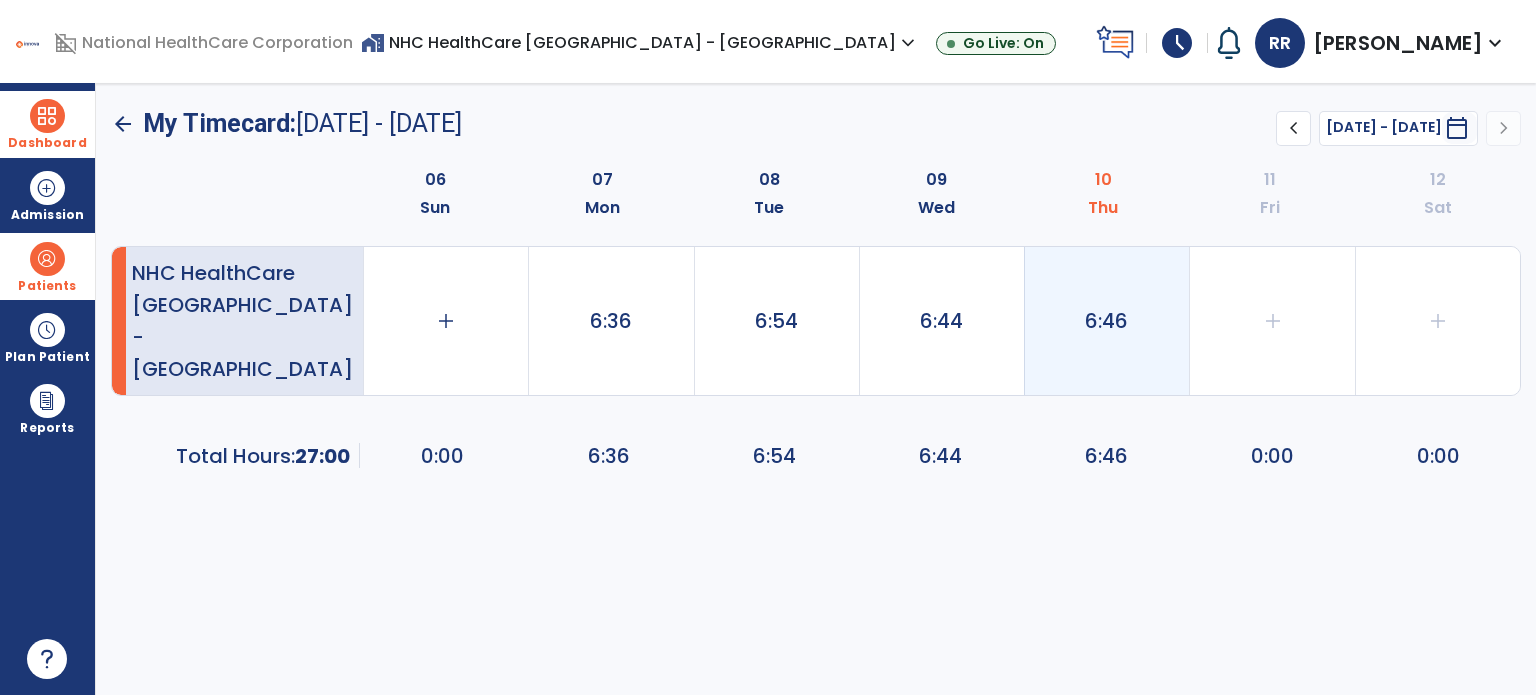 click on "6:46" 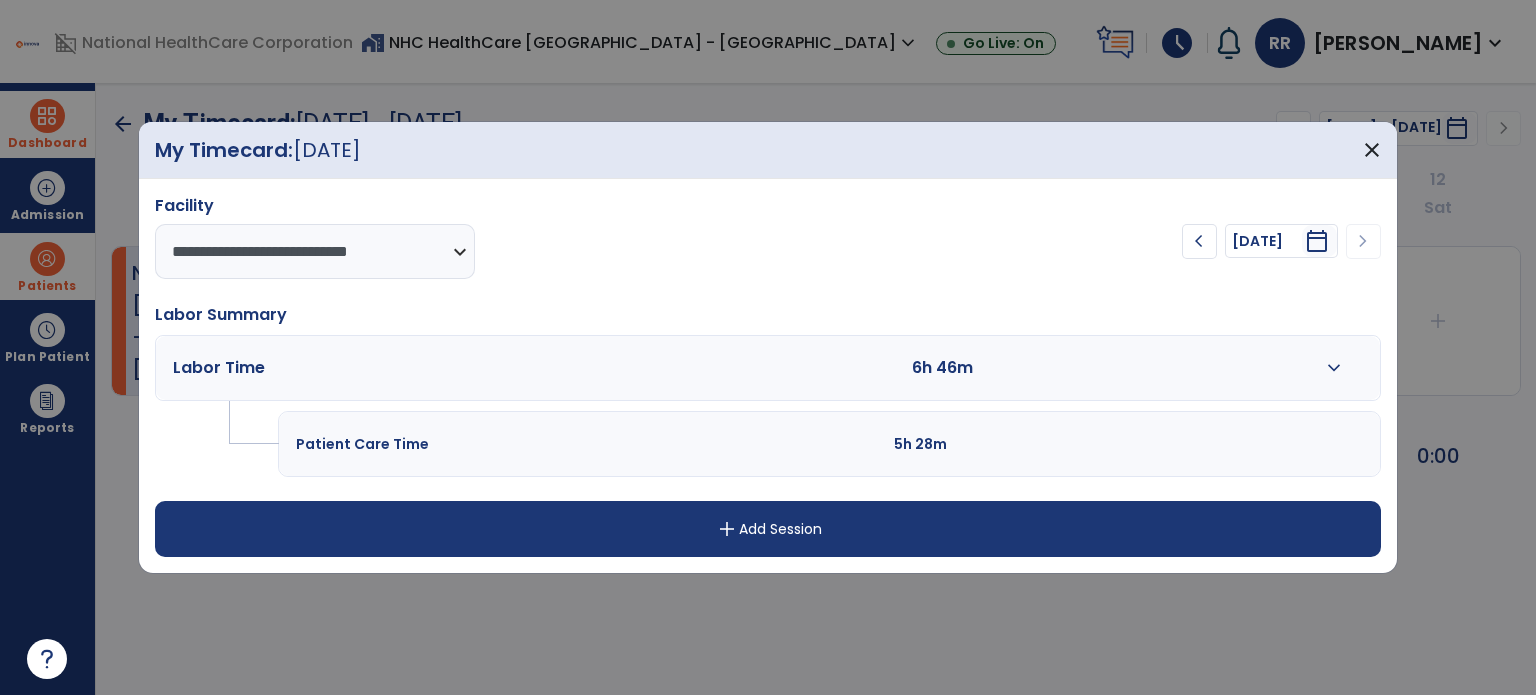click on "expand_more" at bounding box center (1334, 368) 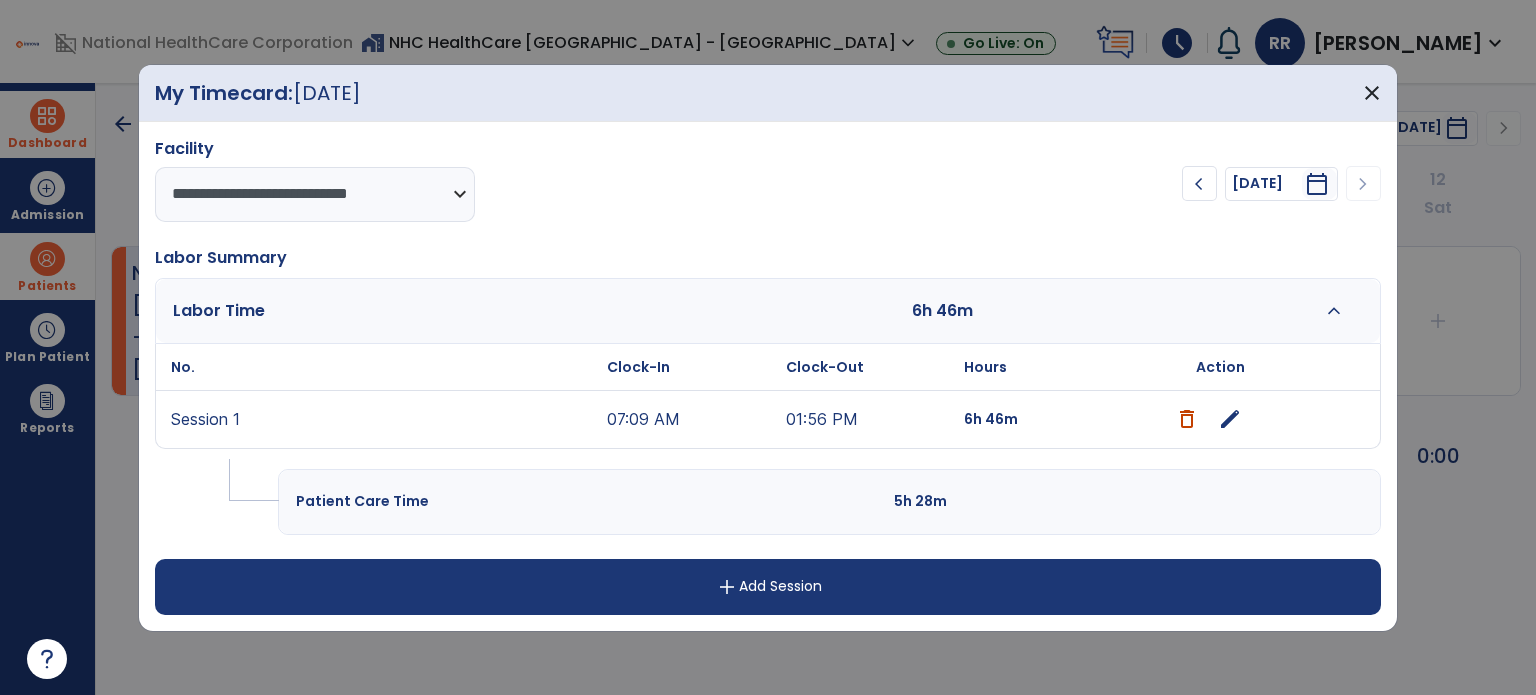 click on "edit" at bounding box center [1230, 419] 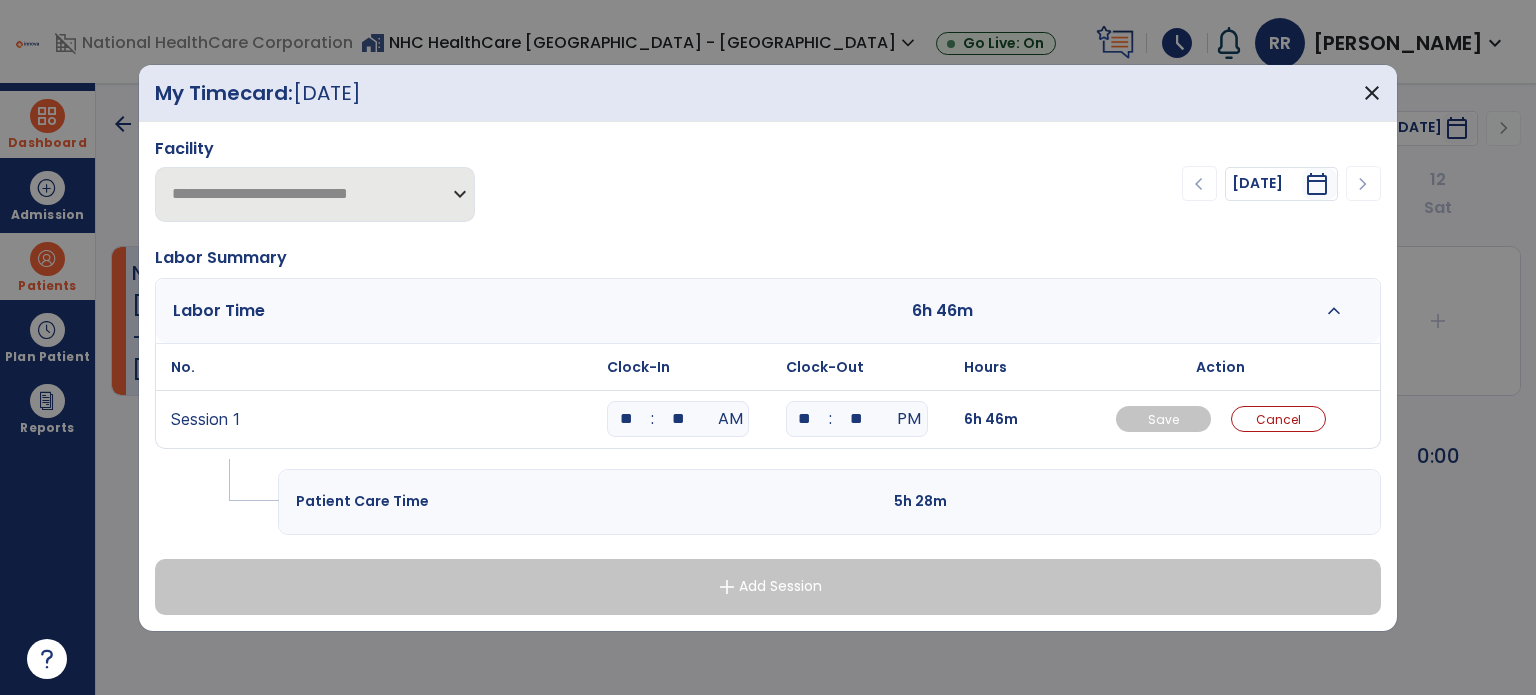 click on "**" at bounding box center [857, 419] 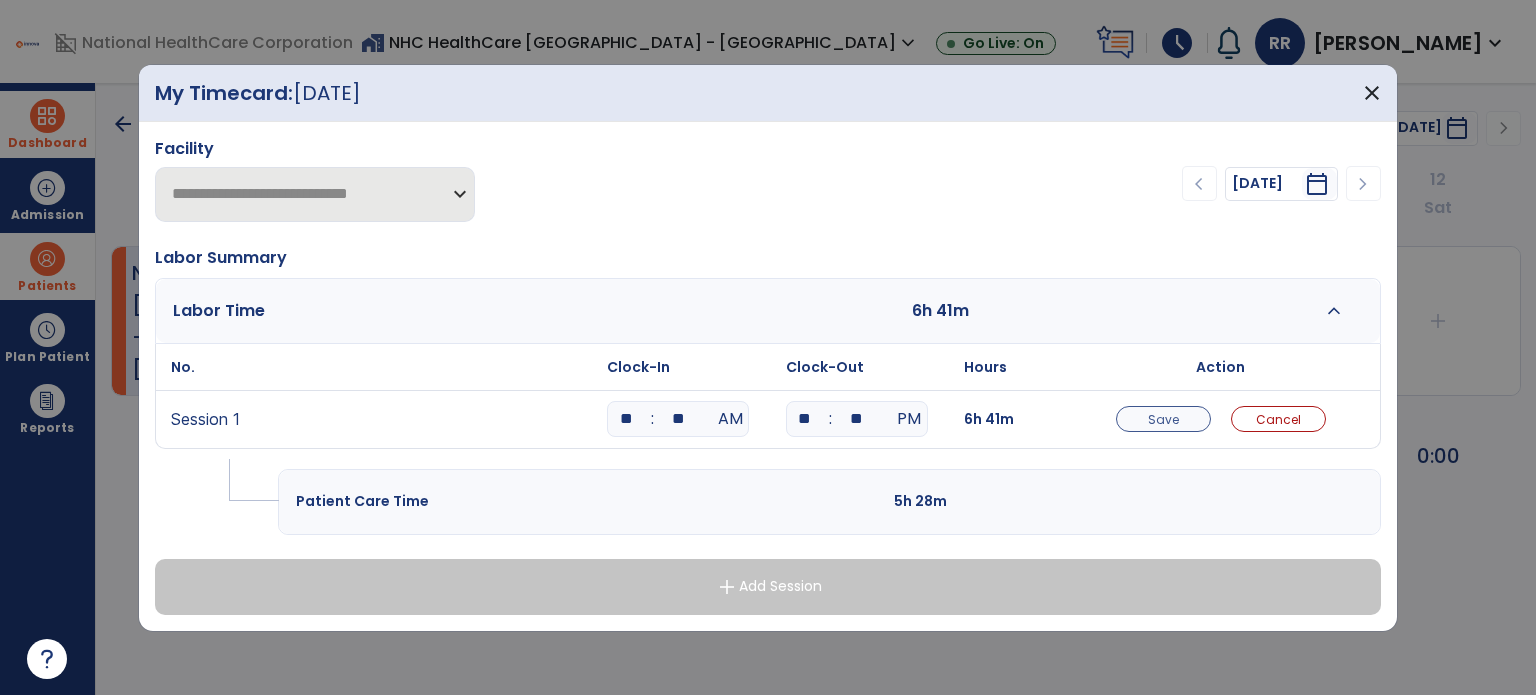 click on "Save" at bounding box center (1163, 419) 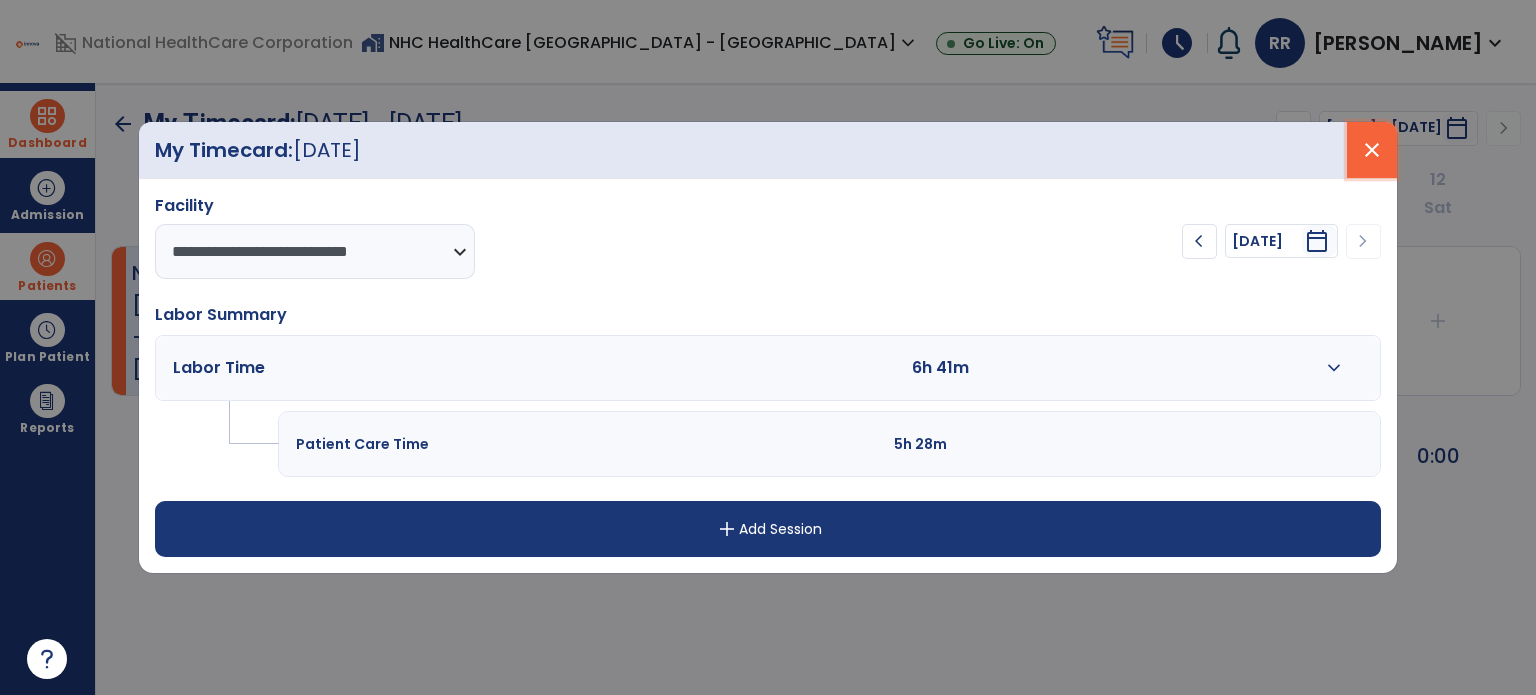 click on "close" at bounding box center (1372, 150) 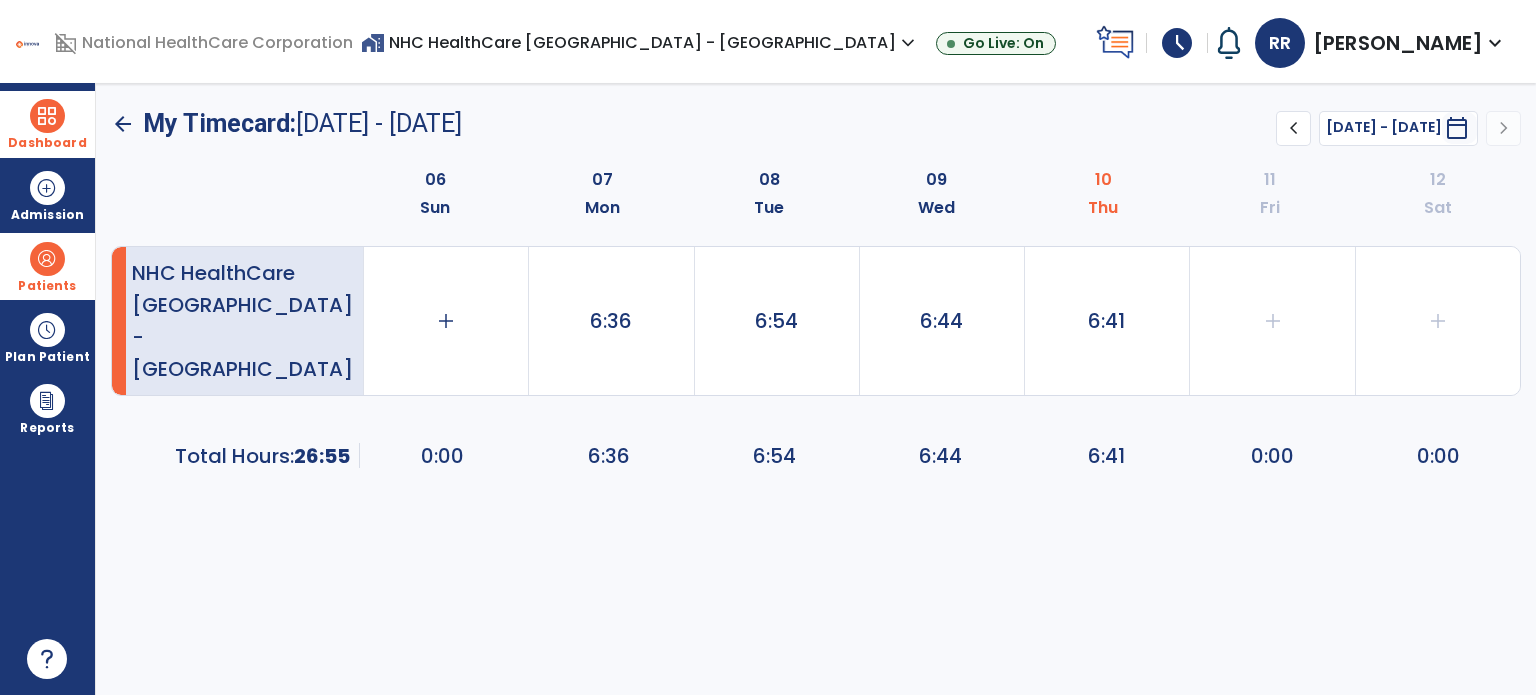click on "Dashboard" at bounding box center [47, 124] 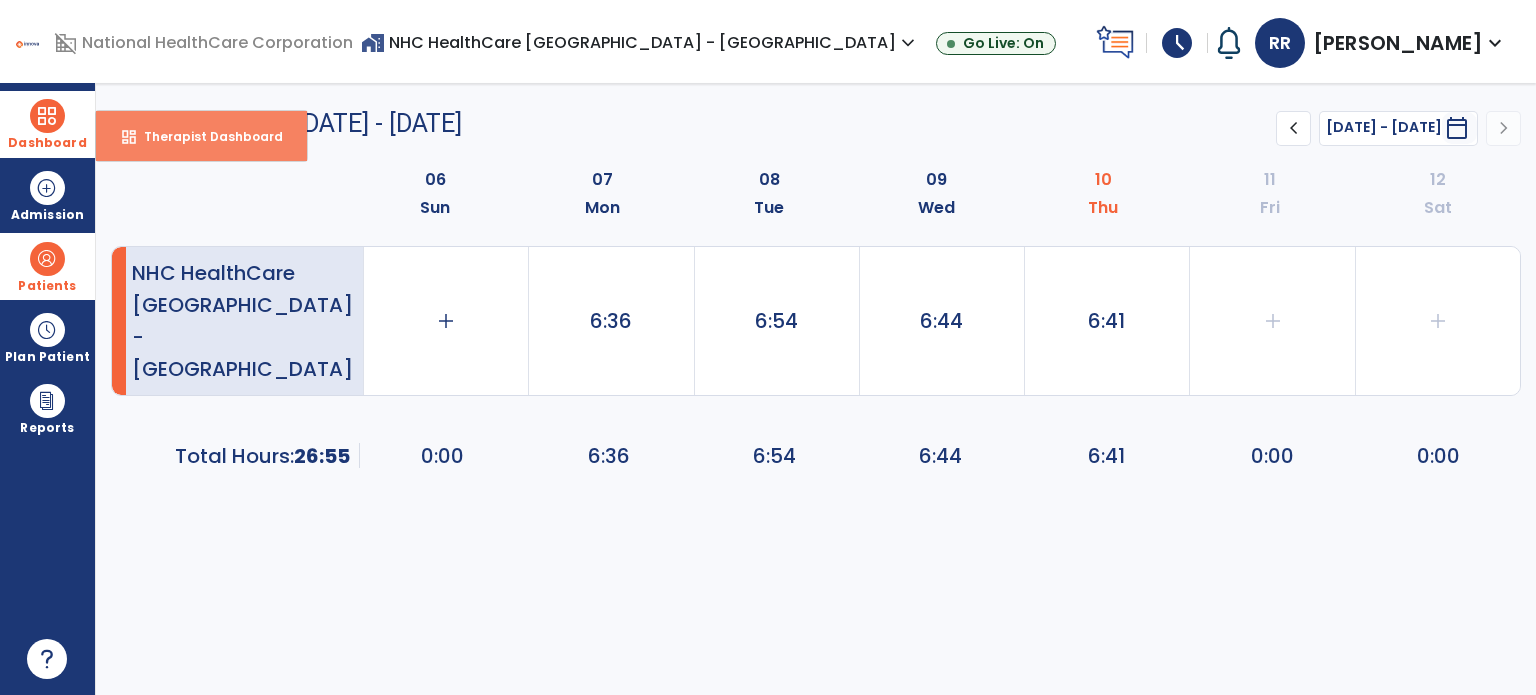 click on "Therapist Dashboard" at bounding box center (205, 136) 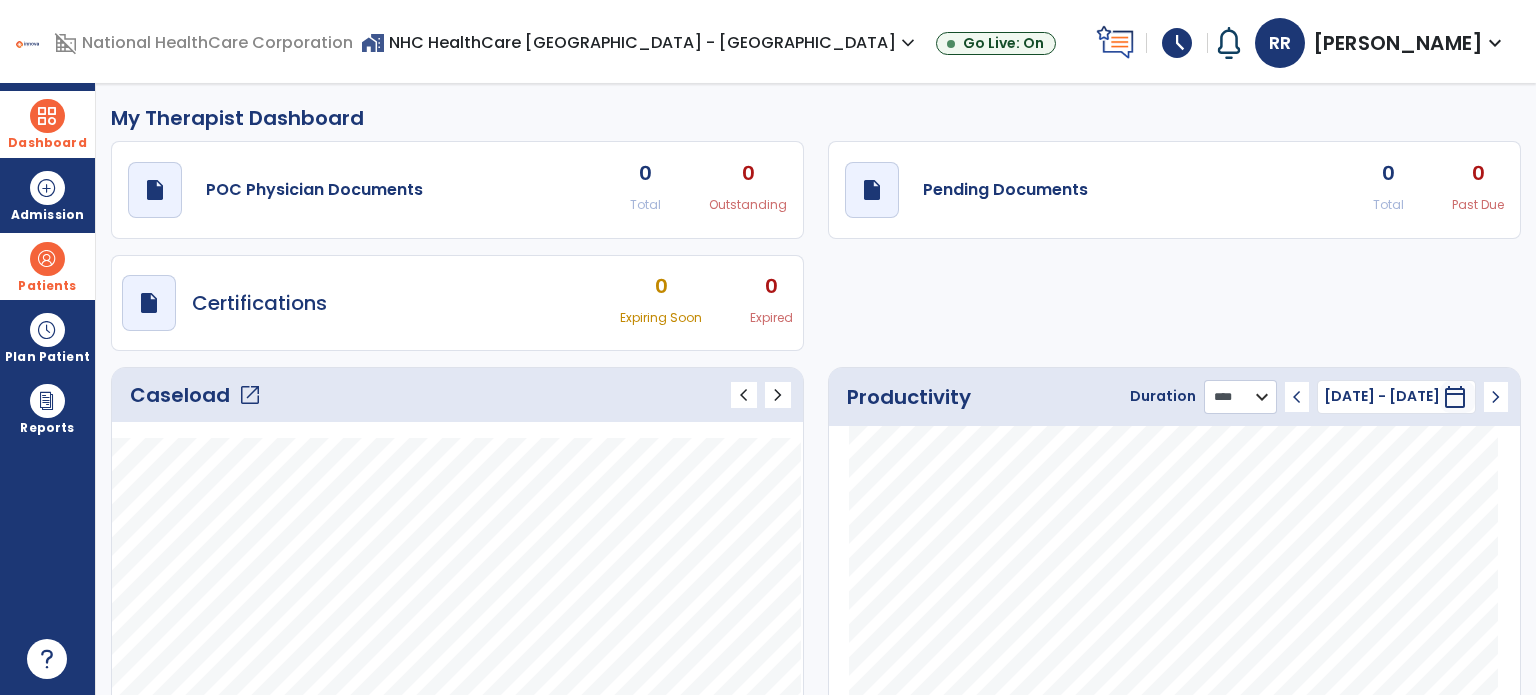 click on "******** **** ***" 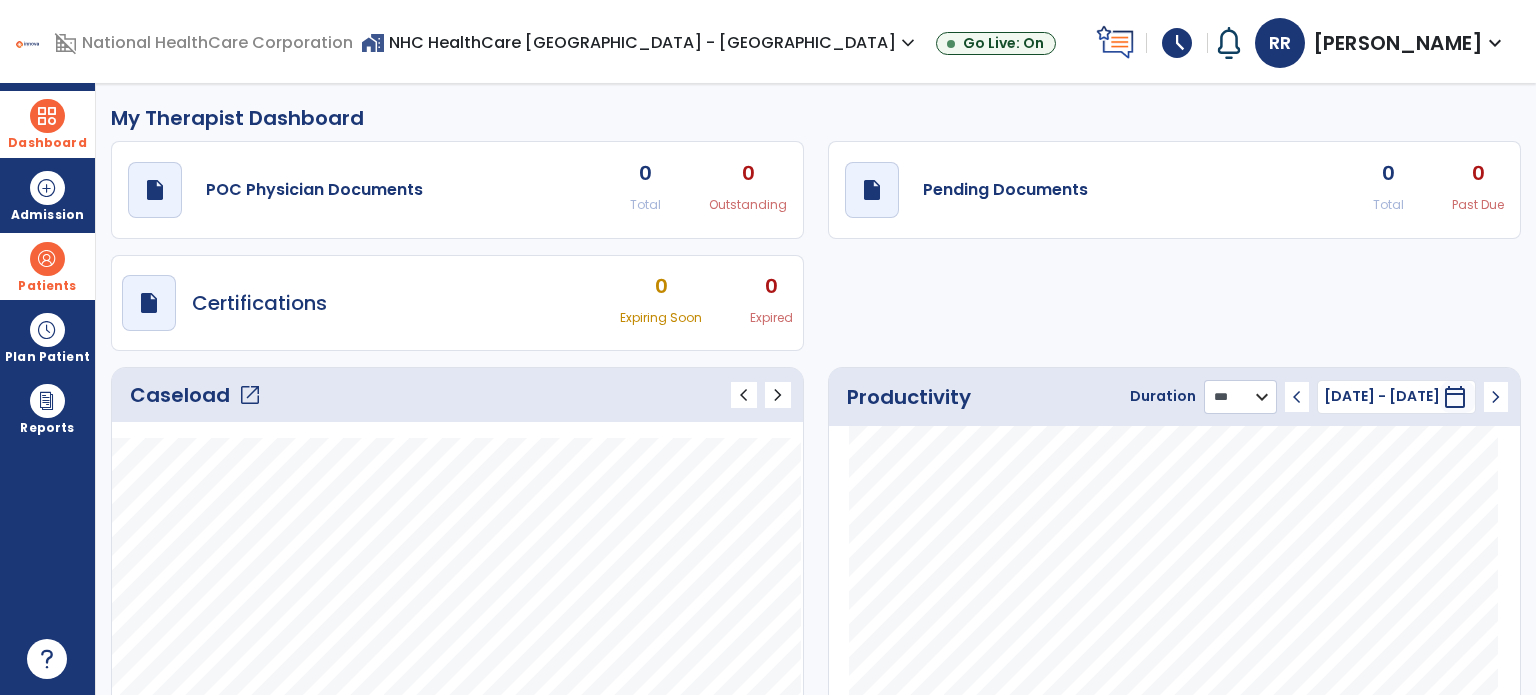 click on "******** **** ***" 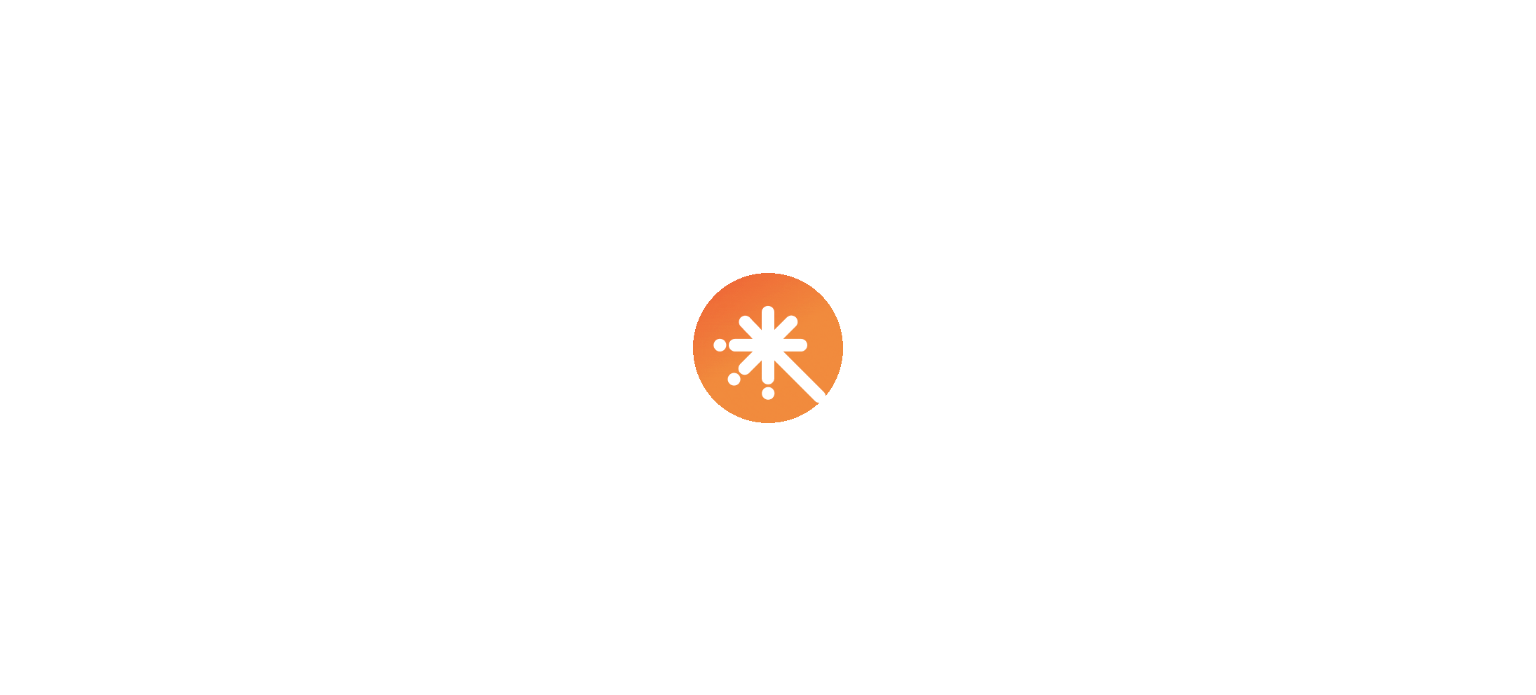 scroll, scrollTop: 0, scrollLeft: 0, axis: both 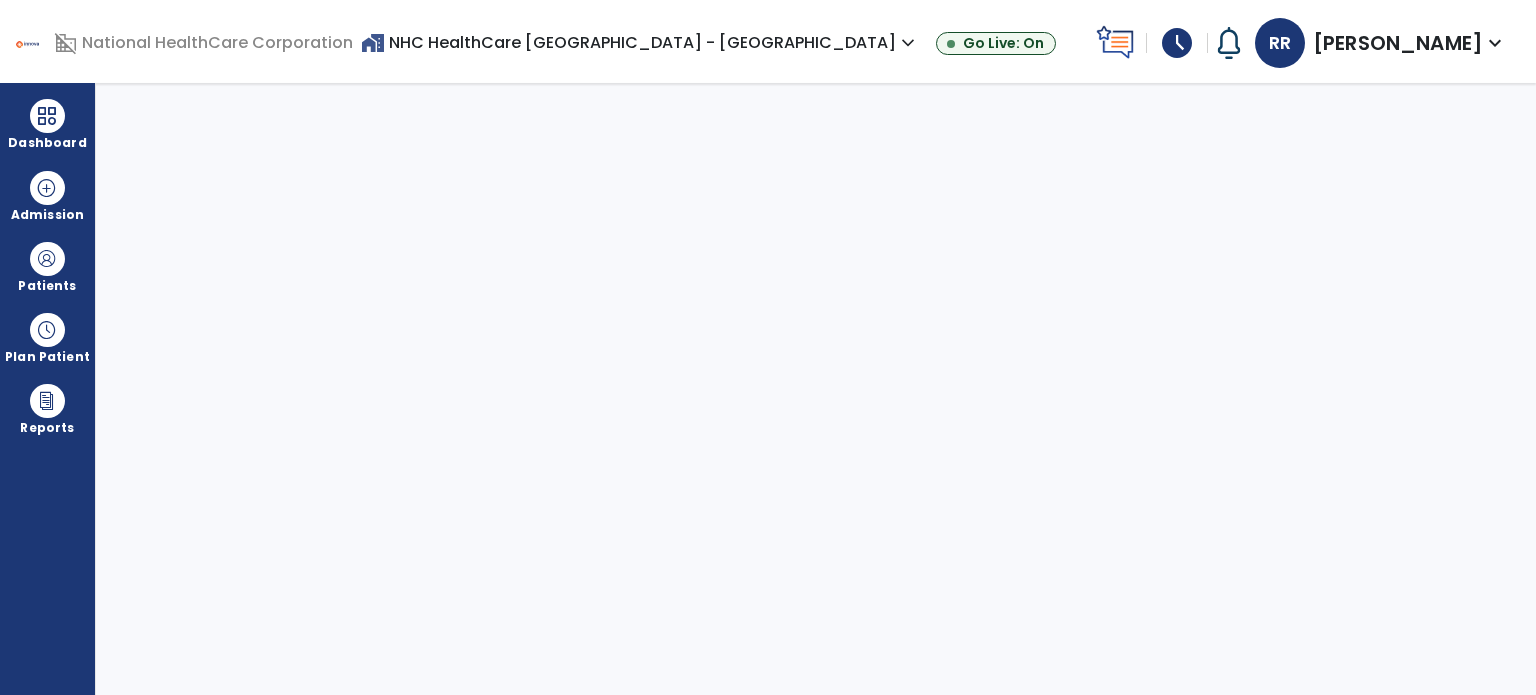 select on "****" 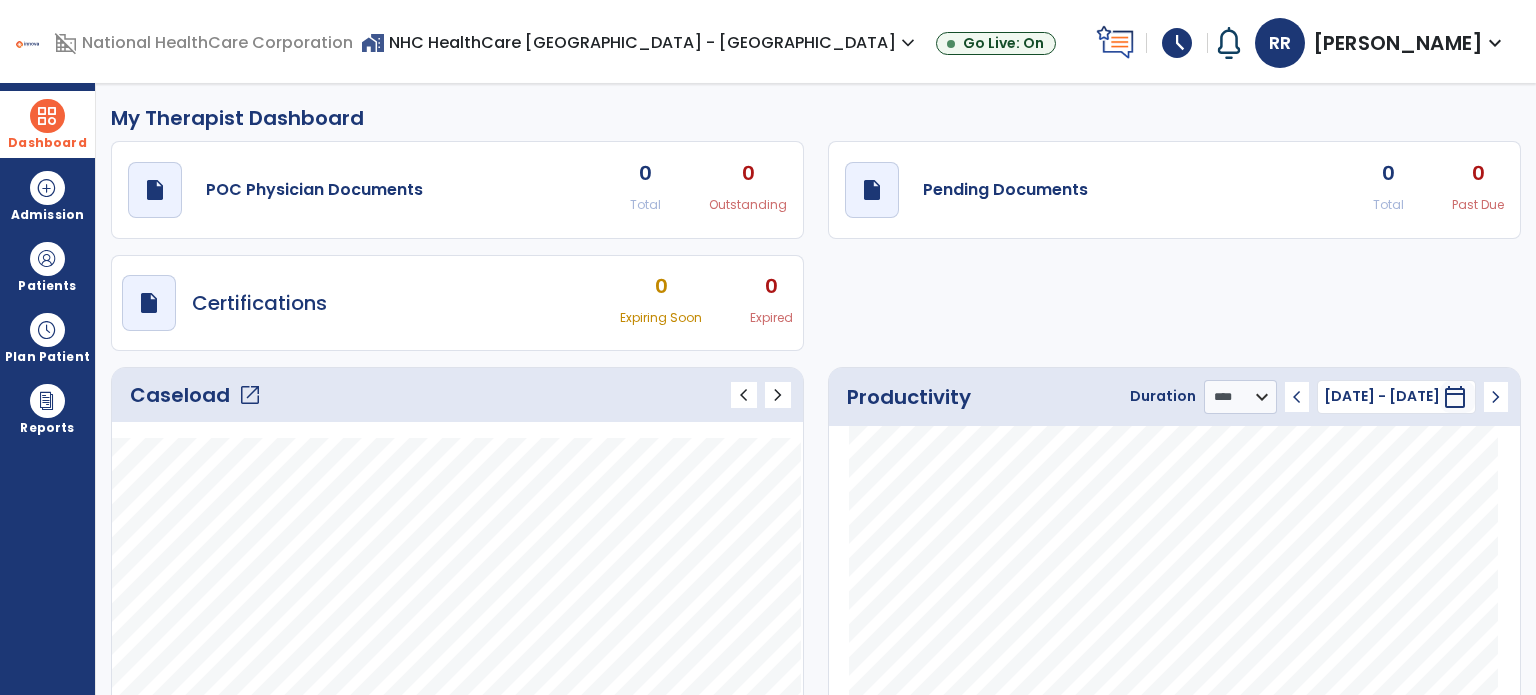 click at bounding box center (47, 116) 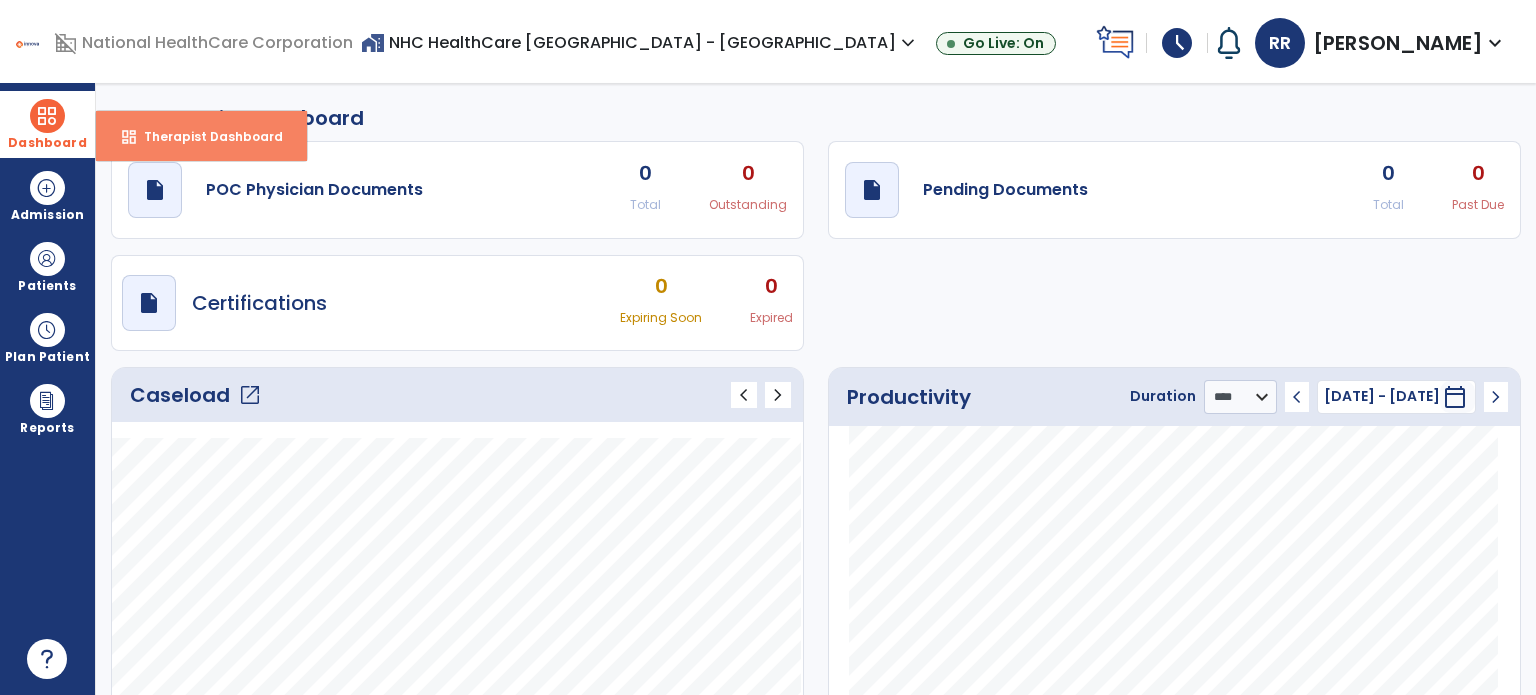 click on "dashboard  Therapist Dashboard" at bounding box center [201, 136] 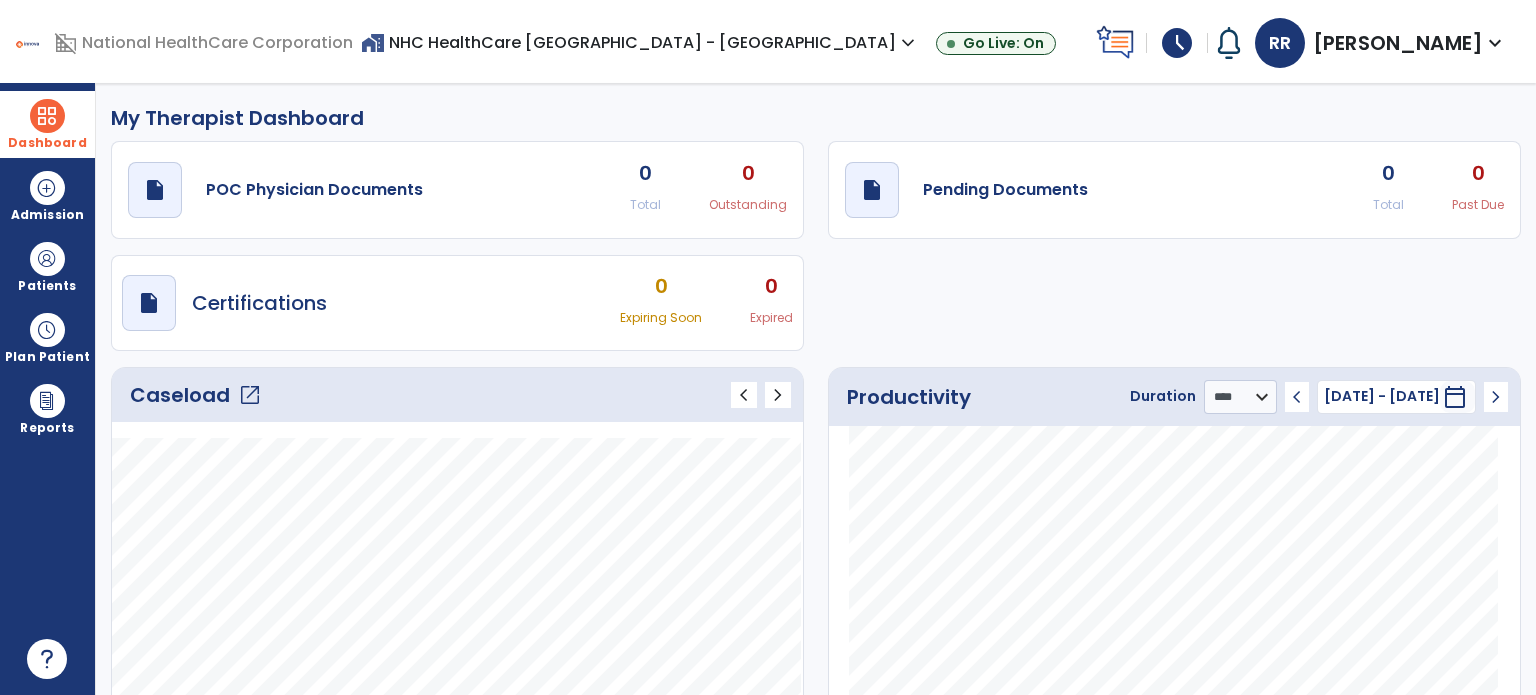 click on "Caseload   open_in_new" 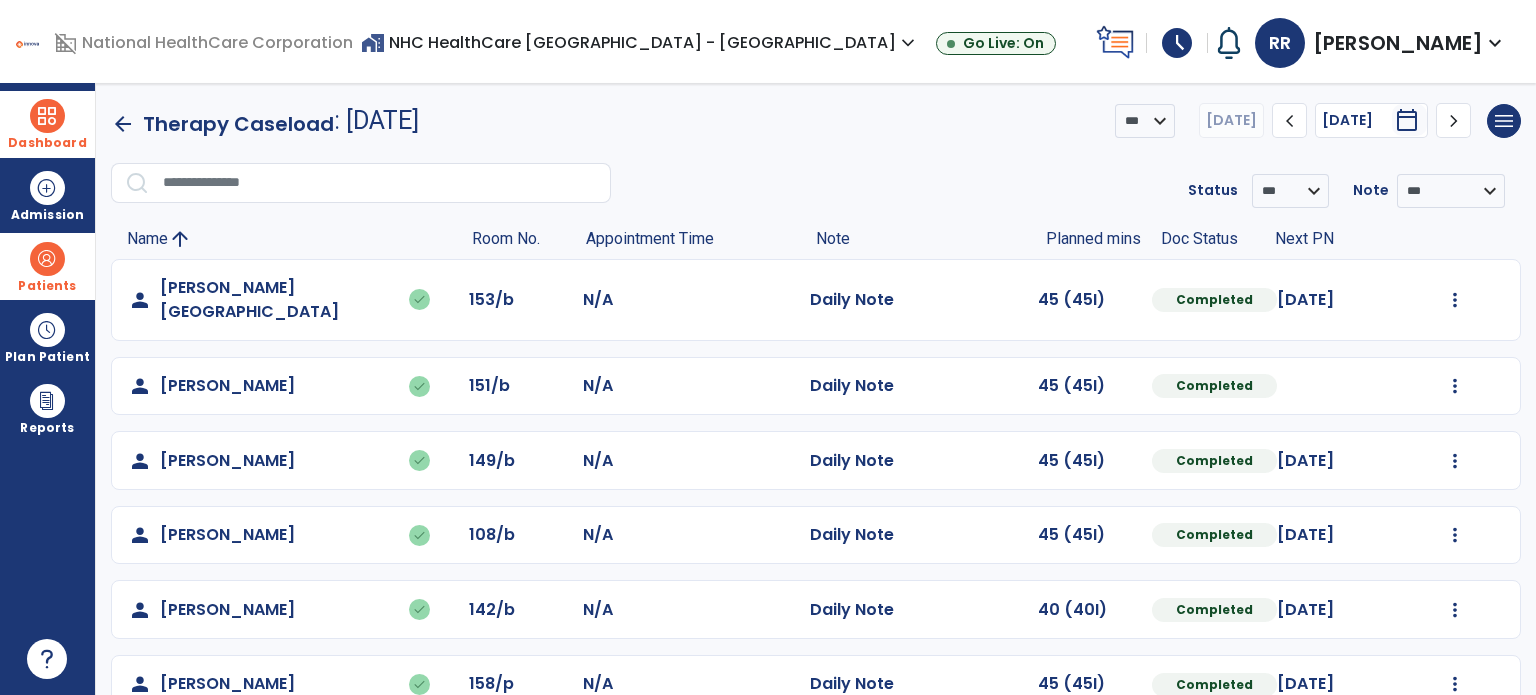 click at bounding box center [47, 259] 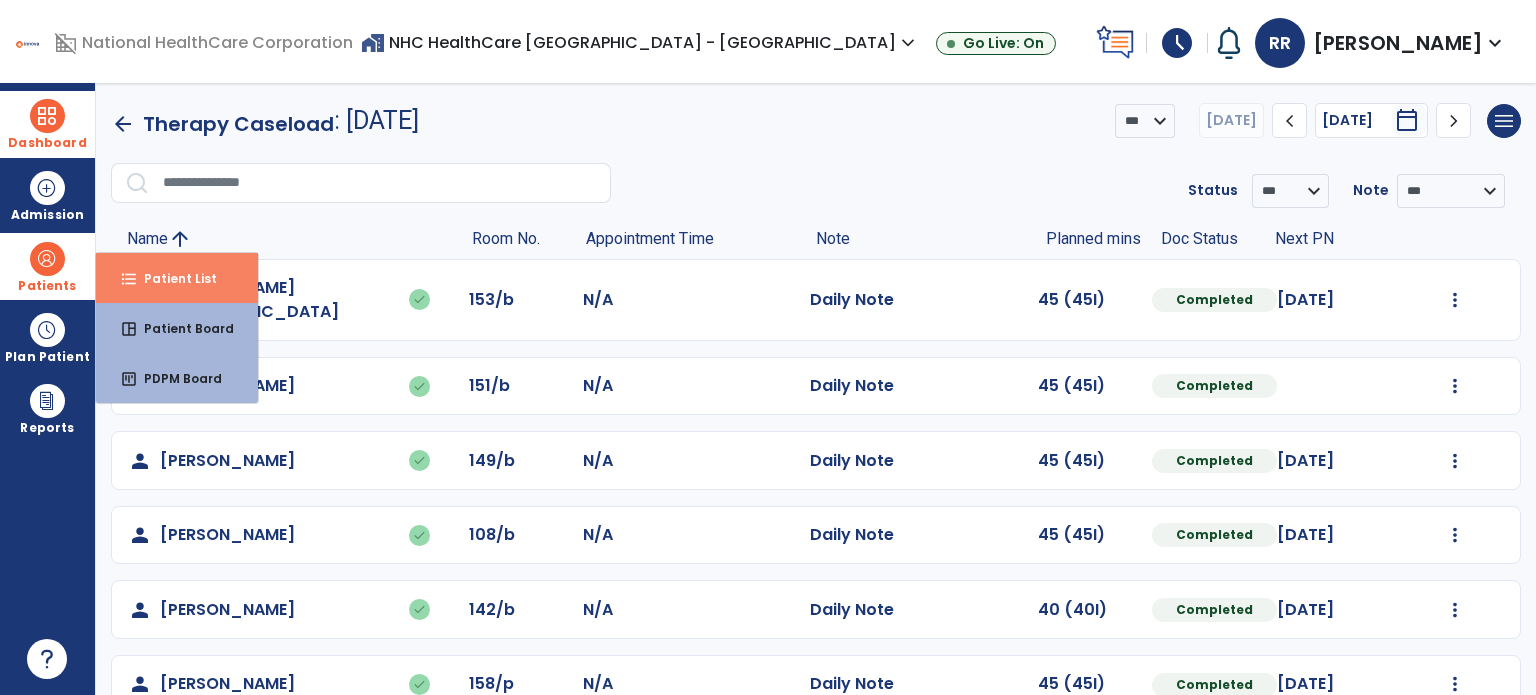 click on "Patient List" at bounding box center [172, 278] 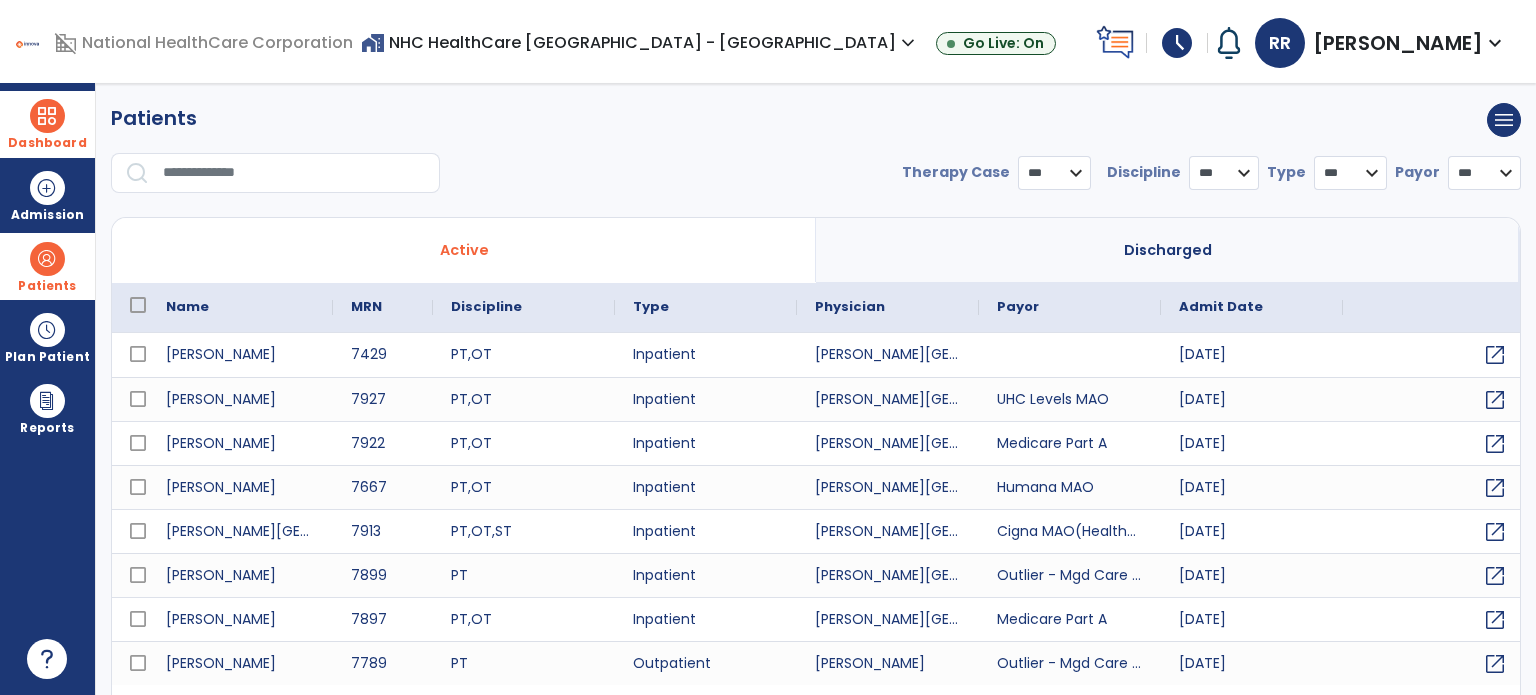 select on "***" 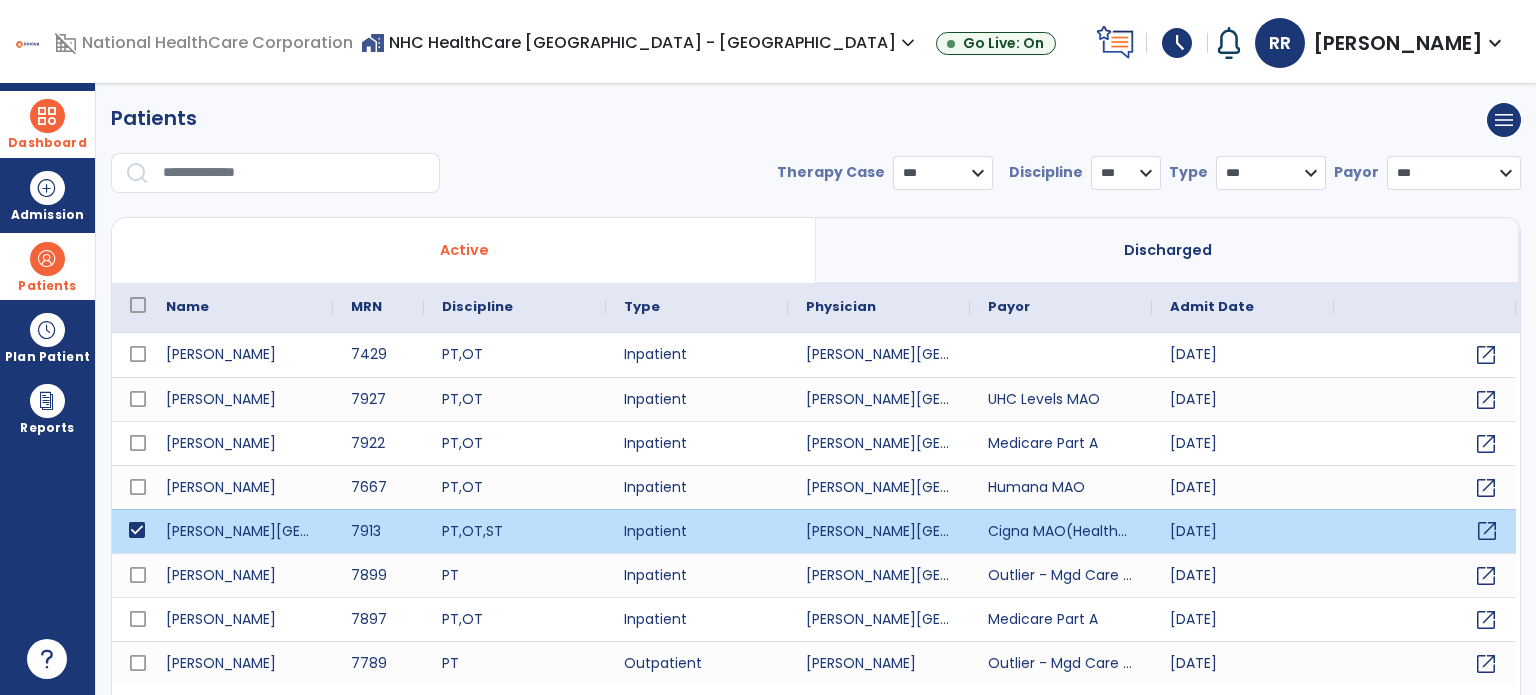 click on "open_in_new" at bounding box center (1487, 531) 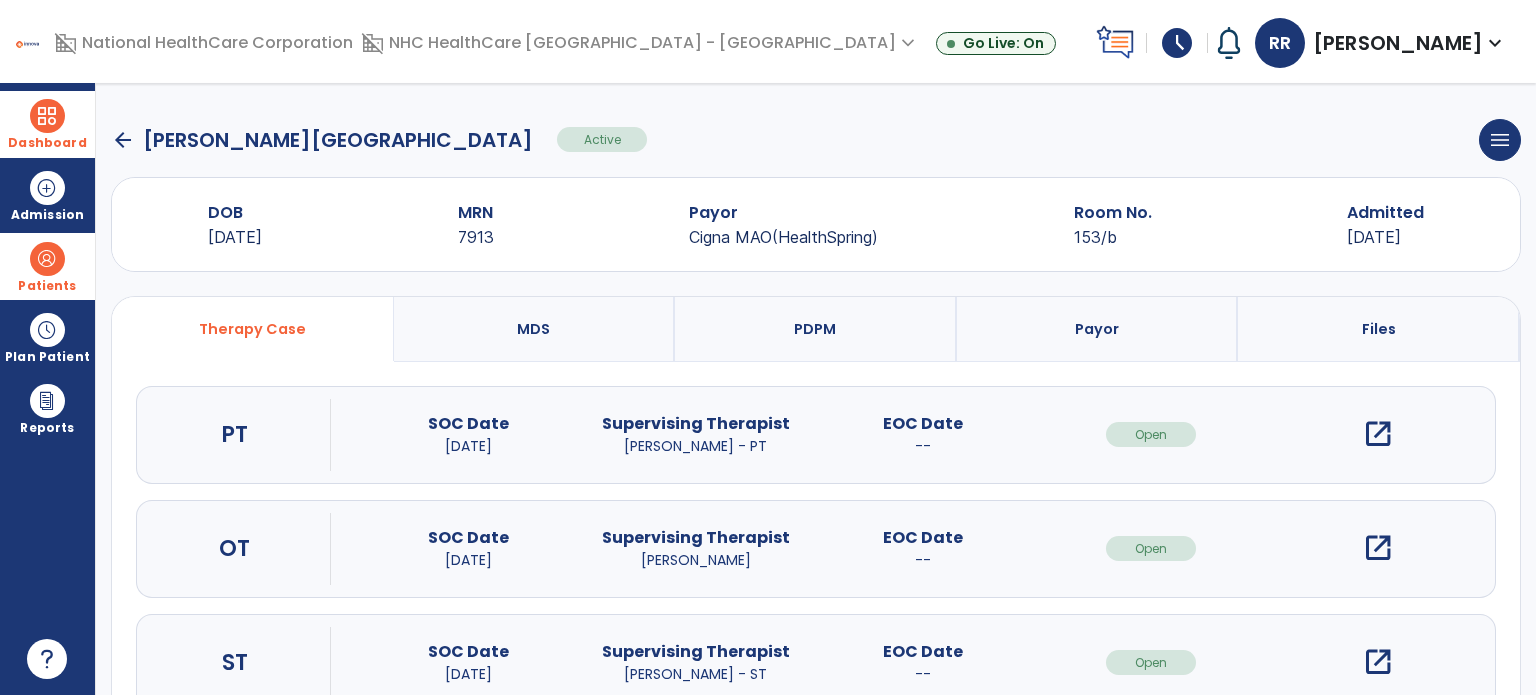 click on "open_in_new" at bounding box center [1378, 548] 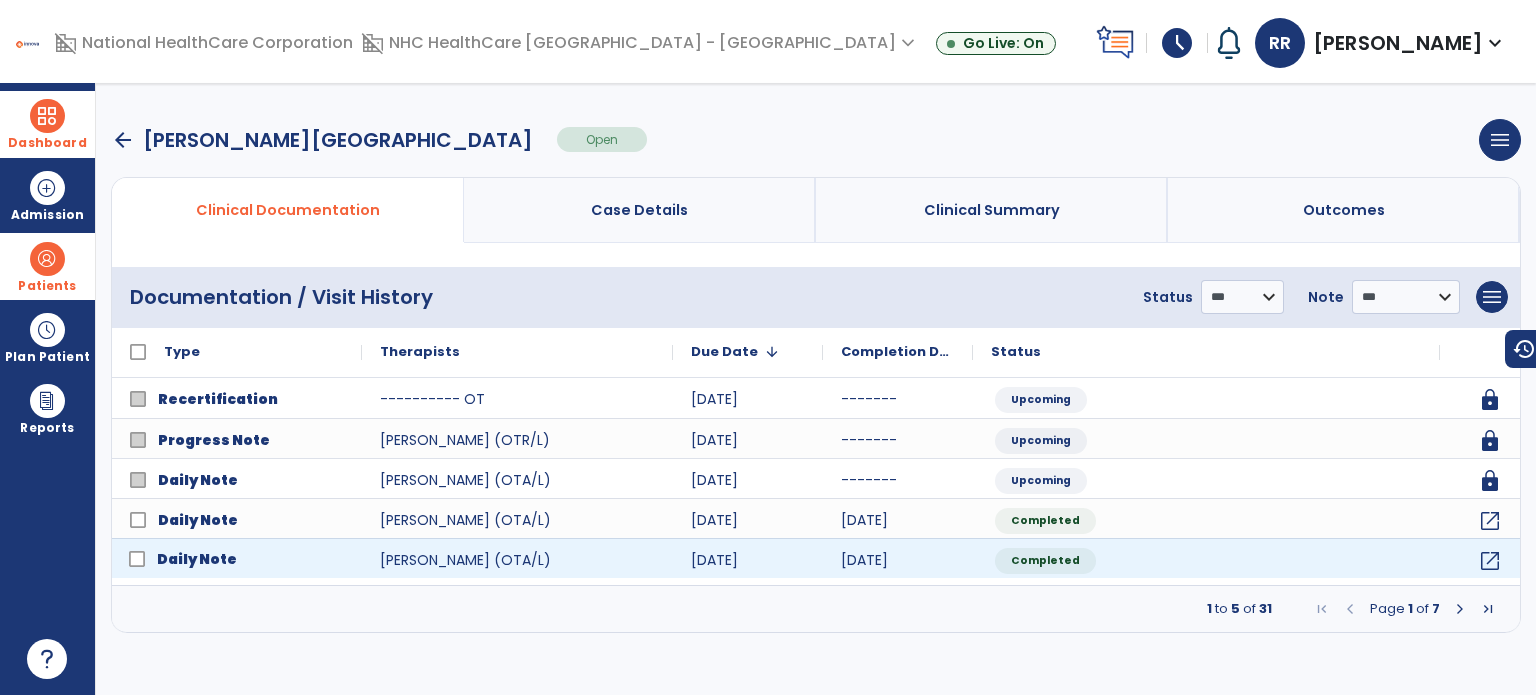 click 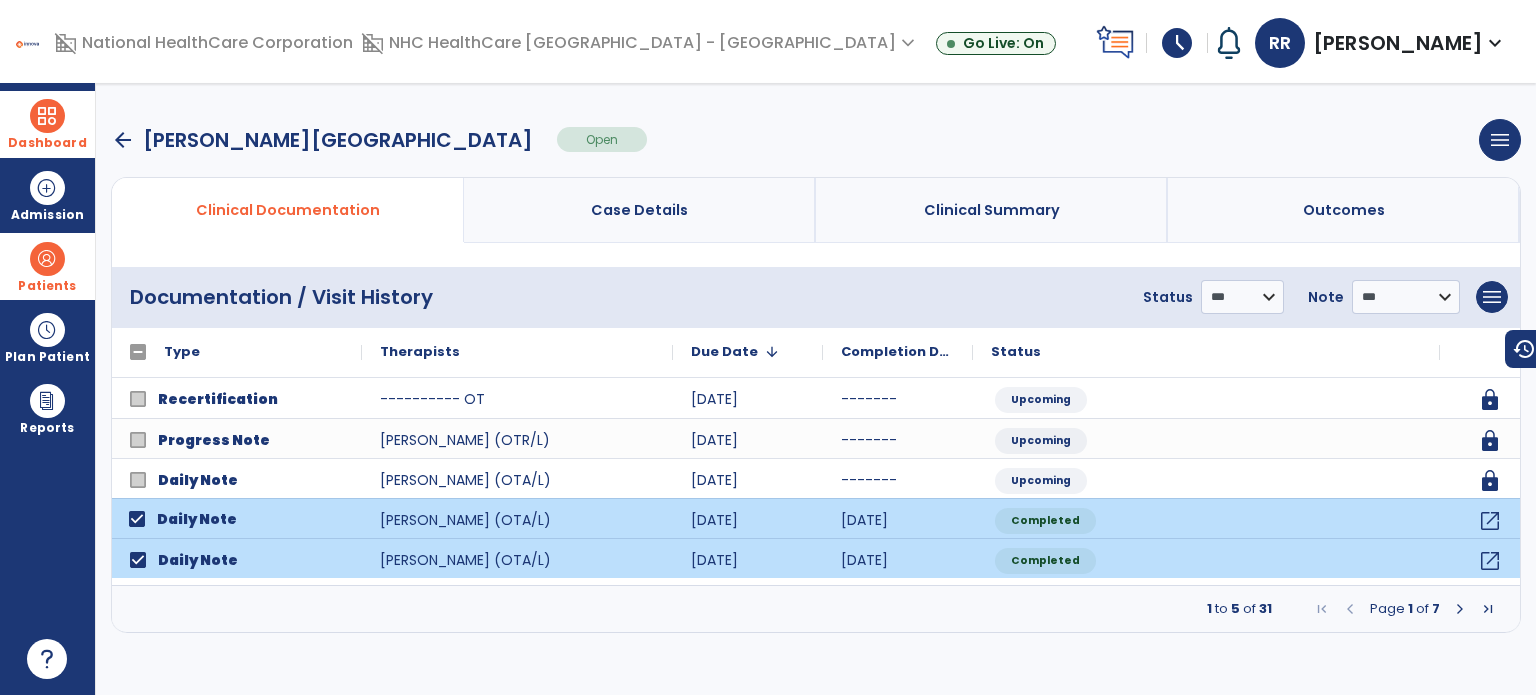 click at bounding box center (1460, 609) 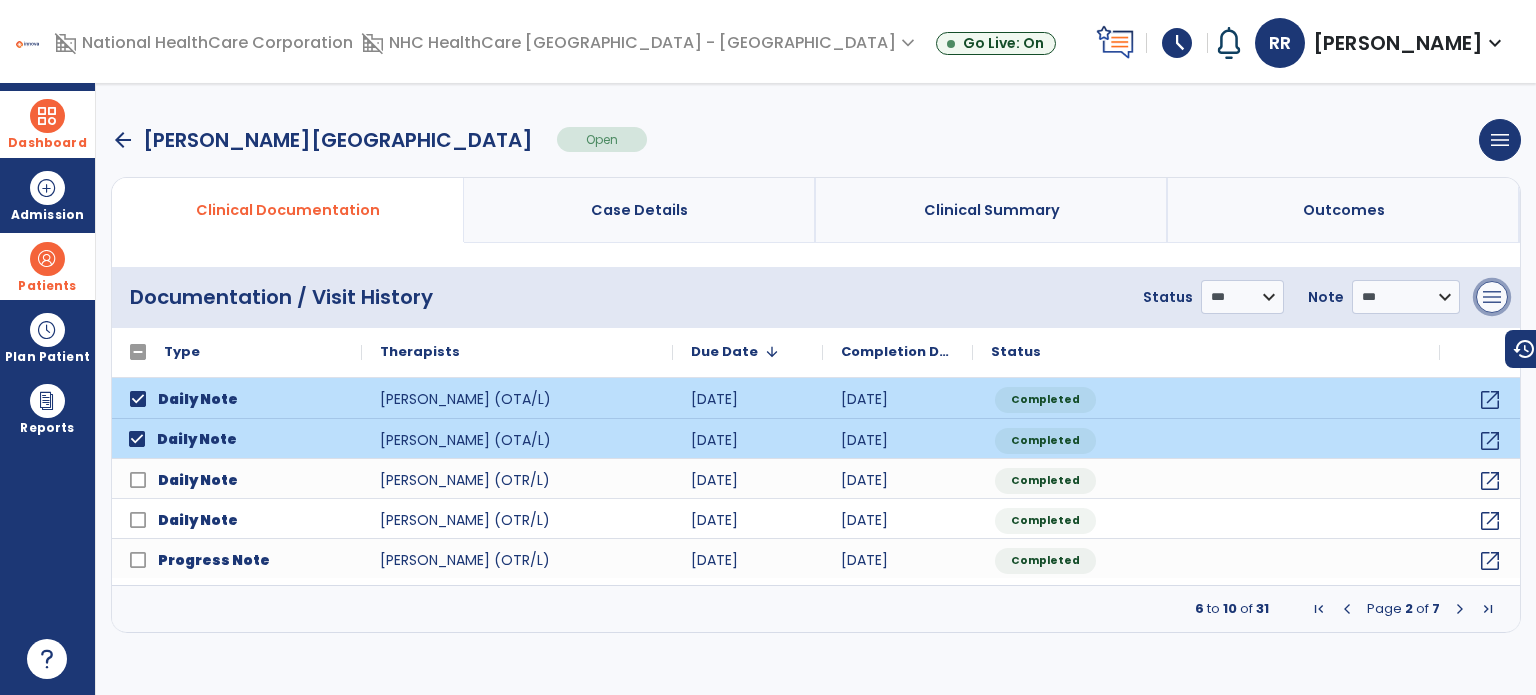 click on "menu" at bounding box center [1492, 297] 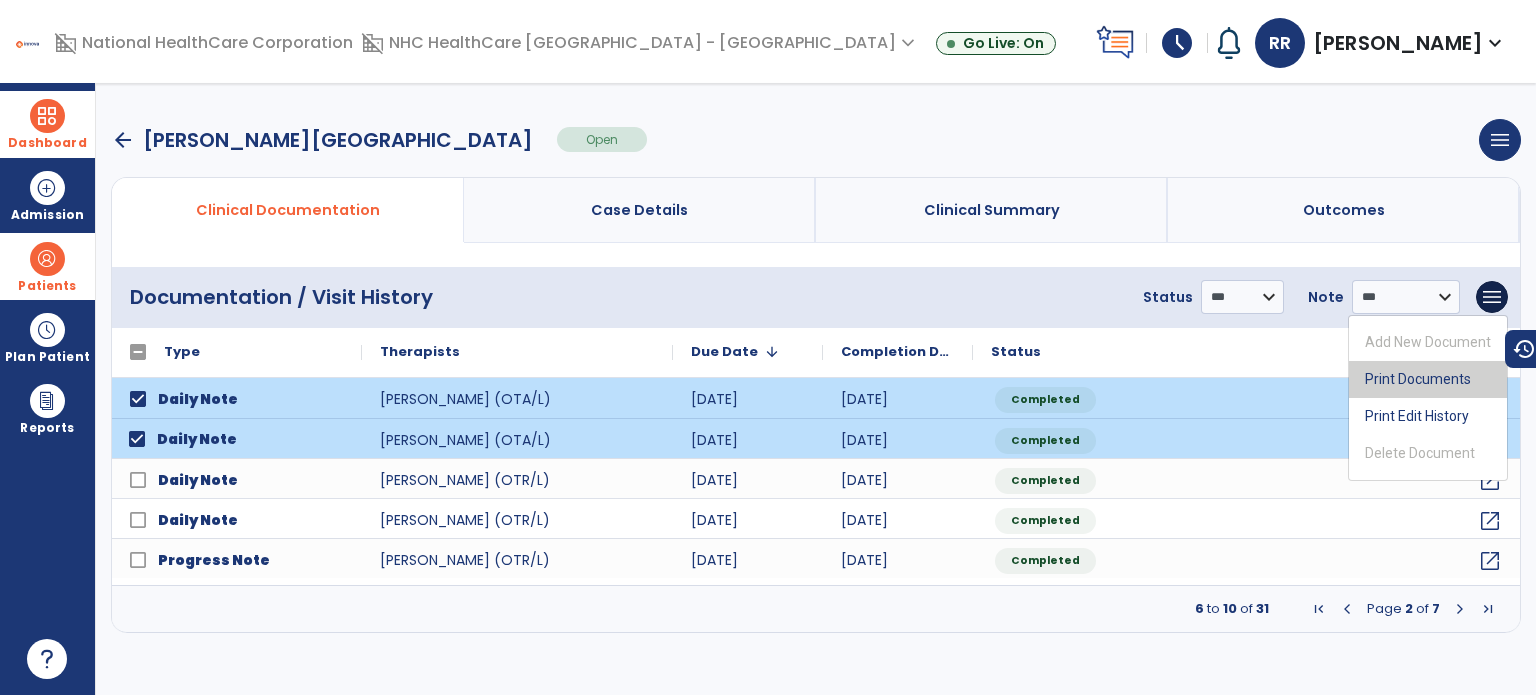 click on "Print Documents" at bounding box center [1428, 379] 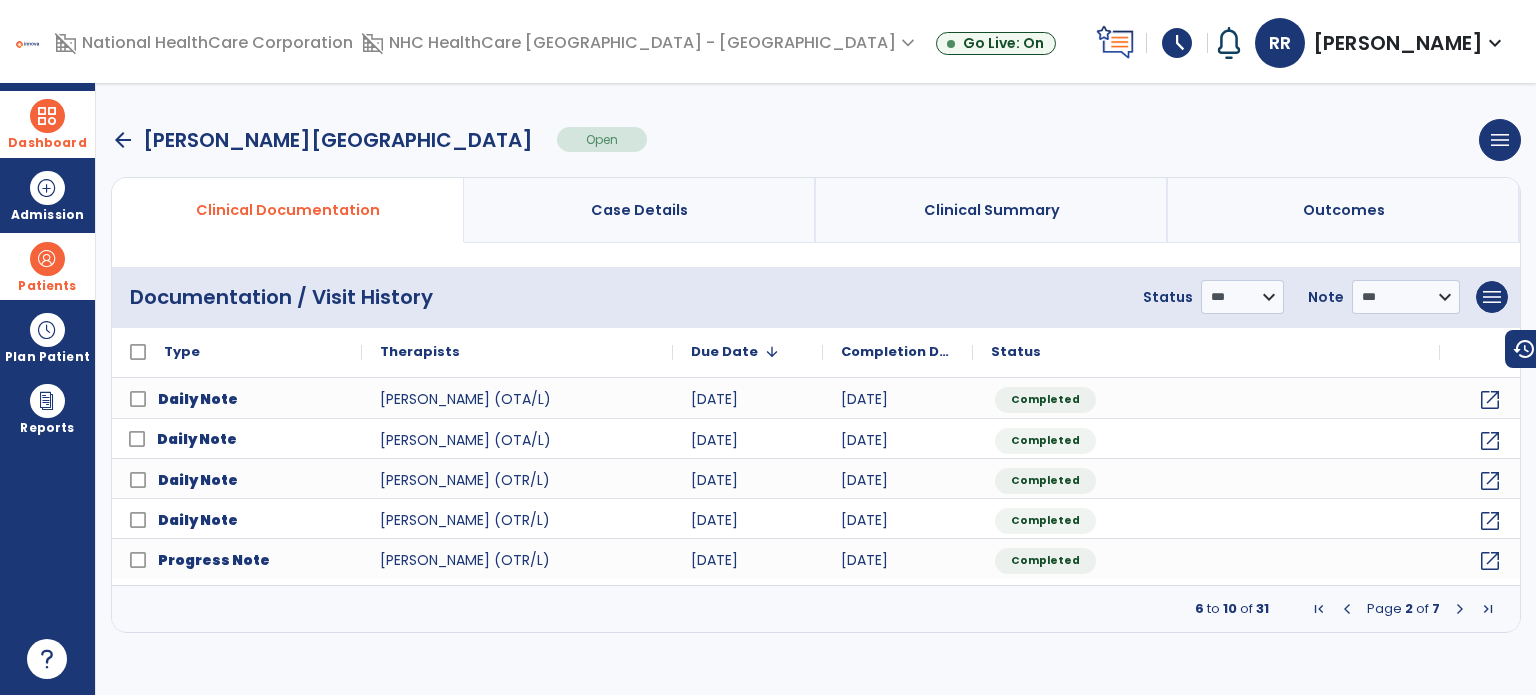 click on "6
to
10
of
31
Page
2
of
7" at bounding box center (816, 609) 